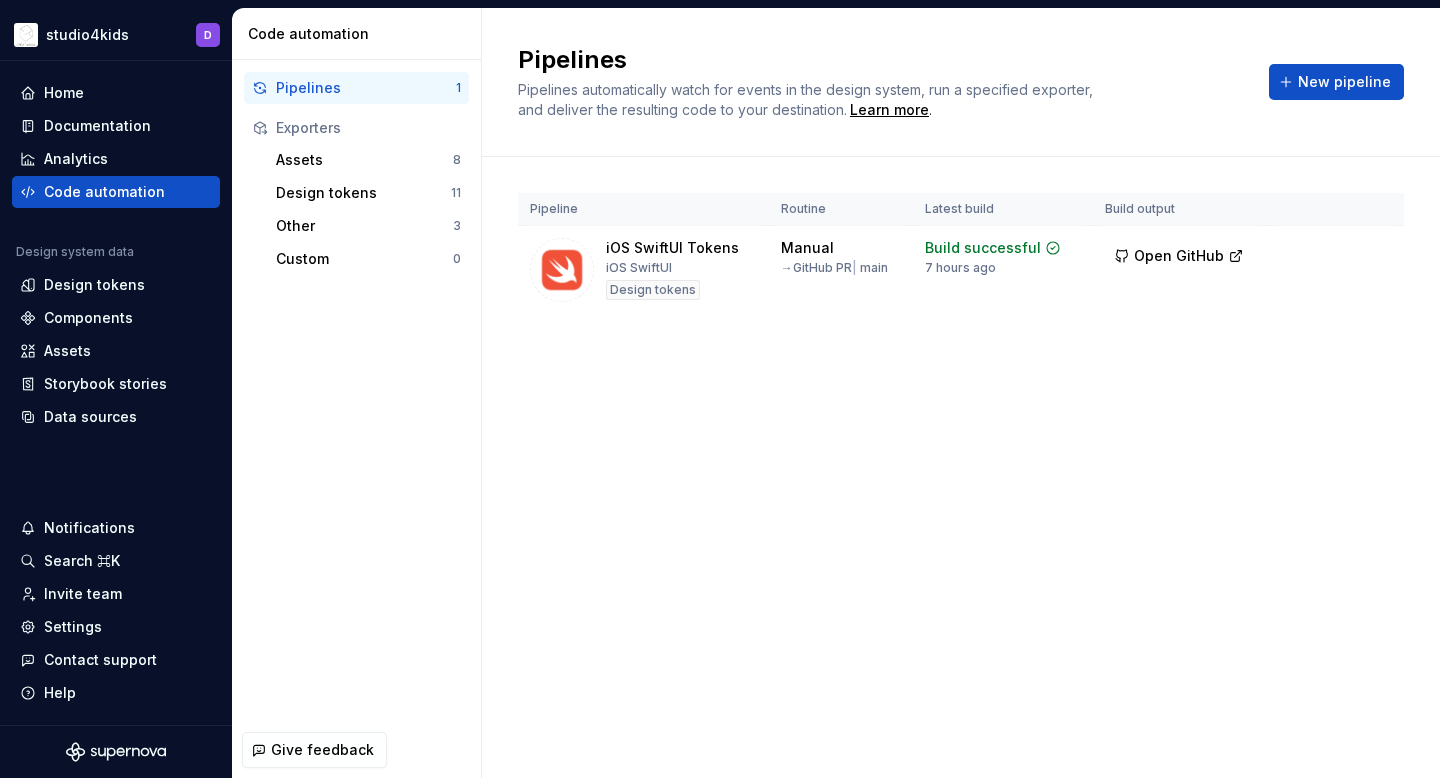 scroll, scrollTop: 0, scrollLeft: 0, axis: both 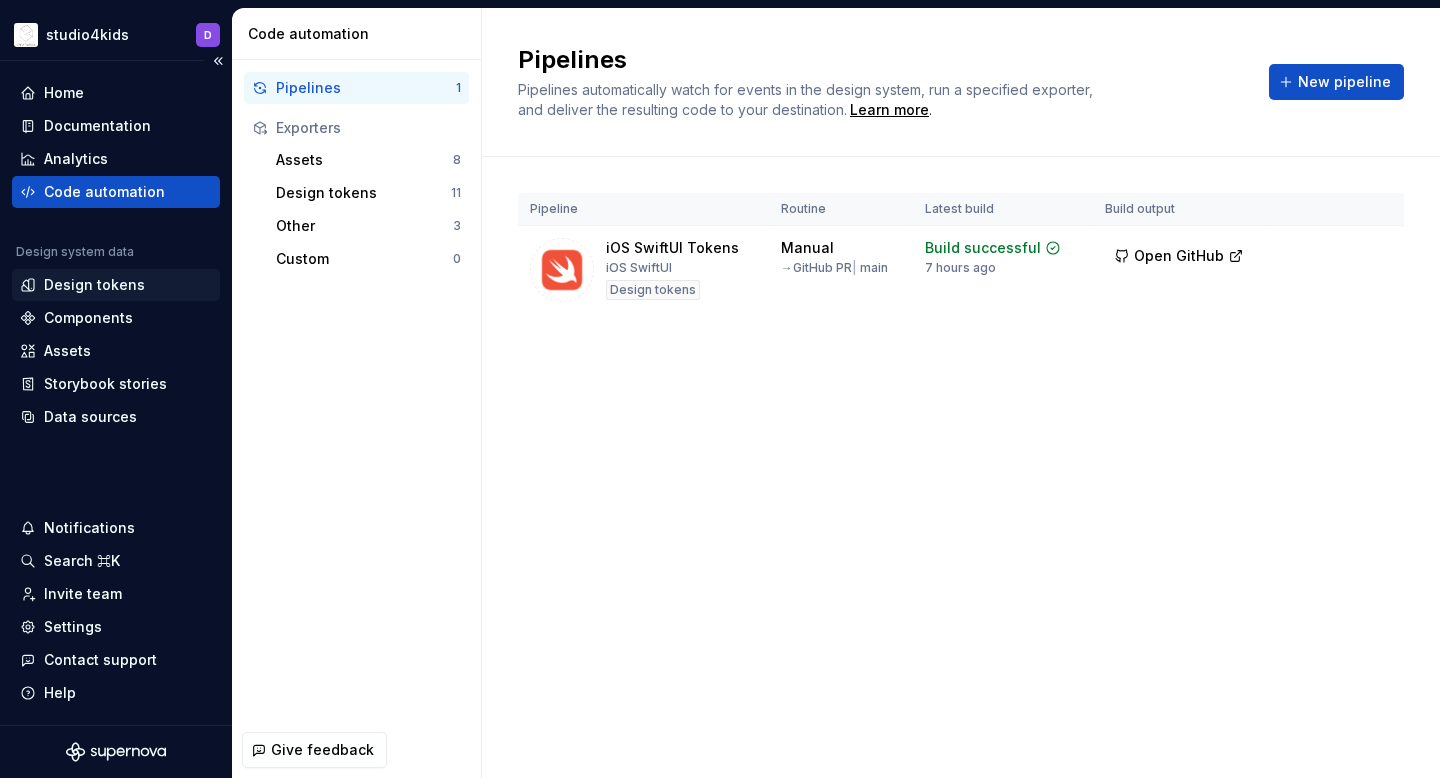 click on "Design tokens" at bounding box center [94, 285] 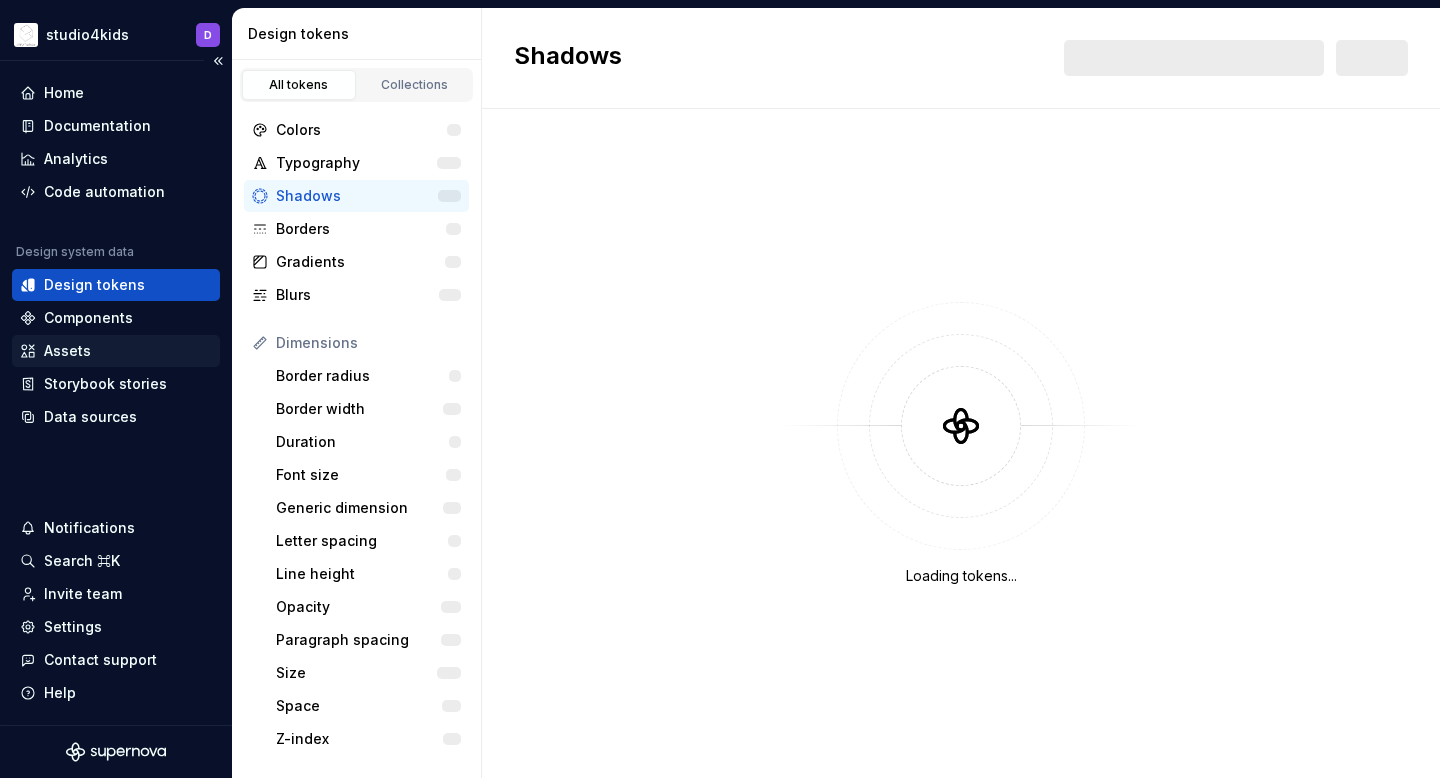 click on "Assets" at bounding box center [67, 351] 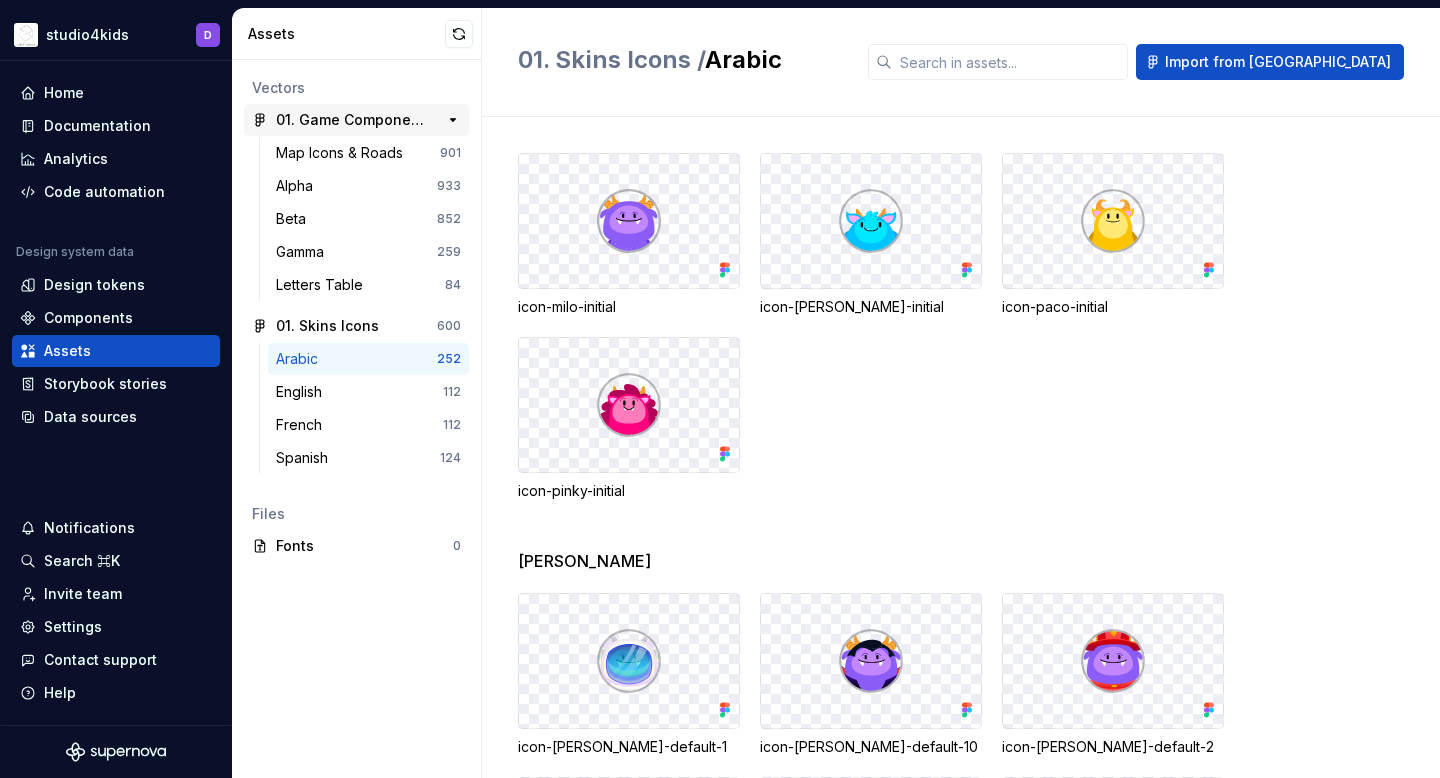 click on "01. Game Components Exportables" at bounding box center (350, 120) 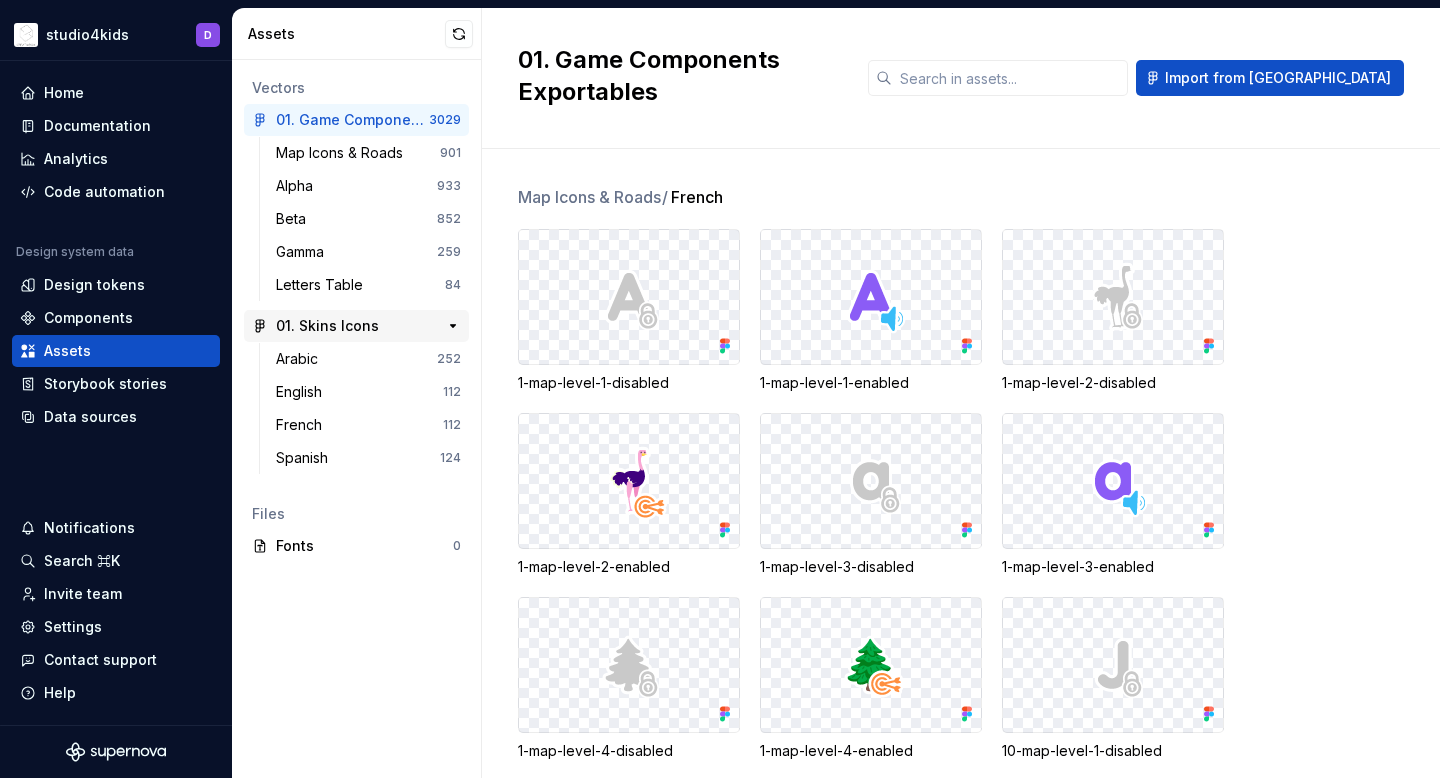 click on "01. Skins Icons" at bounding box center (327, 326) 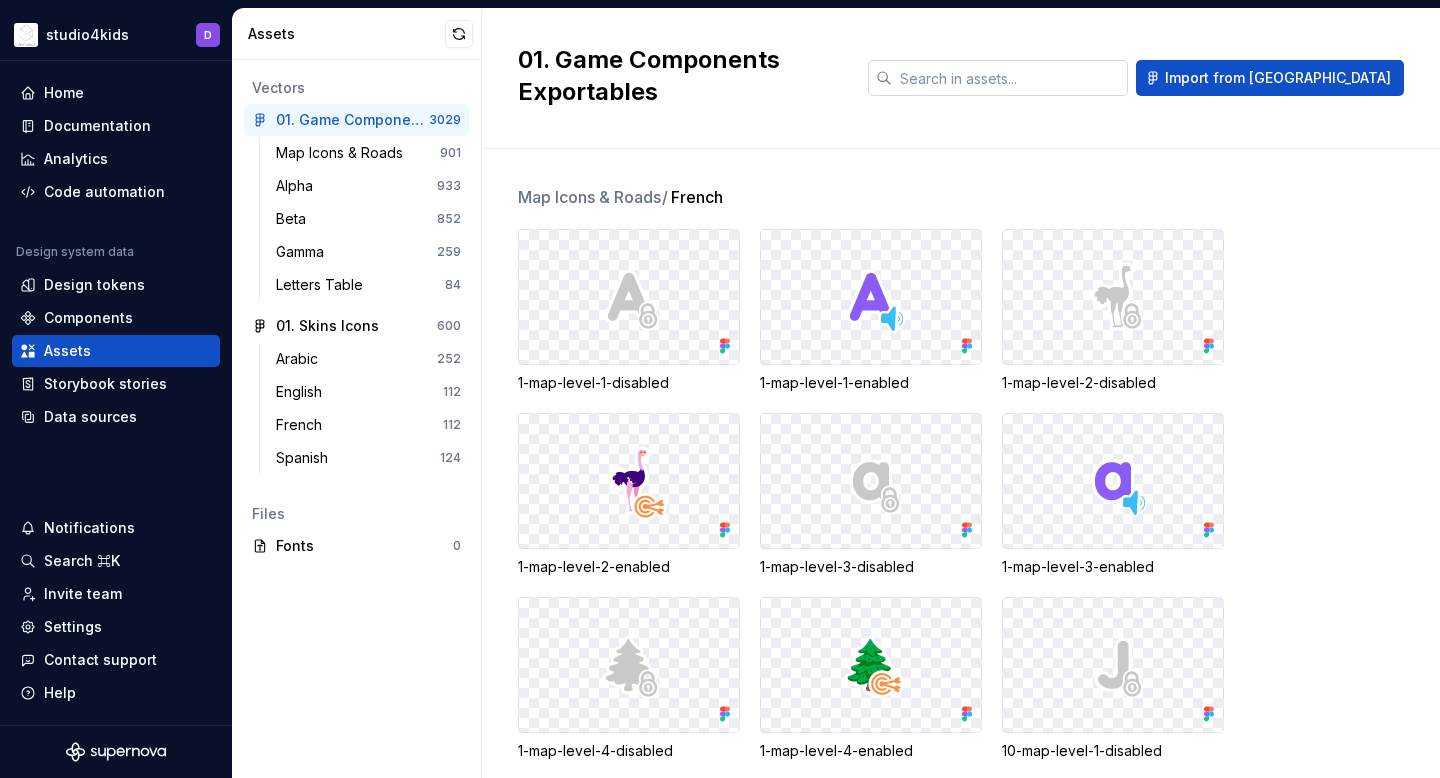 click at bounding box center [1010, 78] 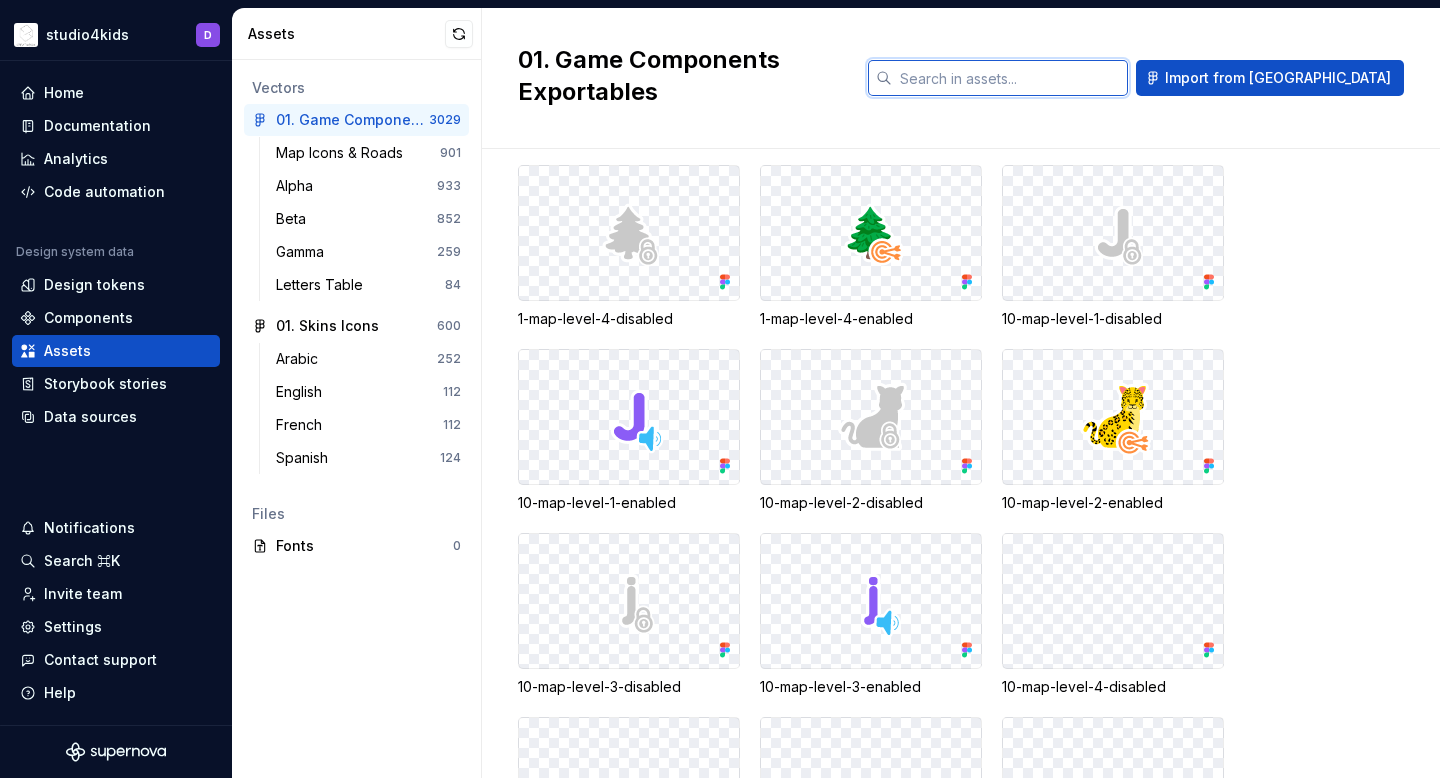 scroll, scrollTop: 0, scrollLeft: 0, axis: both 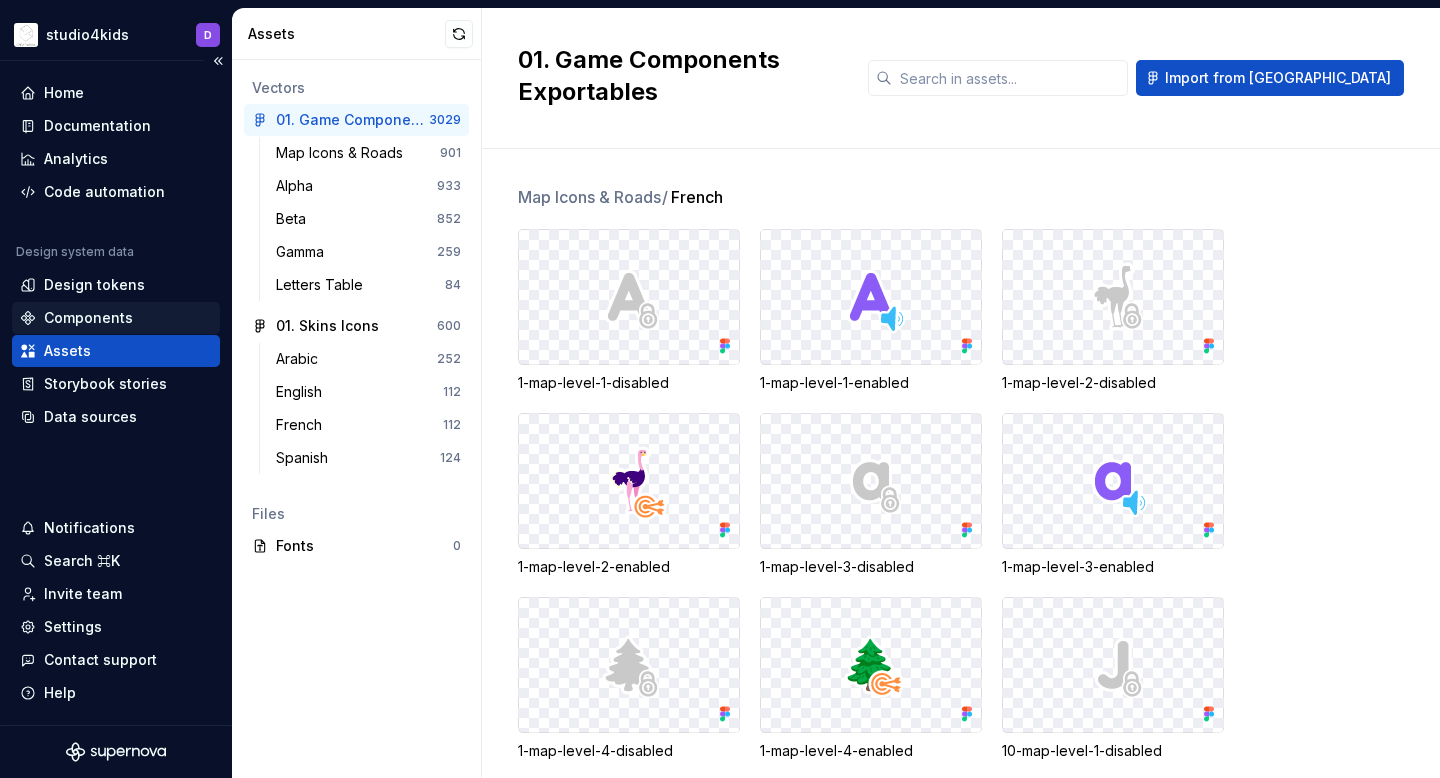 click on "Components" at bounding box center [88, 318] 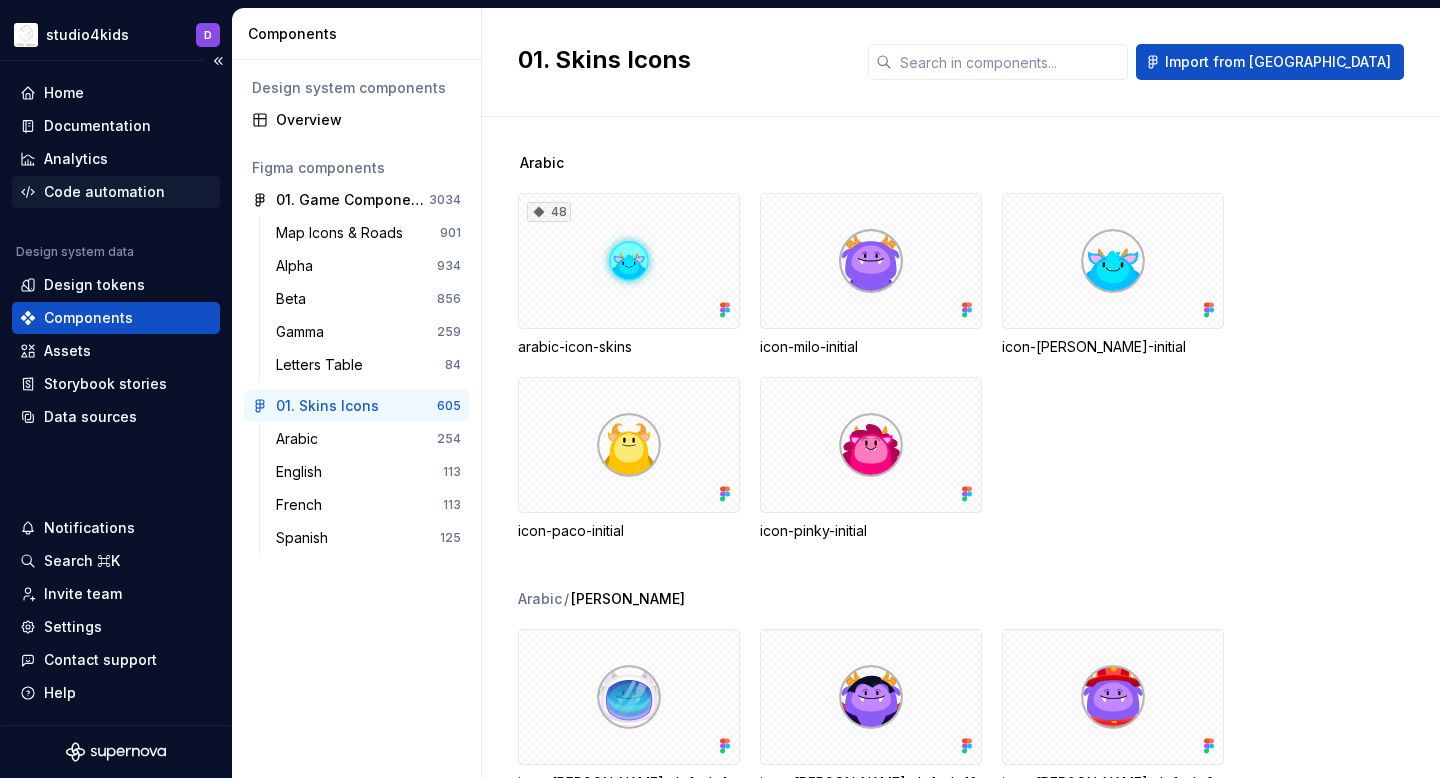click on "Code automation" at bounding box center [104, 192] 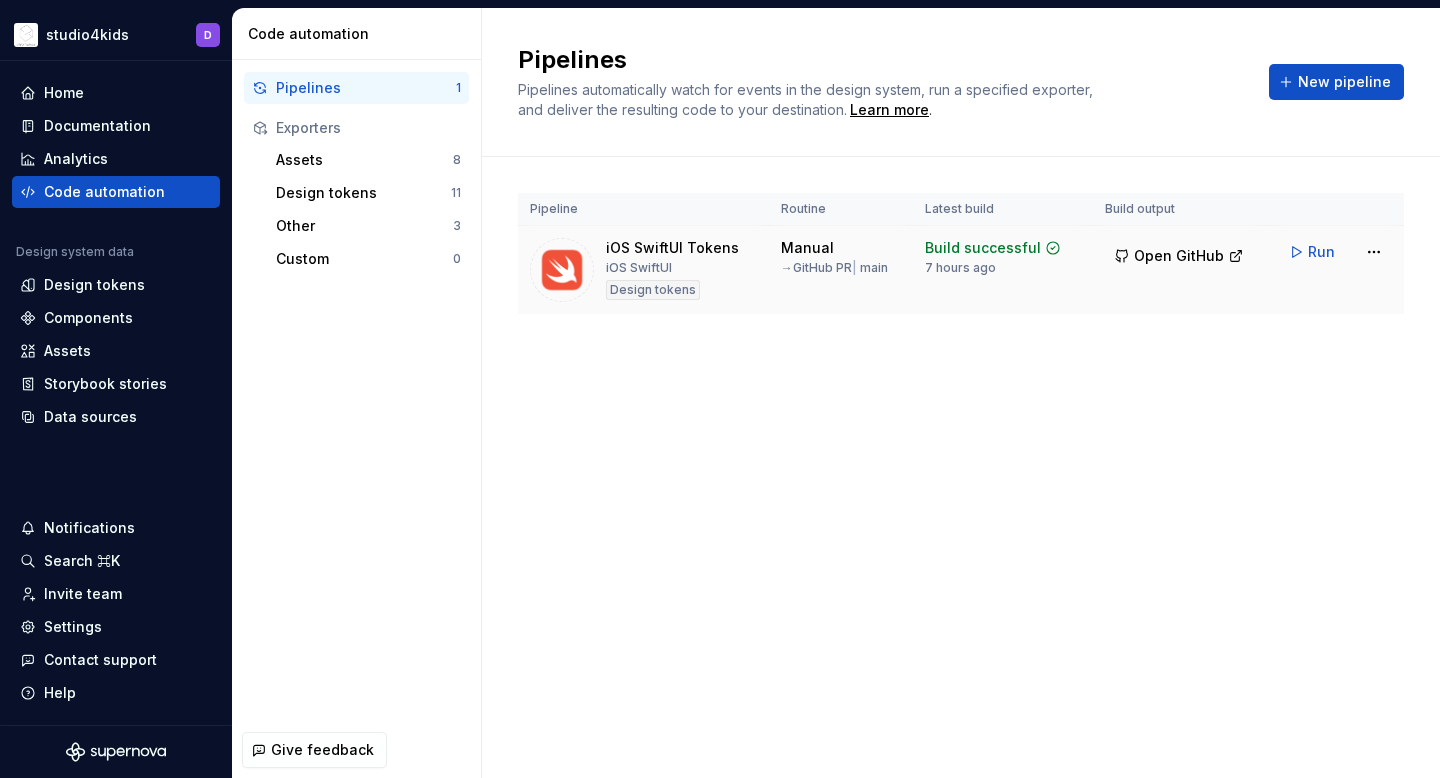 click on "Manual →  GitHub PR  |   main" at bounding box center [841, 270] 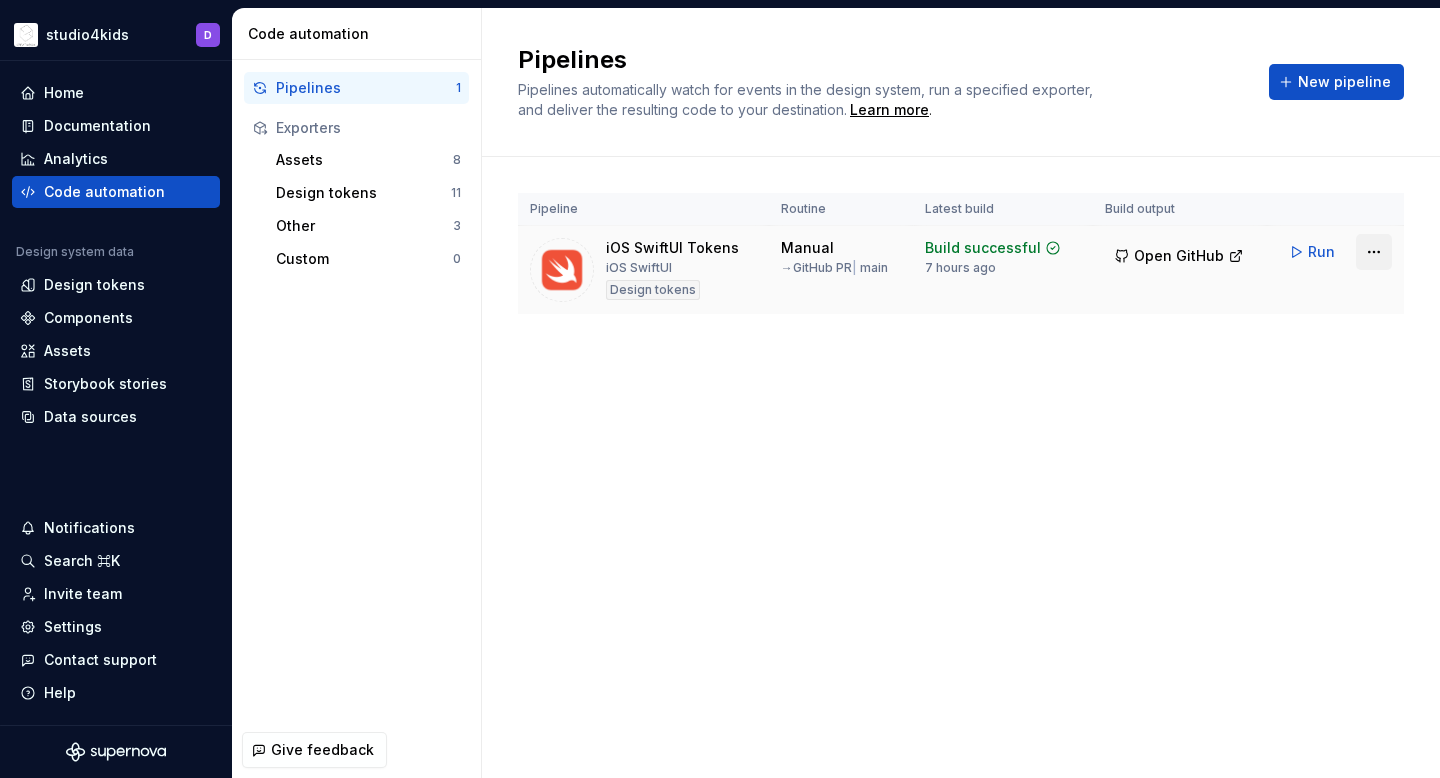 click on "studio4kids D Home Documentation Analytics Code automation Design system data Design tokens Components Assets Storybook stories Data sources Notifications Search ⌘K Invite team Settings Contact support Help Code automation Pipelines 1 Exporters Assets 8 Design tokens 11 Other 3 Custom 0 Give feedback Pipelines Pipelines automatically watch for events in the design system, run a specified exporter, and deliver the resulting code to your destination.   Learn more . New pipeline Pipeline Routine Latest build Build output iOS SwiftUI Tokens iOS SwiftUI Design tokens Manual →  GitHub PR  |   main Build successful 7 hours ago Open GitHub Run   *" at bounding box center [720, 389] 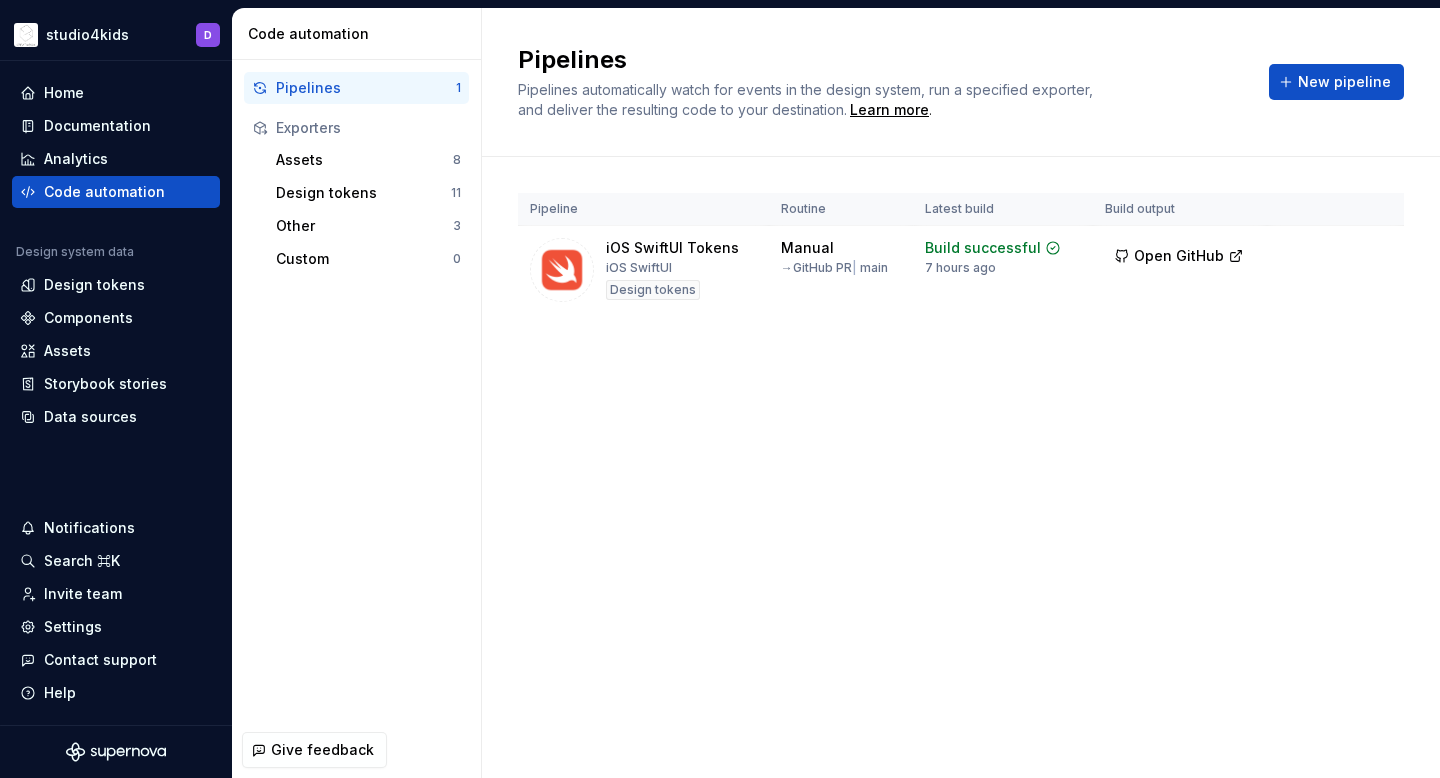 click on "studio4kids D Home Documentation Analytics Code automation Design system data Design tokens Components Assets Storybook stories Data sources Notifications Search ⌘K Invite team Settings Contact support Help Code automation Pipelines 1 Exporters Assets 8 Design tokens 11 Other 3 Custom 0 Give feedback Pipelines Pipelines automatically watch for events in the design system, run a specified exporter, and deliver the resulting code to your destination.   Learn more . New pipeline Pipeline Routine Latest build Build output iOS SwiftUI Tokens iOS SwiftUI Design tokens Manual →  GitHub PR  |   main Build successful 7 hours ago Open GitHub Run   *" at bounding box center (720, 389) 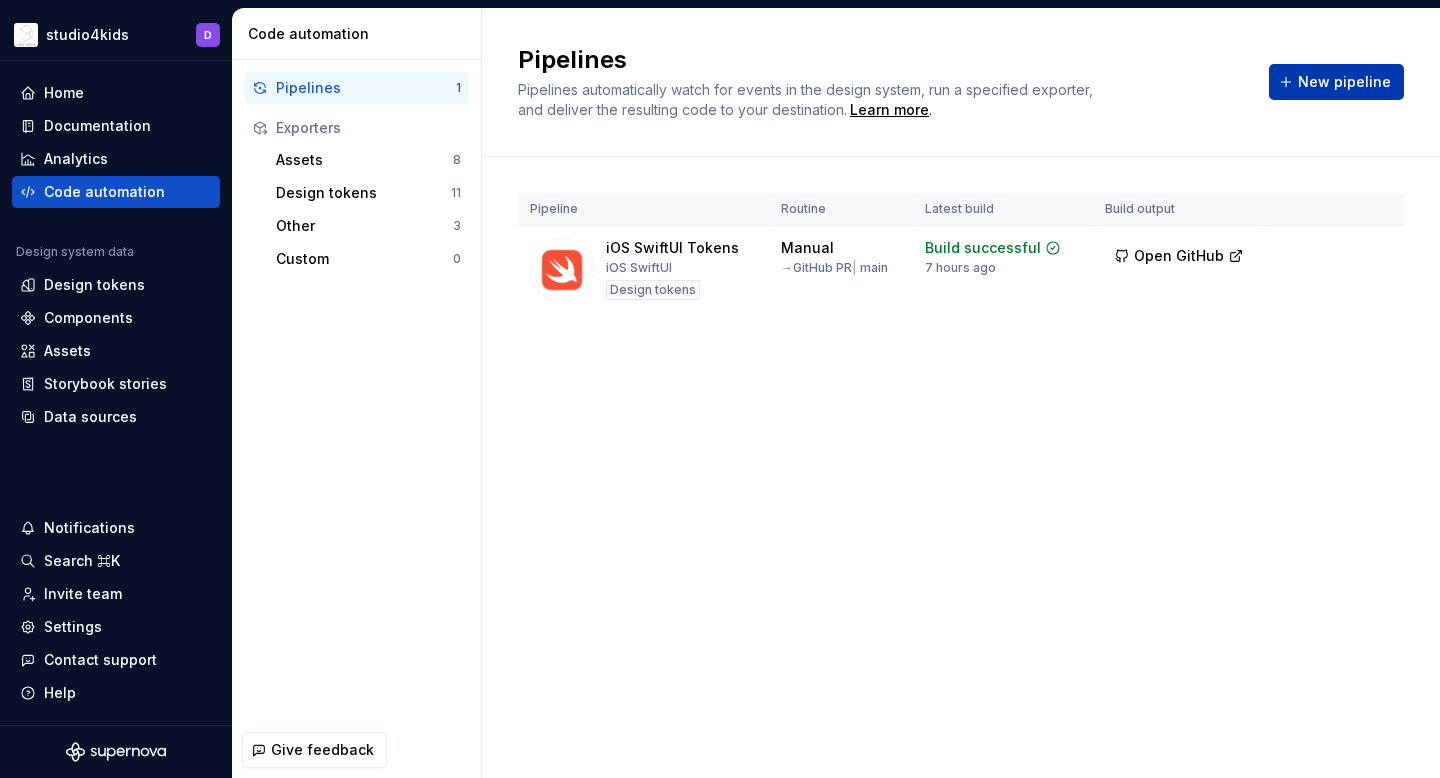 click on "New pipeline" at bounding box center (1344, 82) 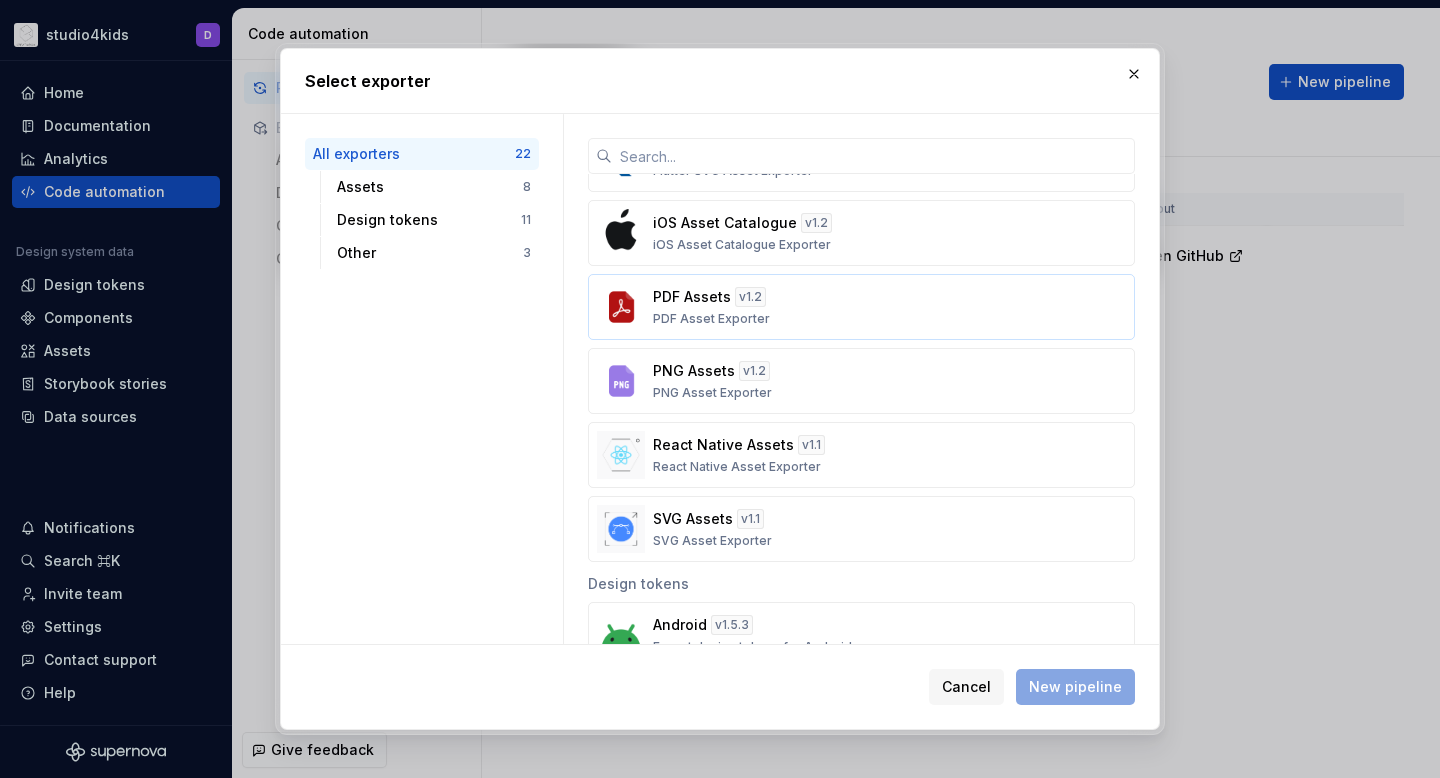 scroll, scrollTop: 228, scrollLeft: 0, axis: vertical 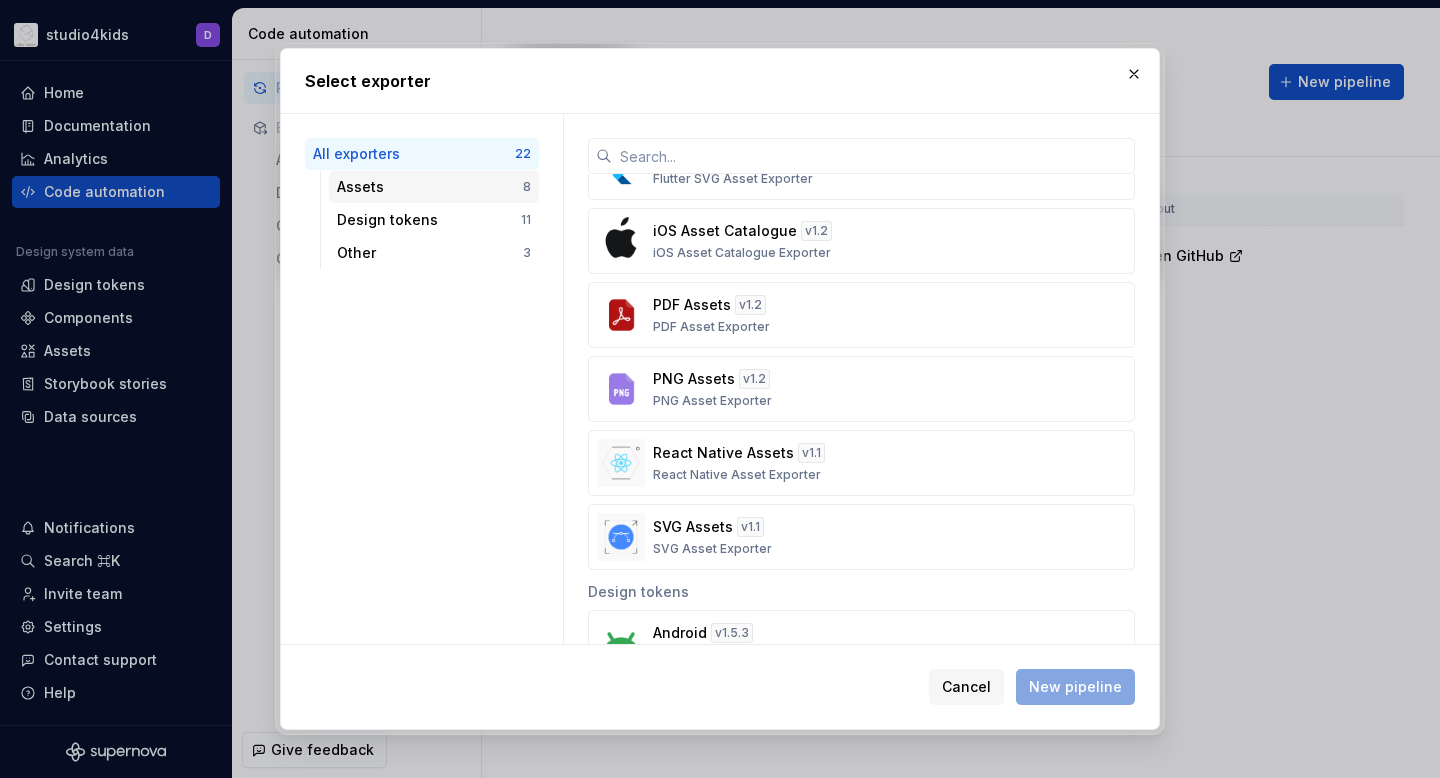 click on "Assets" at bounding box center (430, 187) 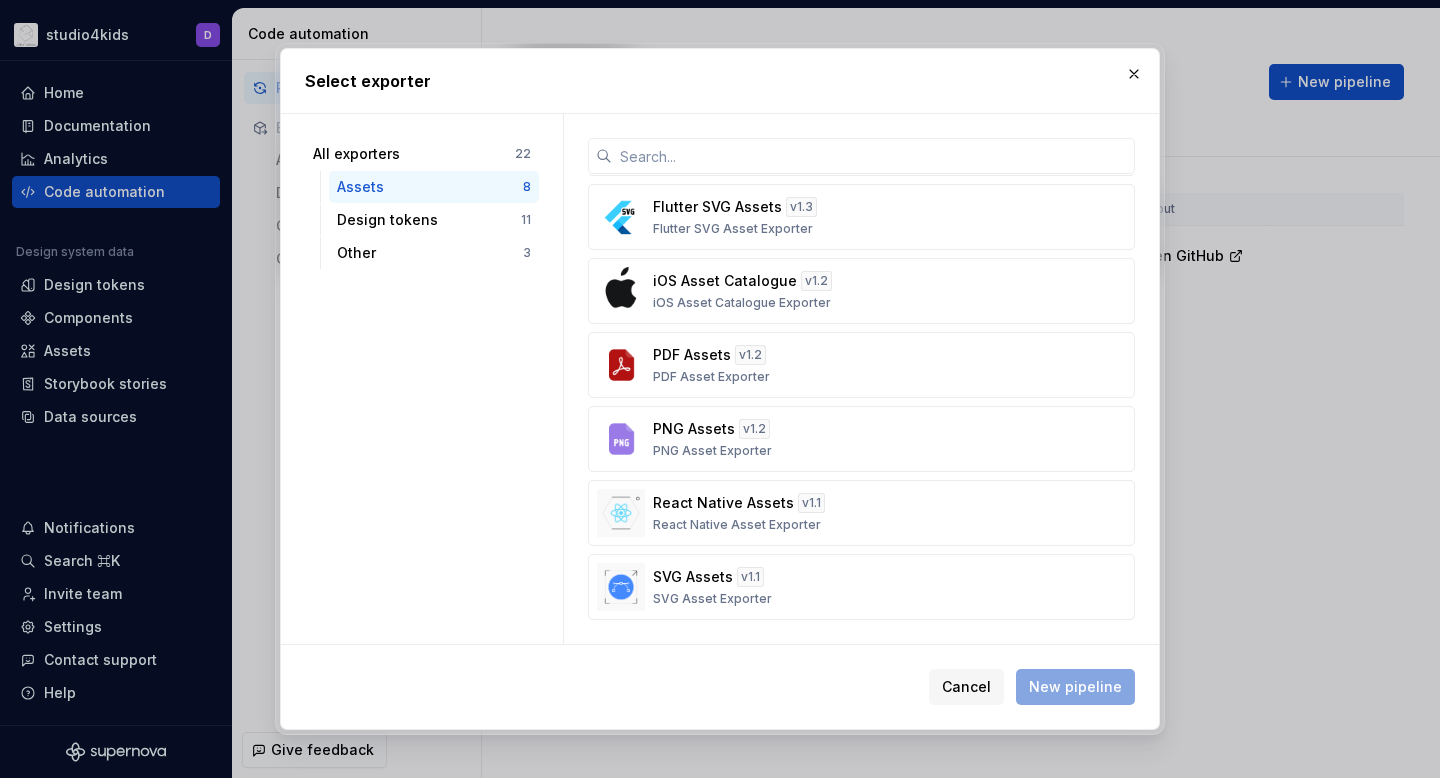 scroll, scrollTop: 0, scrollLeft: 0, axis: both 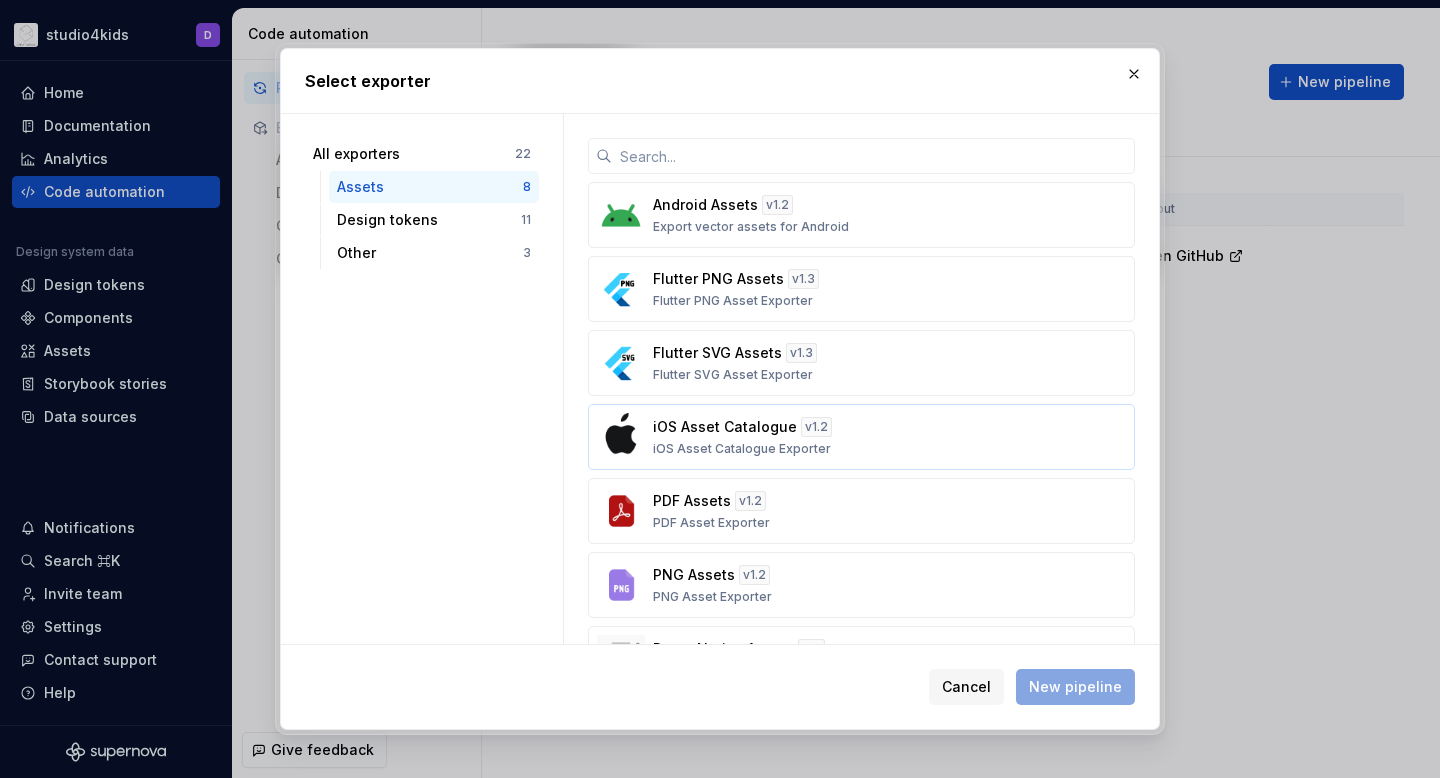 click on "iOS Asset Catalogue Exporter" at bounding box center [742, 449] 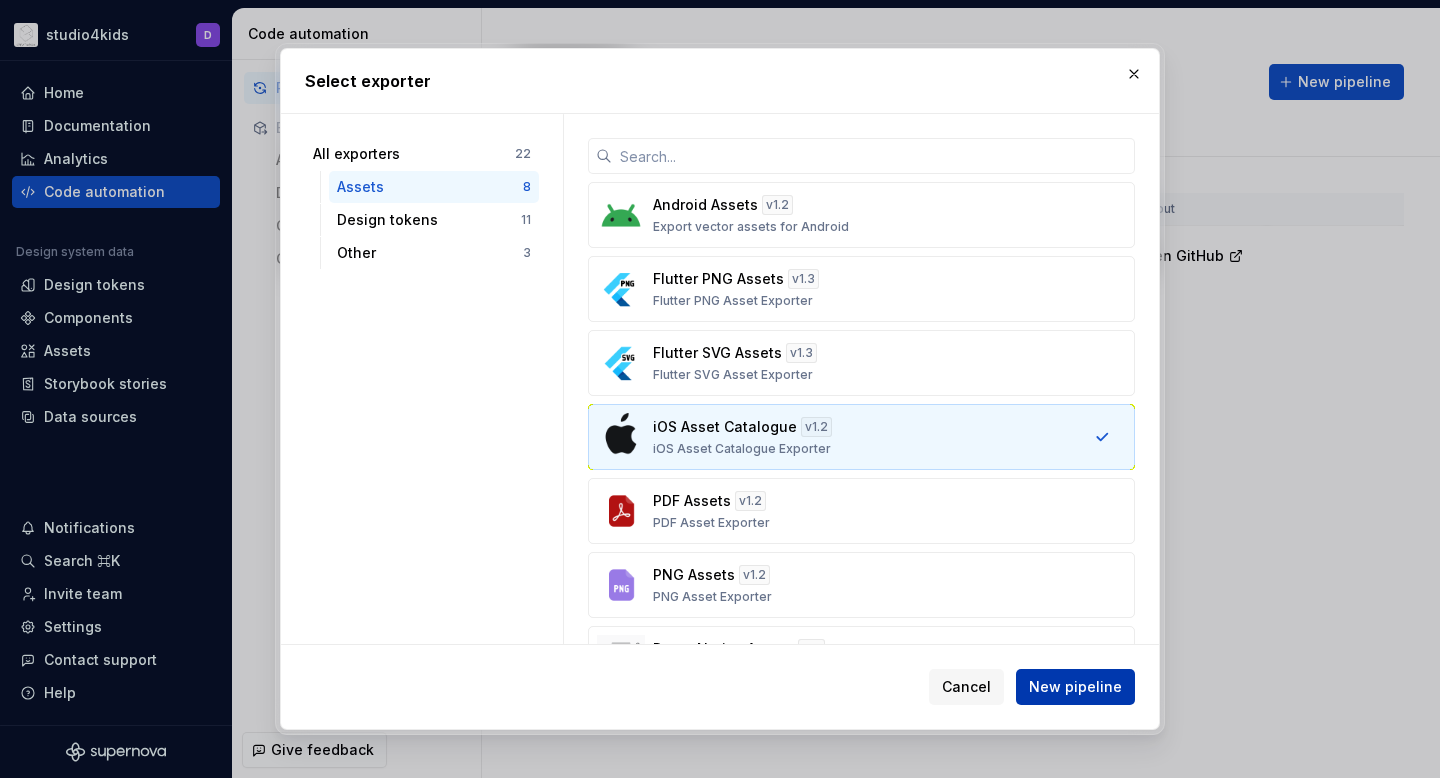 click on "New pipeline" at bounding box center (1075, 687) 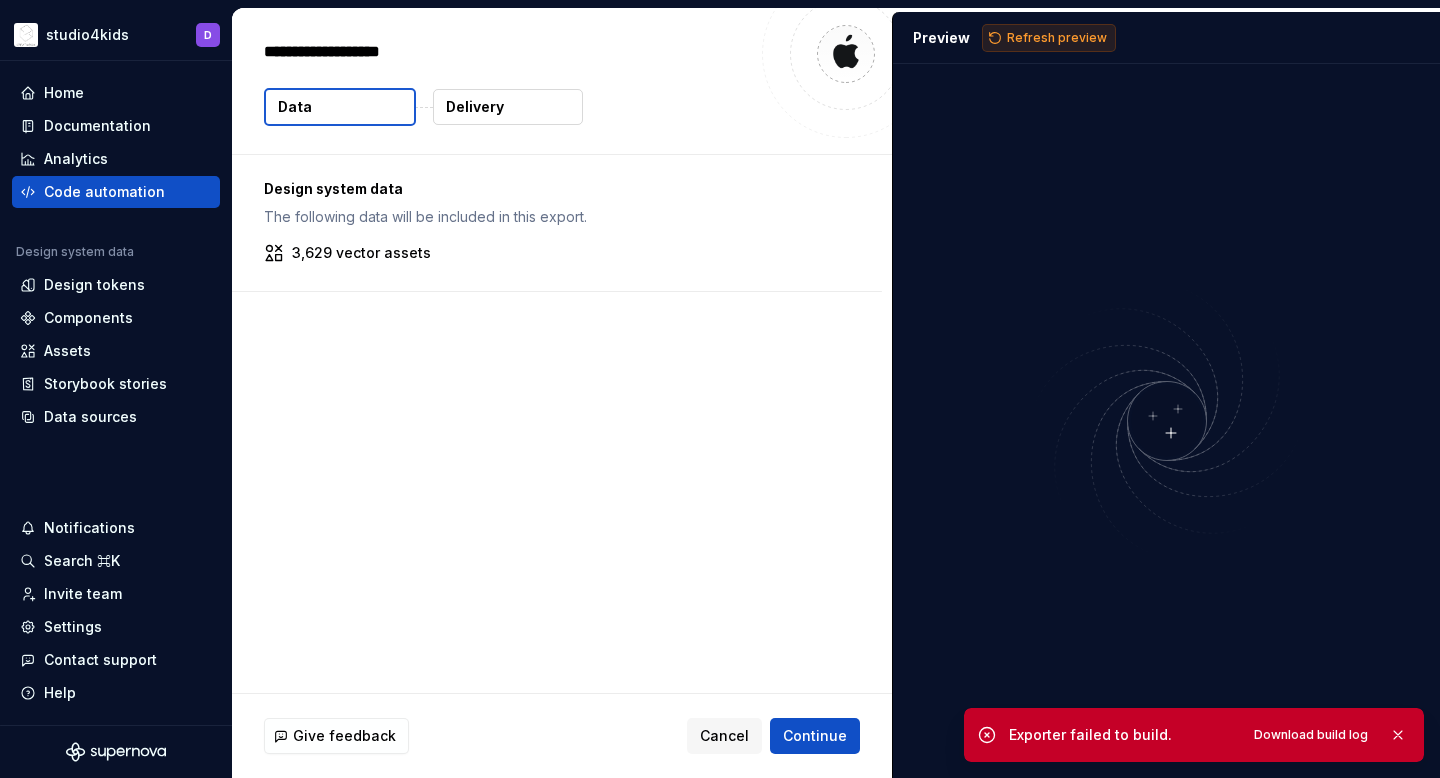 click on "Refresh preview" at bounding box center (1057, 38) 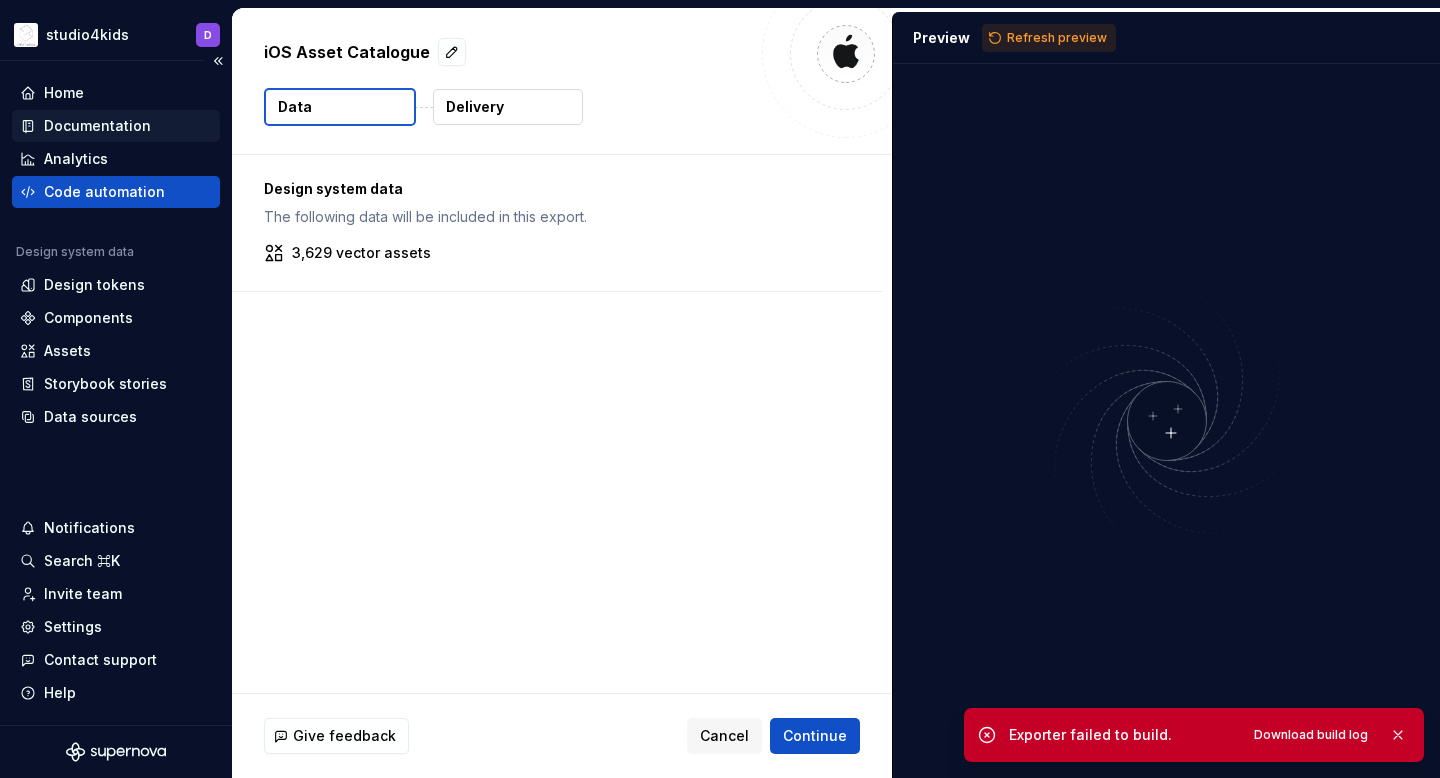click on "Documentation" at bounding box center [116, 126] 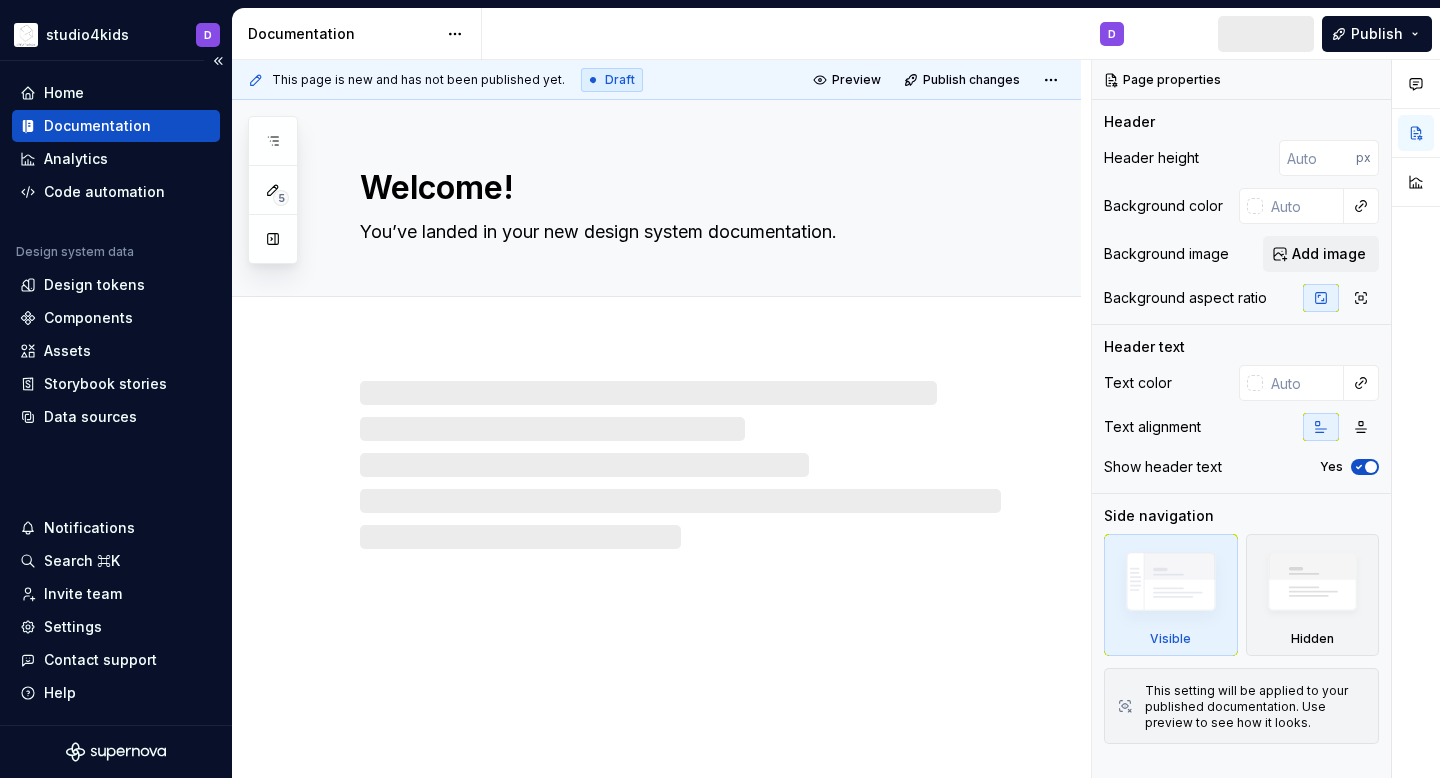 type on "*" 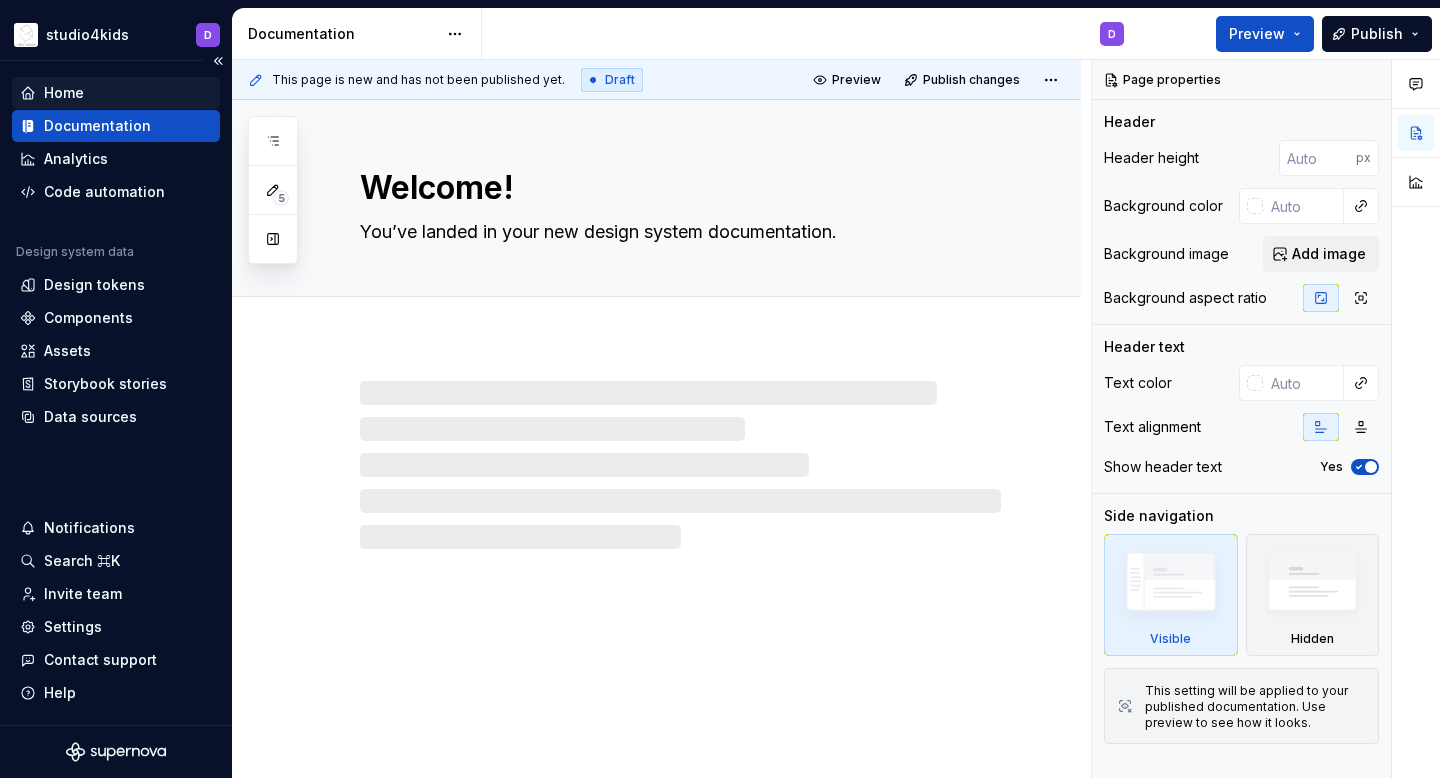 click on "Home" at bounding box center (64, 93) 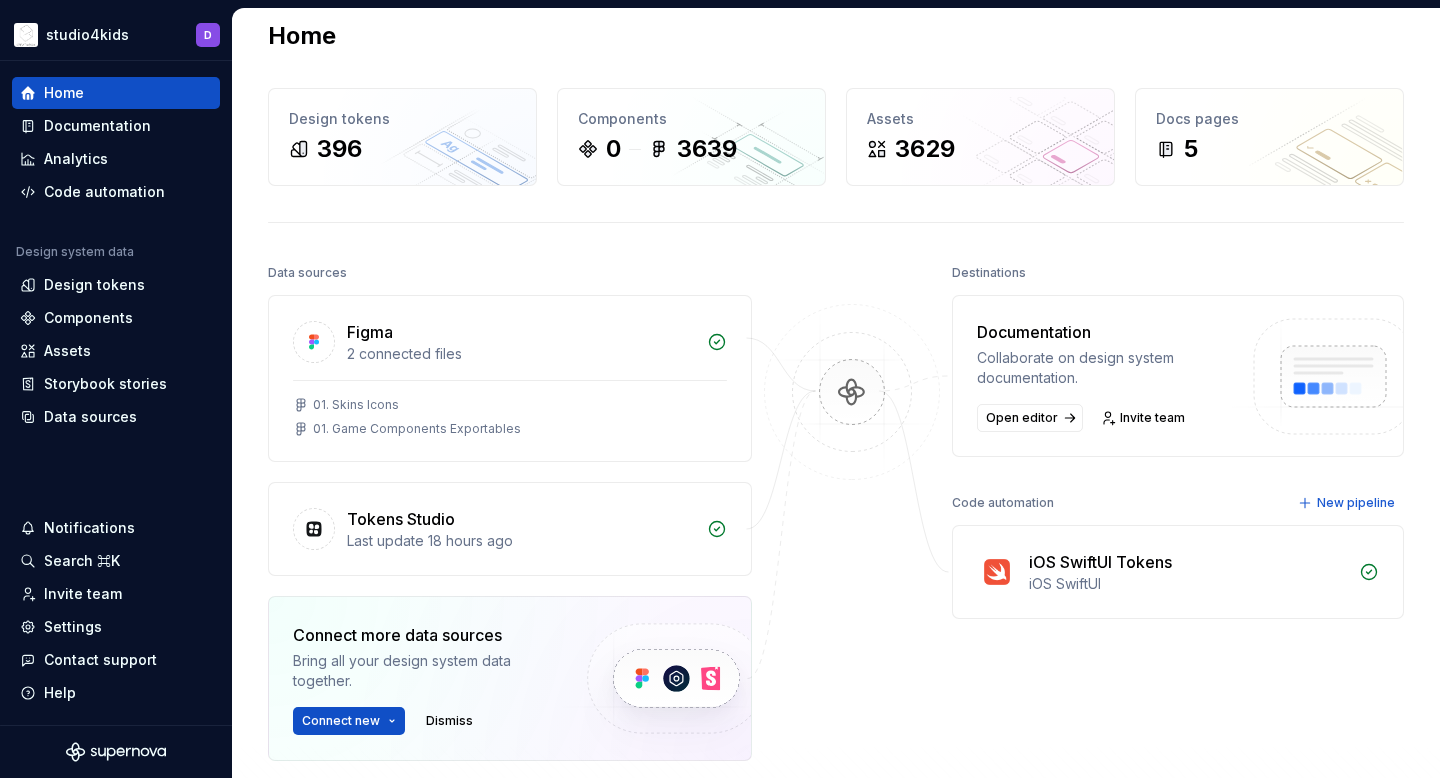 scroll, scrollTop: 14, scrollLeft: 0, axis: vertical 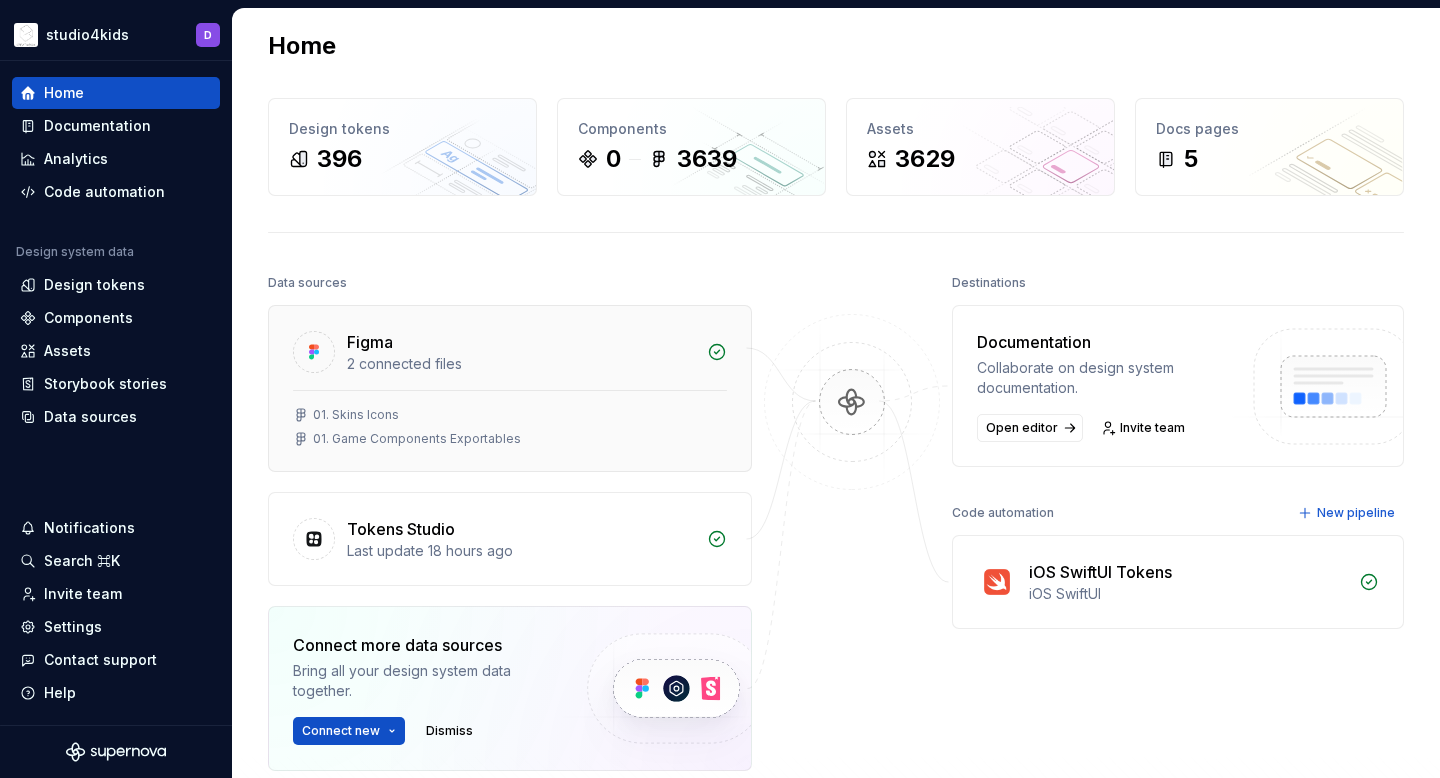 click on "01. Game Components Exportables" at bounding box center [417, 439] 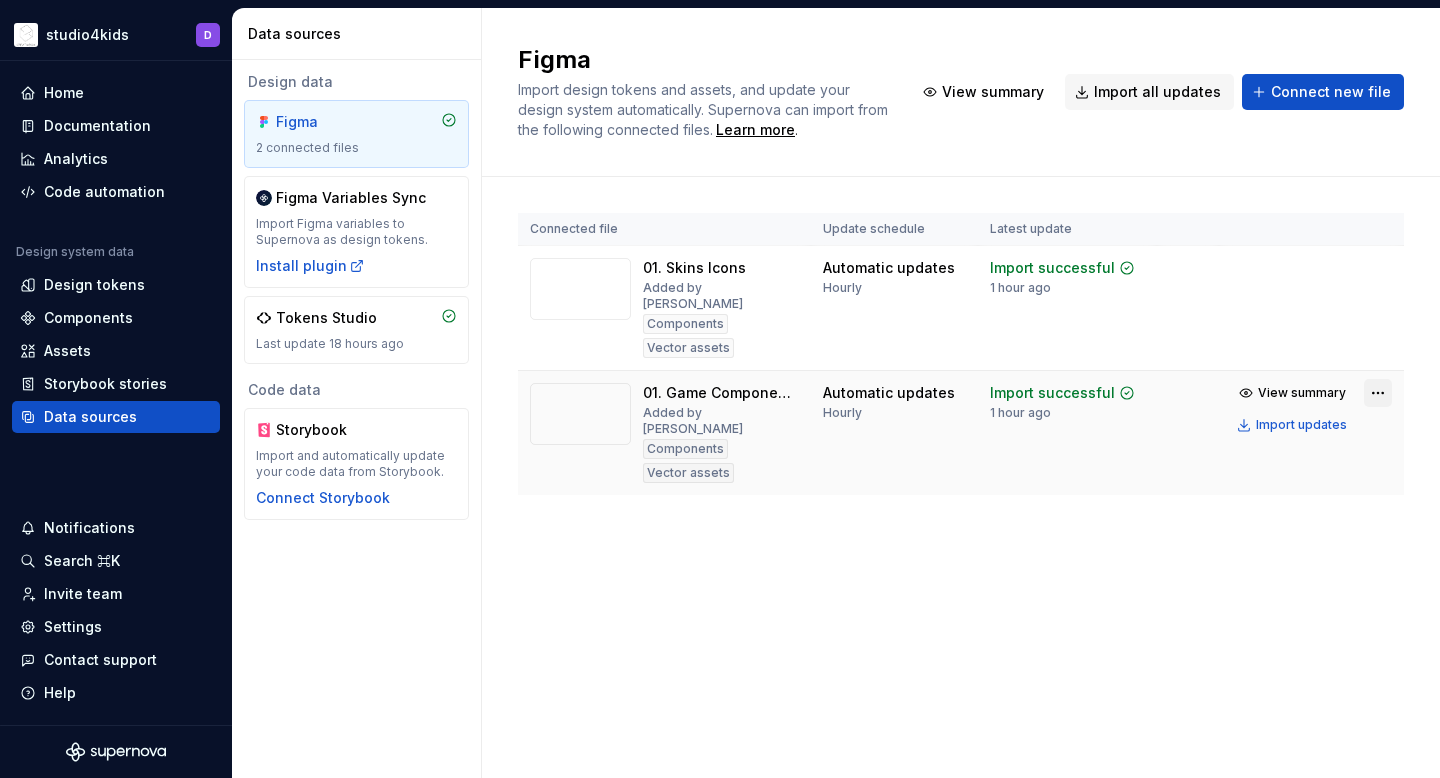click on "studio4kids D Home Documentation Analytics Code automation Design system data Design tokens Components Assets Storybook stories Data sources Notifications Search ⌘K Invite team Settings Contact support Help Data sources Design data Figma 2 connected files Figma Variables Sync Import Figma variables to Supernova as design tokens. Install plugin Tokens Studio Last update 18 hours ago Code data Storybook Import and automatically update your code data from Storybook. Connect Storybook Figma Import design tokens and assets, and update your design system automatically. Supernova can import from the following connected files.   Learn more . View summary Import all updates Connect new file Connected file Update schedule Latest update 01. Skins Icons Added by [PERSON_NAME] Components Vector assets  Automatic updates Hourly Import successful 1 hour ago View summary Import updates 01. Game Components Exportables Added by [PERSON_NAME] Vector assets  Automatic updates Hourly Import successful 1 hour ago View summary   *" at bounding box center [720, 389] 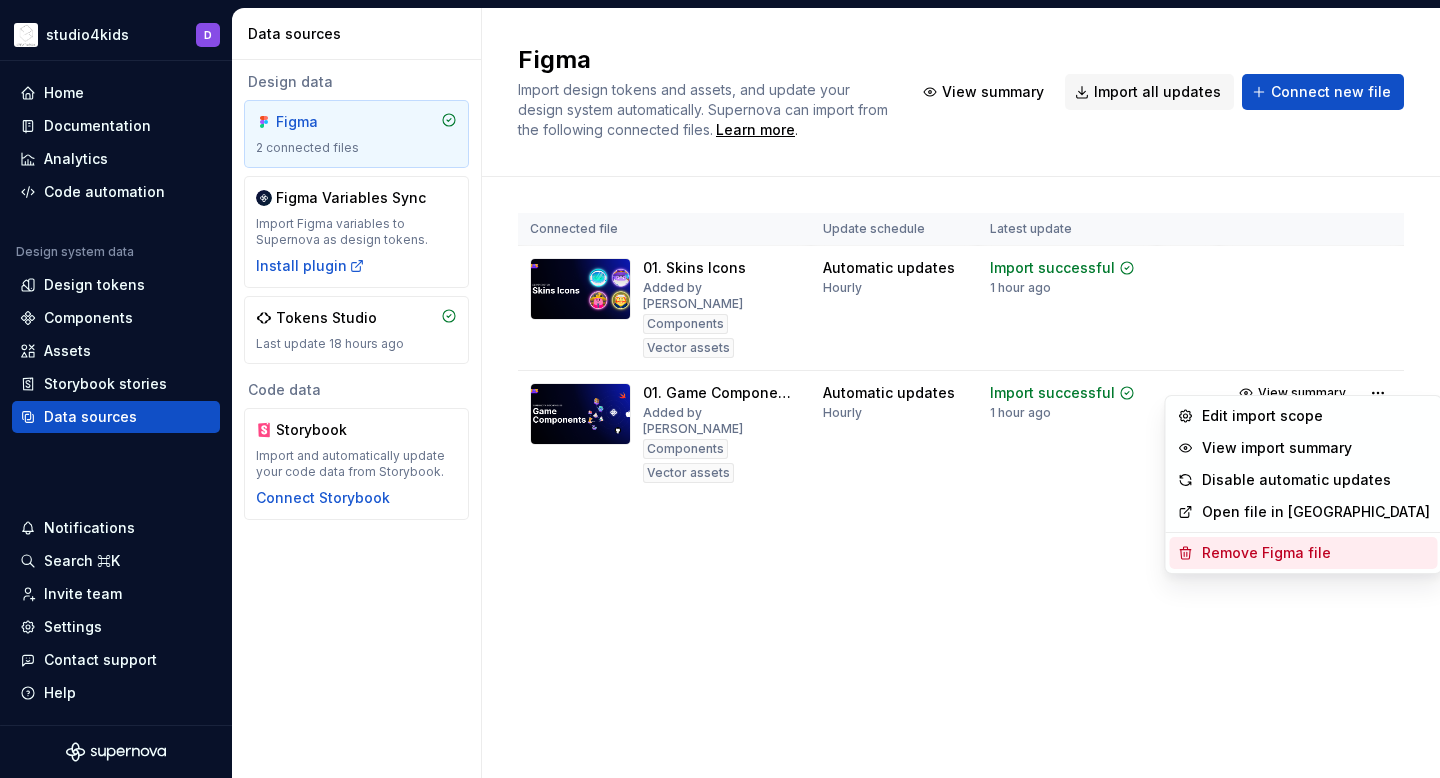 click on "Remove Figma file" at bounding box center [1316, 553] 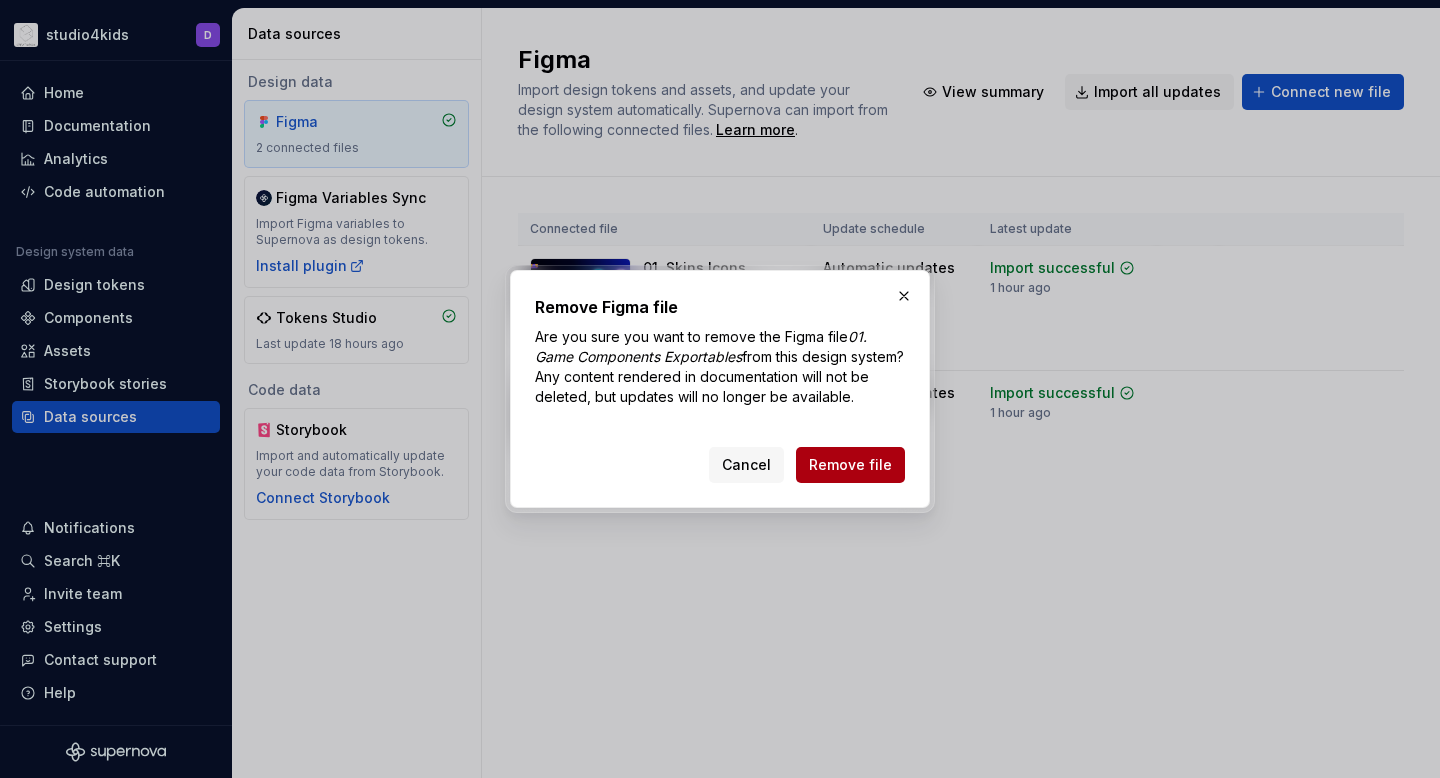 click on "Remove file" at bounding box center (850, 465) 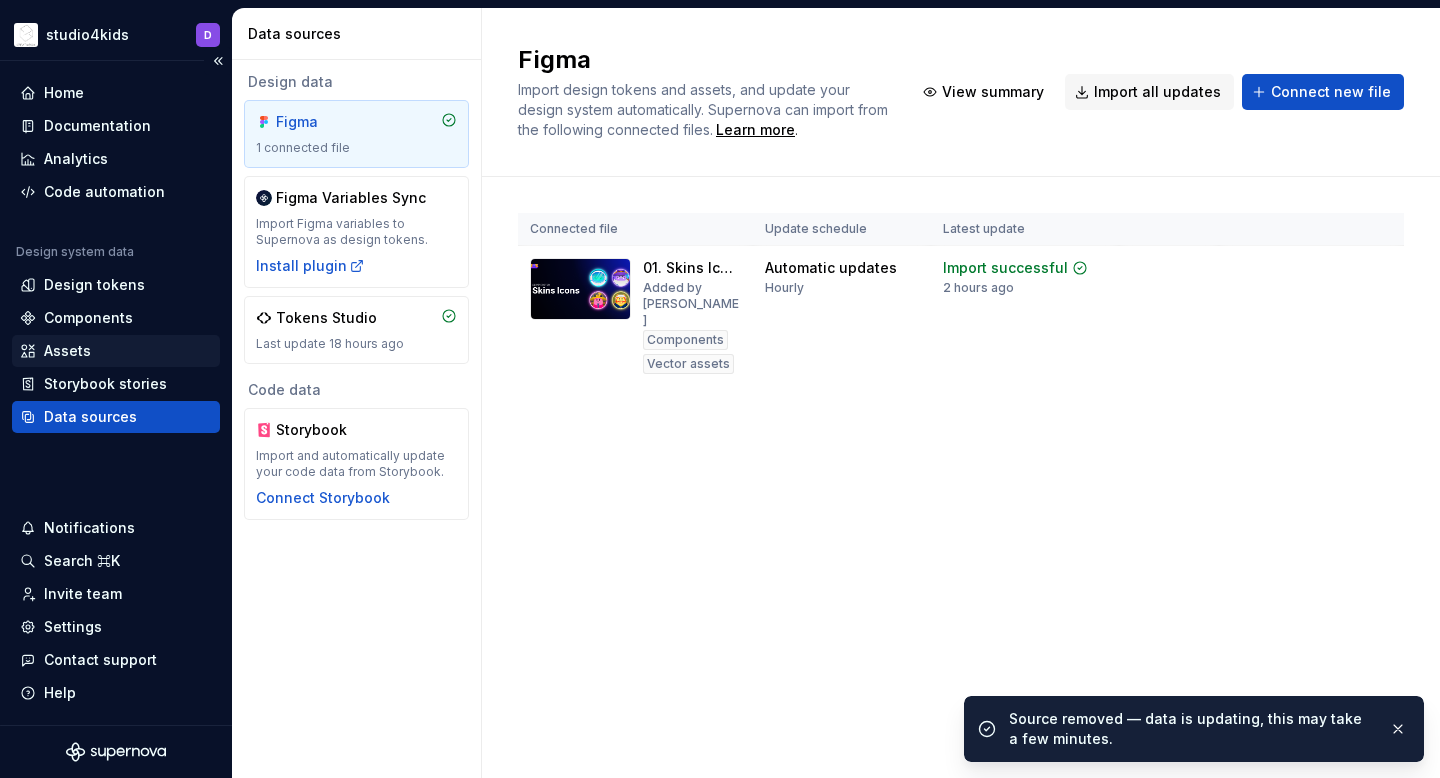 click on "Assets" at bounding box center (116, 351) 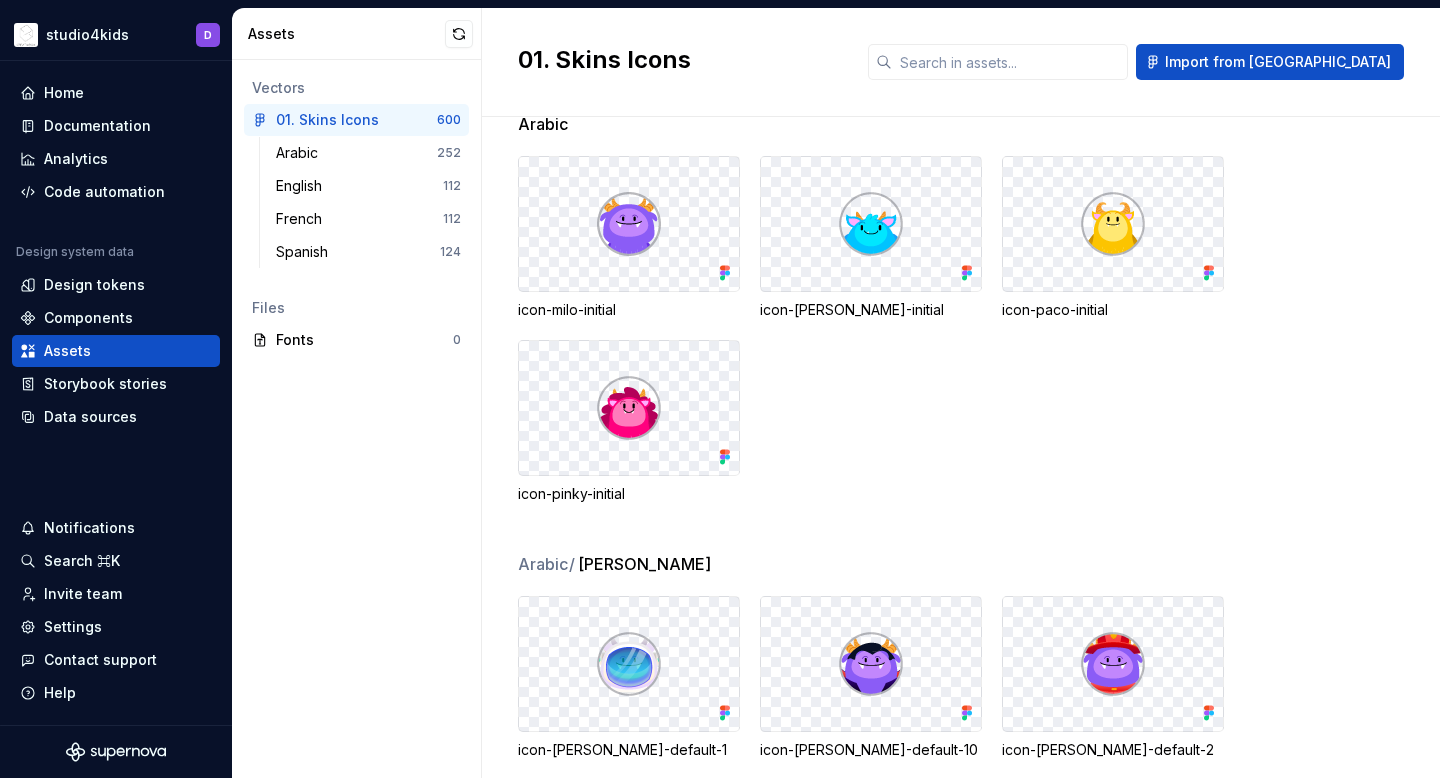 scroll, scrollTop: 0, scrollLeft: 0, axis: both 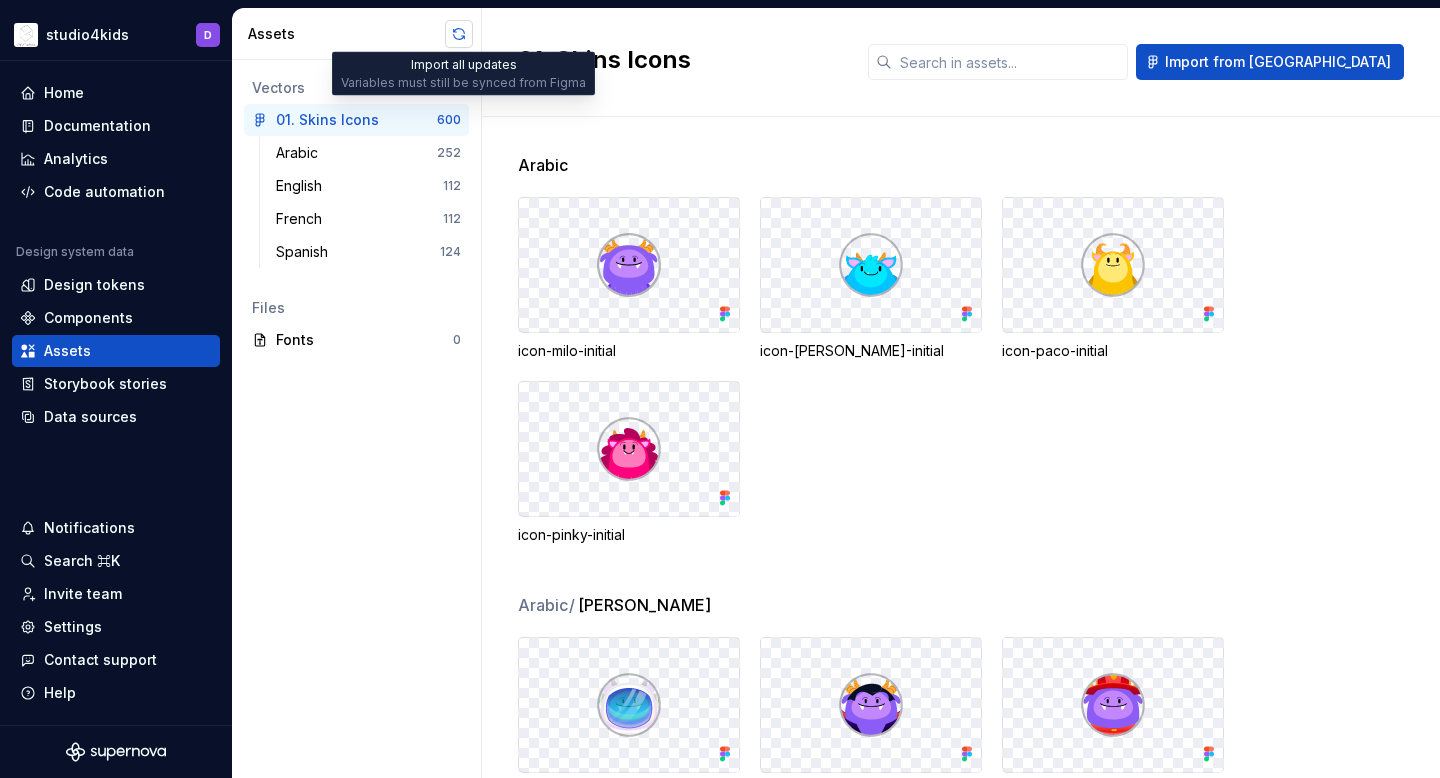 click at bounding box center [459, 34] 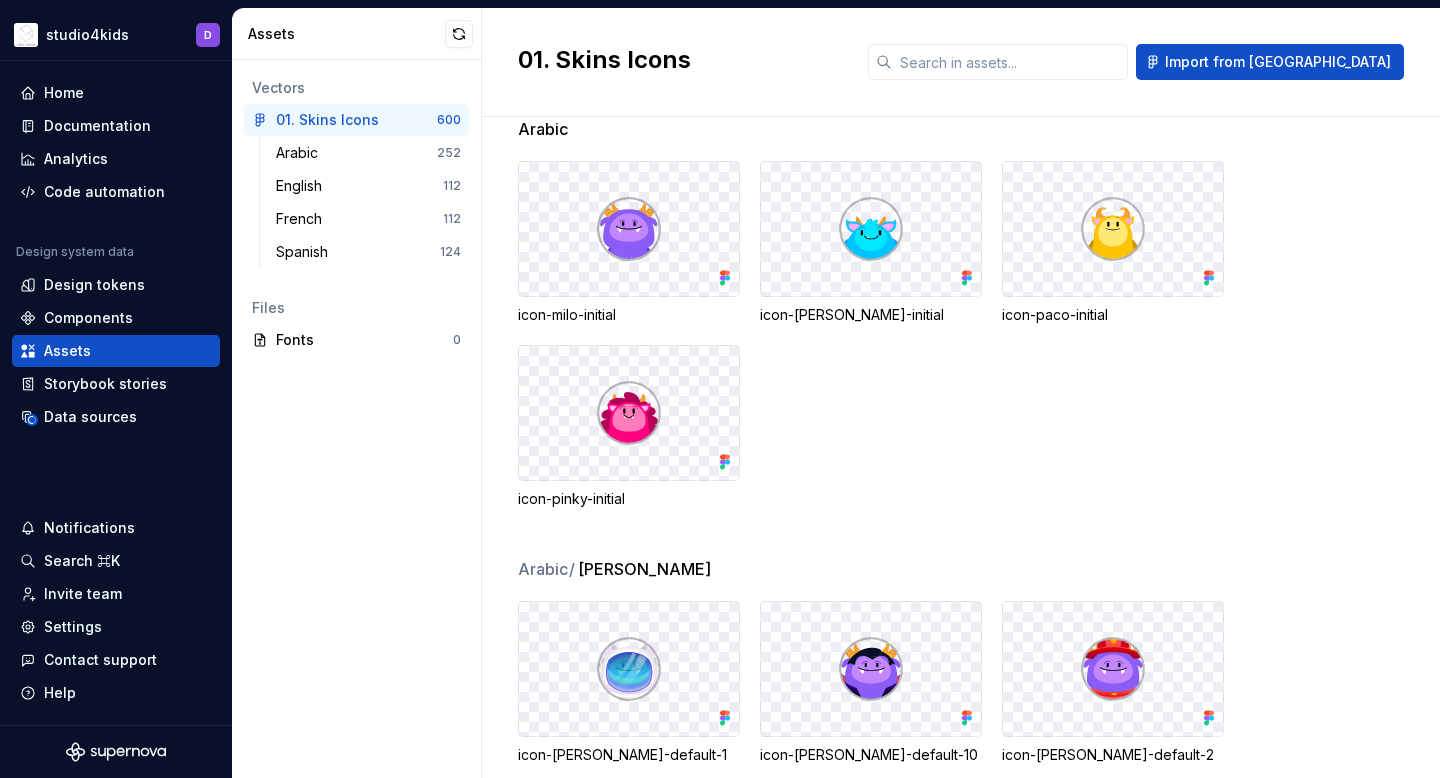 scroll, scrollTop: 0, scrollLeft: 0, axis: both 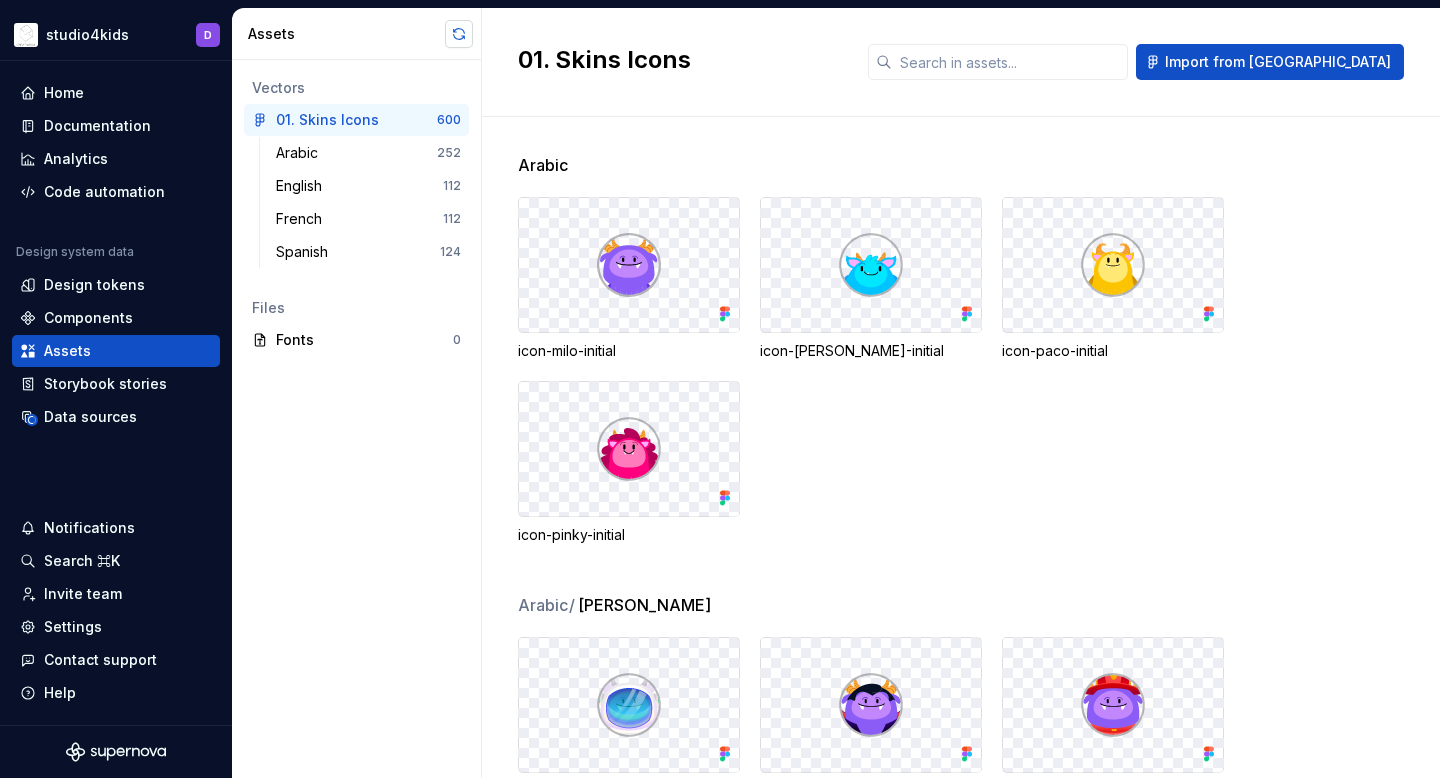 click at bounding box center [459, 34] 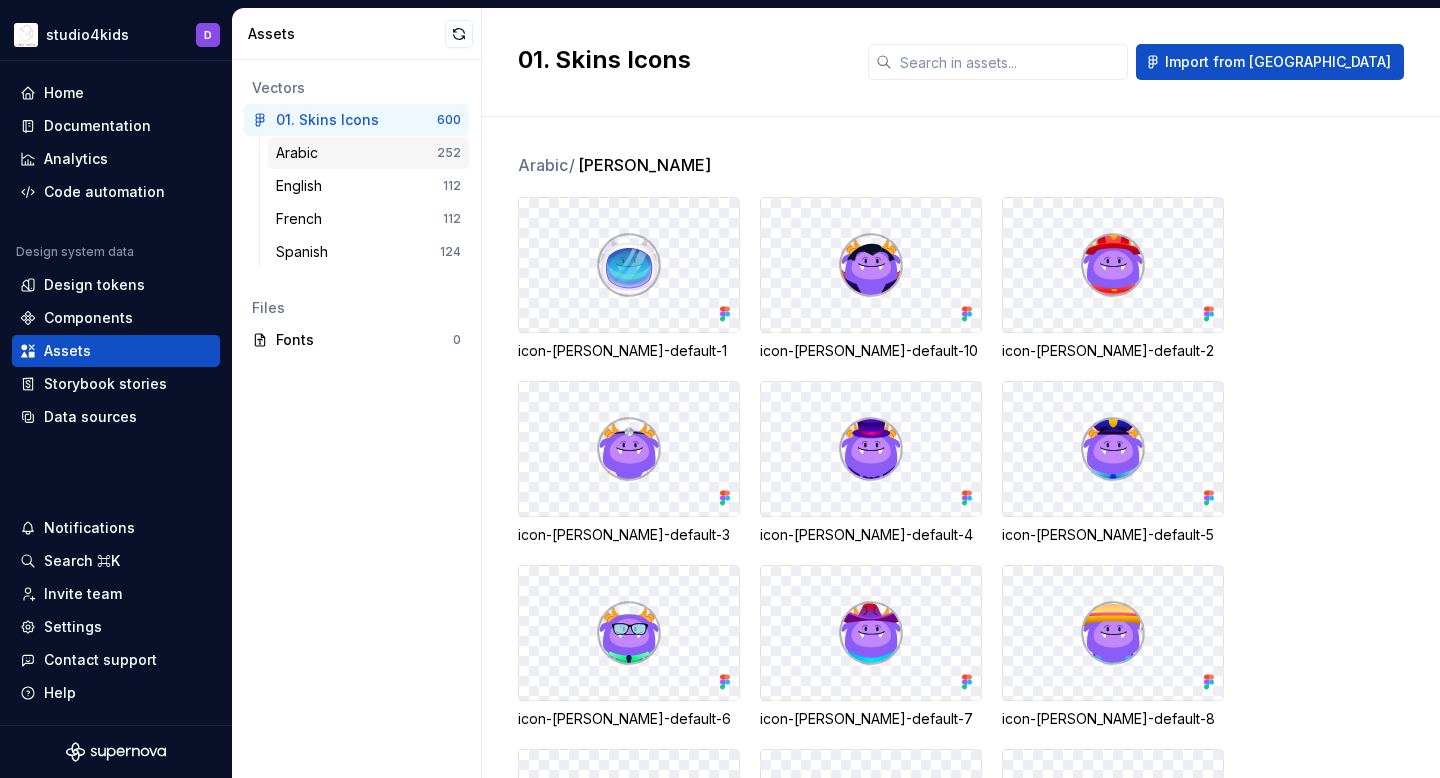 click on "Arabic" at bounding box center (356, 153) 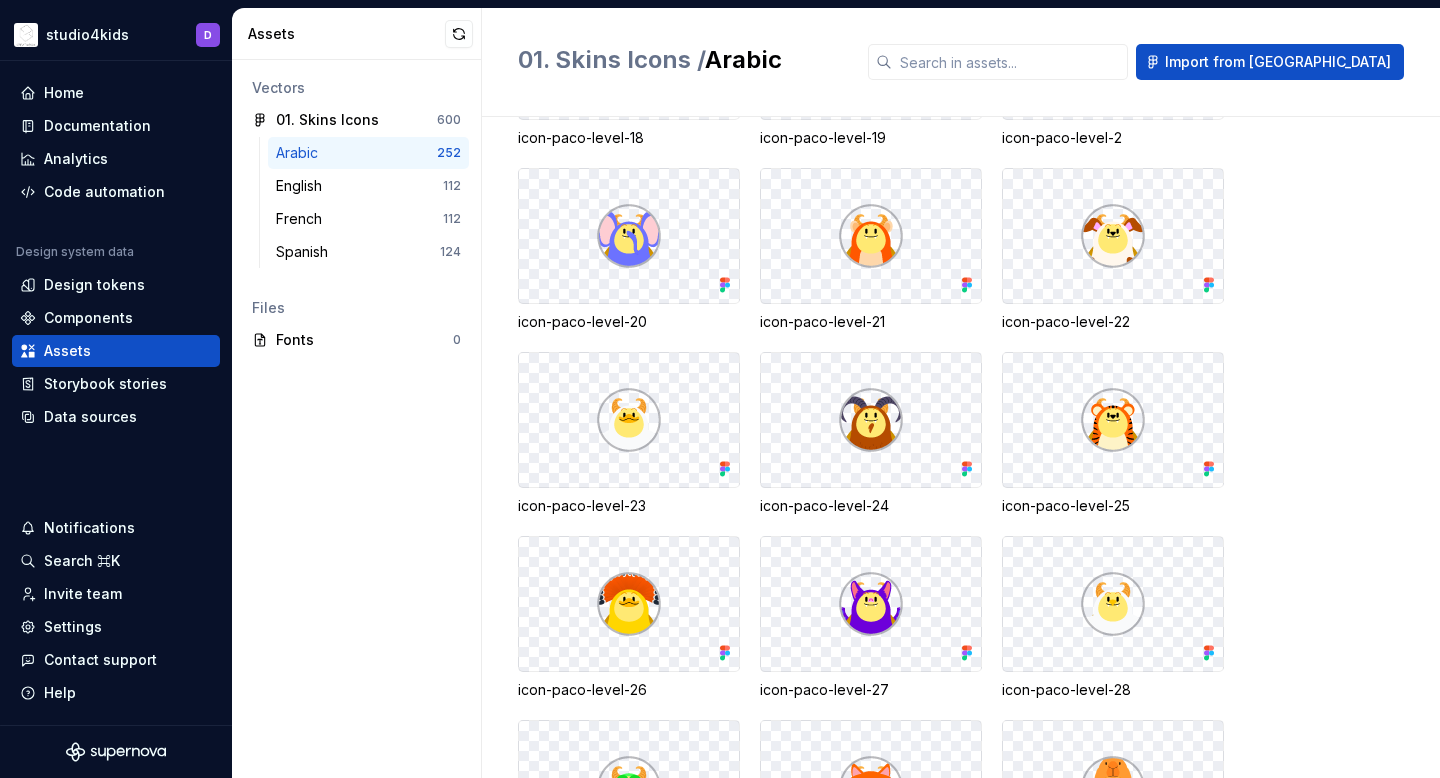 scroll, scrollTop: 10093, scrollLeft: 0, axis: vertical 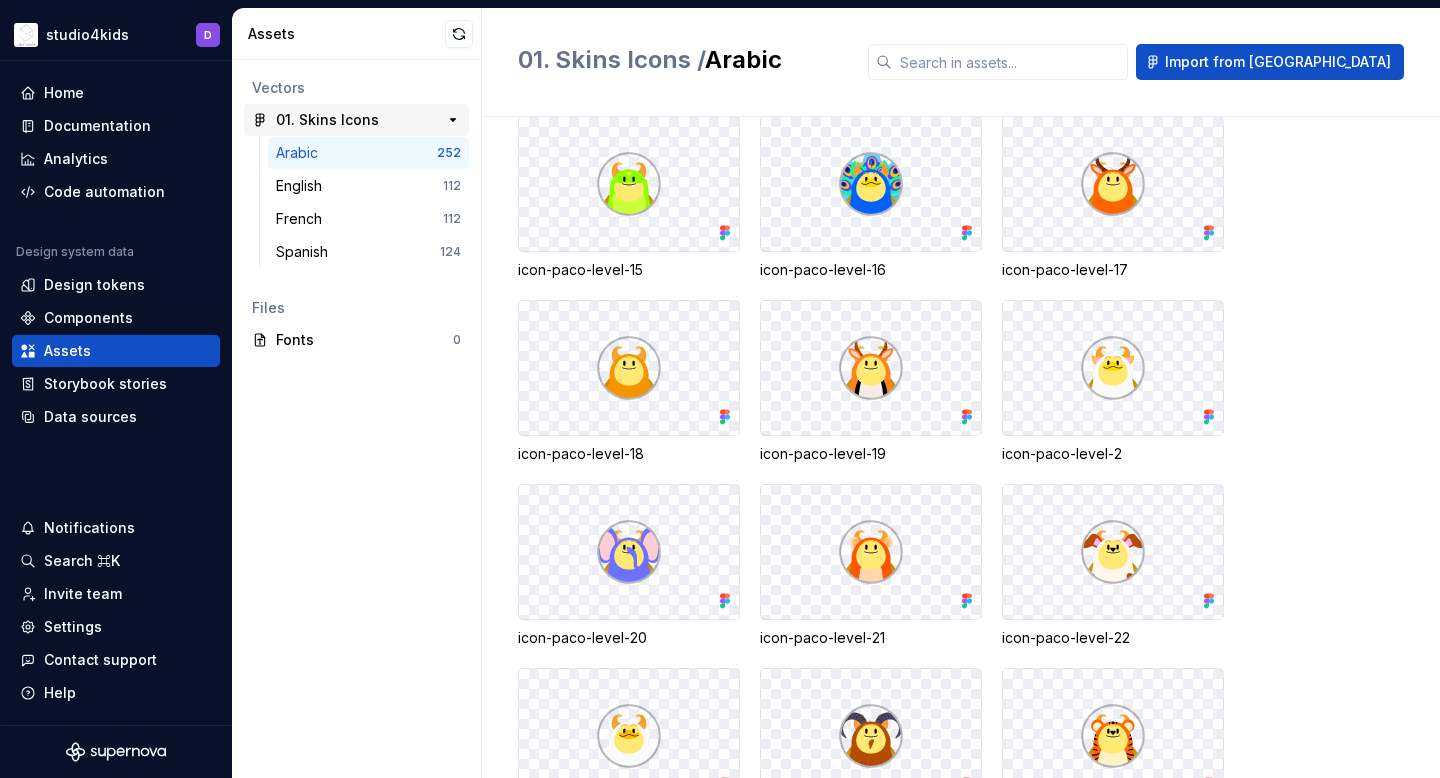 click on "01. Skins Icons" at bounding box center [327, 120] 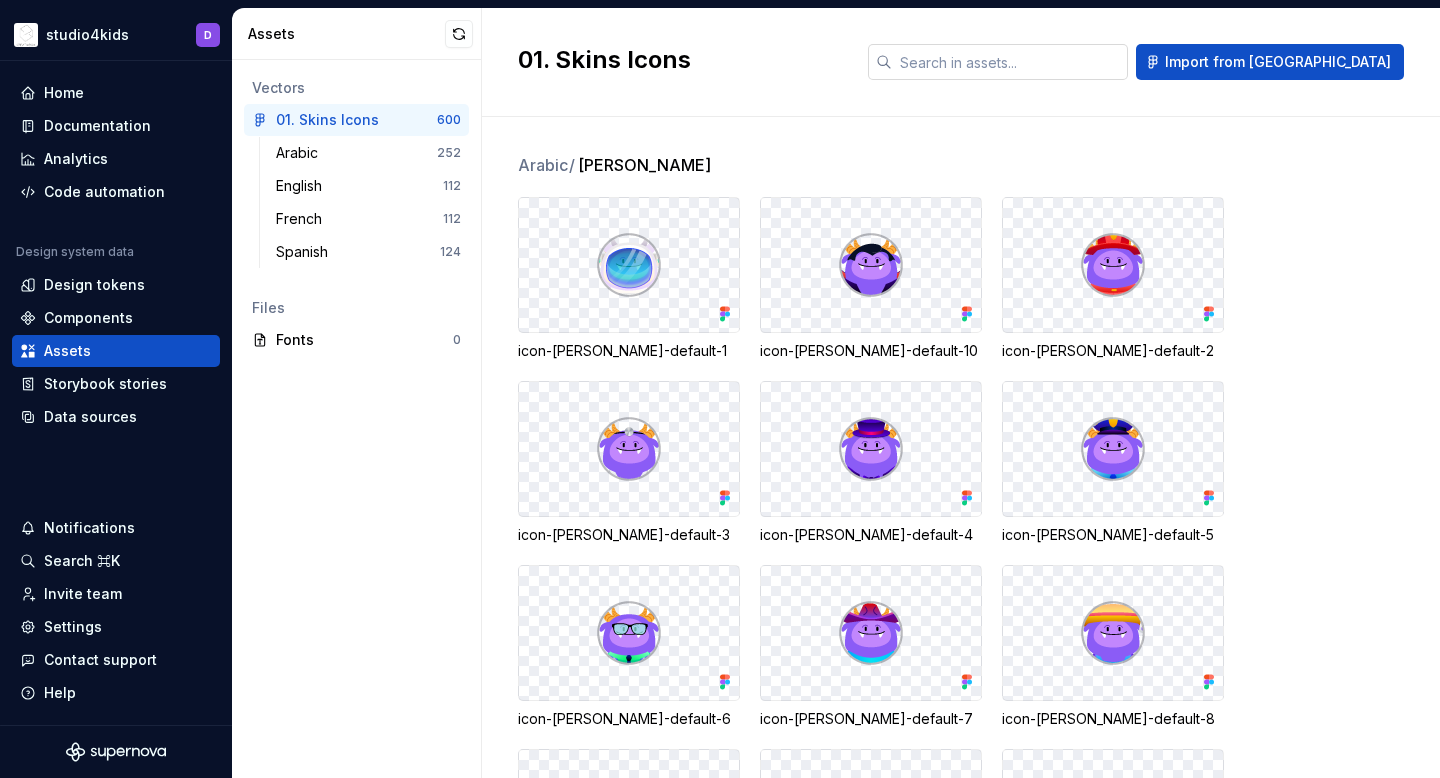 click 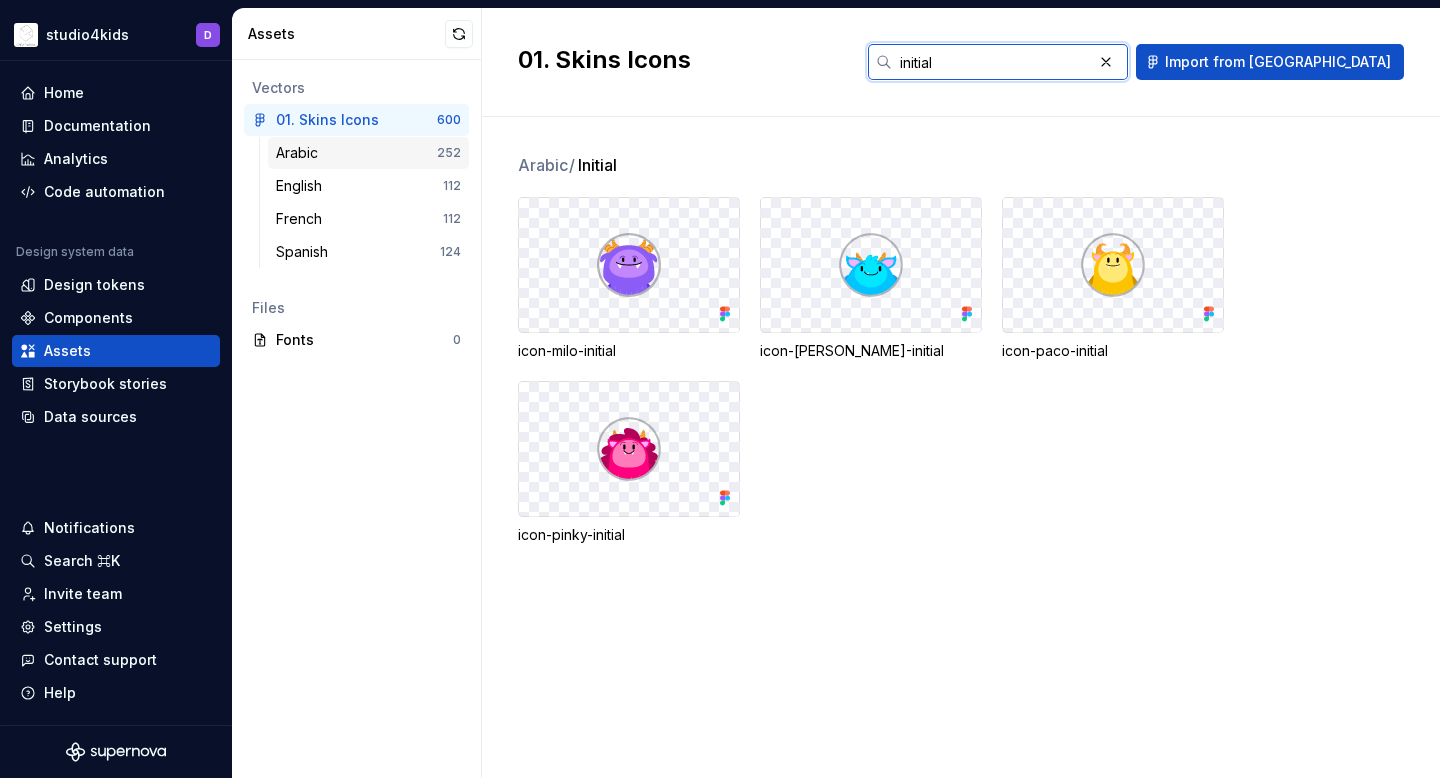 type on "initial" 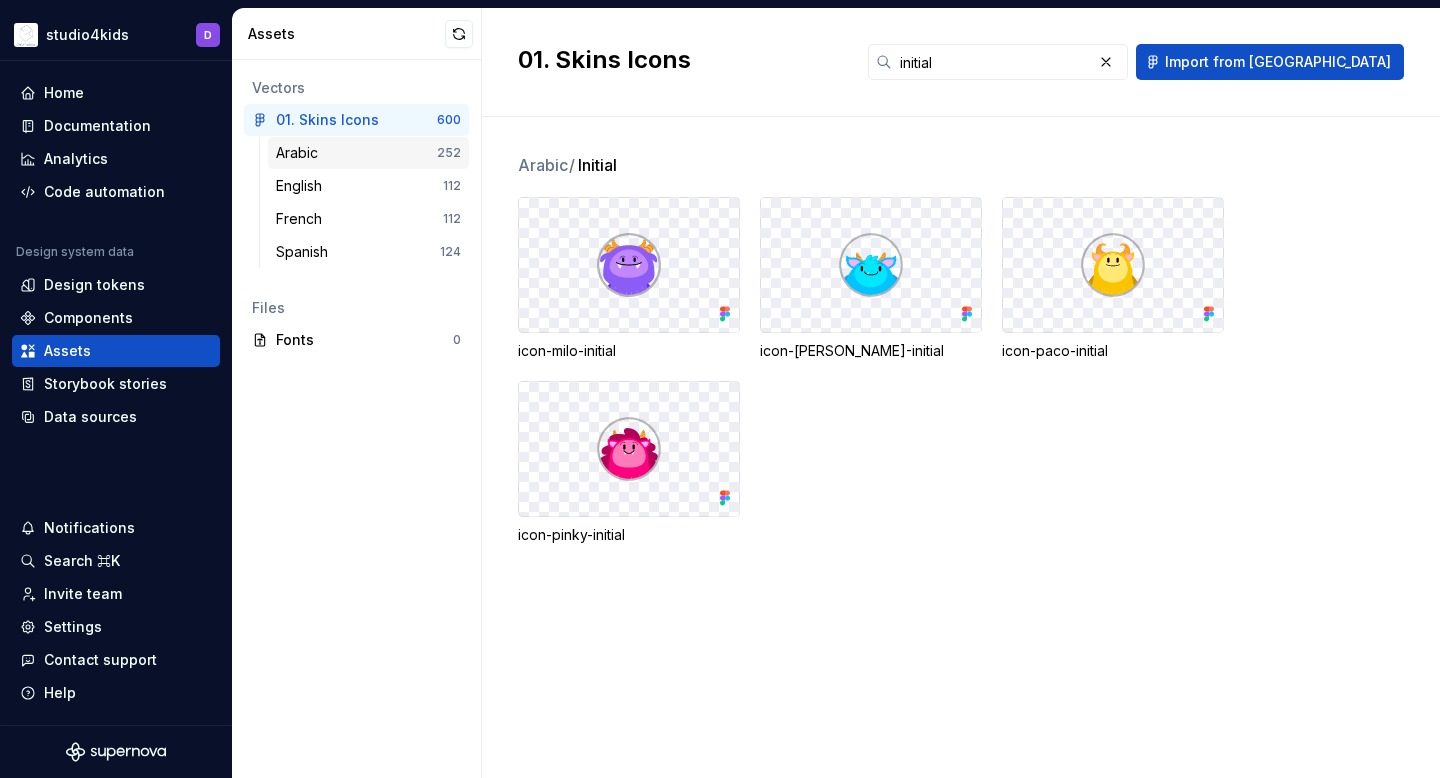click on "Arabic 252" at bounding box center (368, 153) 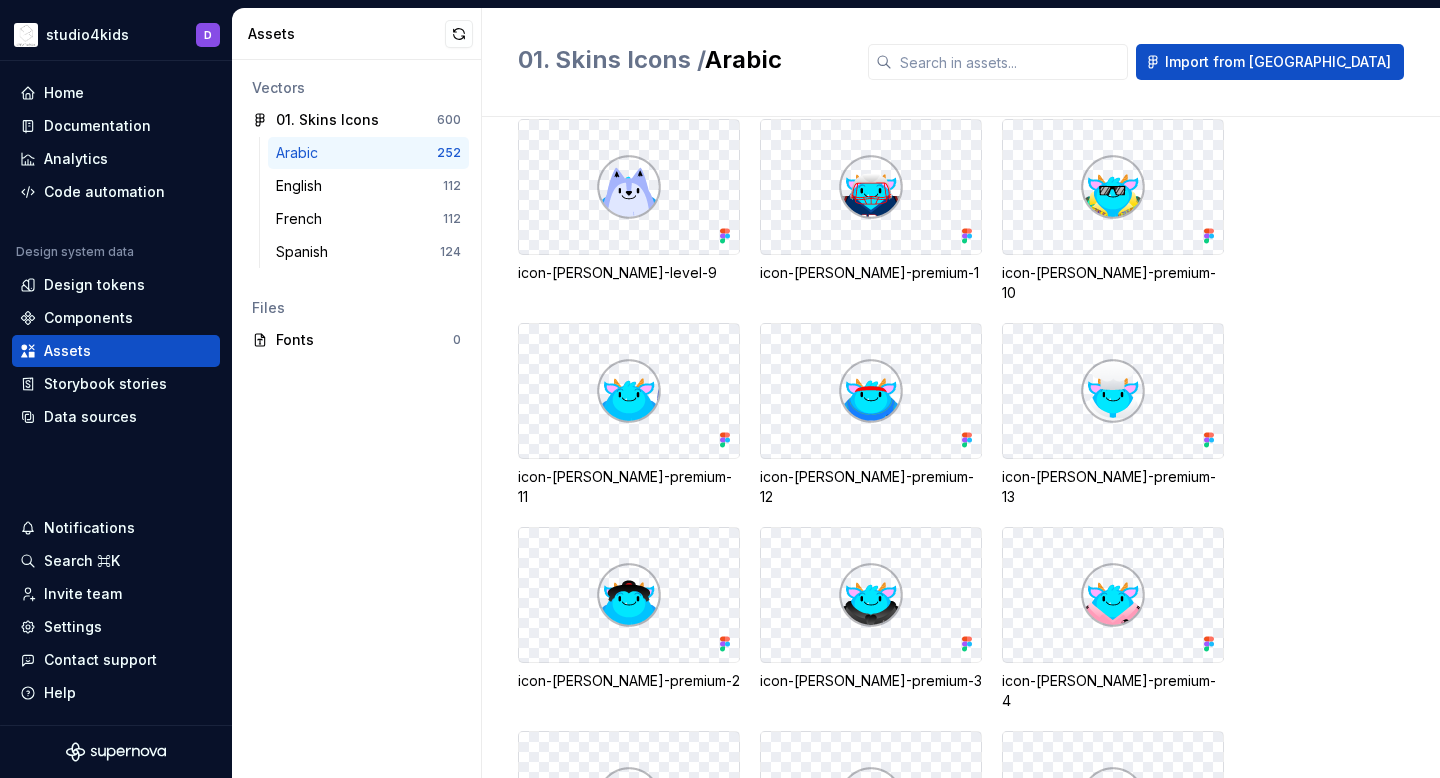 scroll, scrollTop: 7380, scrollLeft: 0, axis: vertical 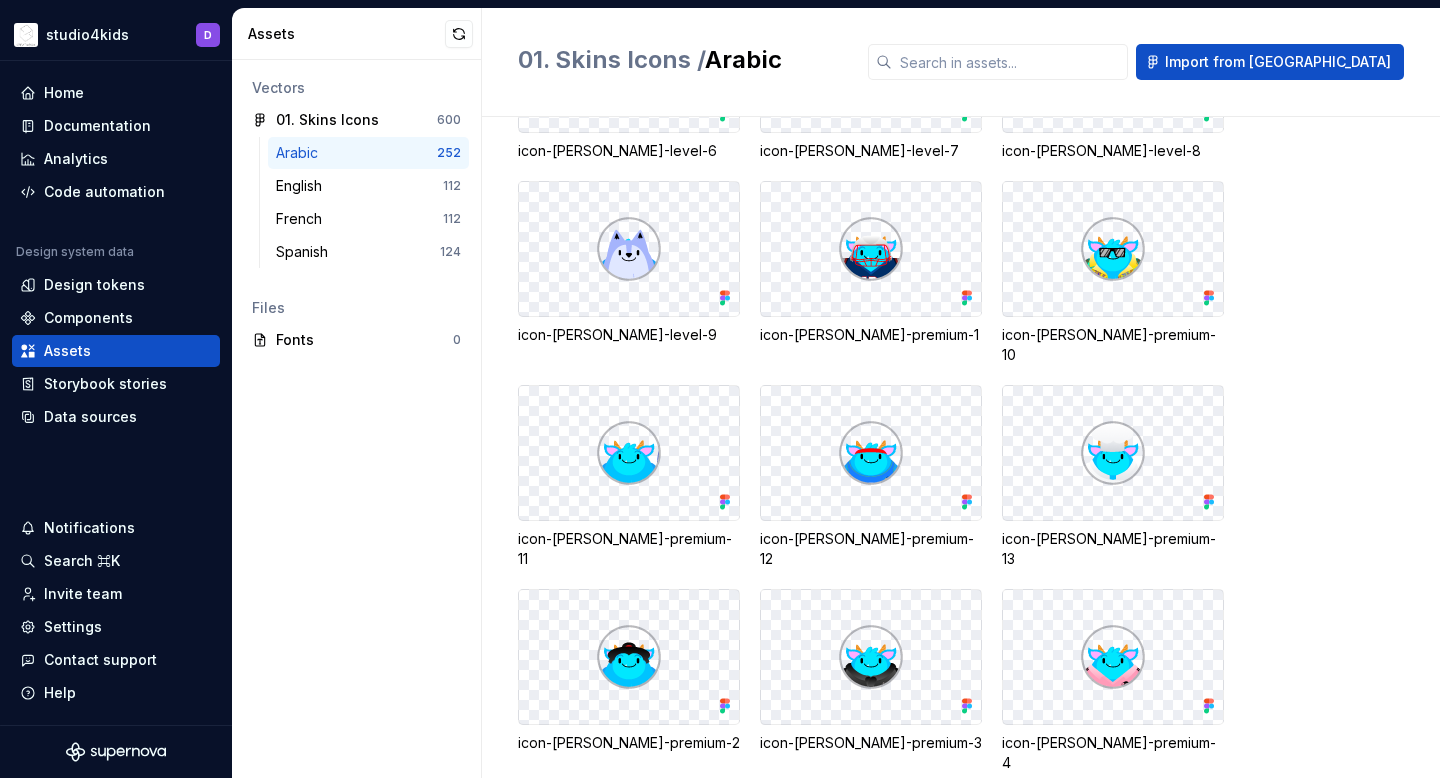 click at bounding box center (629, 453) 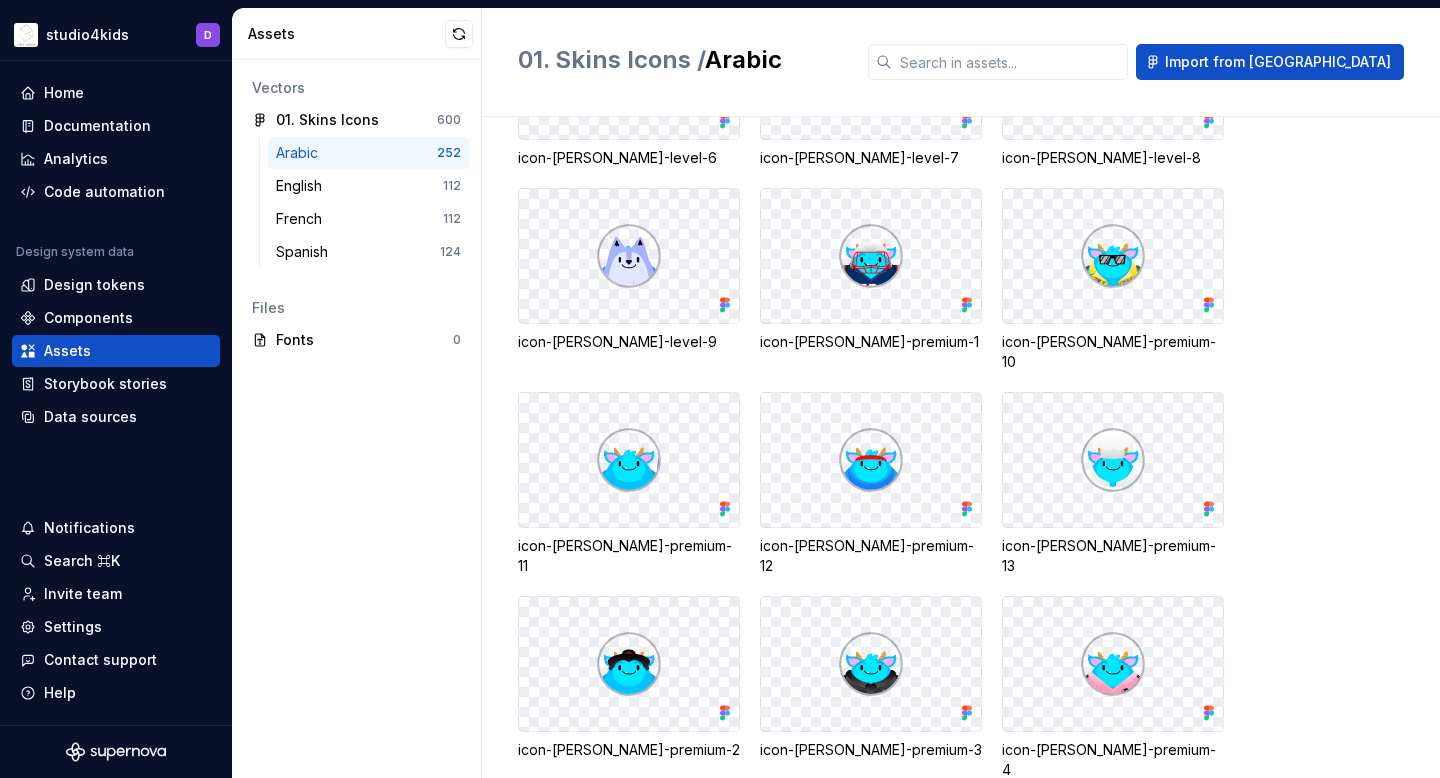 click at bounding box center [629, 460] 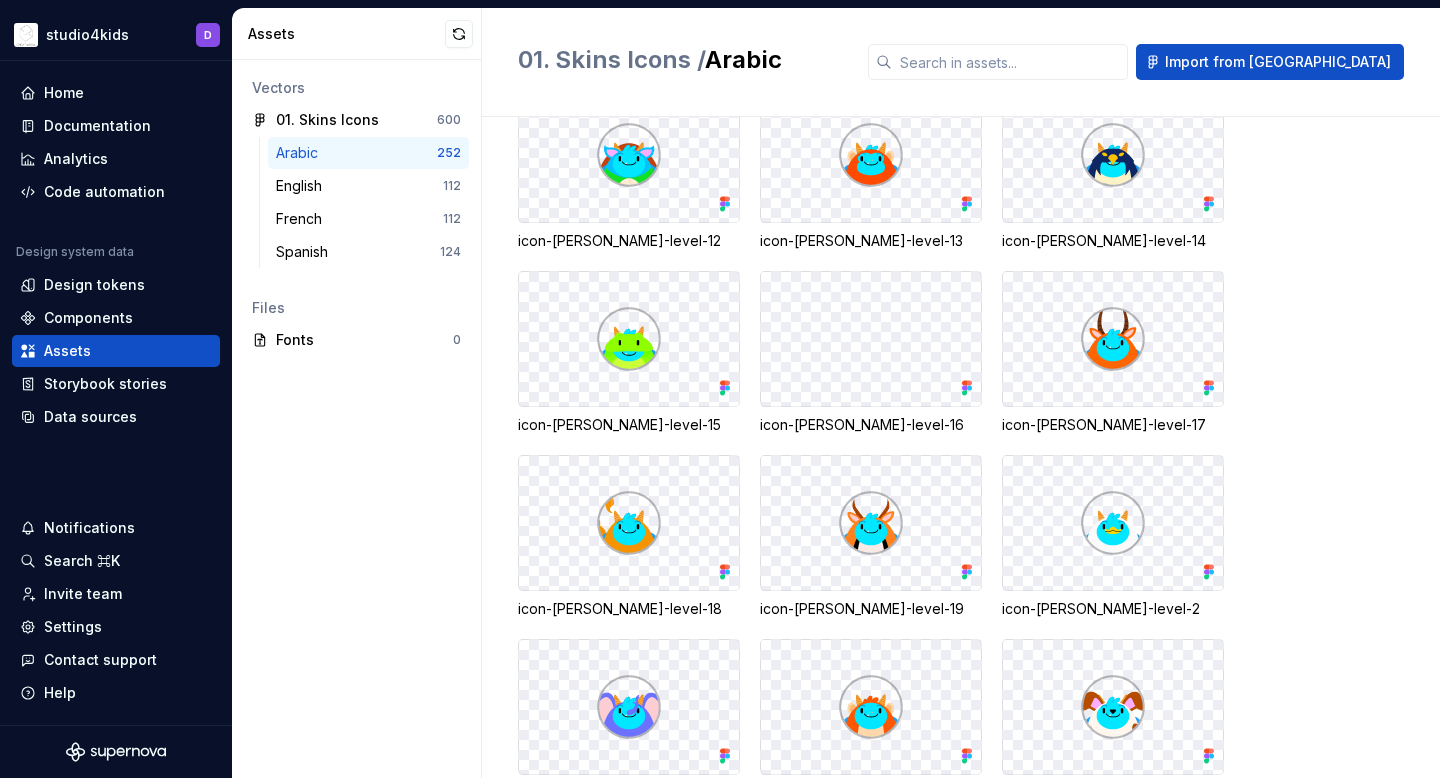 scroll, scrollTop: 6001, scrollLeft: 0, axis: vertical 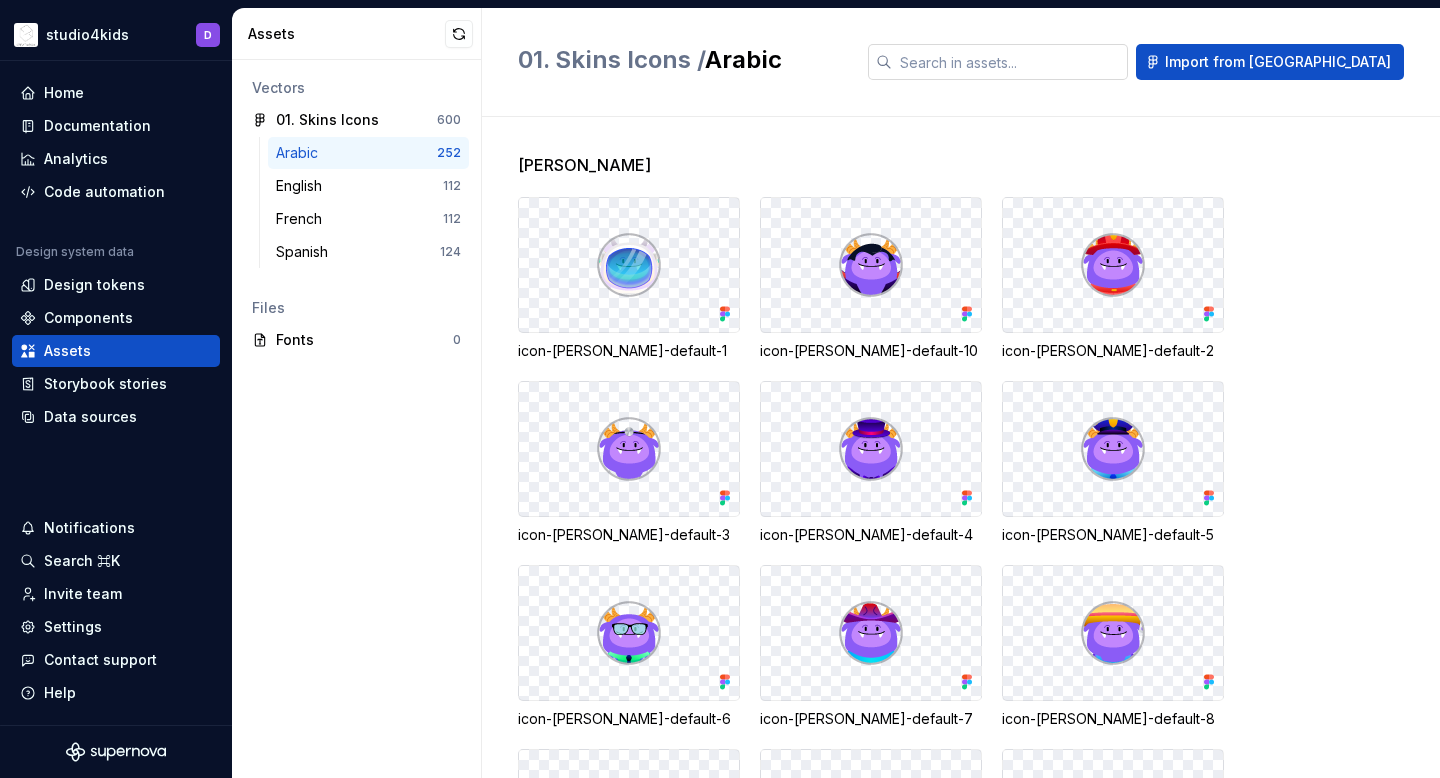 click at bounding box center [1010, 62] 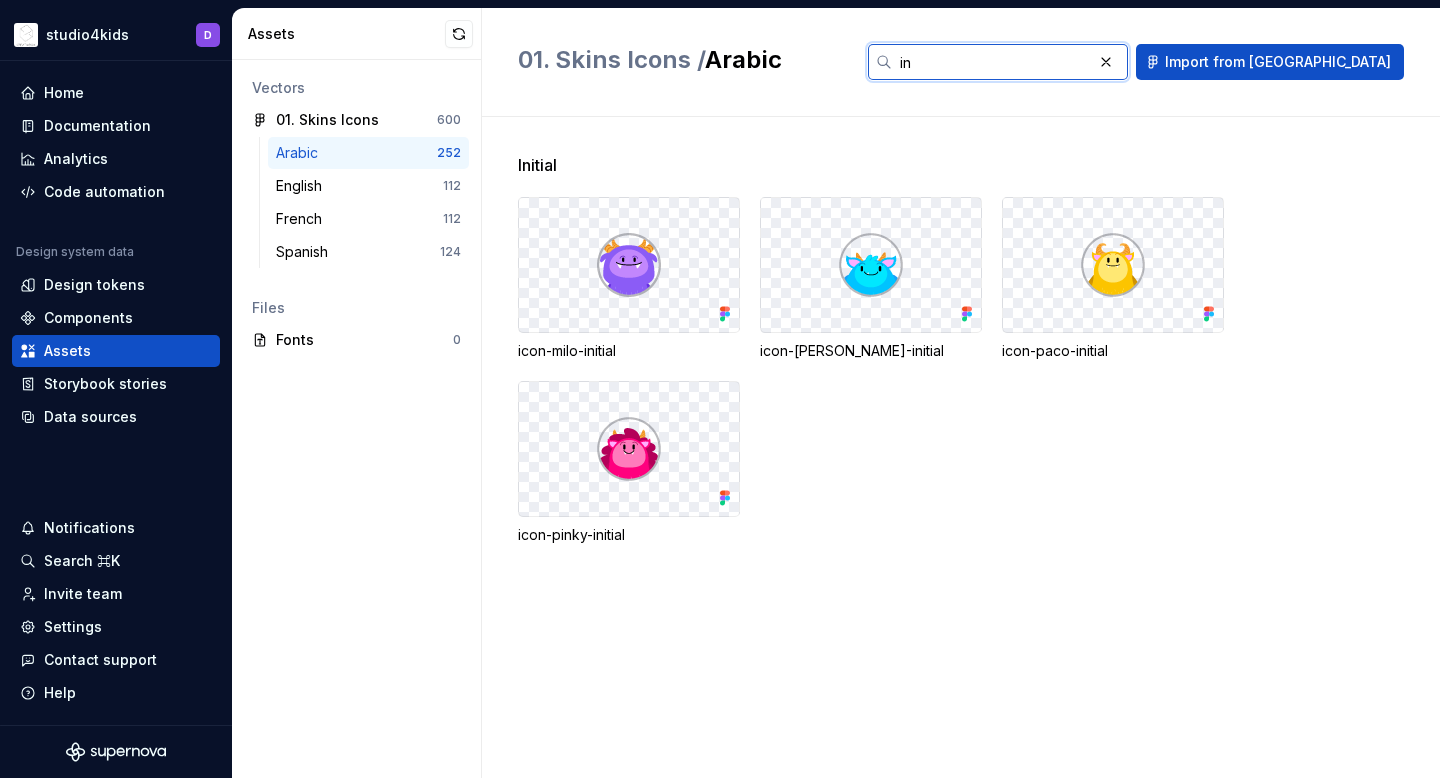 type on "i" 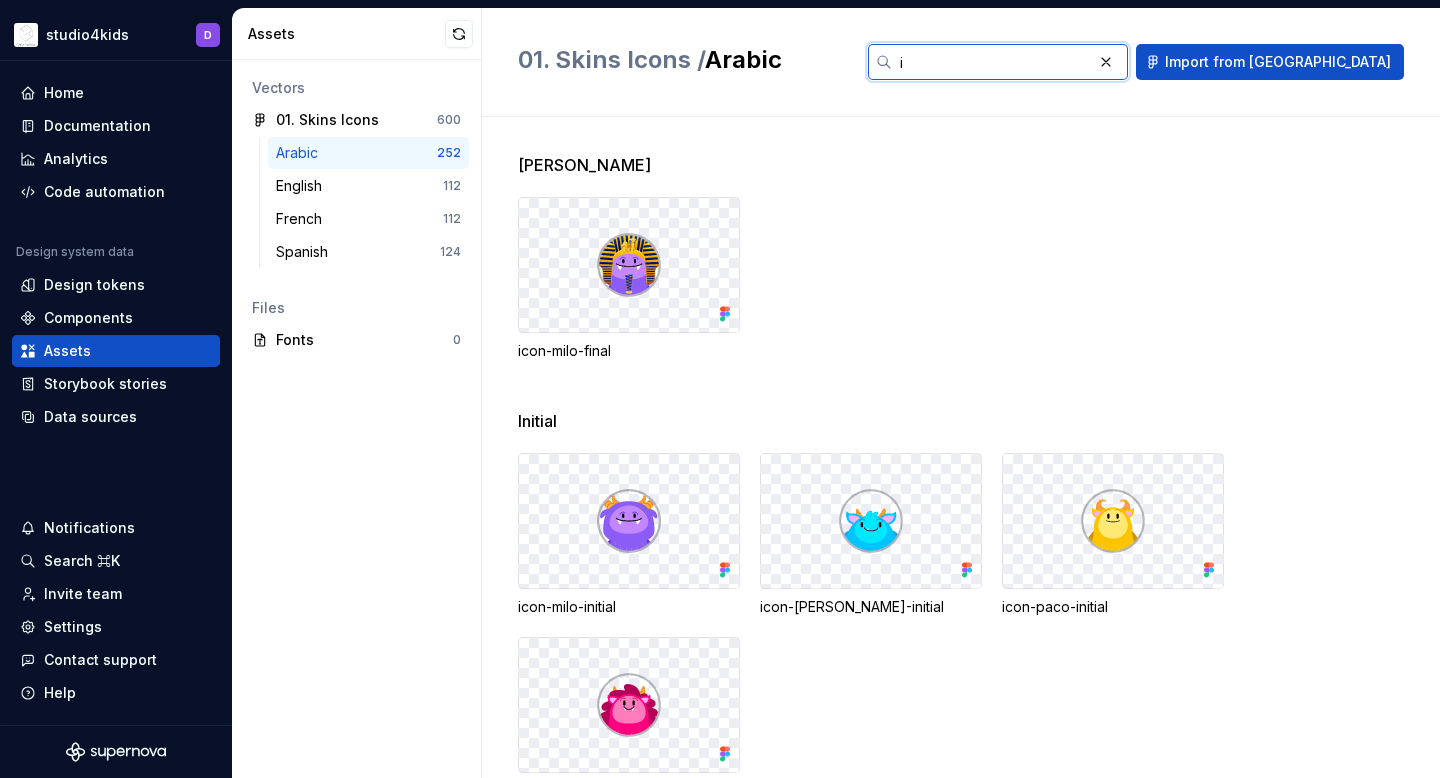 type 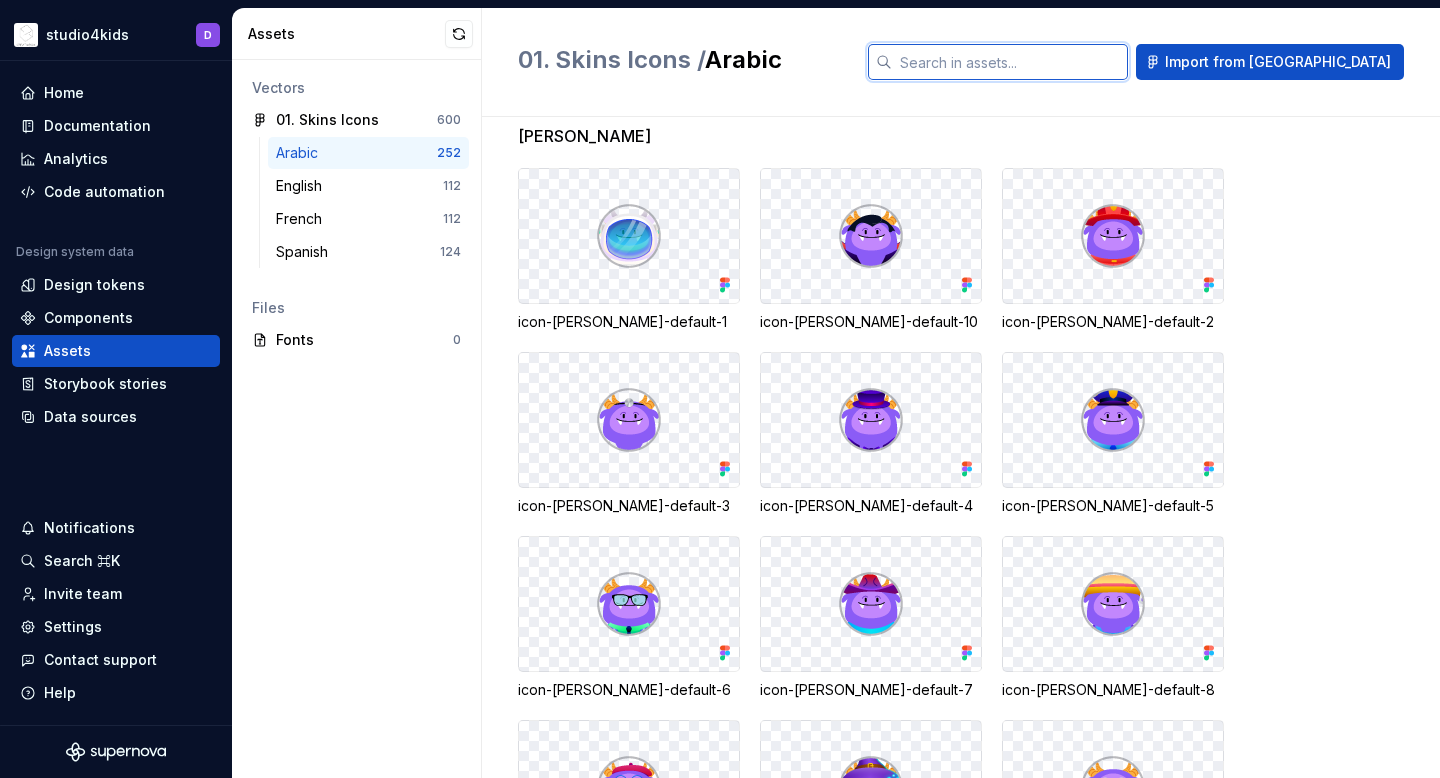 scroll, scrollTop: 0, scrollLeft: 0, axis: both 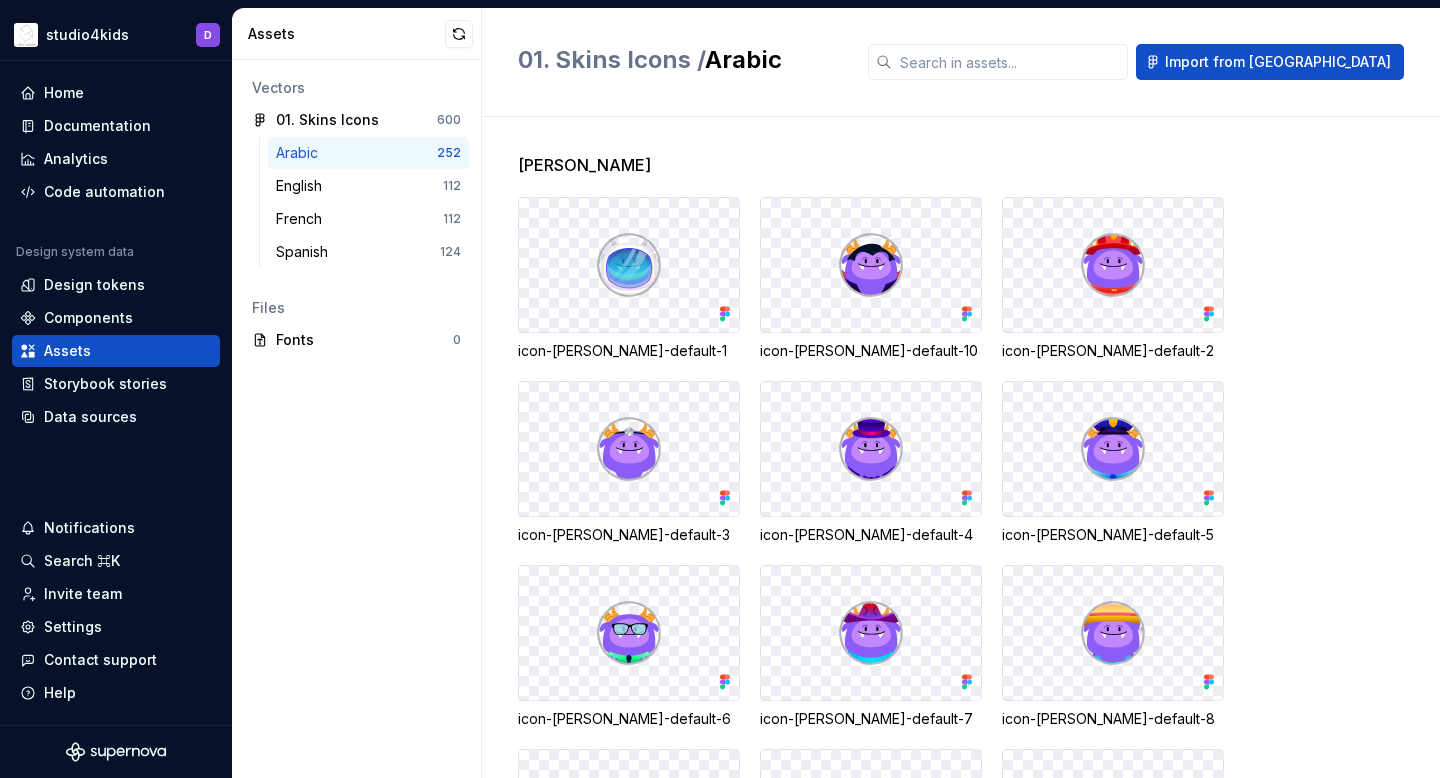 click on "[PERSON_NAME]" at bounding box center [584, 165] 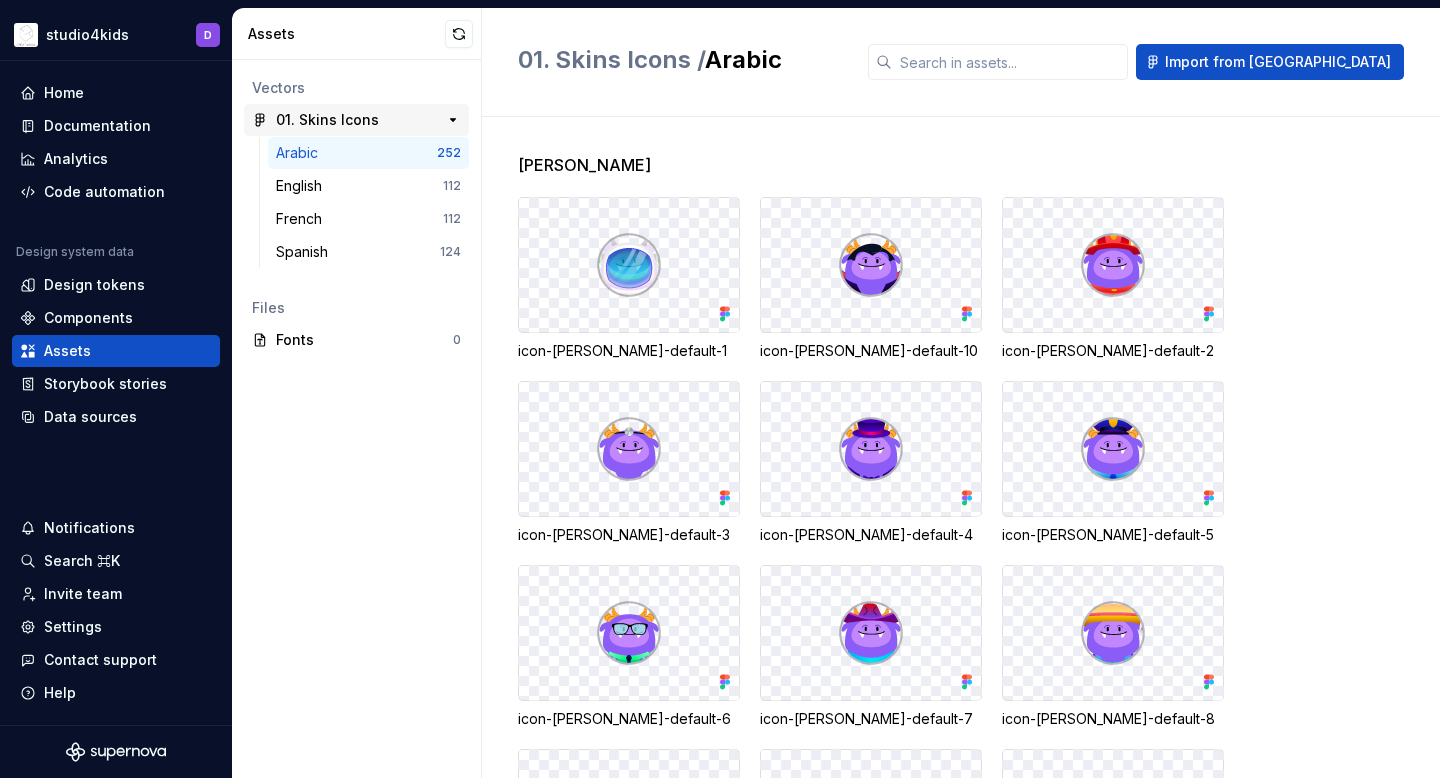 click on "01. Skins Icons 600" at bounding box center (356, 120) 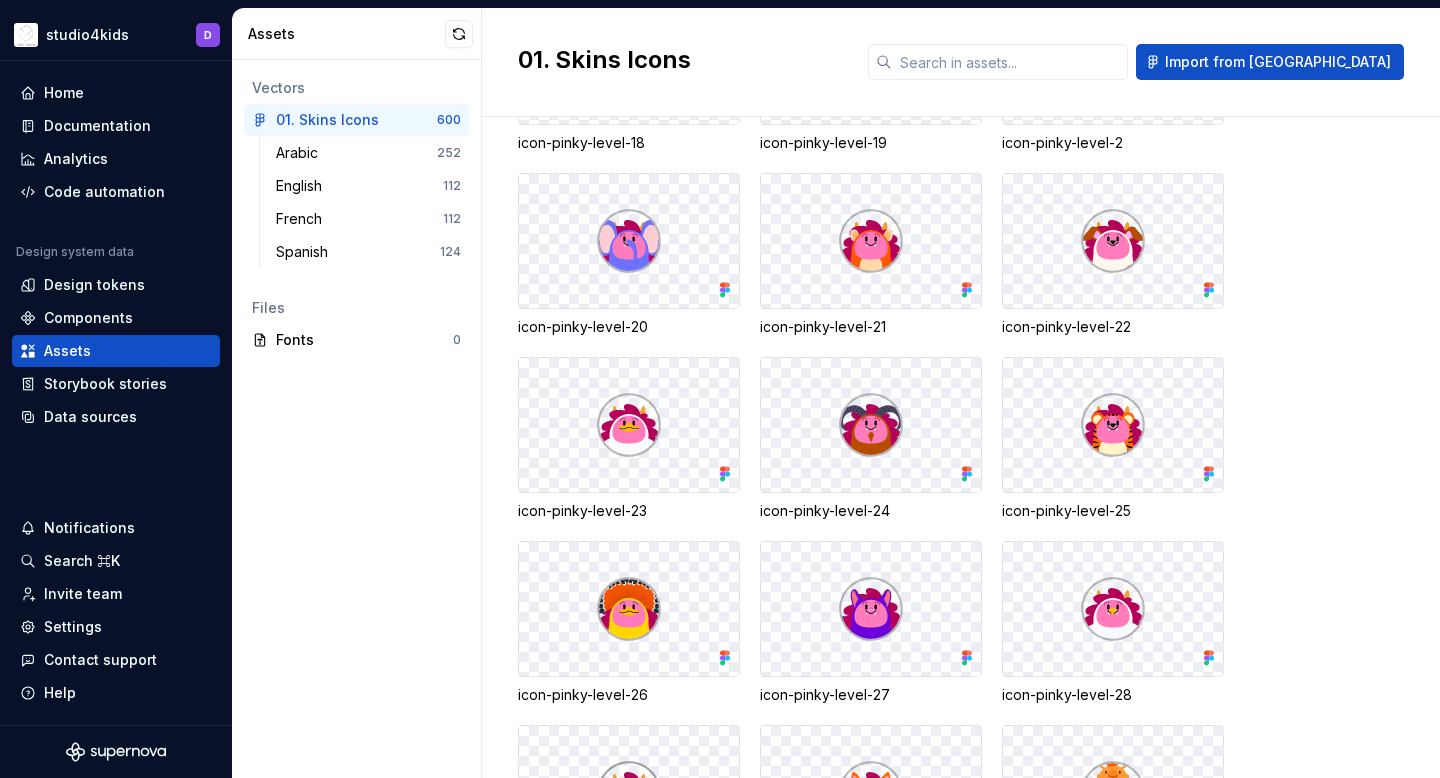 scroll, scrollTop: 14820, scrollLeft: 0, axis: vertical 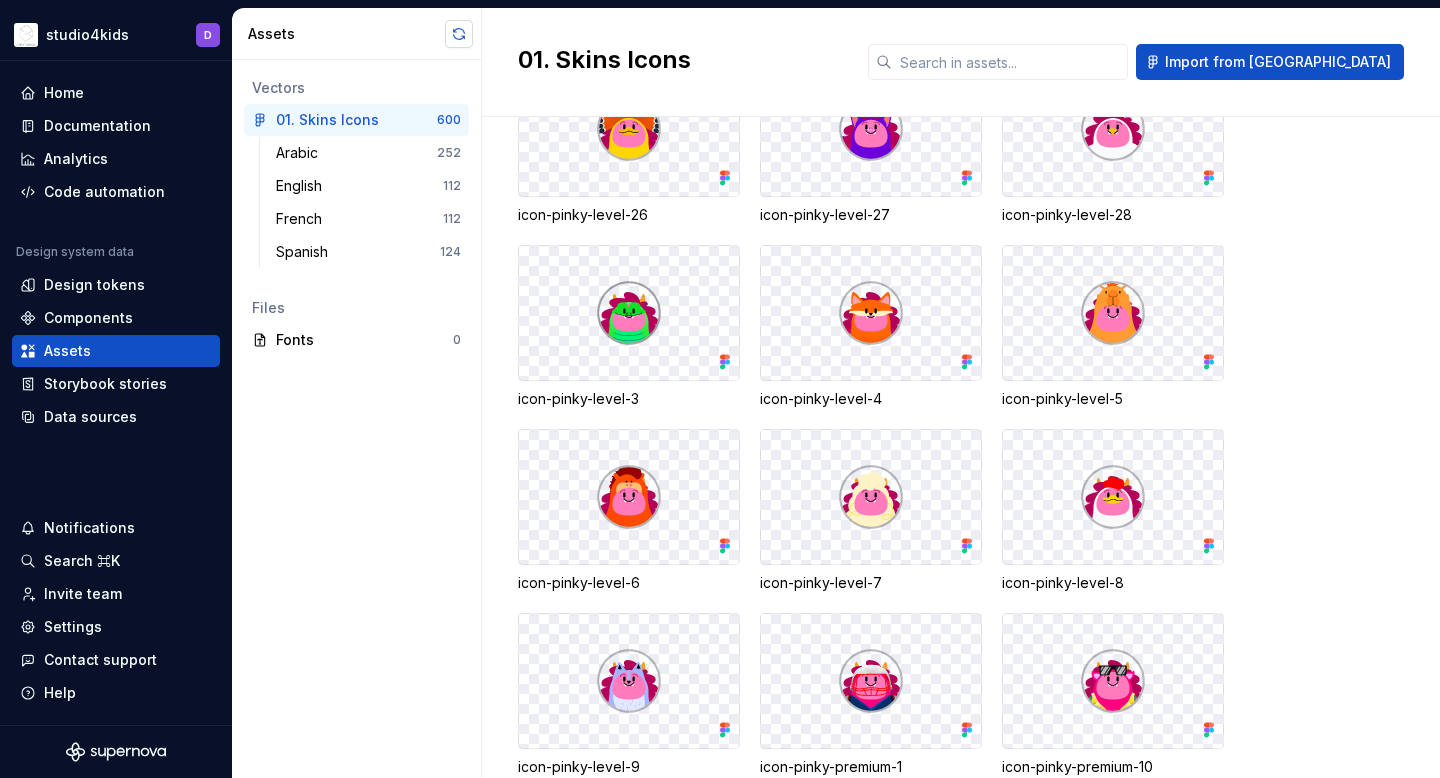 click at bounding box center [459, 34] 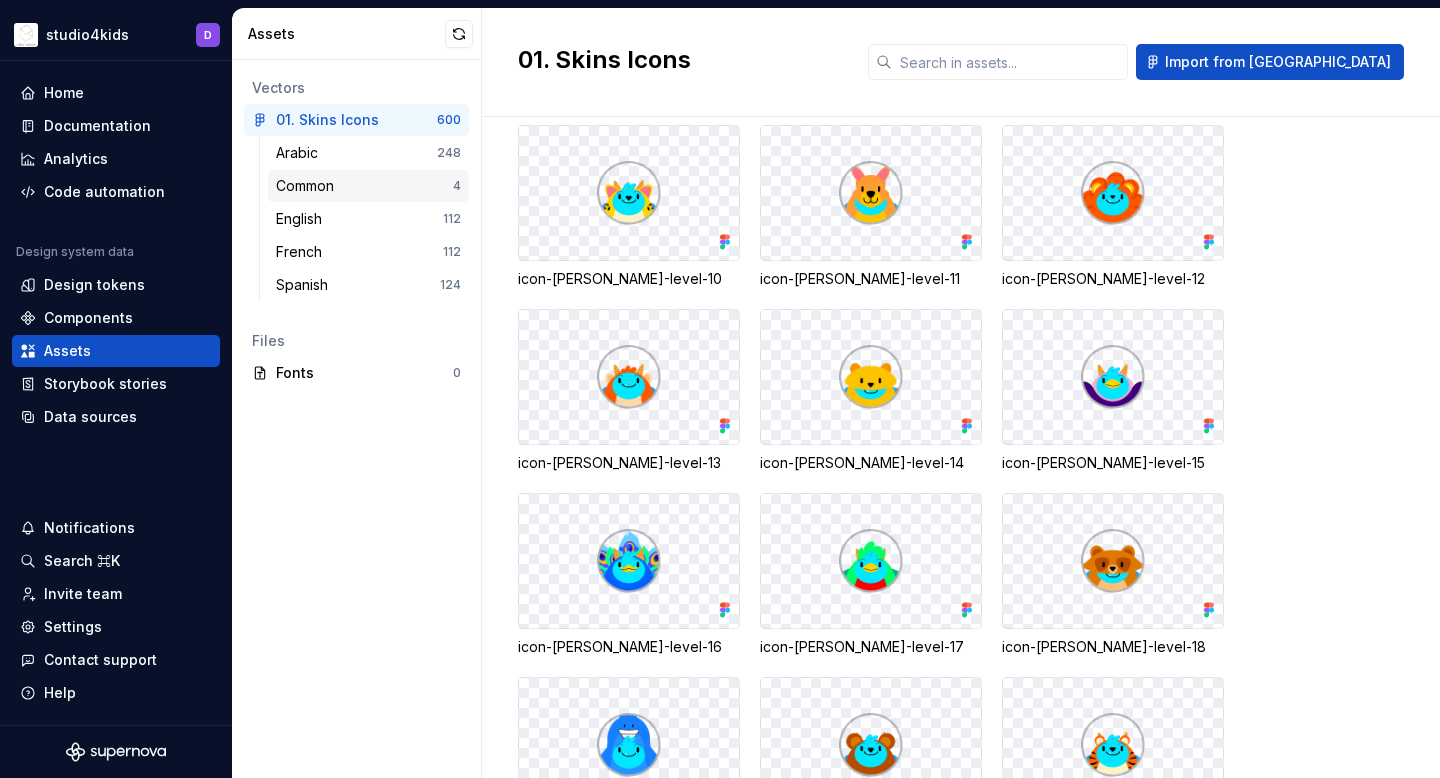click on "Common 4" at bounding box center [368, 186] 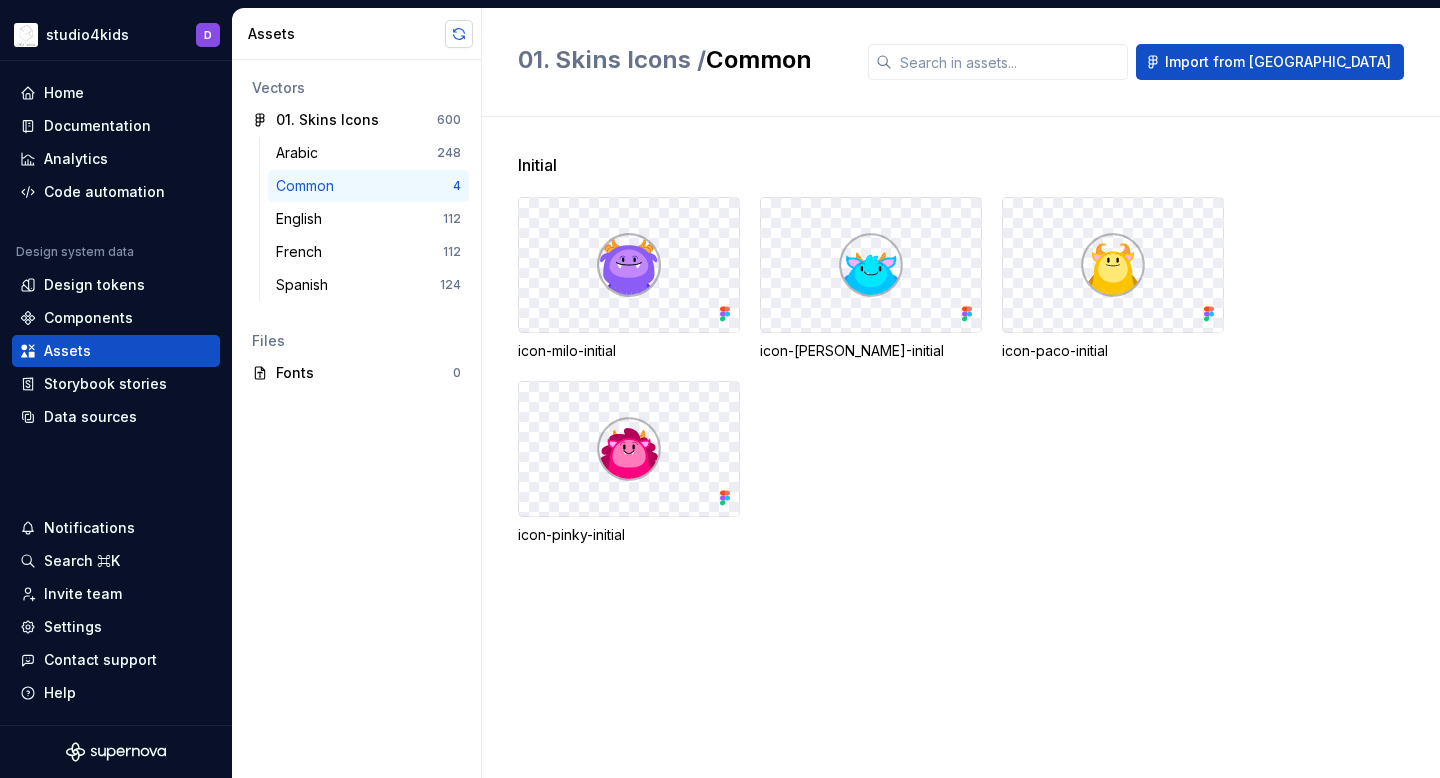 click at bounding box center [459, 34] 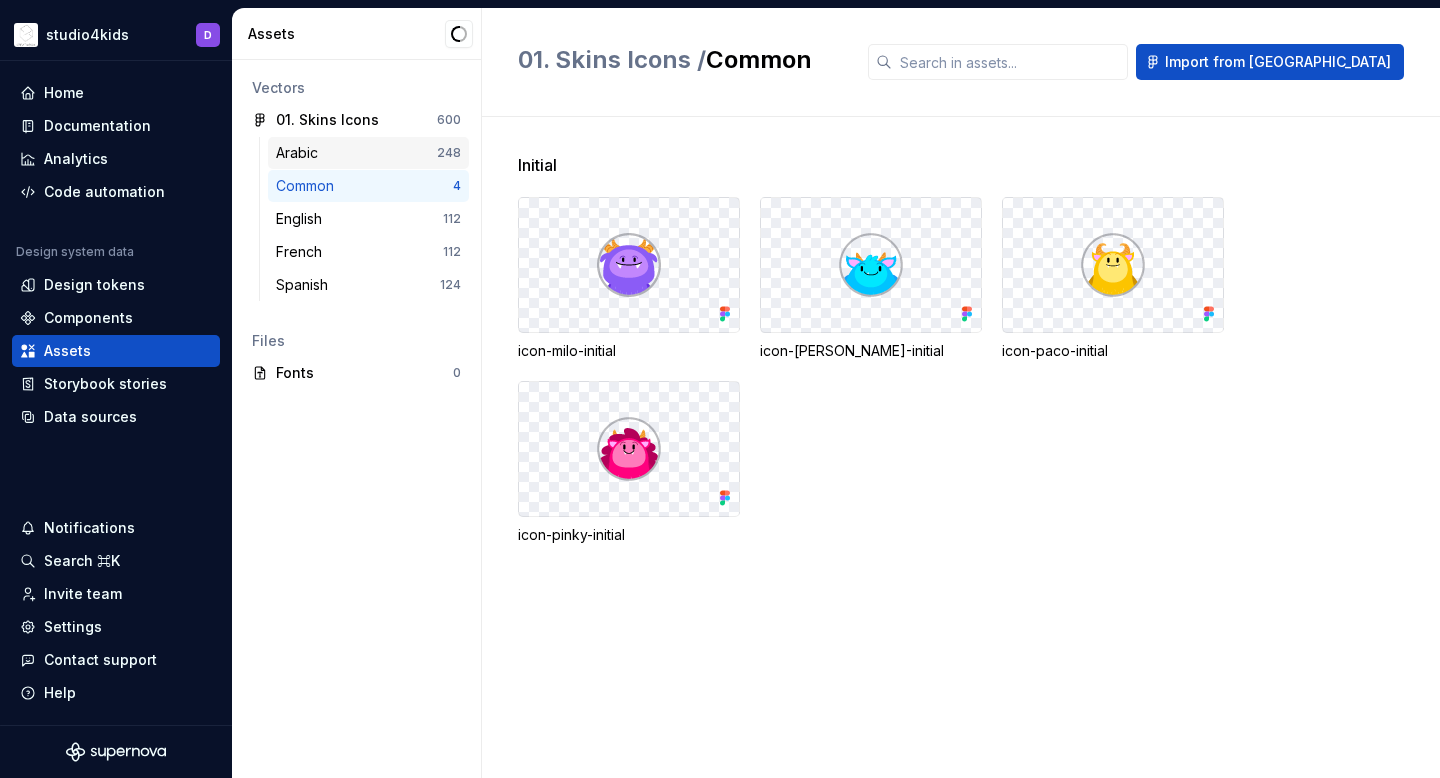 click on "Arabic" at bounding box center [356, 153] 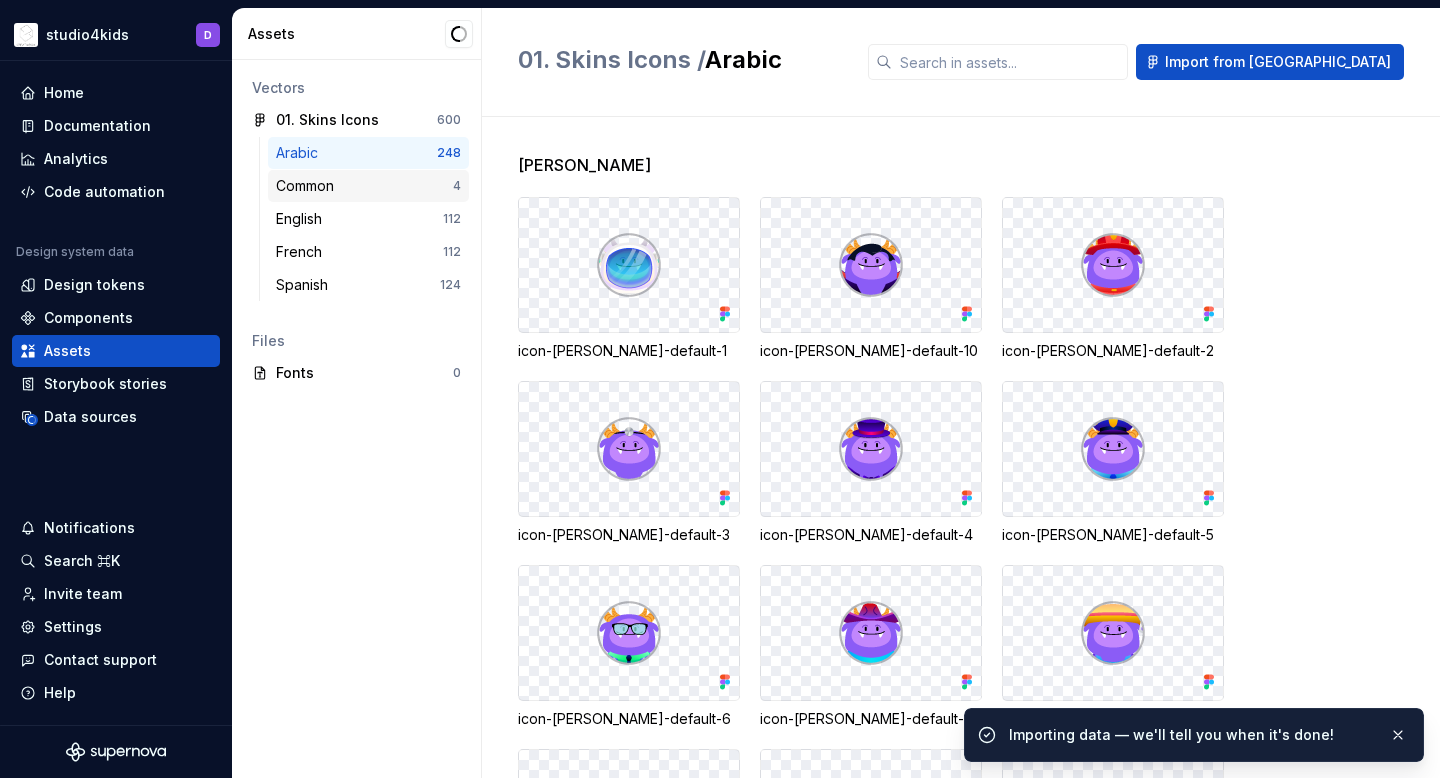 click on "Common 4" at bounding box center (368, 186) 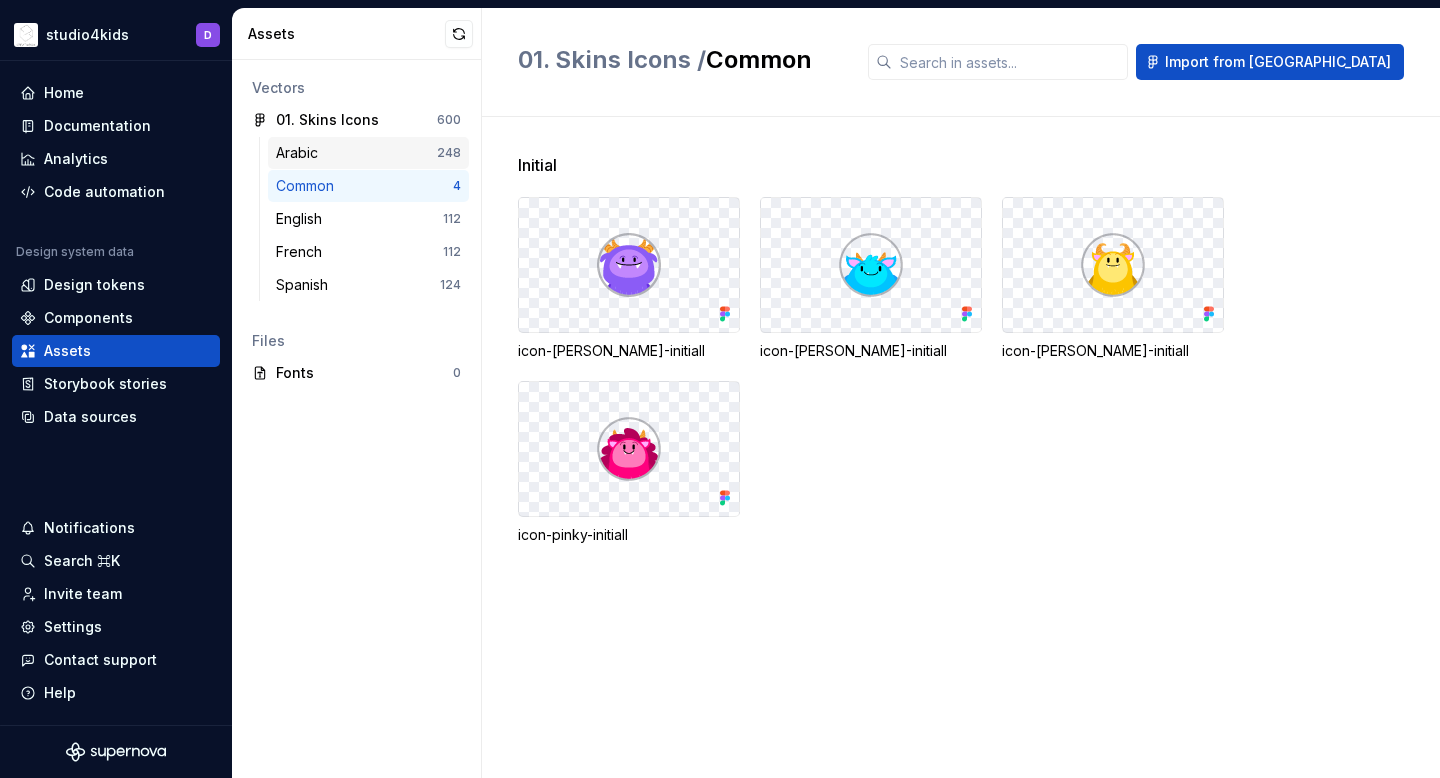 click on "Arabic" at bounding box center (356, 153) 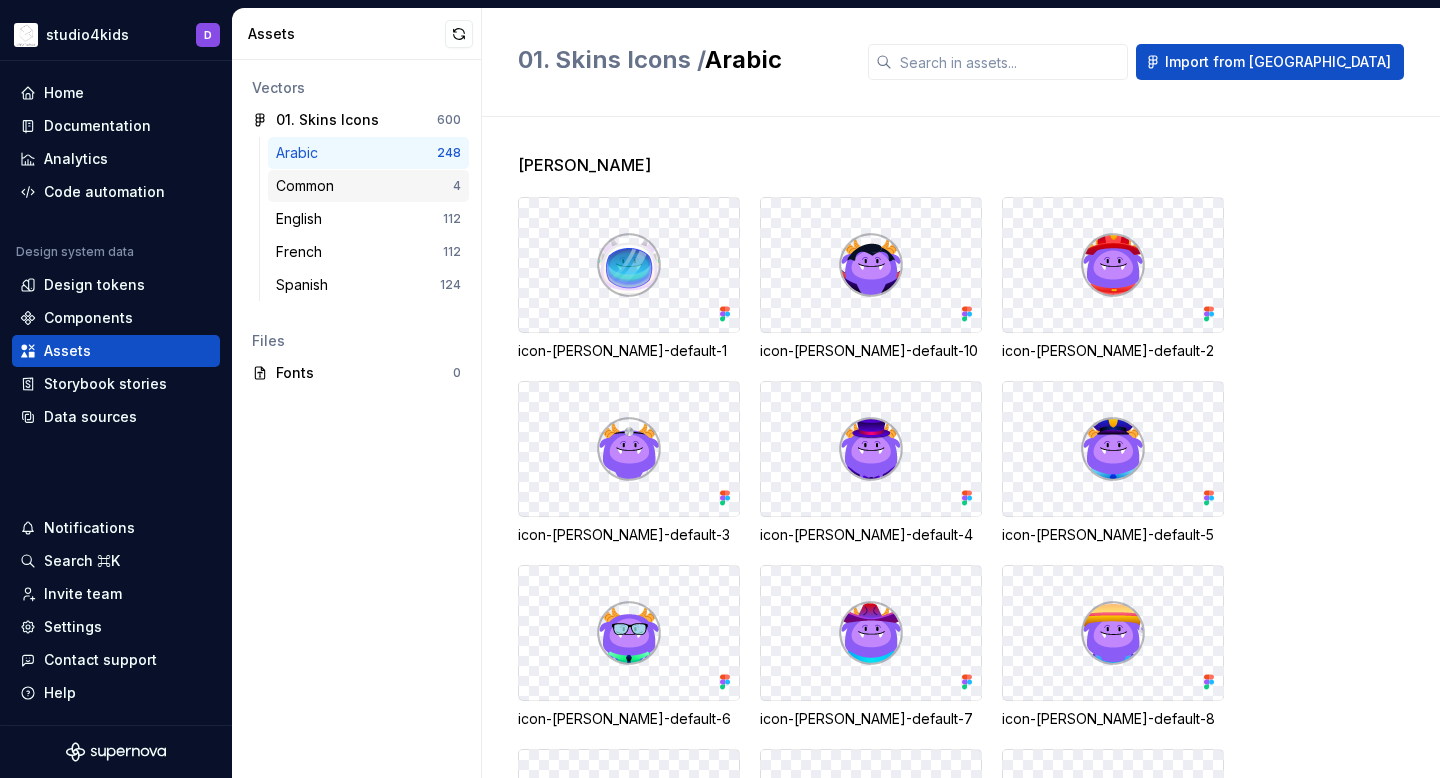 click on "Common" at bounding box center (364, 186) 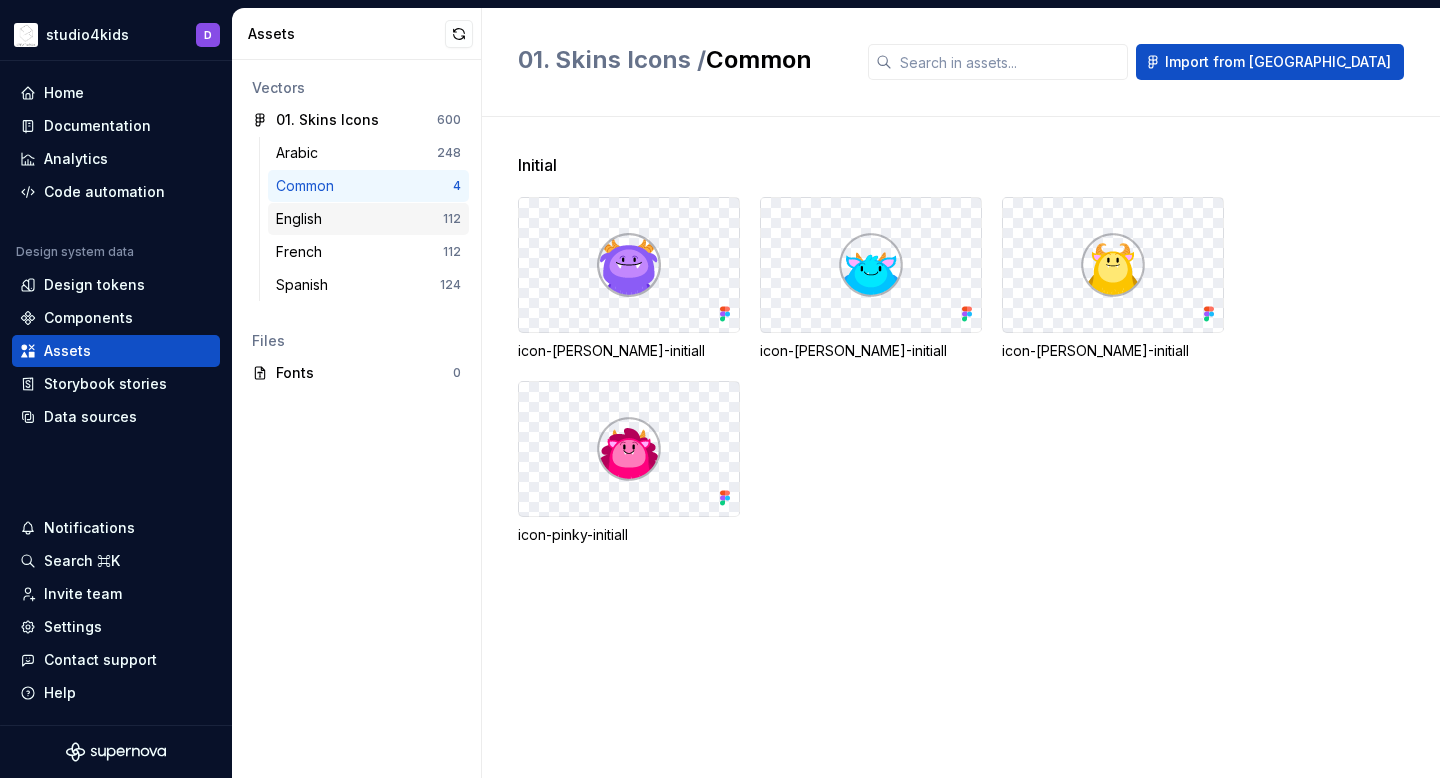 click on "English" at bounding box center (359, 219) 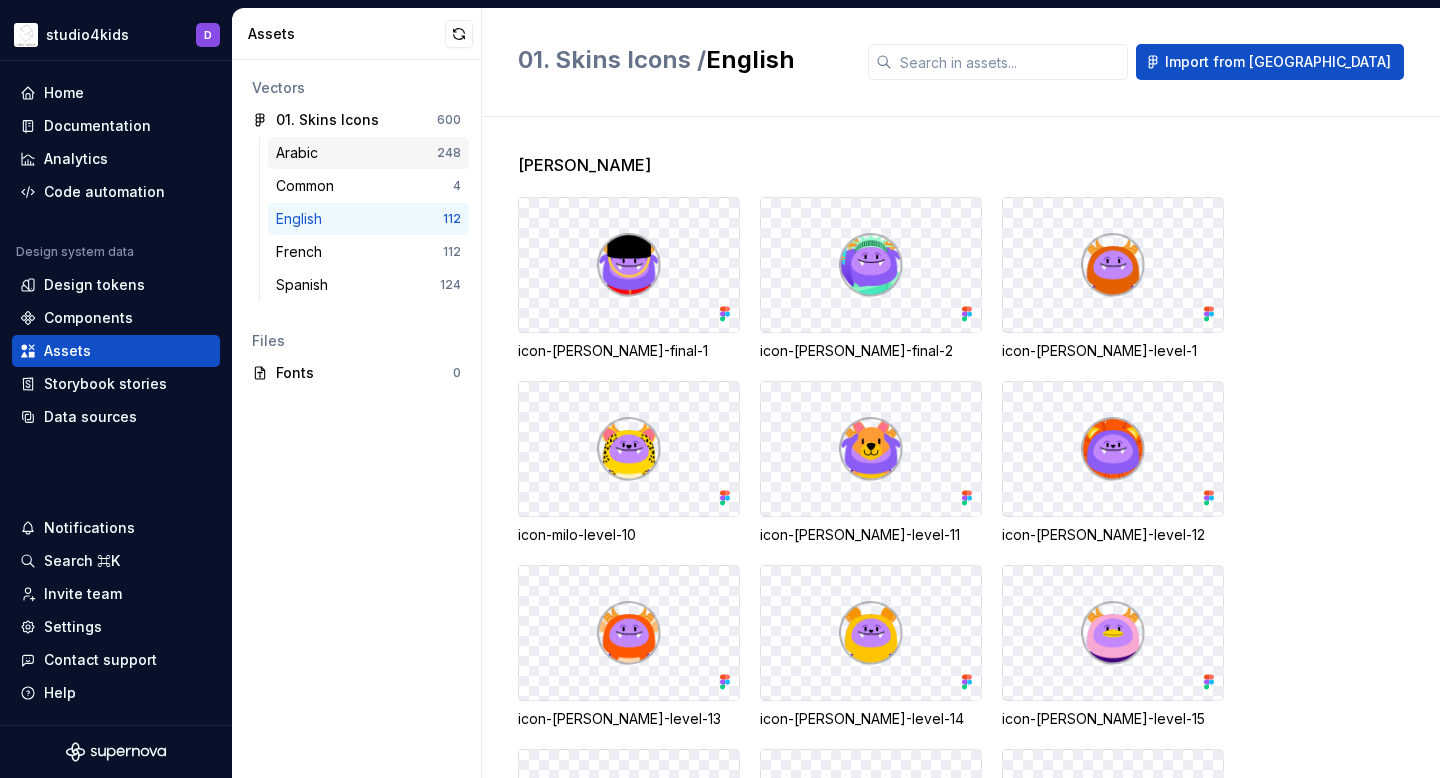 click on "Arabic 248" at bounding box center [368, 153] 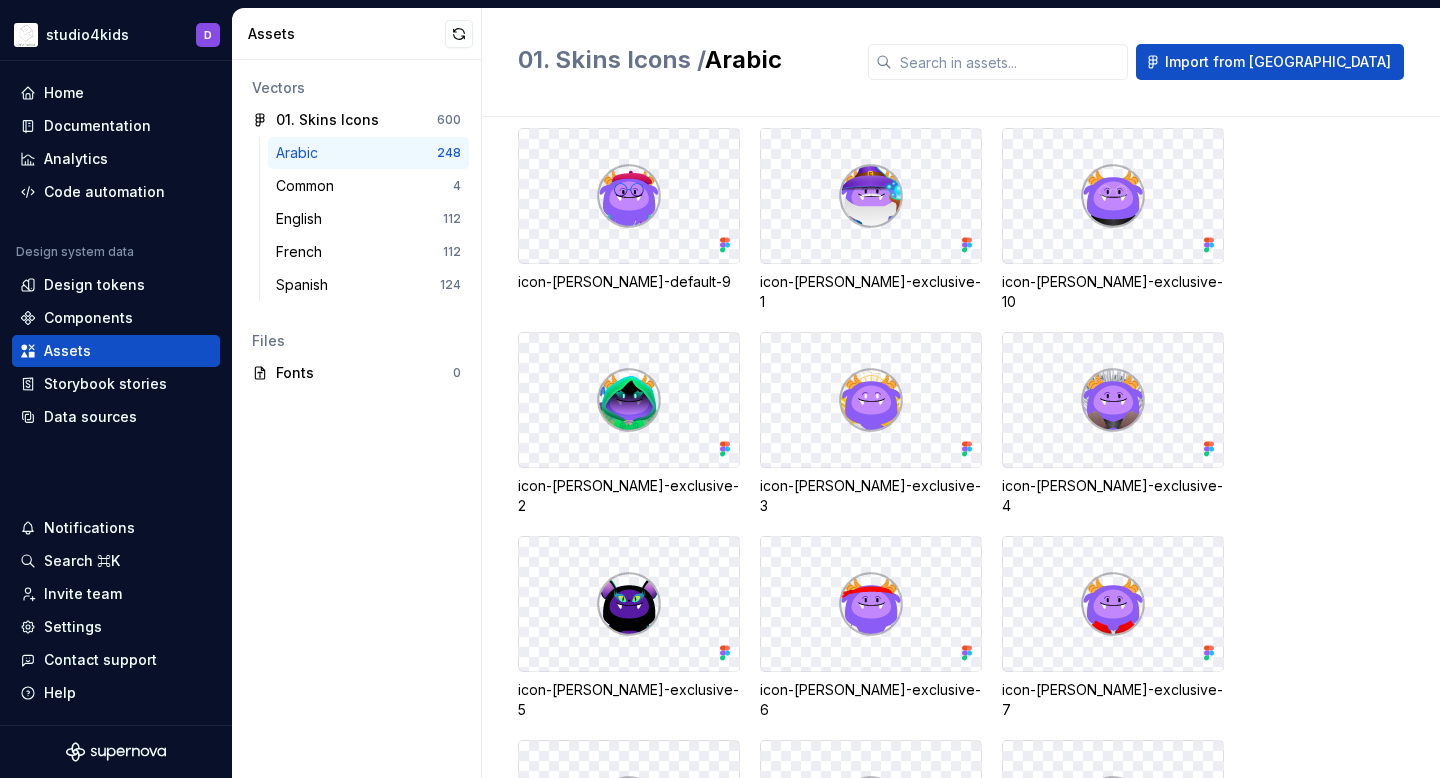 scroll, scrollTop: 1006, scrollLeft: 0, axis: vertical 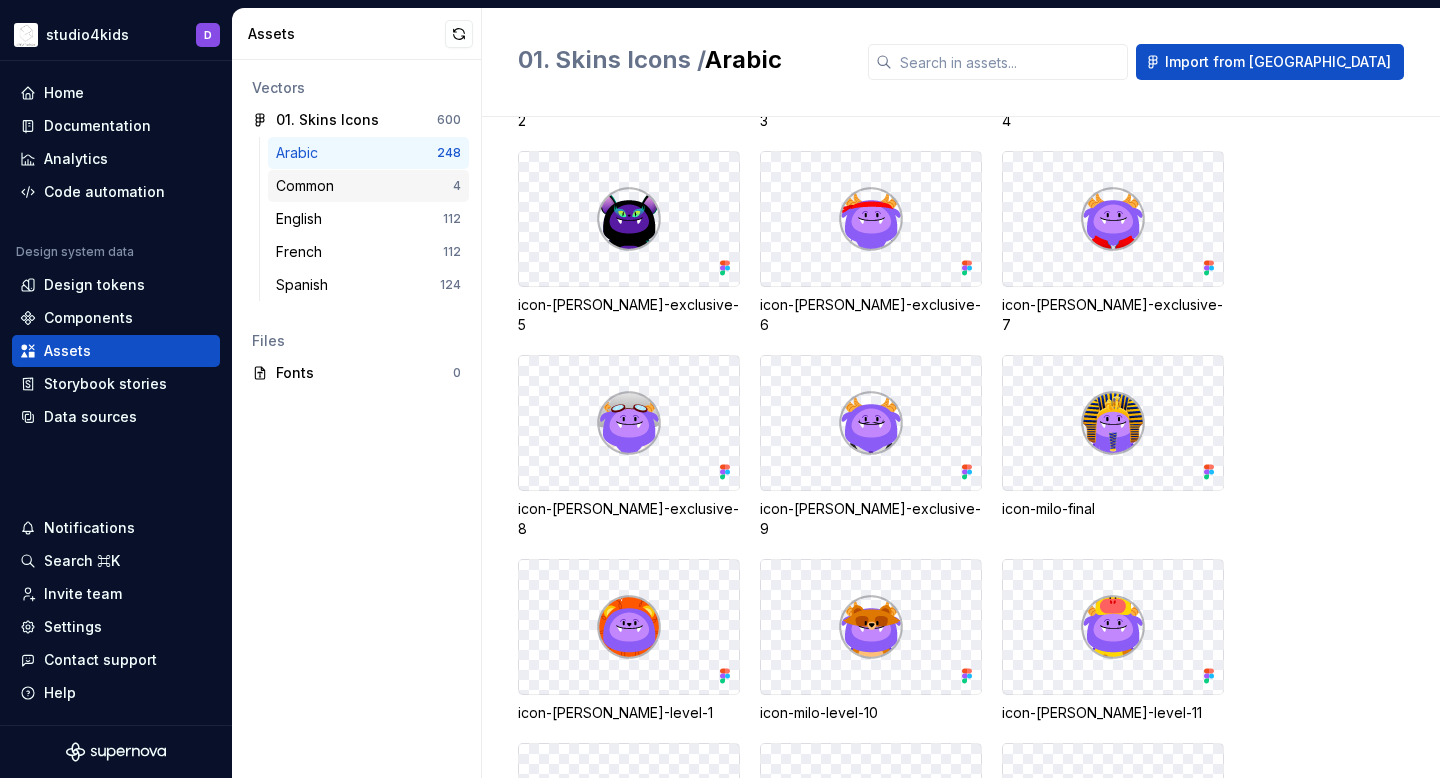 click on "Common" at bounding box center [309, 186] 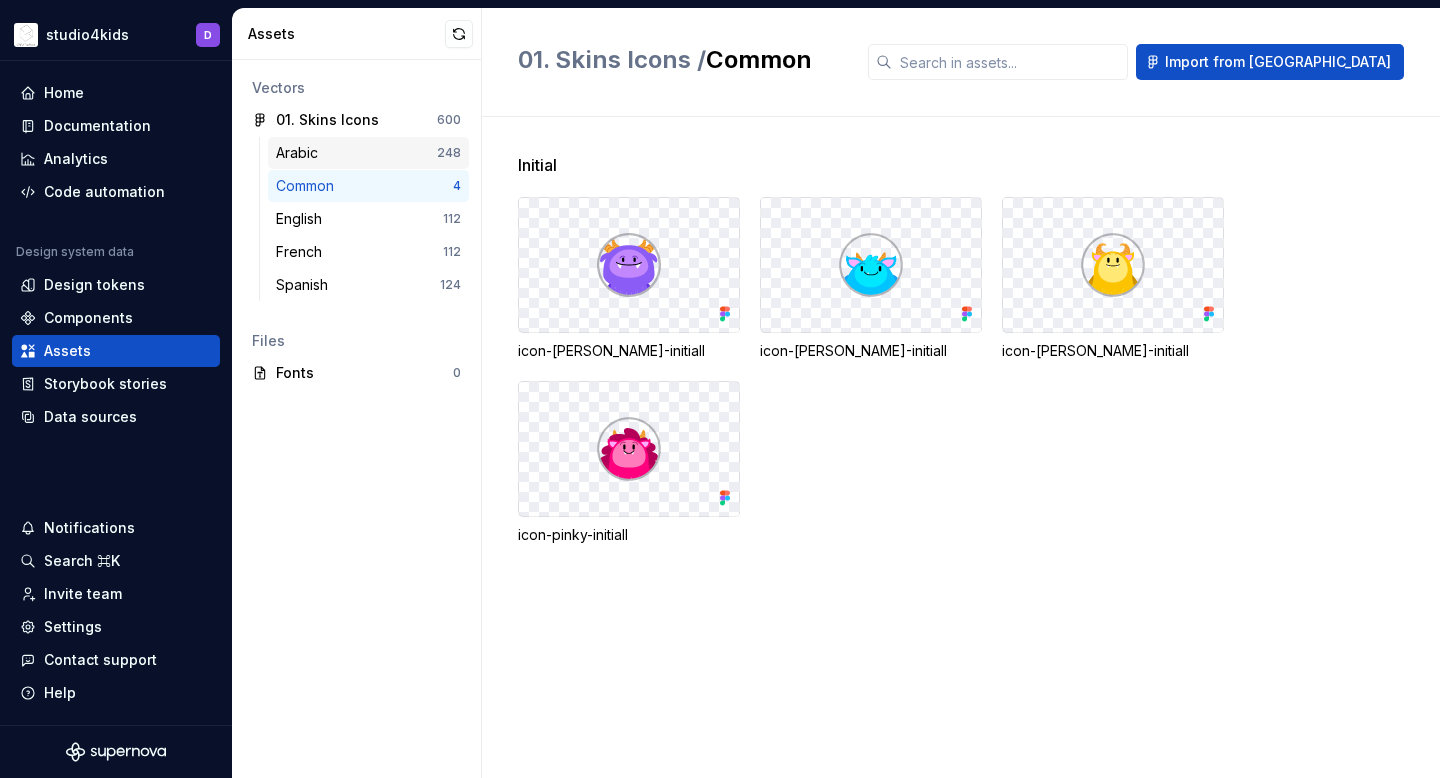click on "Arabic" at bounding box center (356, 153) 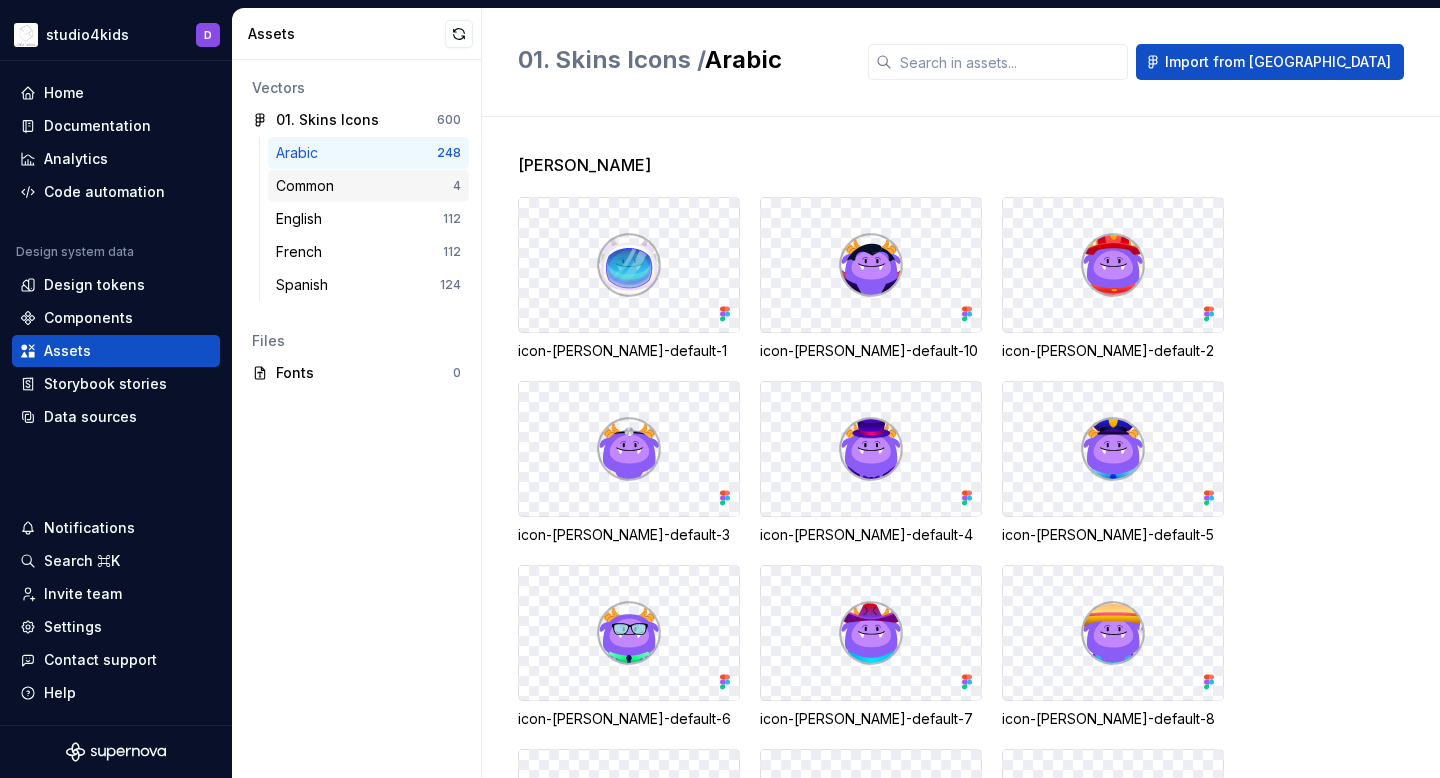 click on "Common 4" at bounding box center [368, 186] 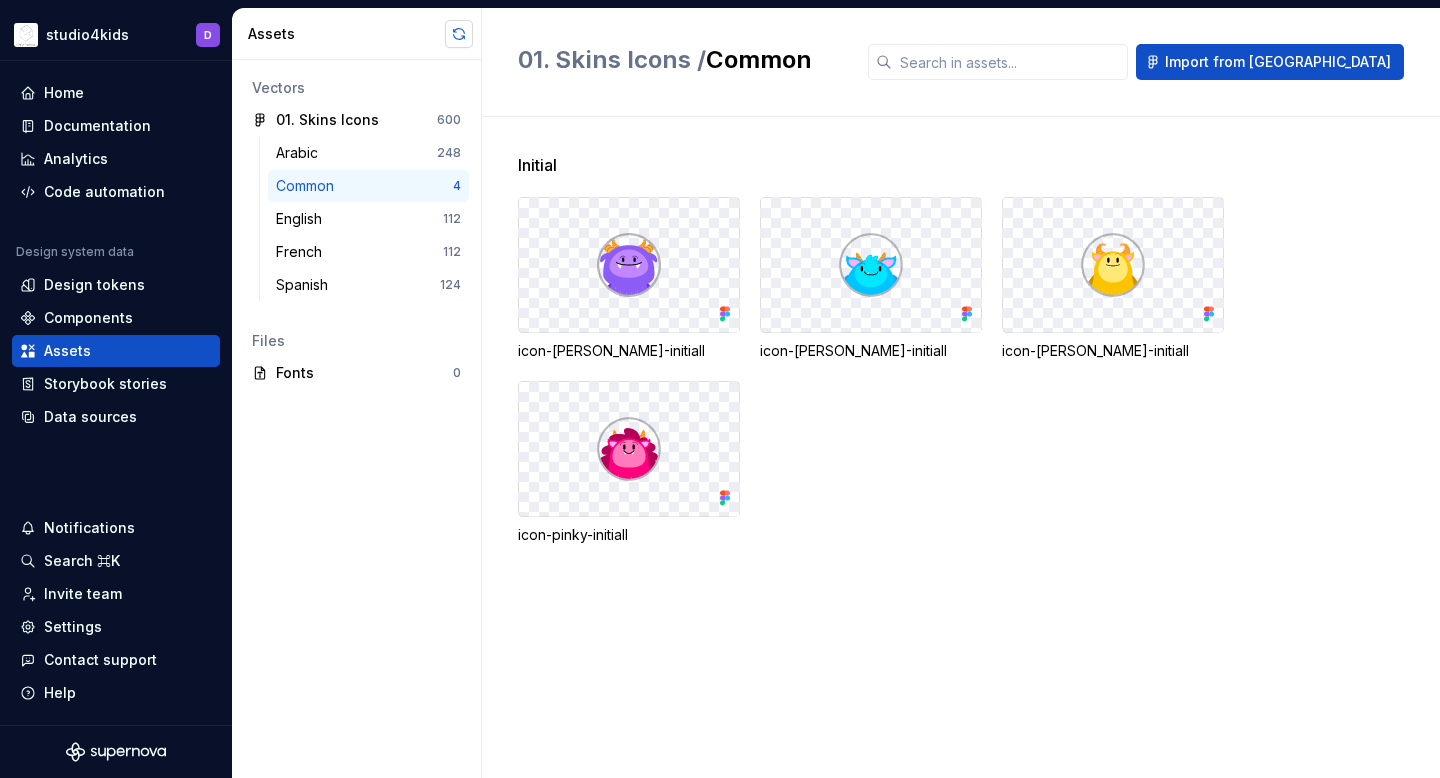 click at bounding box center [459, 34] 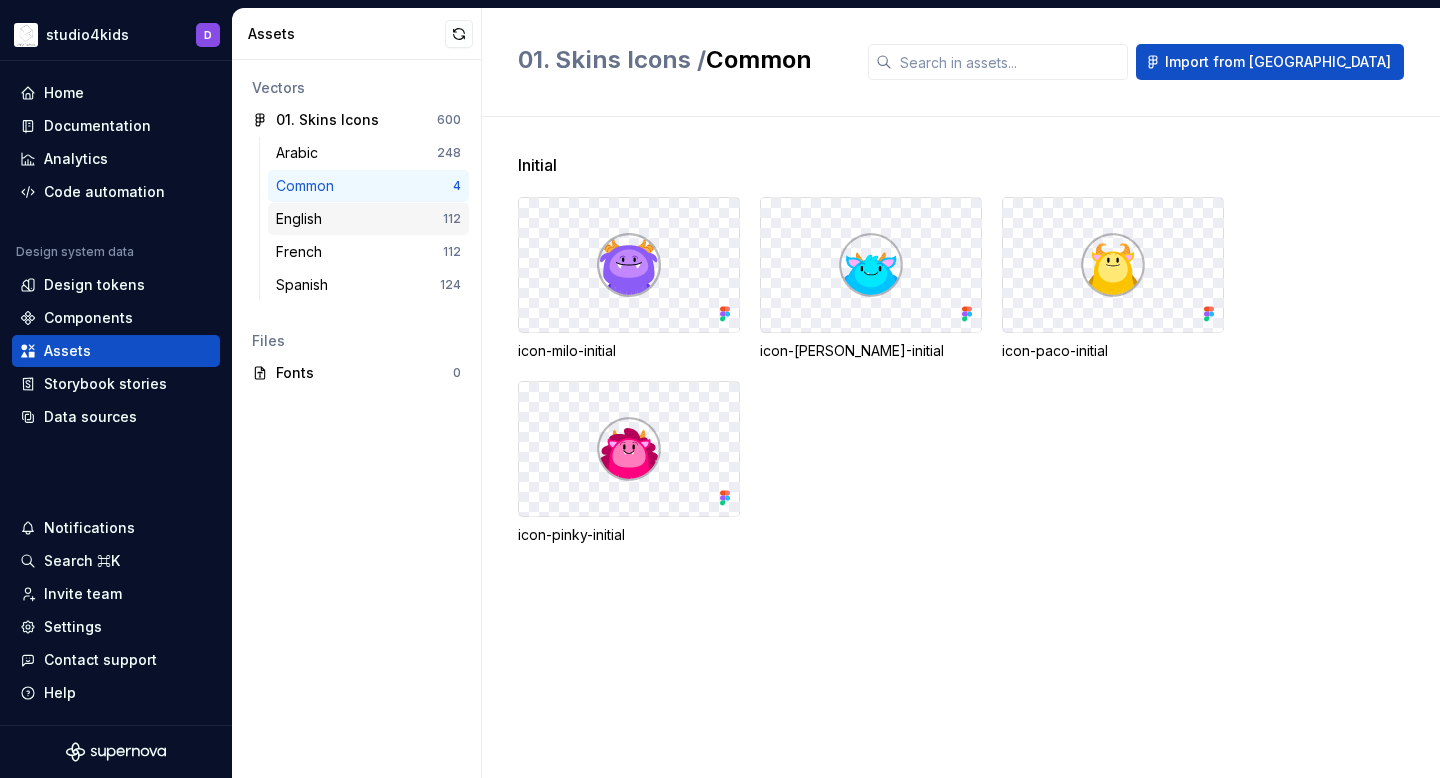 click on "English" at bounding box center (359, 219) 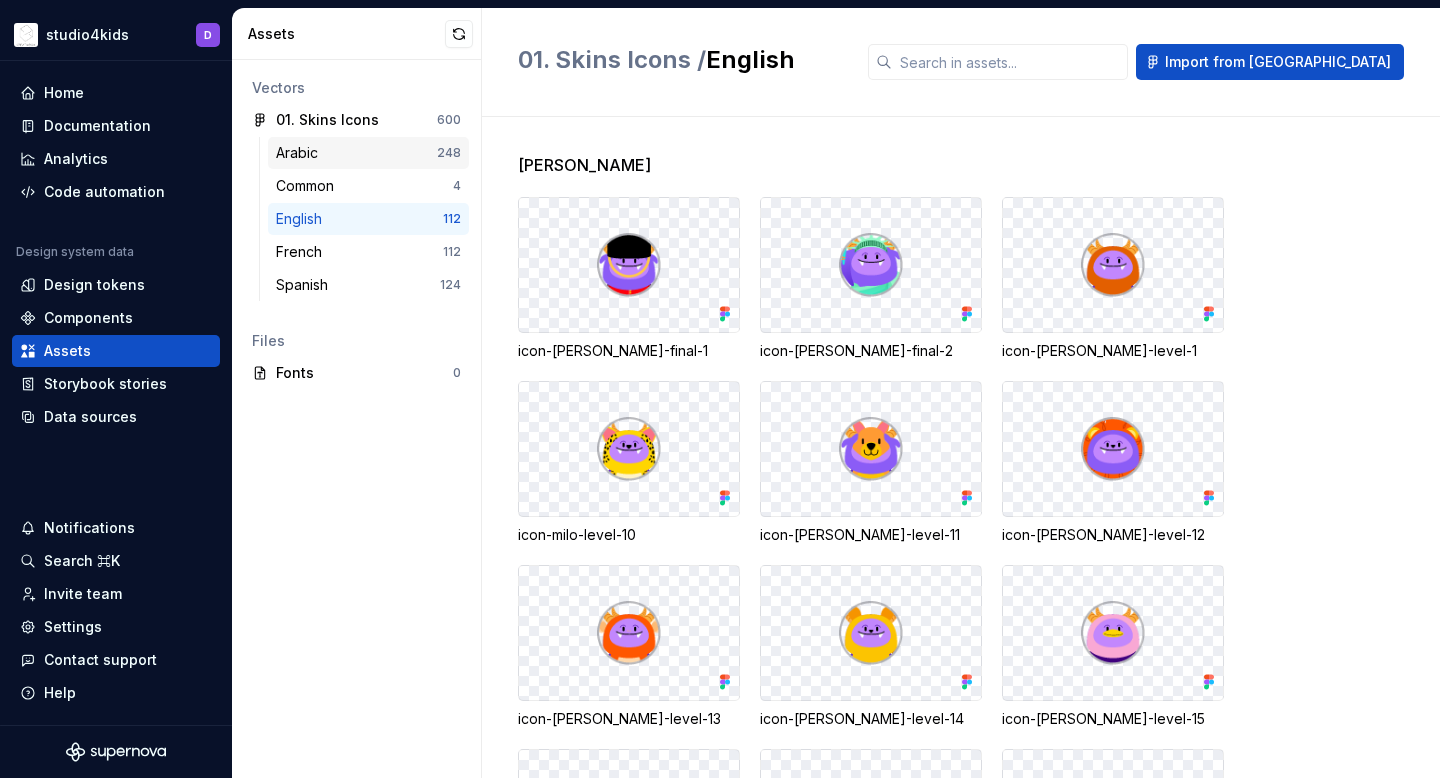 click on "Arabic" at bounding box center [301, 153] 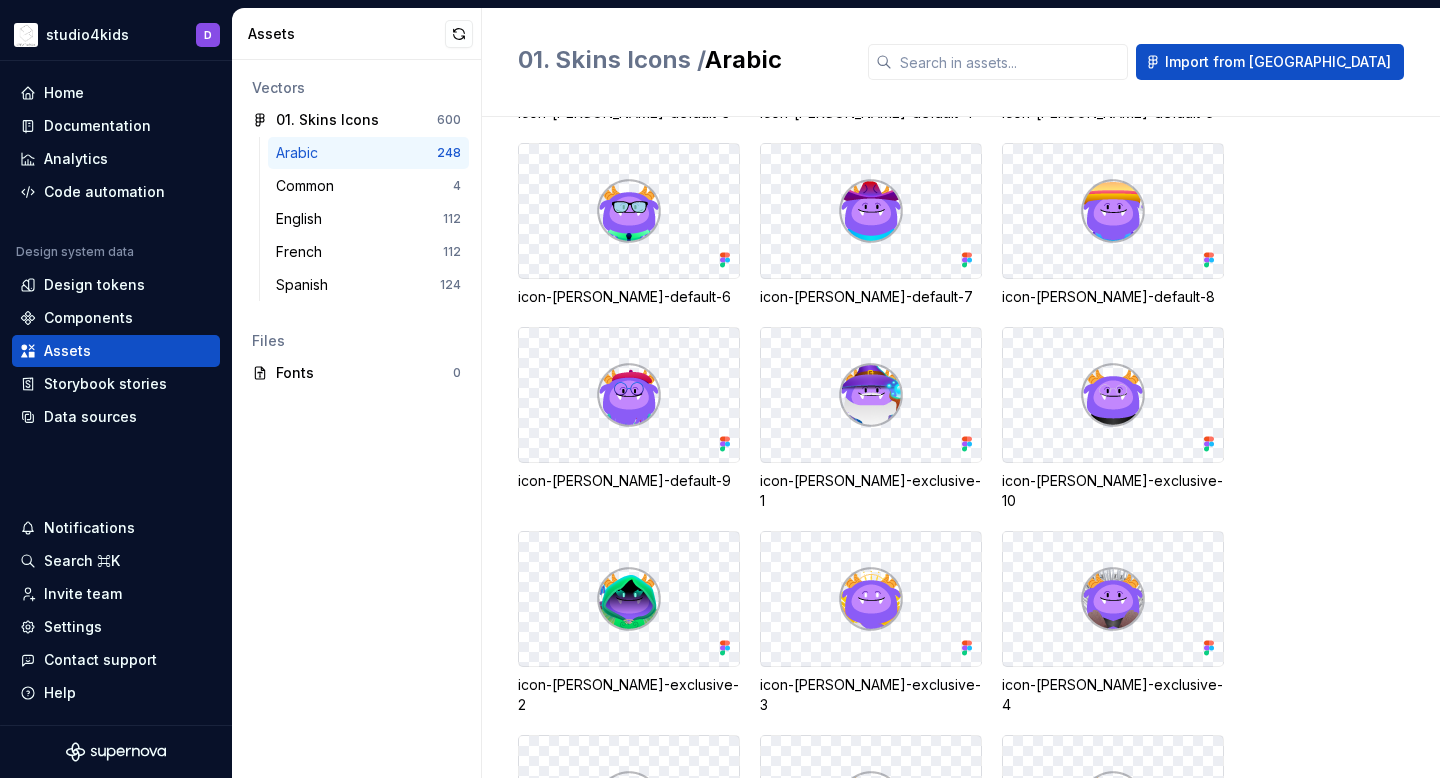 scroll, scrollTop: 0, scrollLeft: 0, axis: both 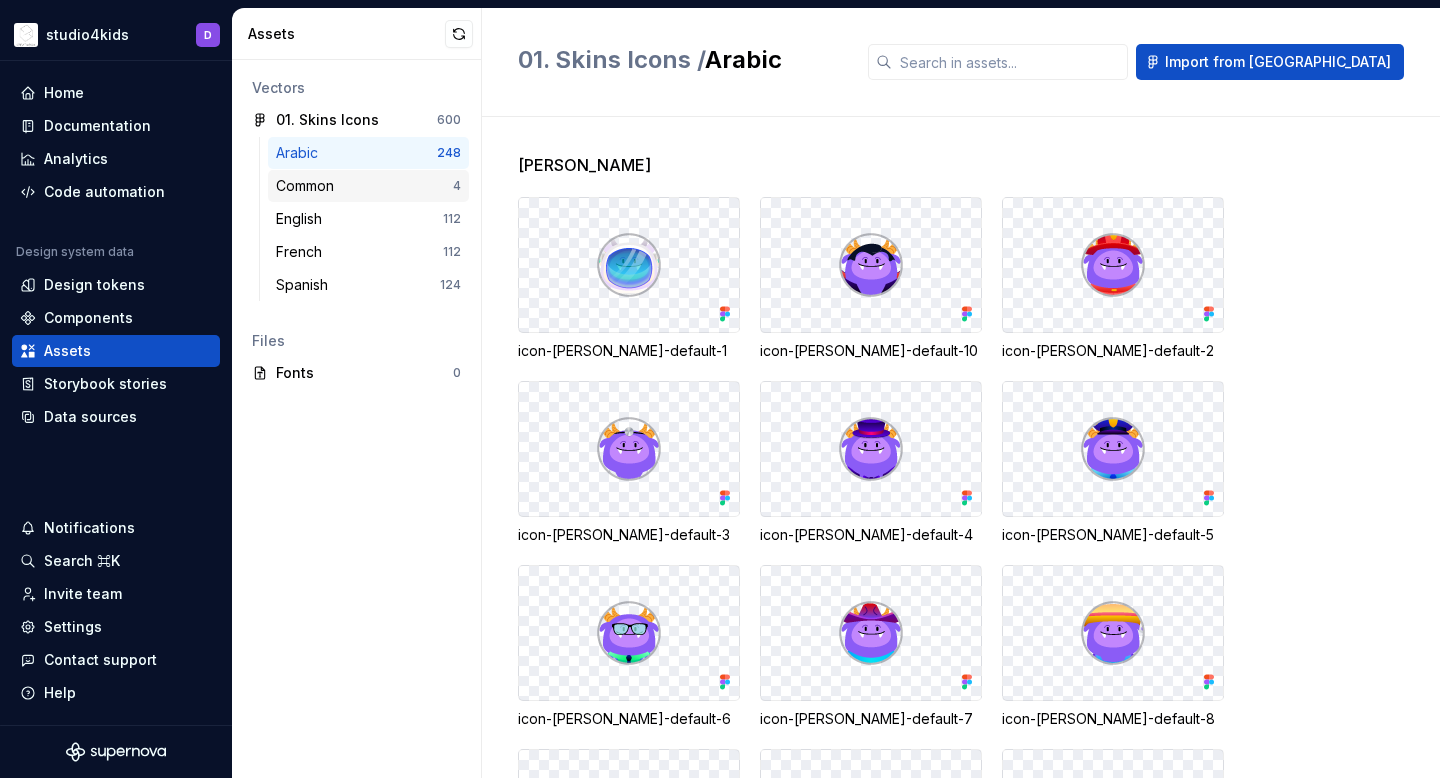 click on "Common" at bounding box center (309, 186) 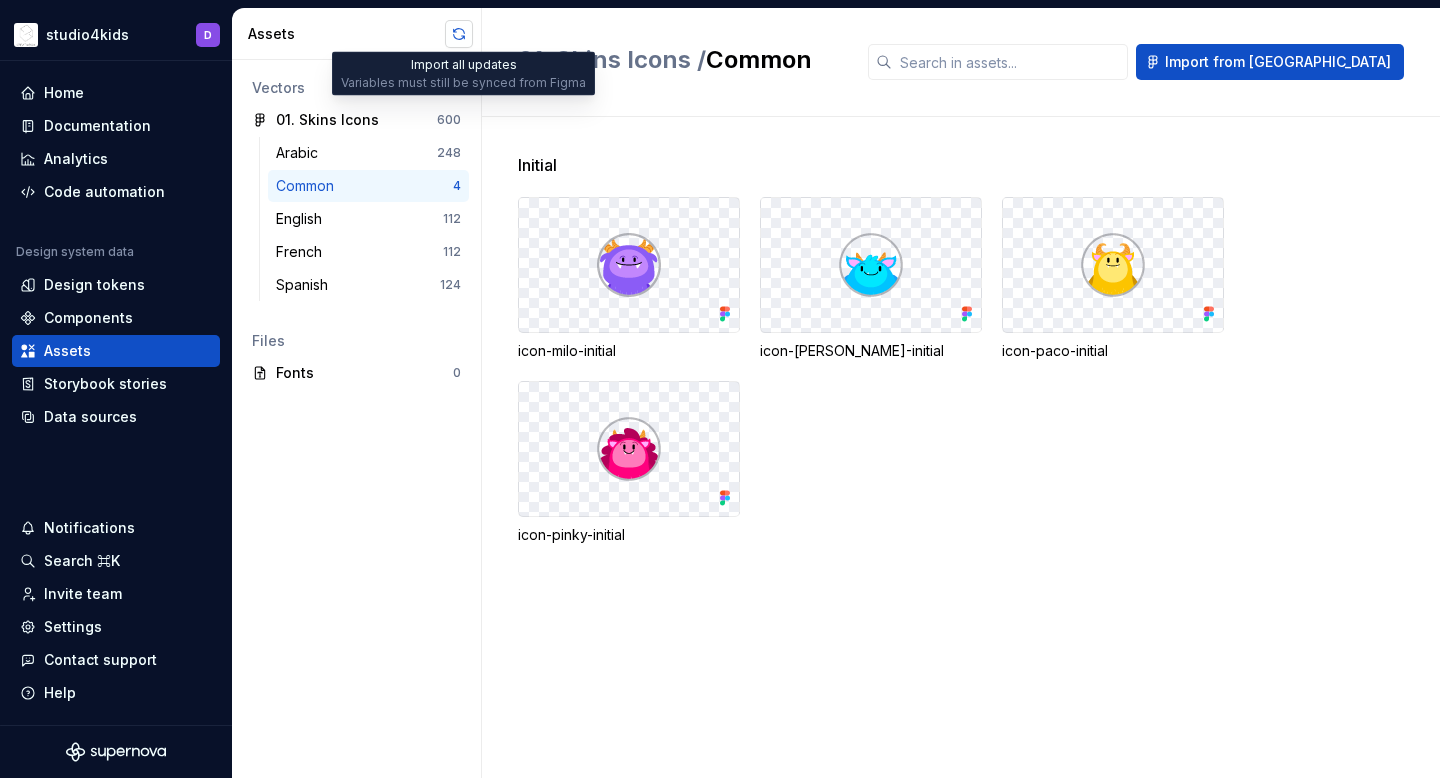 click at bounding box center [459, 34] 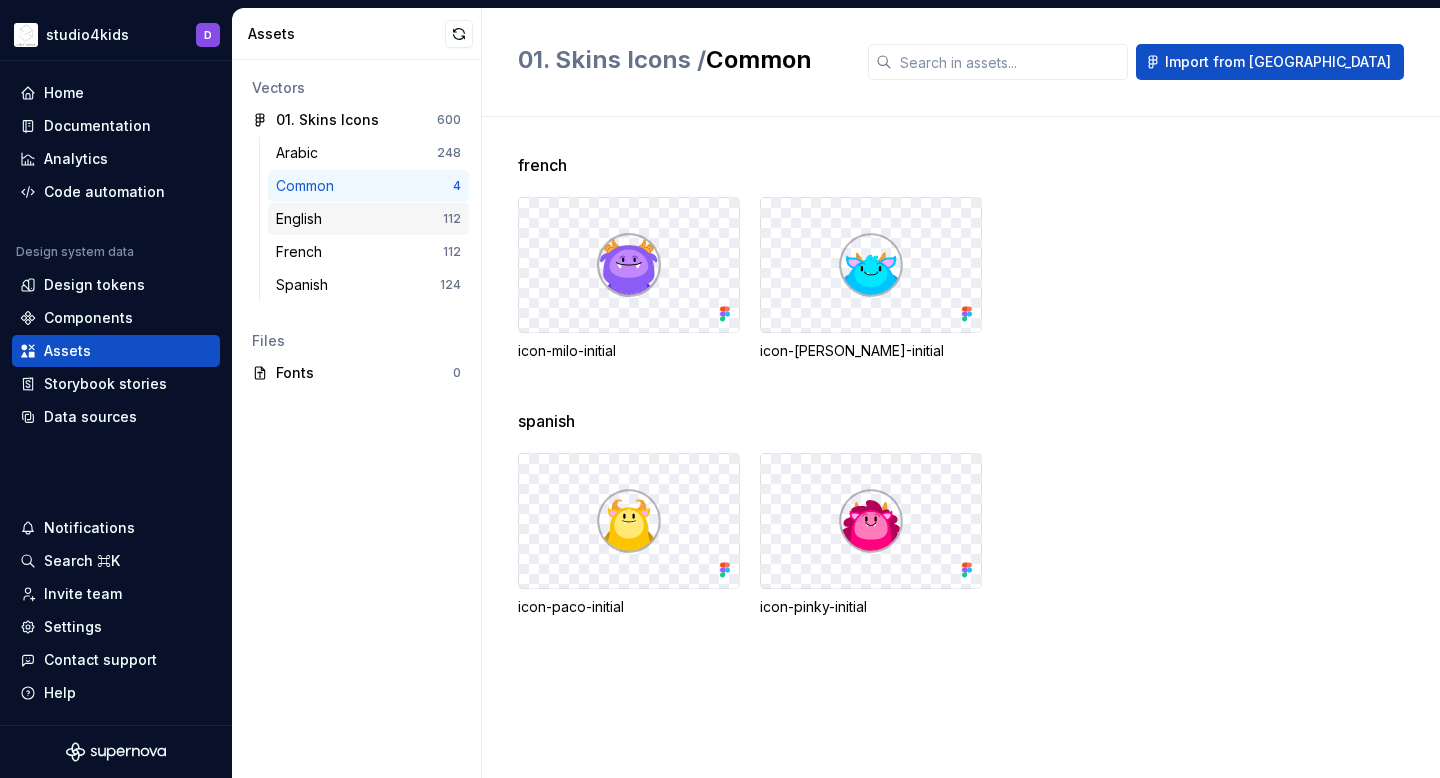 click on "English 112" at bounding box center (368, 219) 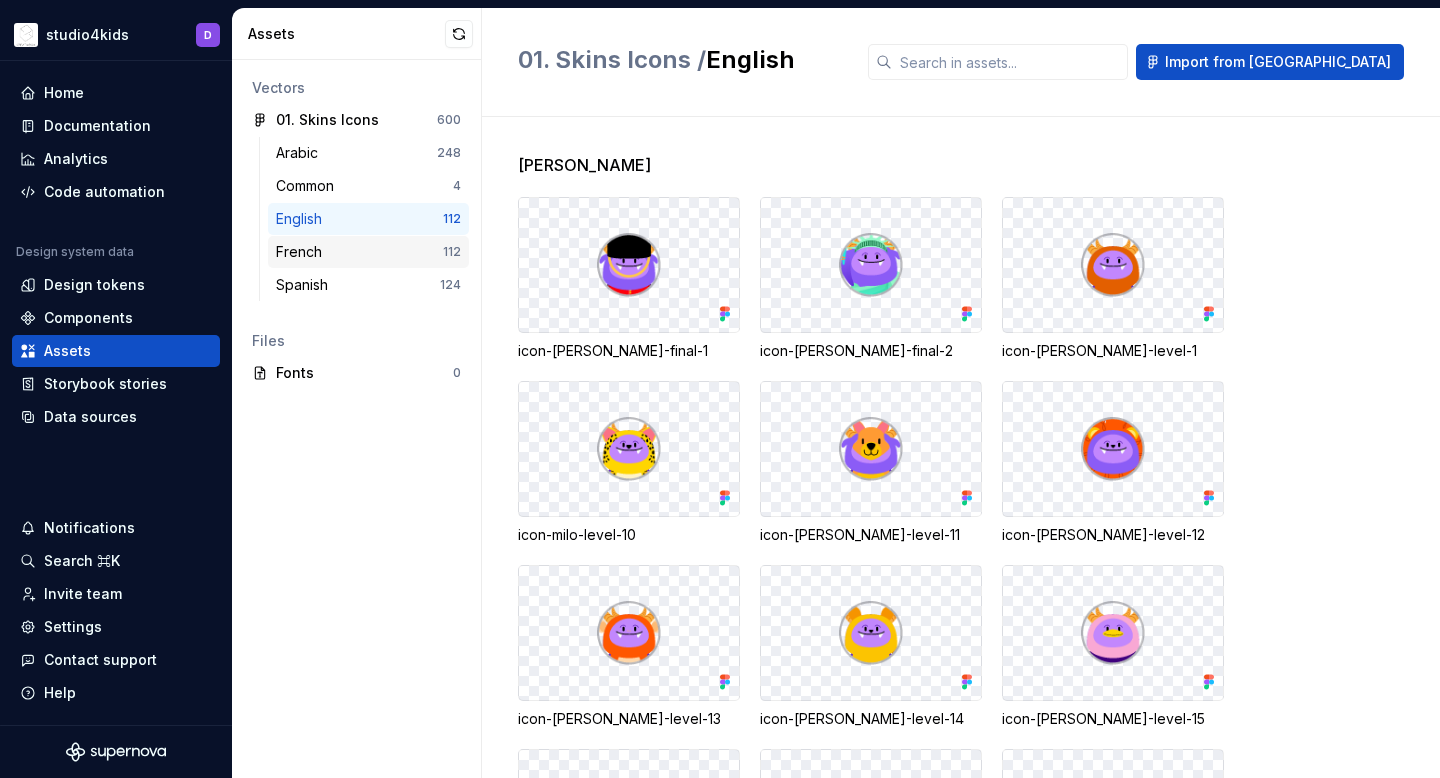 click on "French" at bounding box center (359, 252) 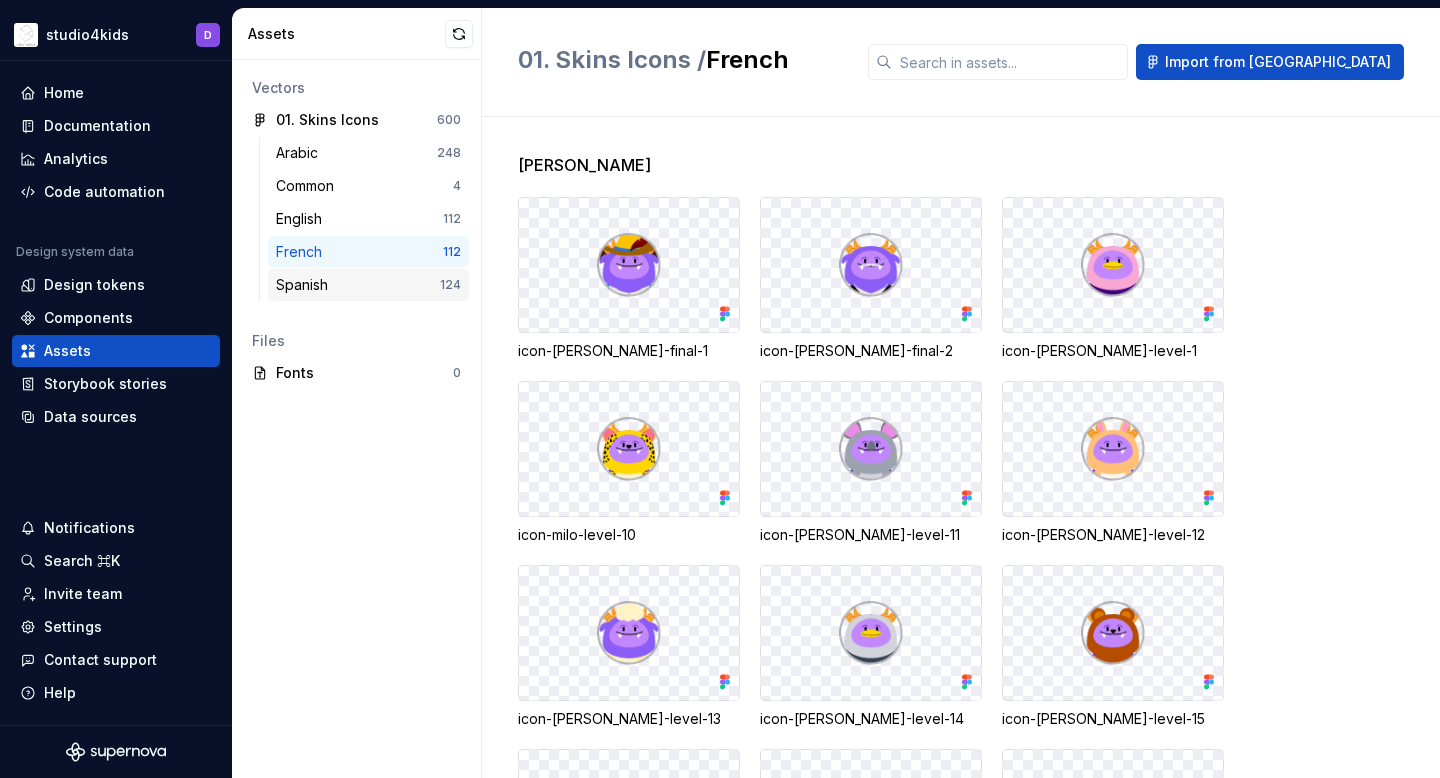 click on "Spanish" at bounding box center [358, 285] 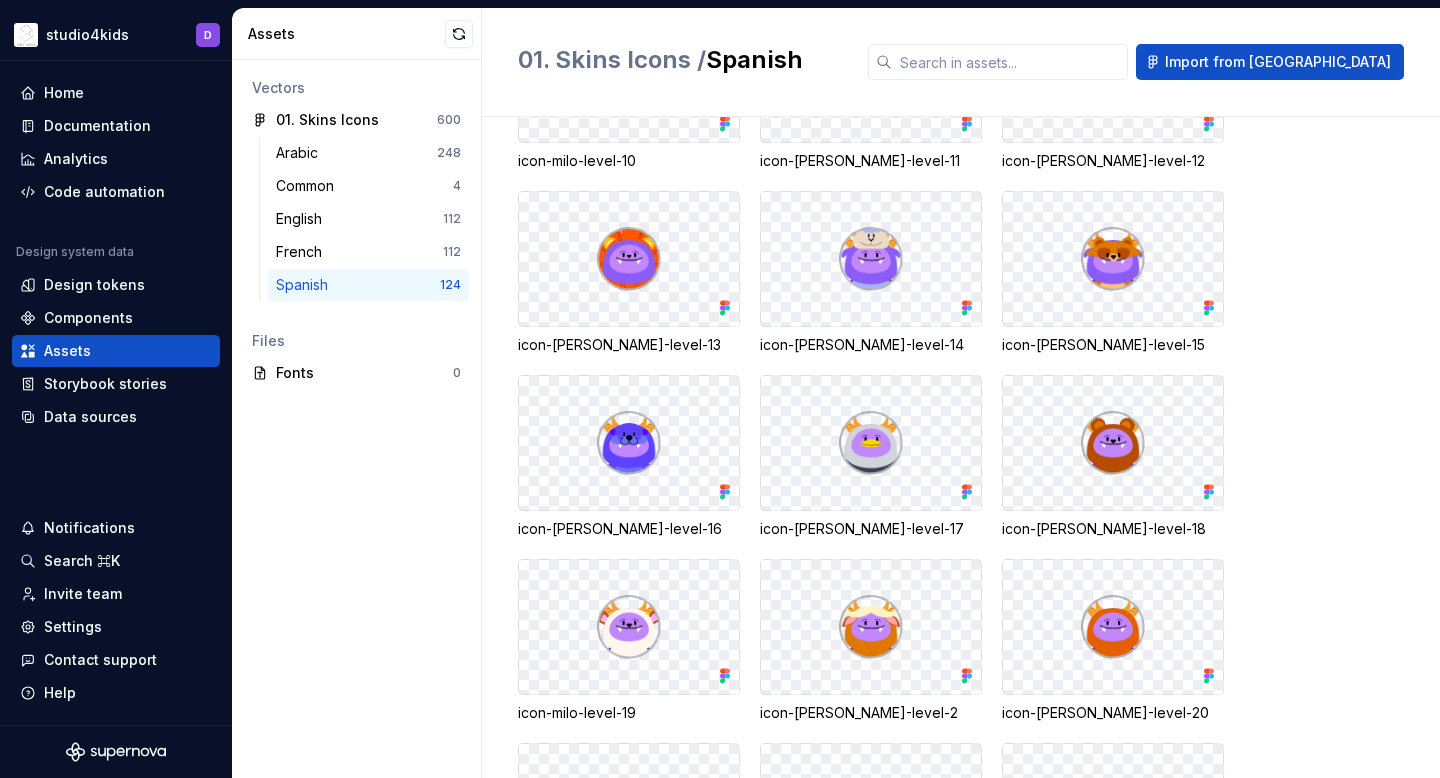 scroll, scrollTop: 557, scrollLeft: 0, axis: vertical 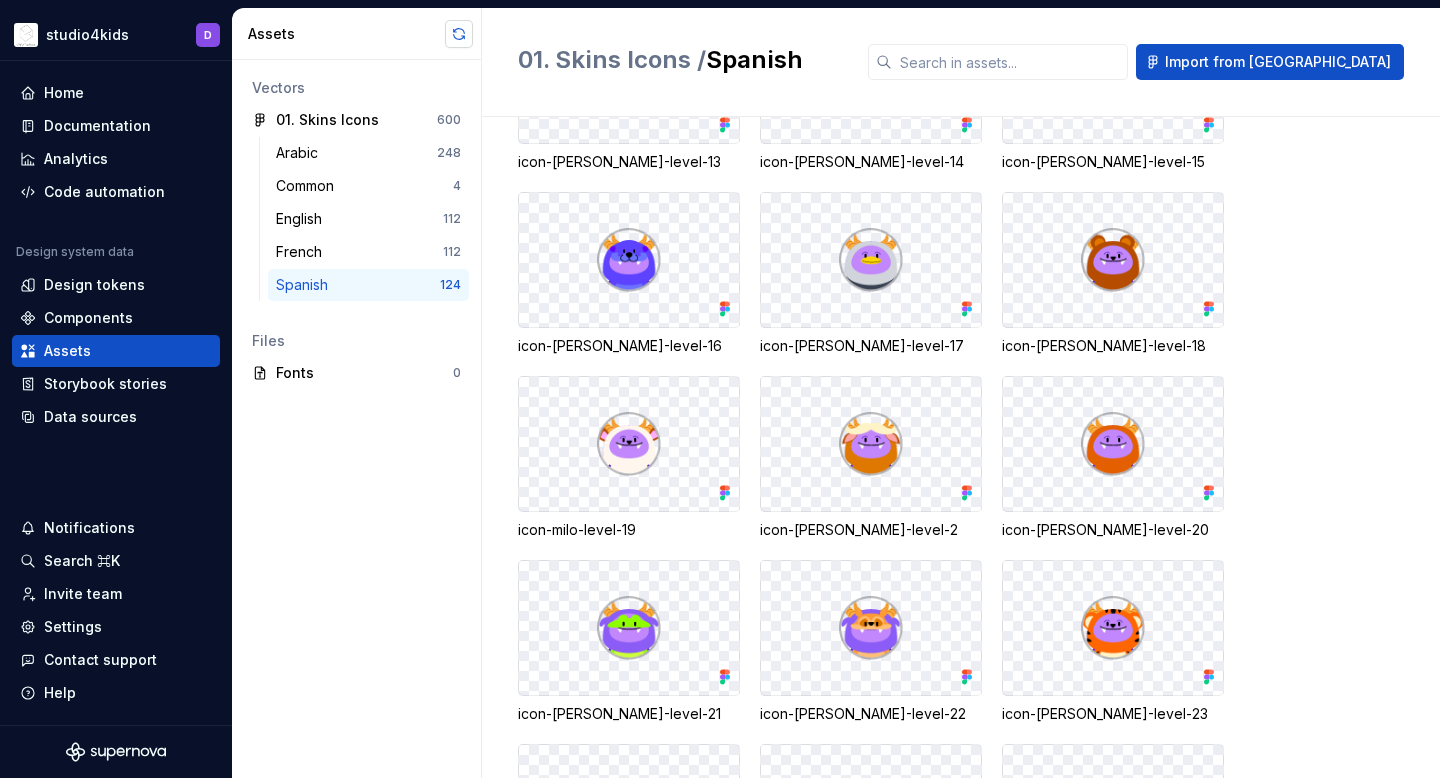click at bounding box center (459, 34) 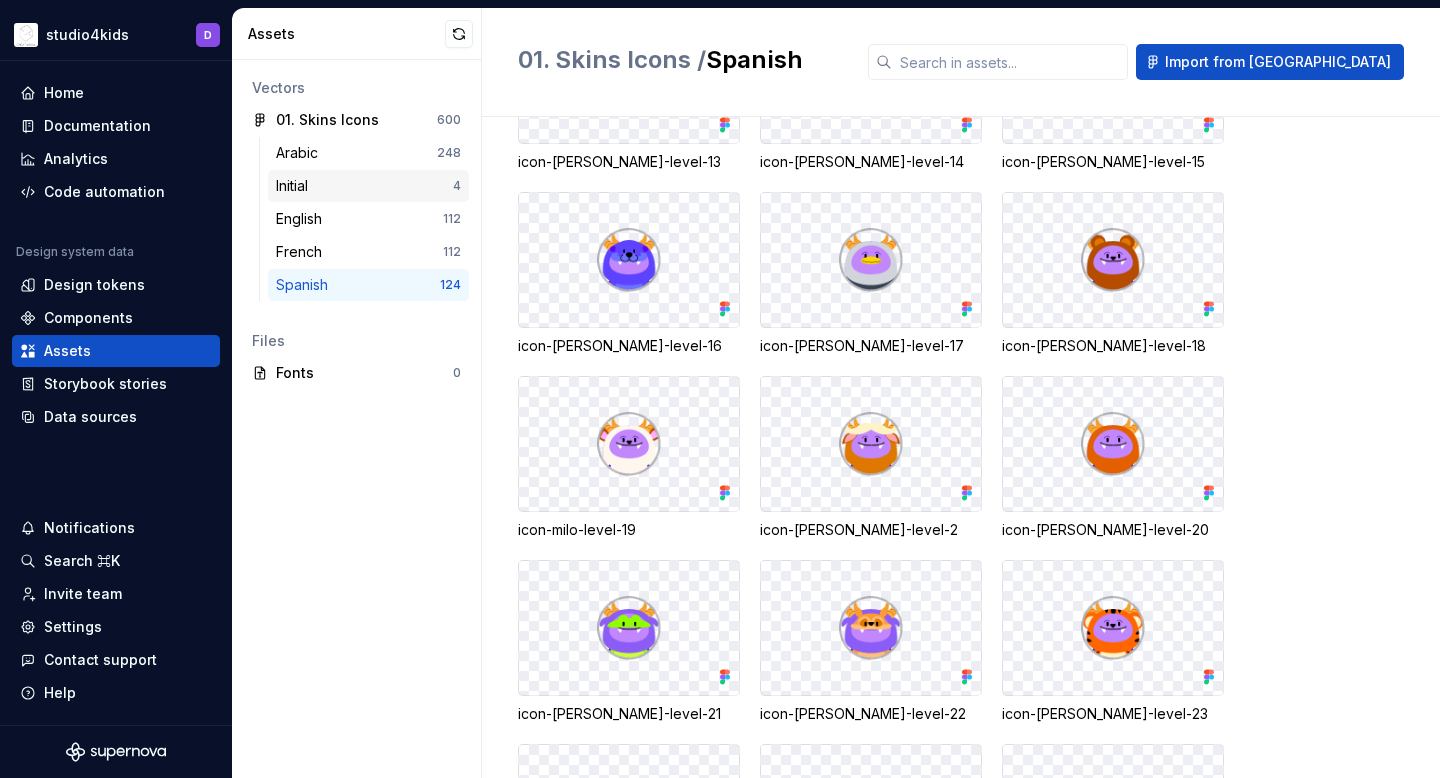 click on "Initial" at bounding box center [364, 186] 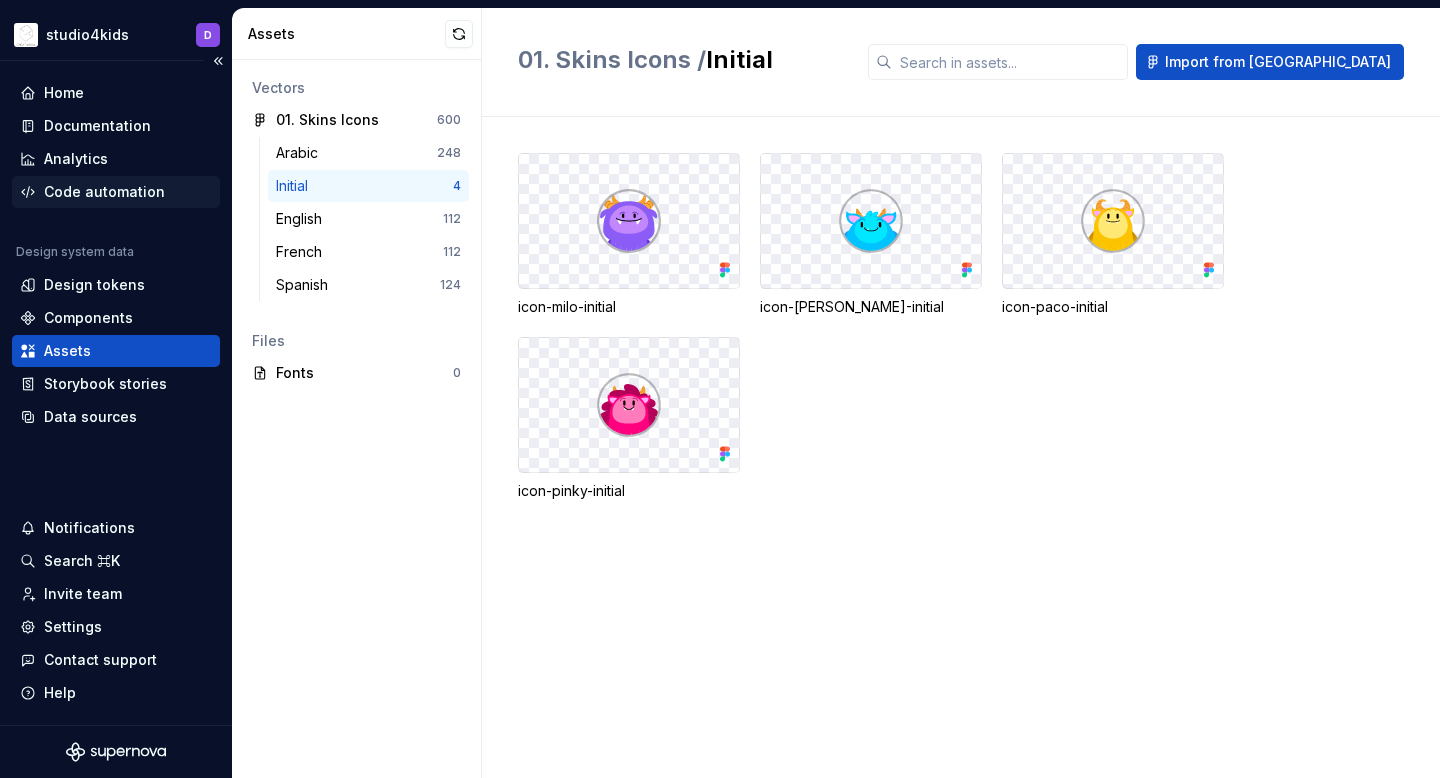 click on "Code automation" at bounding box center (104, 192) 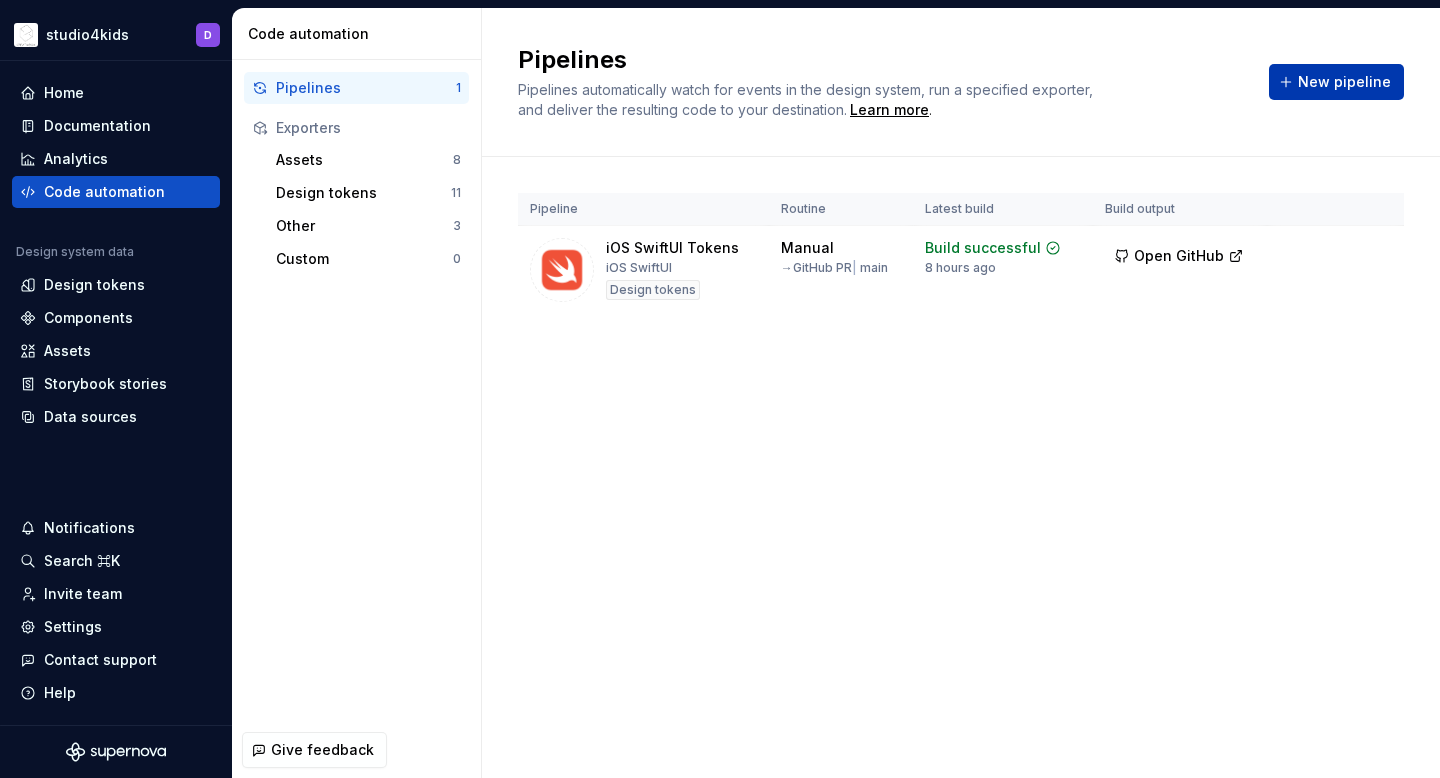 click on "New pipeline" at bounding box center (1344, 82) 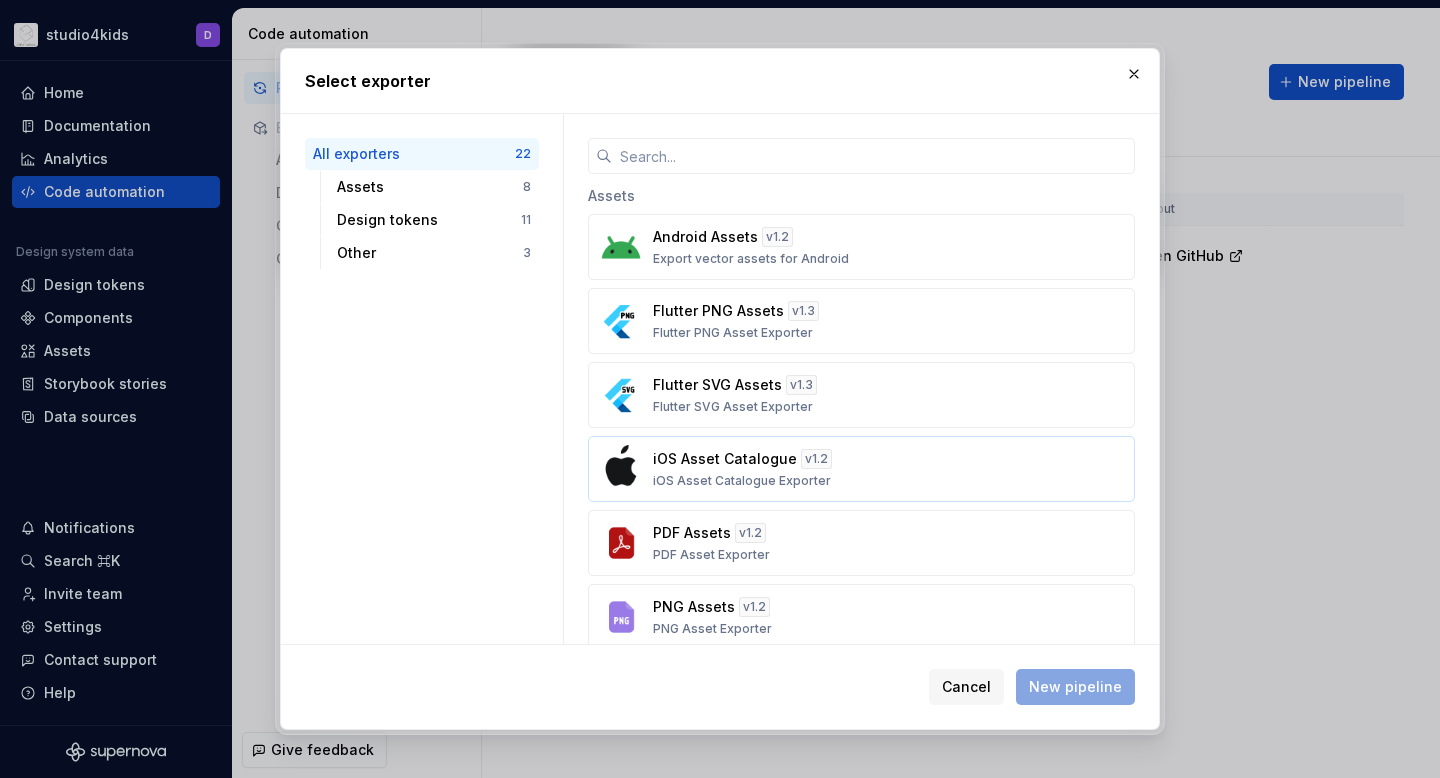 click on "iOS Asset Catalogue Exporter" at bounding box center [742, 481] 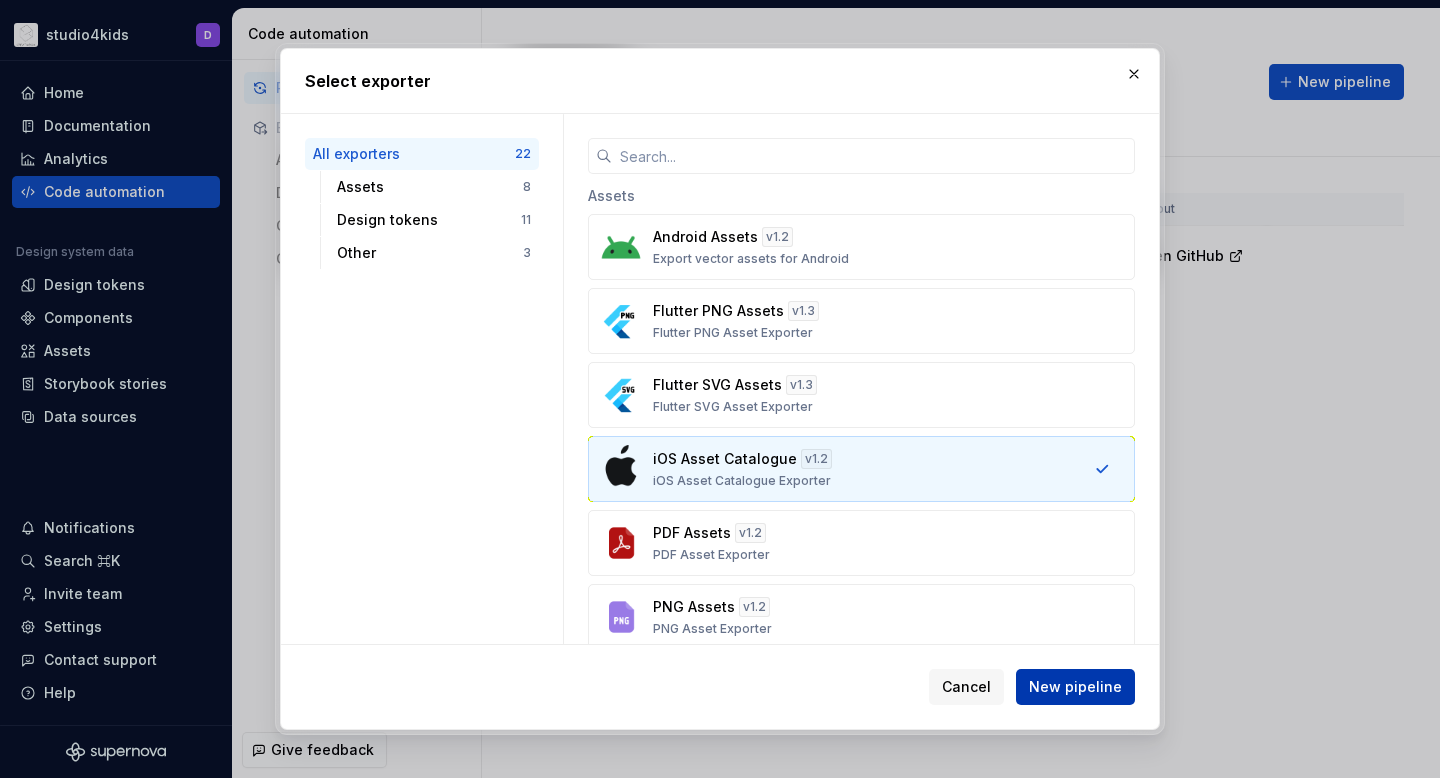 click on "New pipeline" at bounding box center (1075, 687) 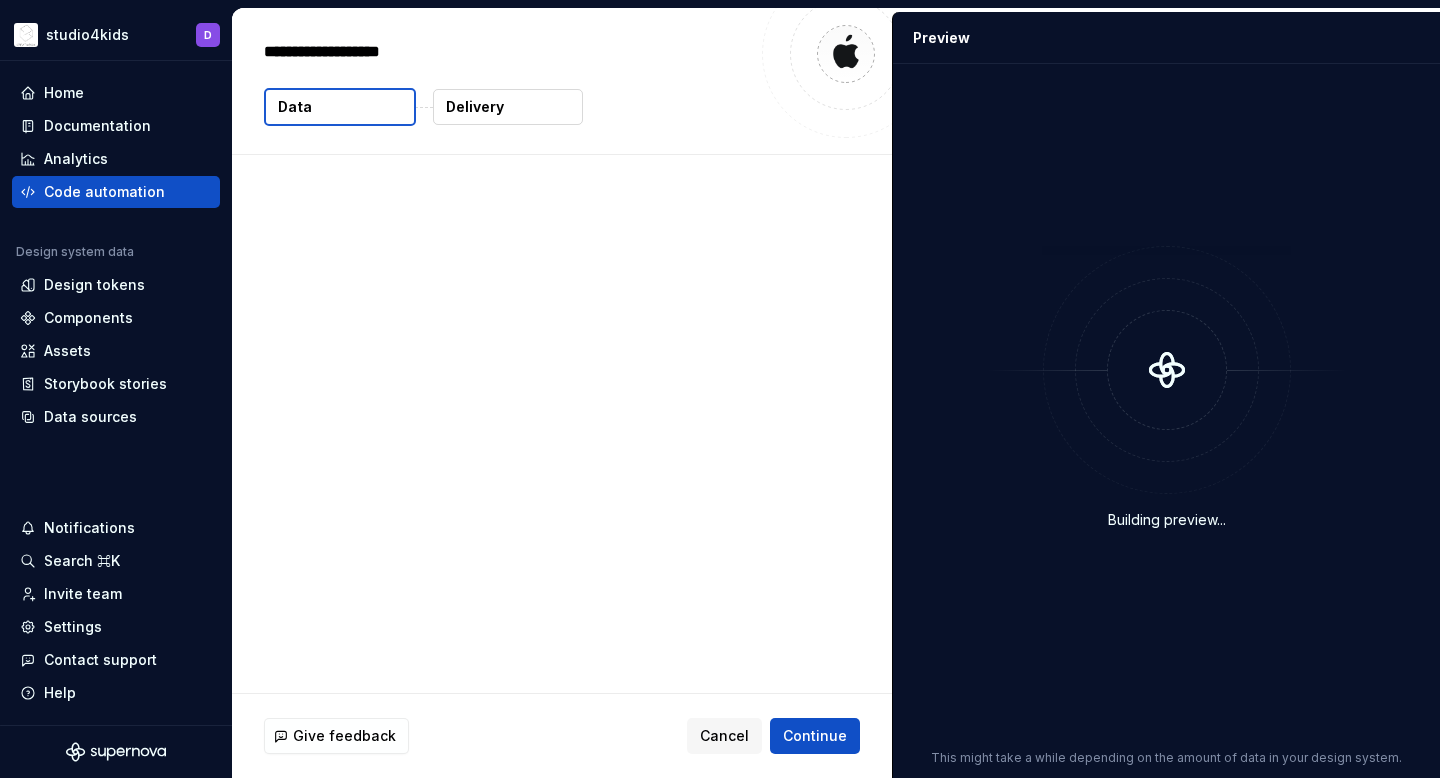 type on "*" 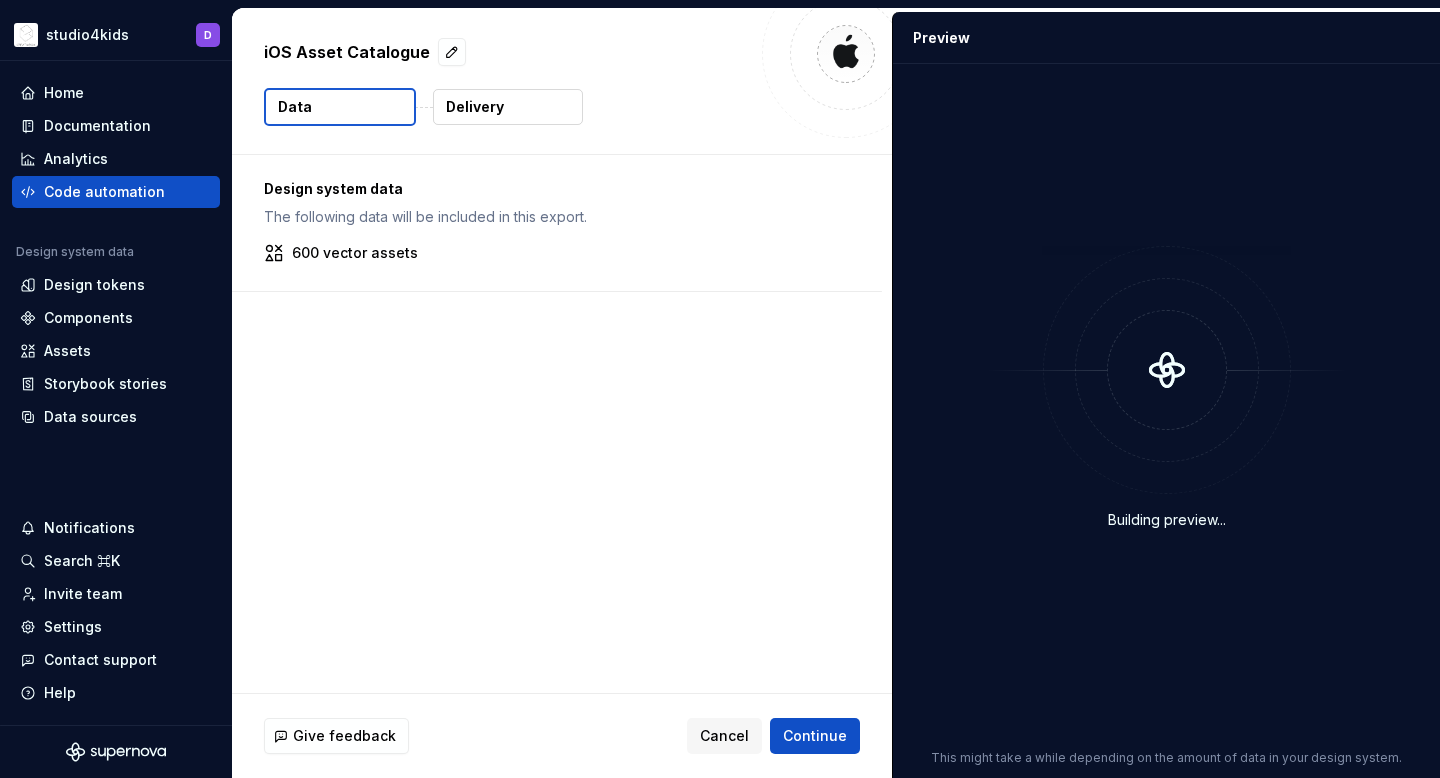 click on "Design system data The following data will be included in this export. 600 vector assets" at bounding box center (562, 424) 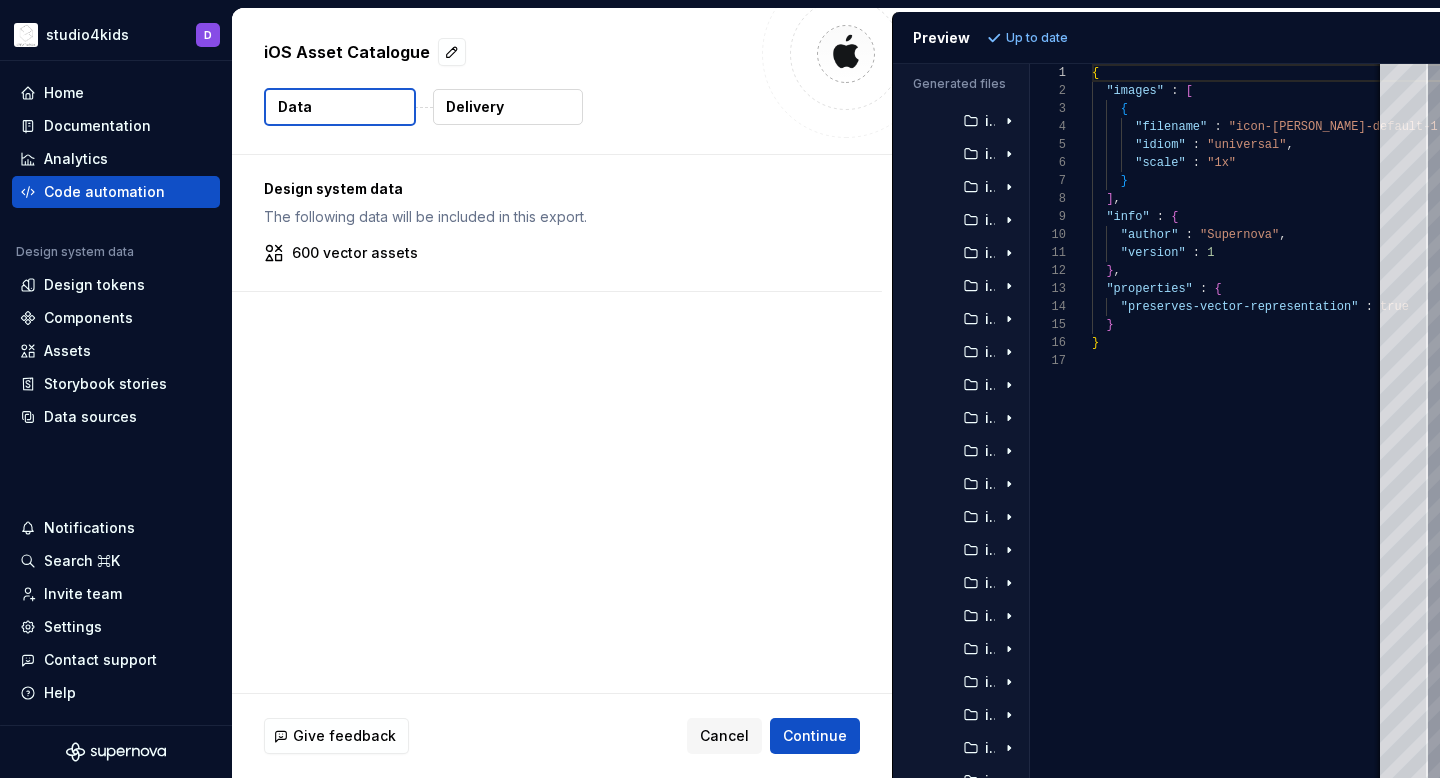 scroll, scrollTop: 1768, scrollLeft: 0, axis: vertical 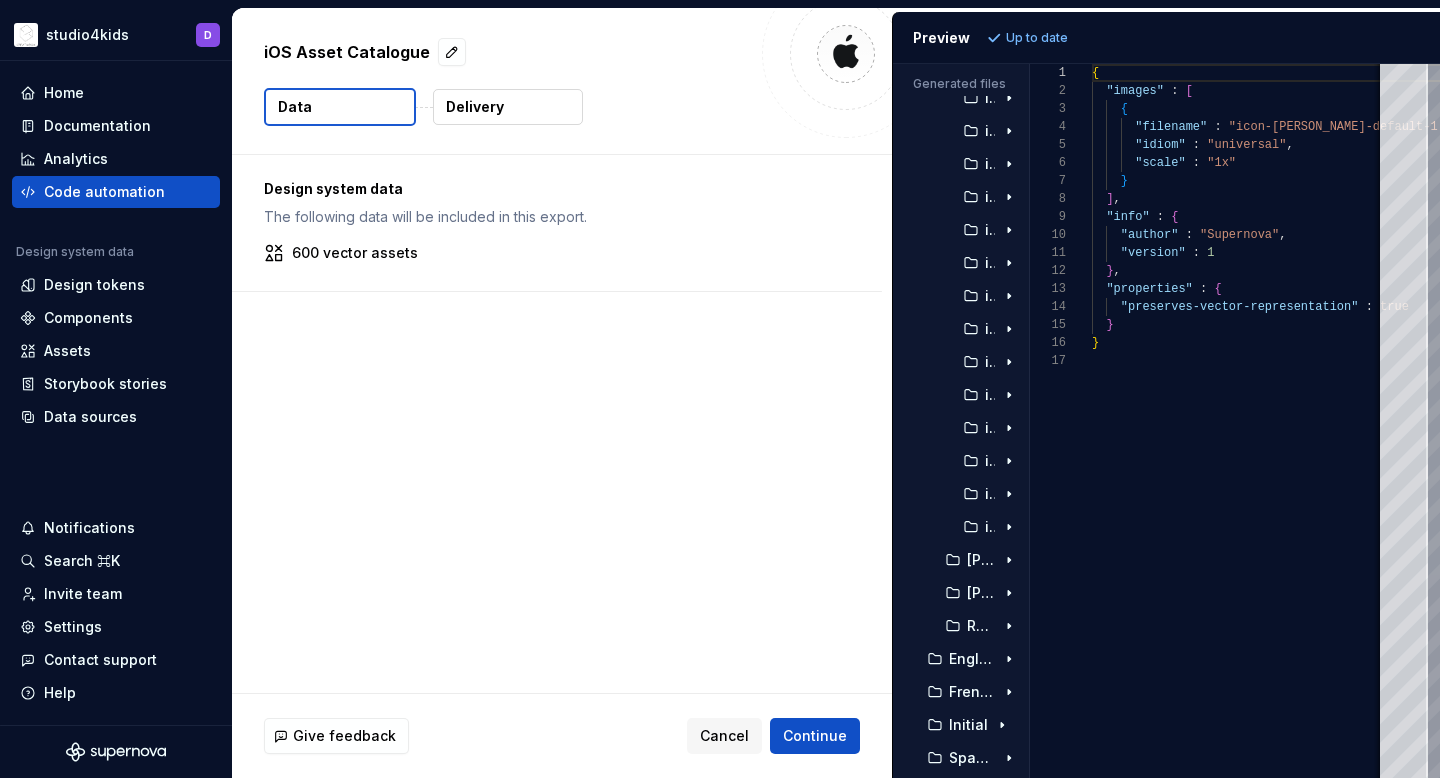 click on "Delivery" at bounding box center (475, 107) 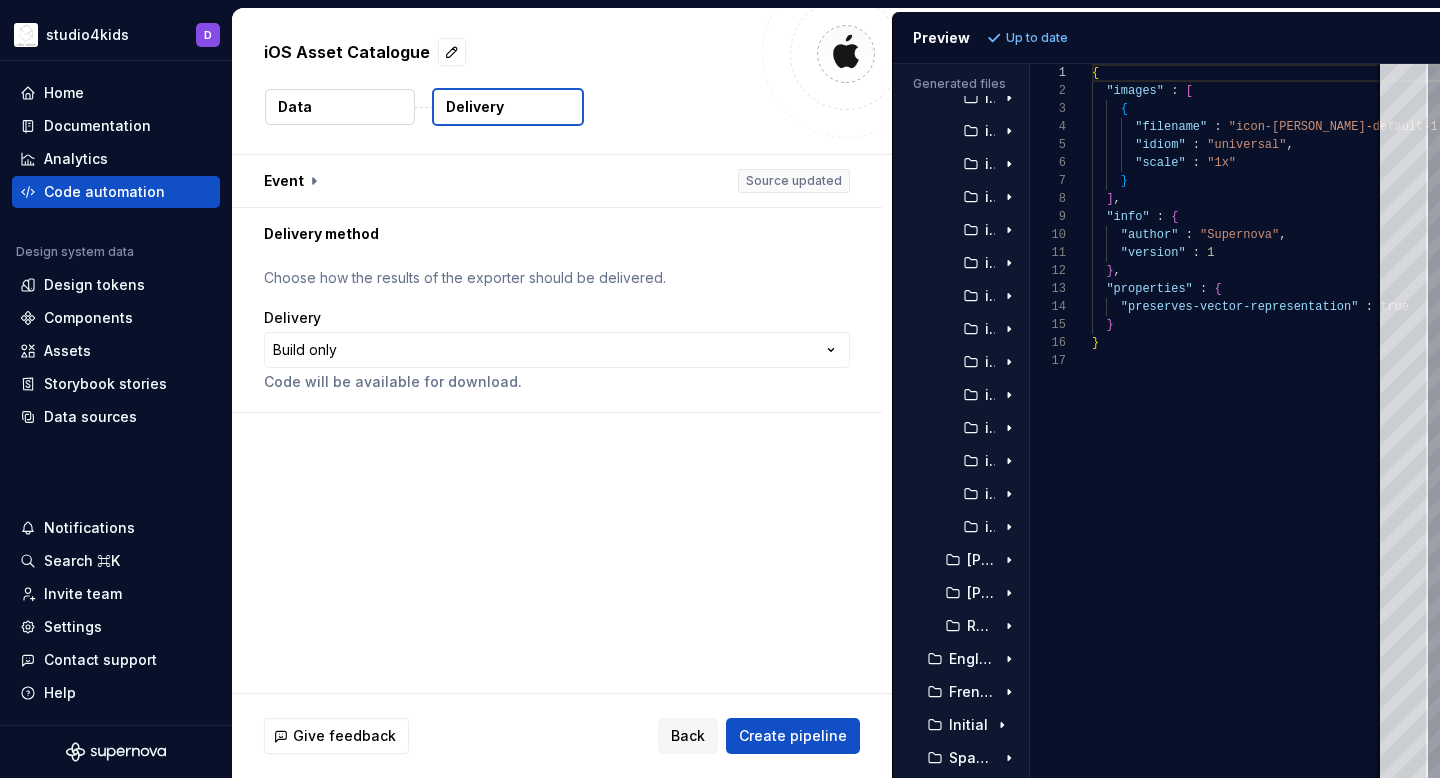 click on "Data" at bounding box center [340, 107] 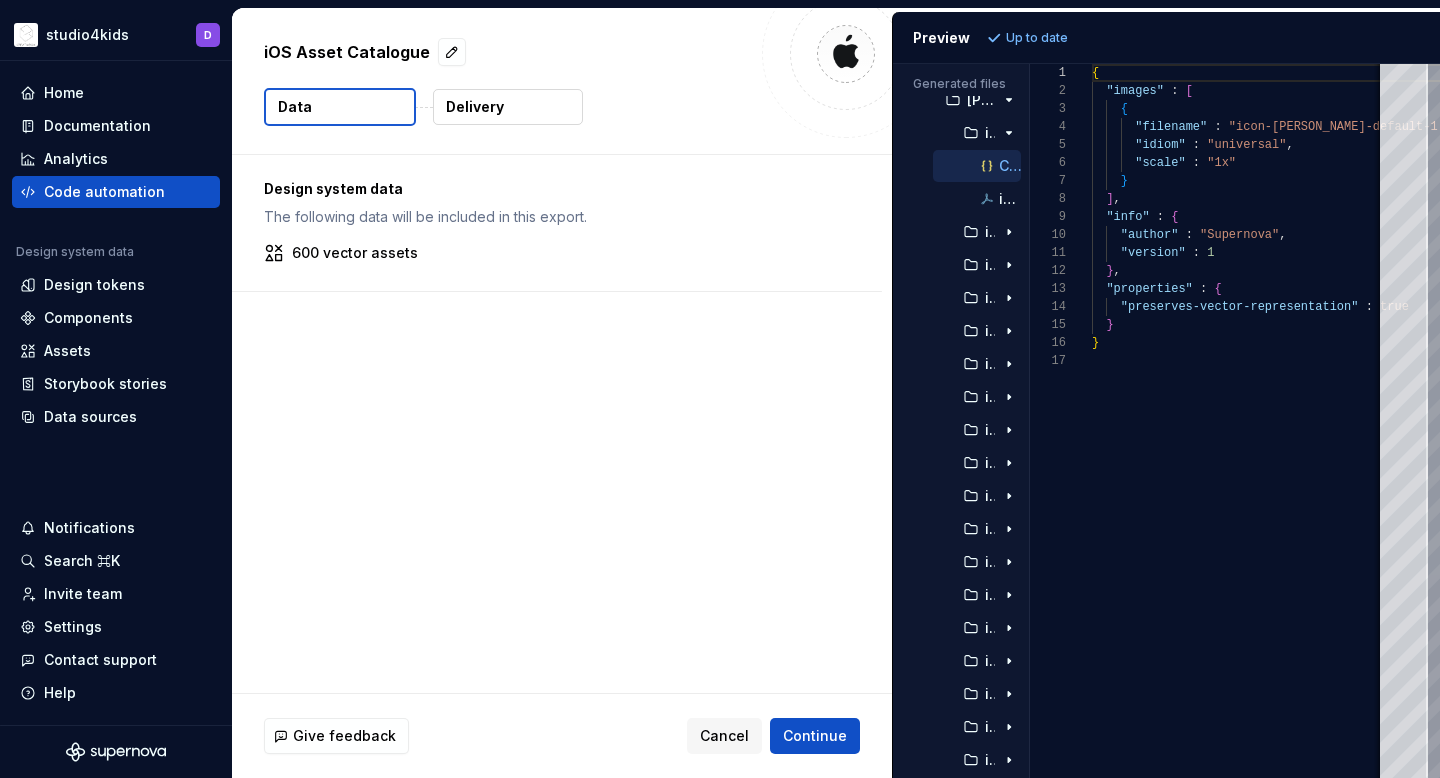 scroll, scrollTop: 0, scrollLeft: 0, axis: both 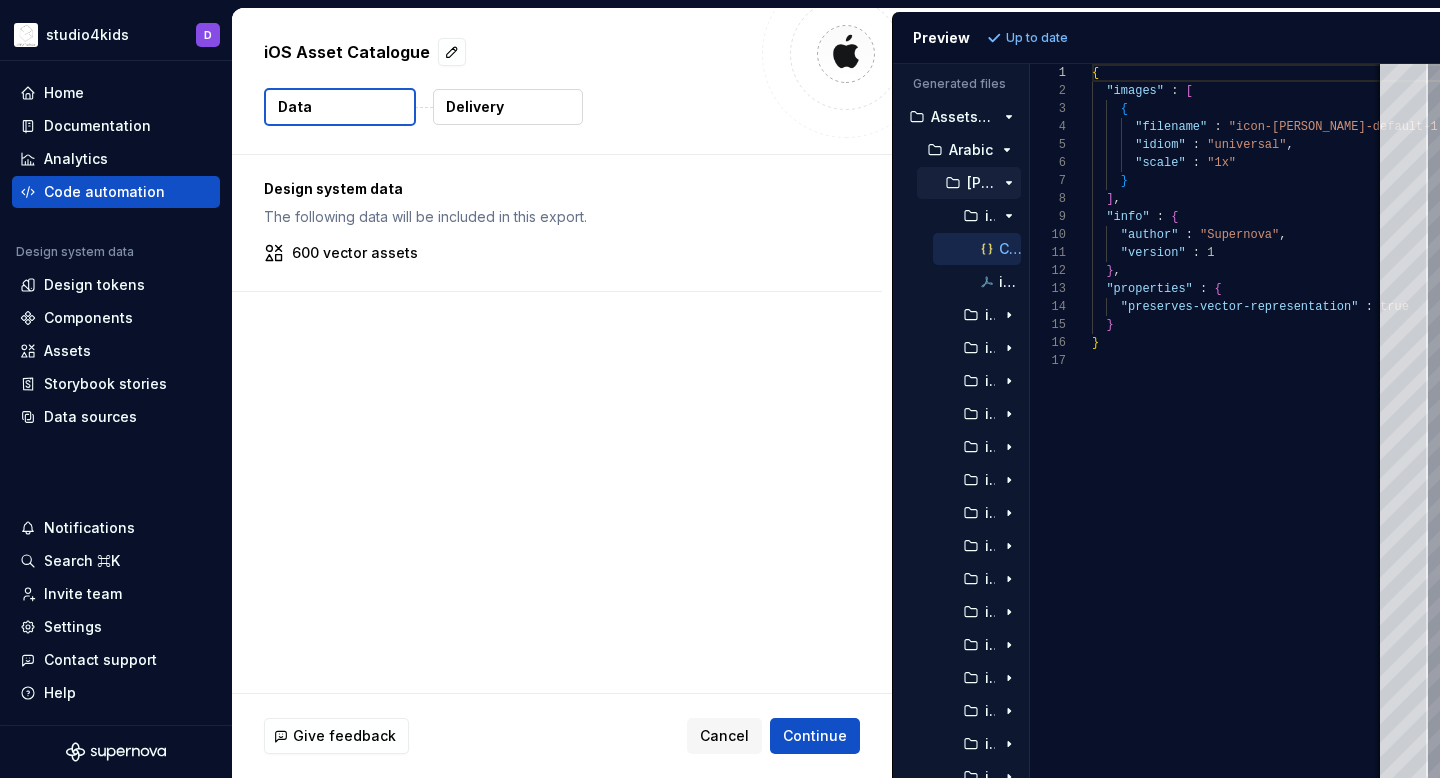 click 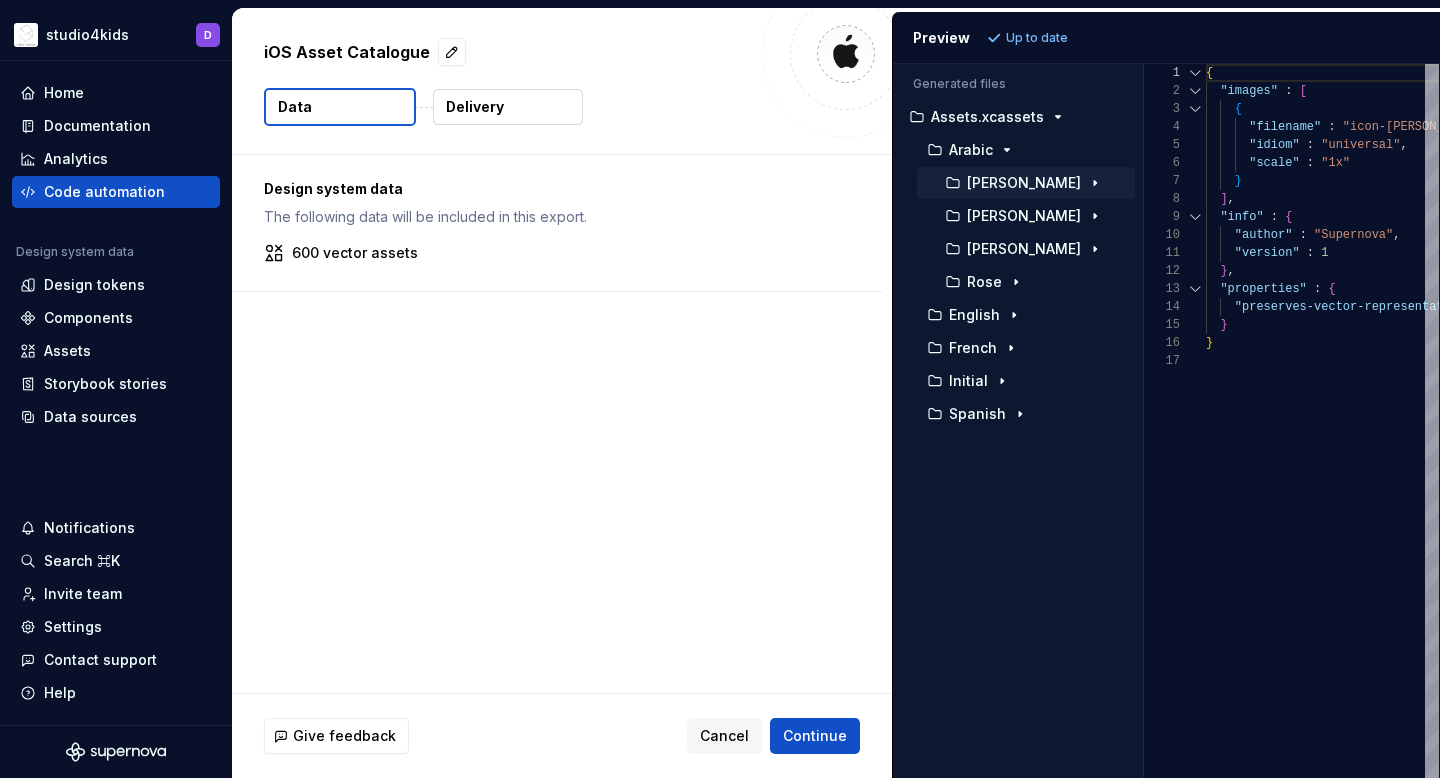 click on "Generated files
Accessibility guide for tree .
Navigate the tree with the arrow keys. Common tree hotkeys apply. Further keybindings are available:
enter to execute primary action on focused item
f2 to start renaming the focused item
escape to abort renaming an item
control+d to start dragging selected items
Assets.xcassets [DEMOGRAPHIC_DATA] [PERSON_NAME] Paco [PERSON_NAME] French Initial Spanish 1 2 3 4 5 6 7 8 9 10 11 12 13 14 15 16 17 {    "images"   :   [      {        "filename"   :   "icon-milo-default-1.pdf" ,        "idiom"   :   "universal" ,        "scale"   :   "1x"      }    ] ,    "info"   :   {      "author"   :   "Supernova" ,      "version"   :   1    } ,    "properties"   :   {      "preserves-vector-representation"   :   true    } }" at bounding box center [1166, 421] 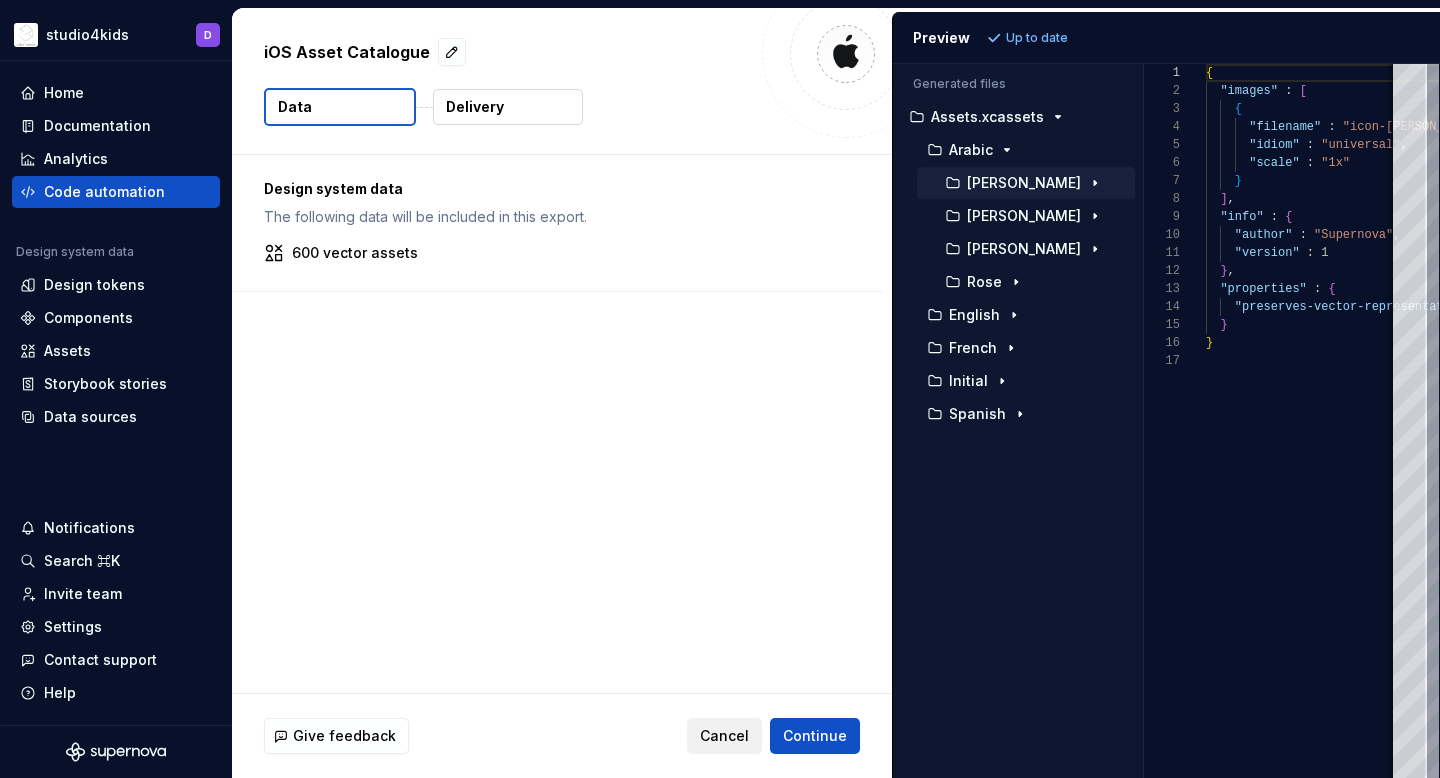 click on "Cancel" at bounding box center [724, 736] 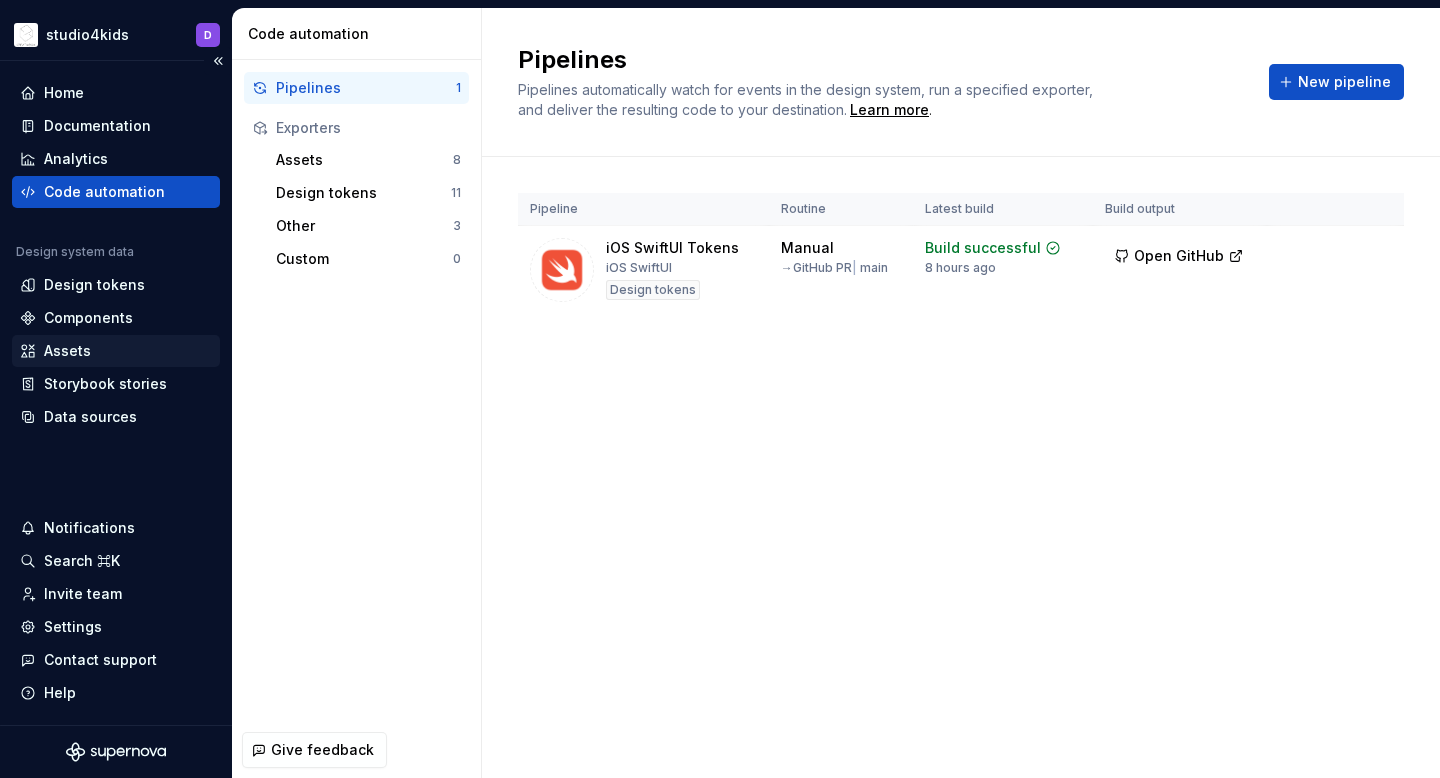 click on "Assets" at bounding box center [116, 351] 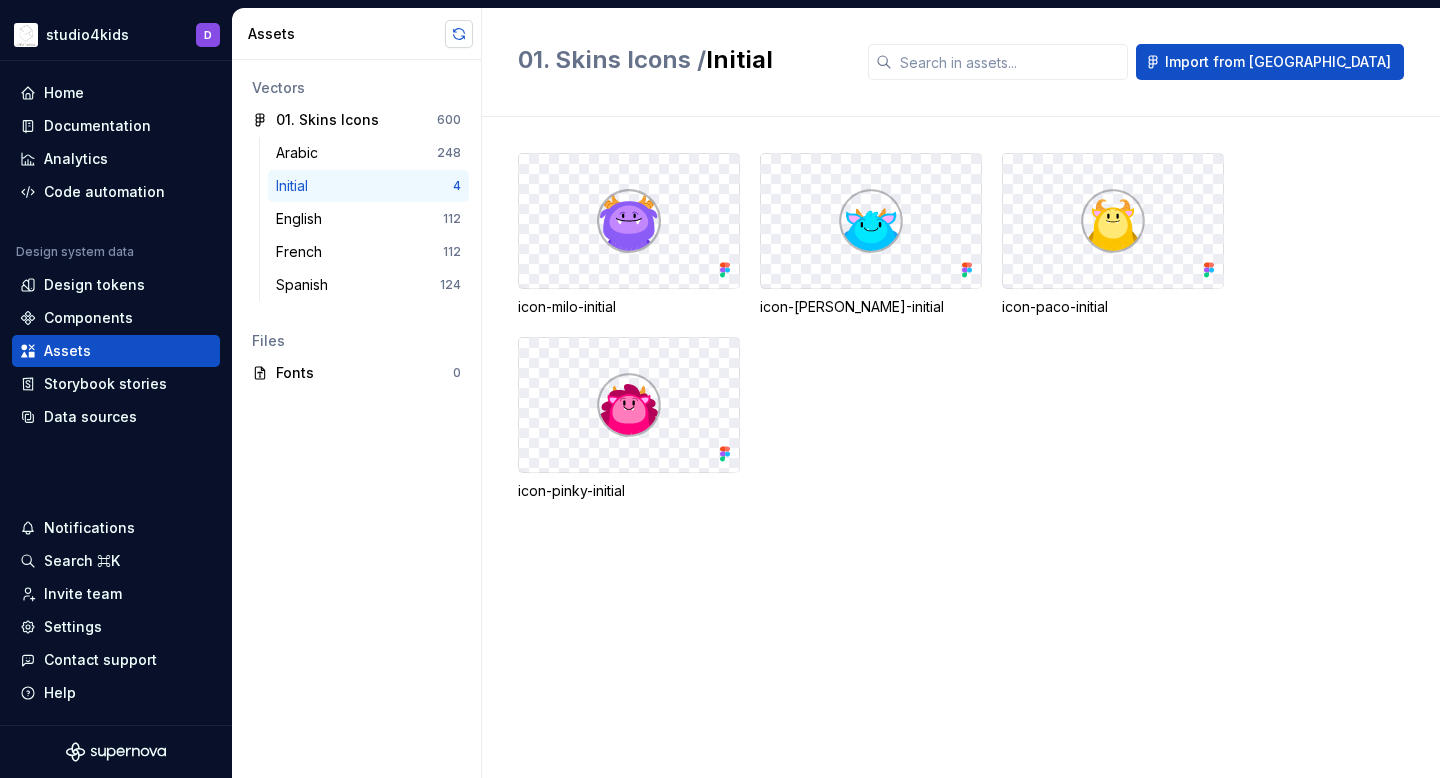 click at bounding box center (459, 34) 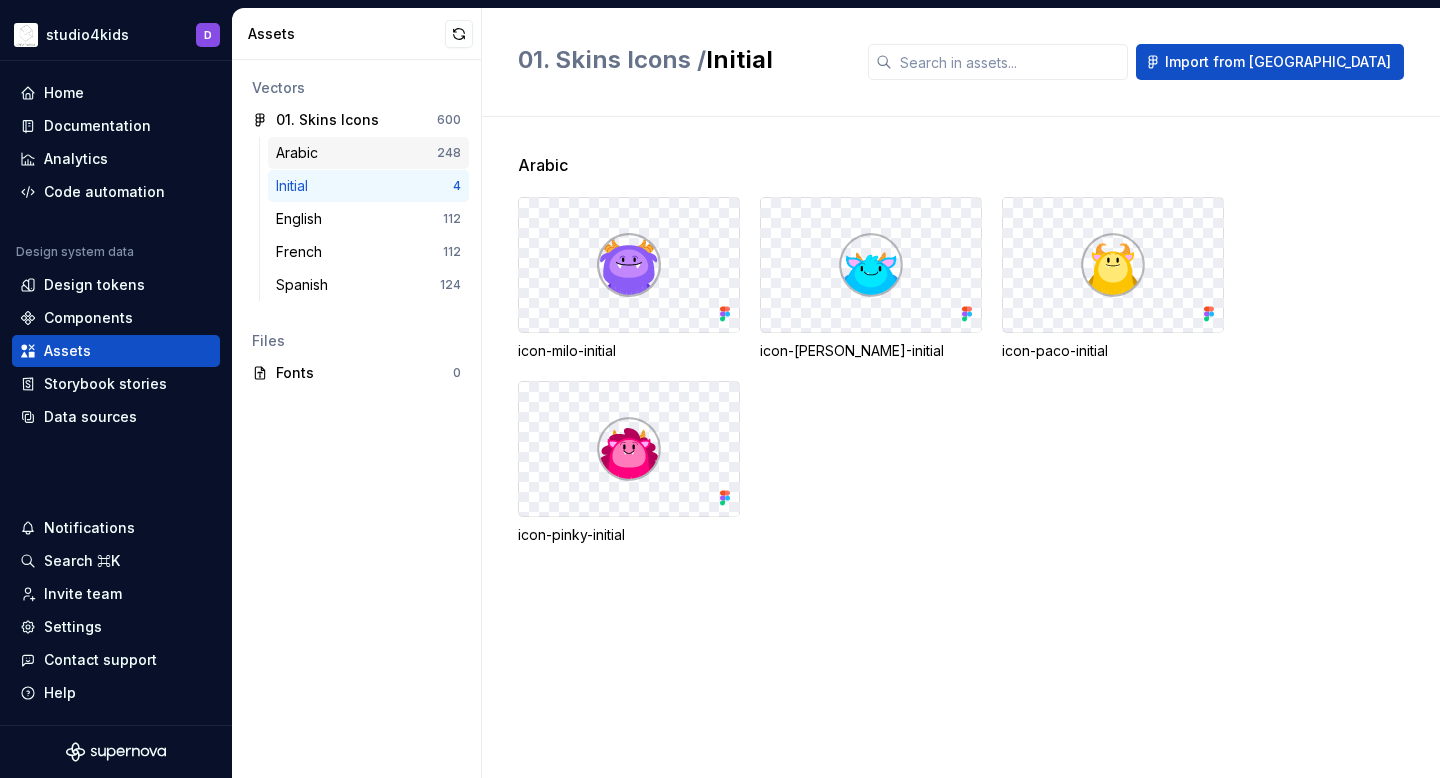 click on "Arabic" at bounding box center [356, 153] 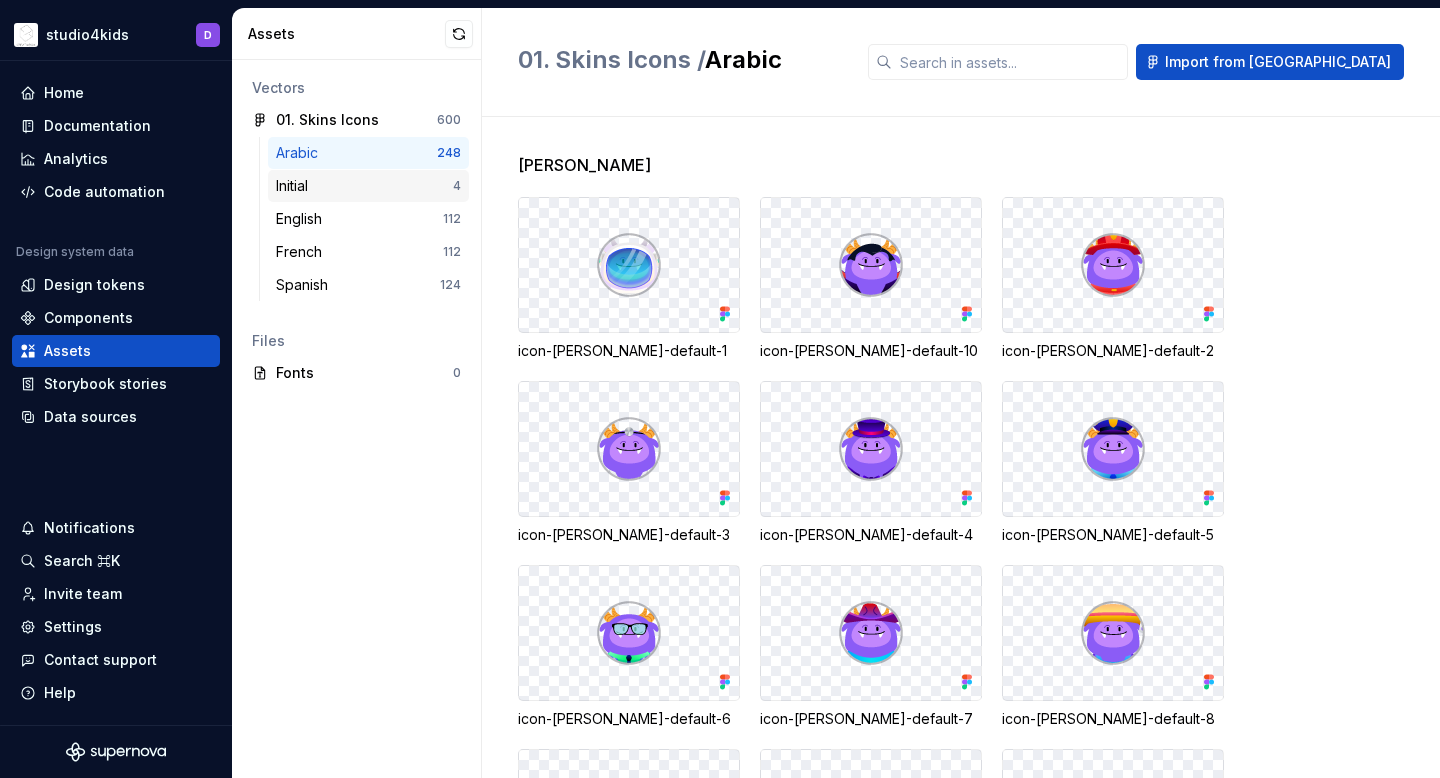click on "Initial 4" at bounding box center [368, 186] 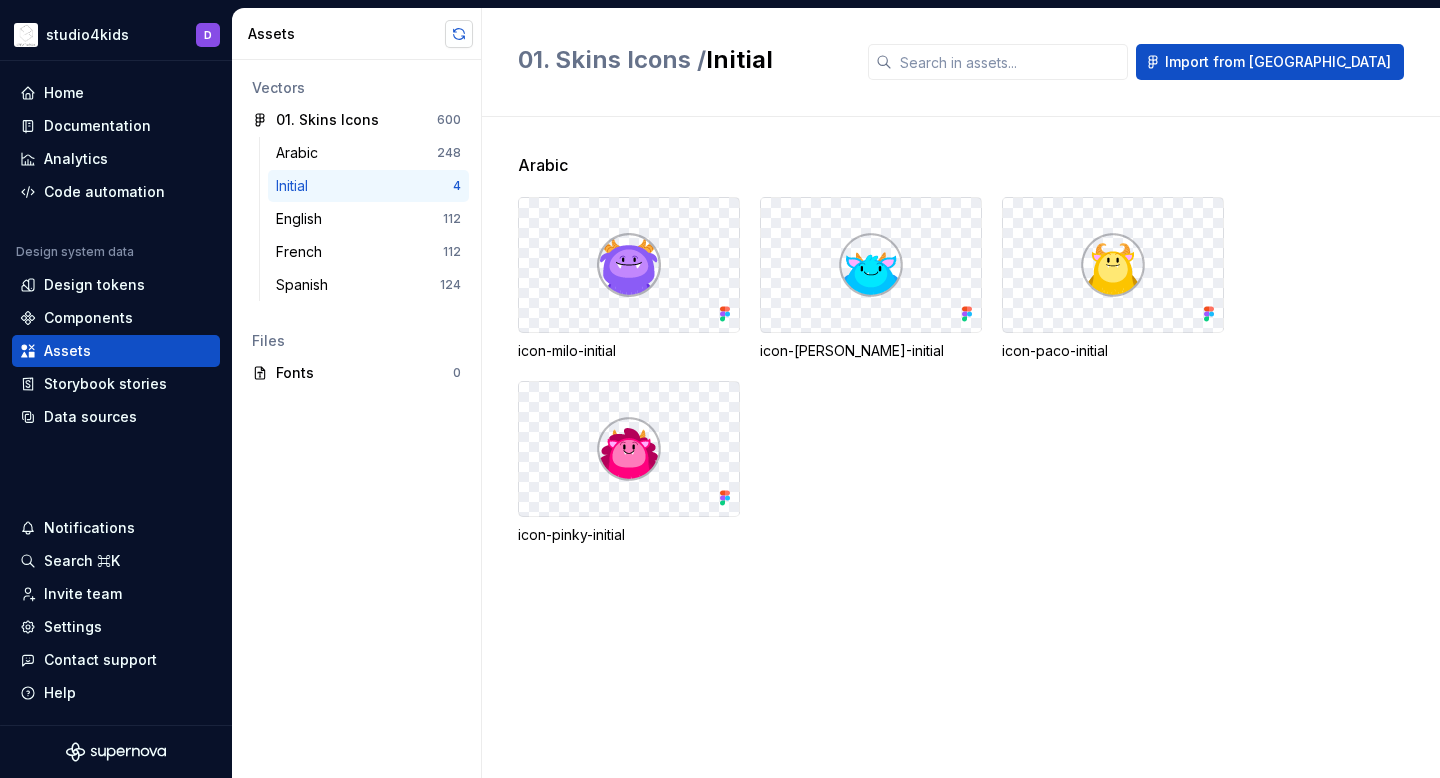 click at bounding box center (459, 34) 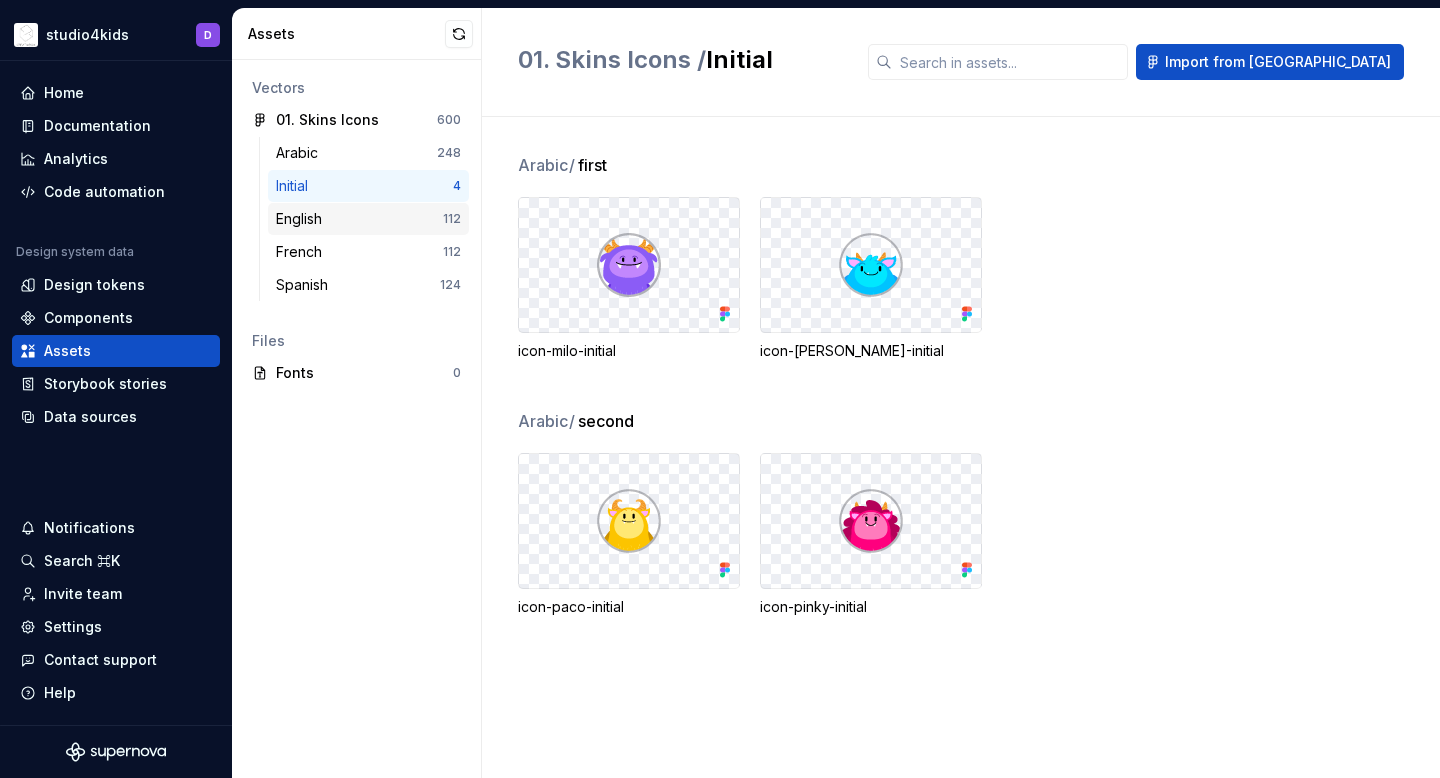 click on "English 112" at bounding box center [368, 219] 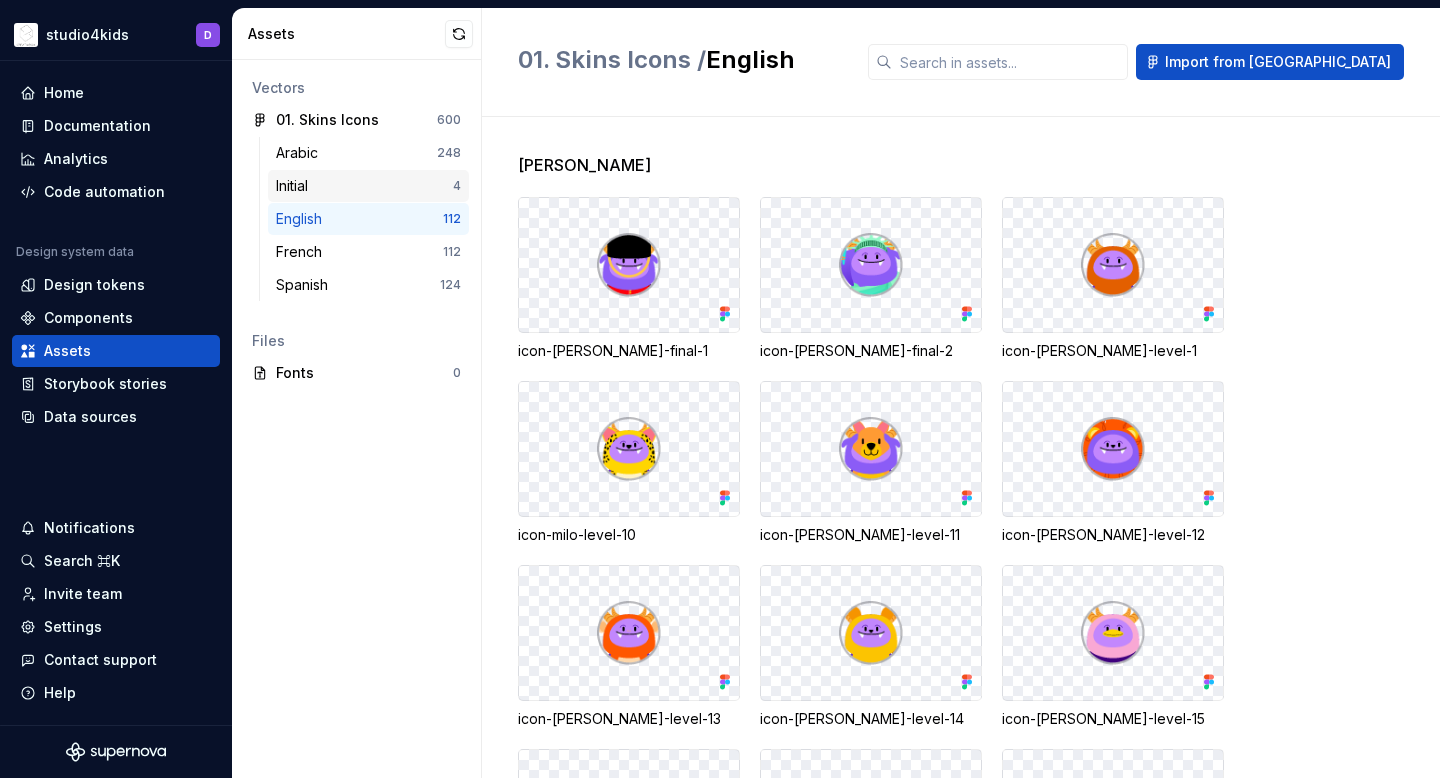 click on "Initial 4" at bounding box center [368, 186] 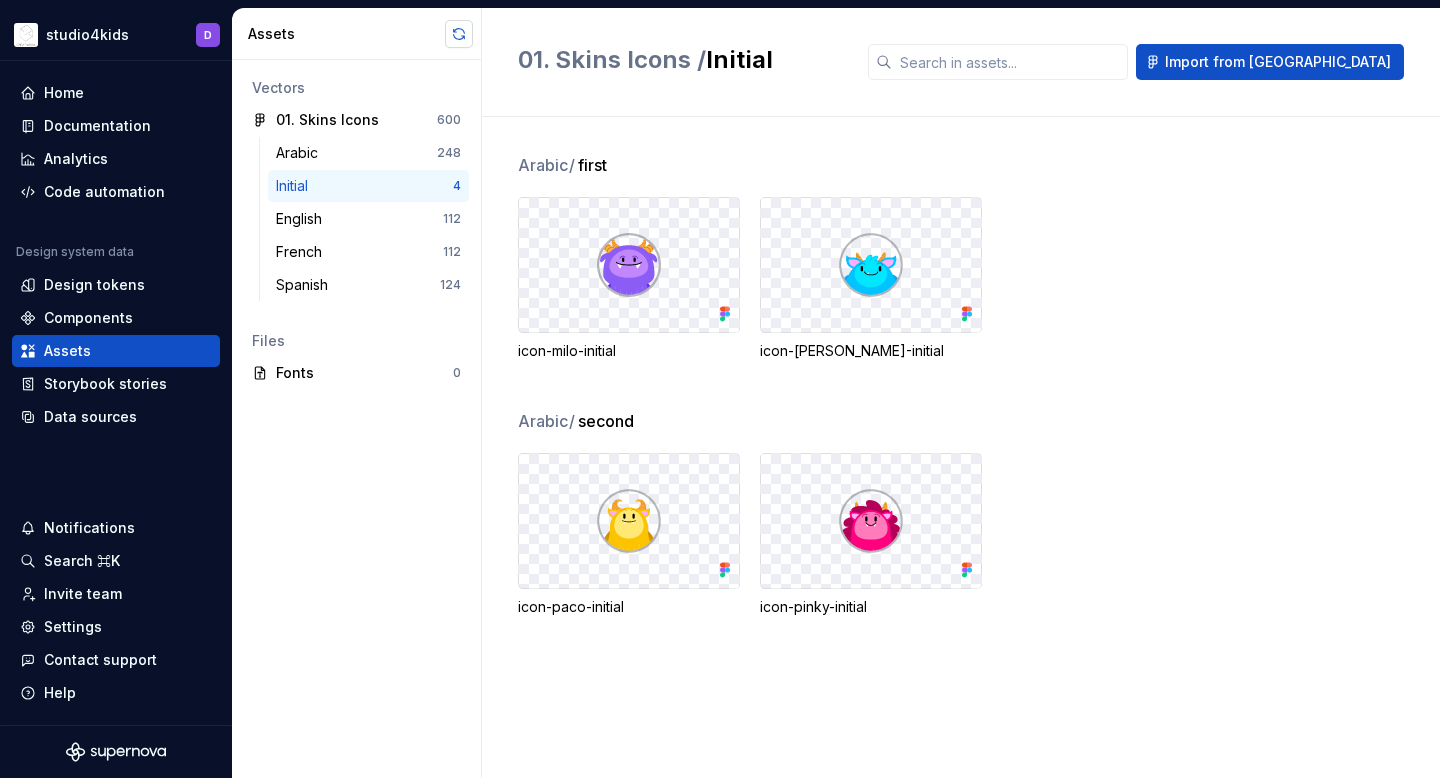 click at bounding box center [459, 34] 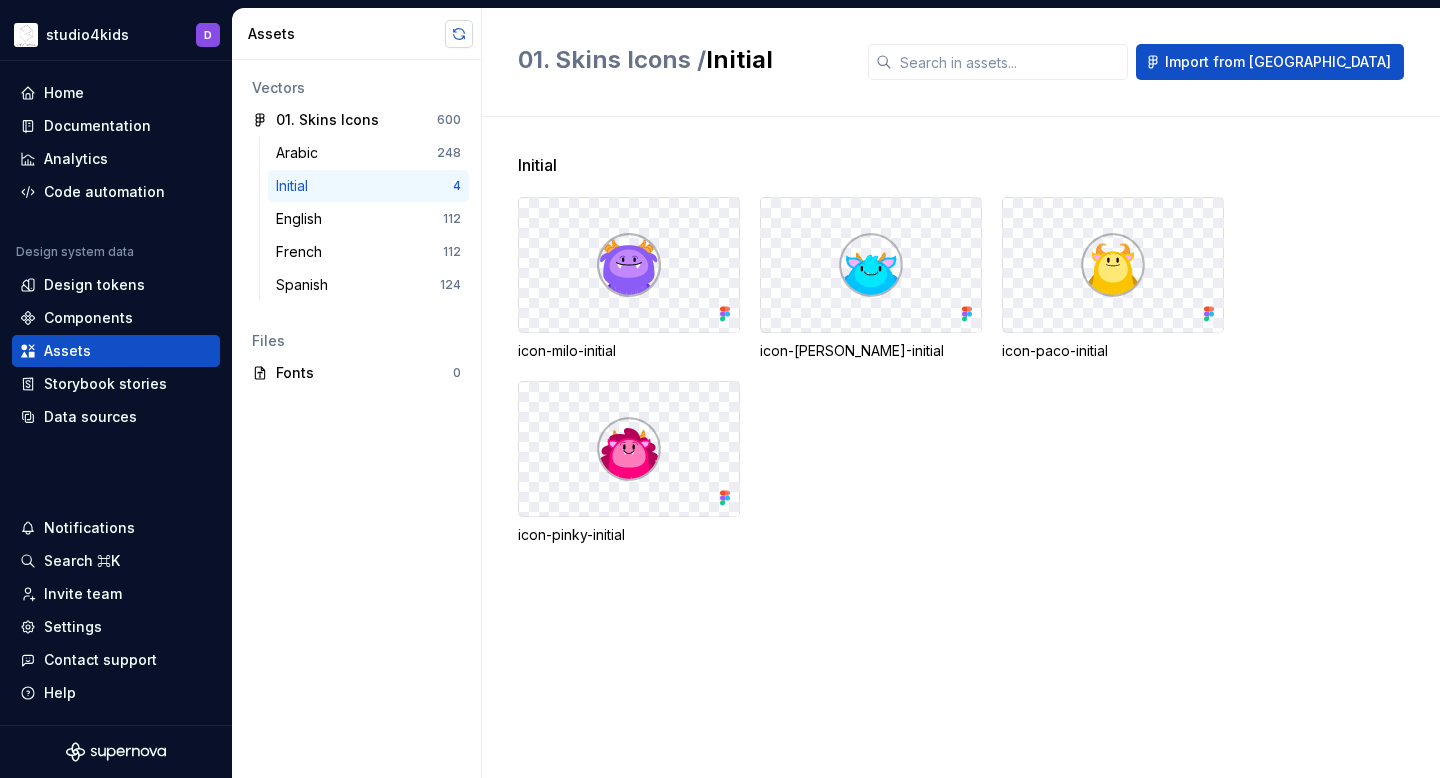 click at bounding box center (459, 34) 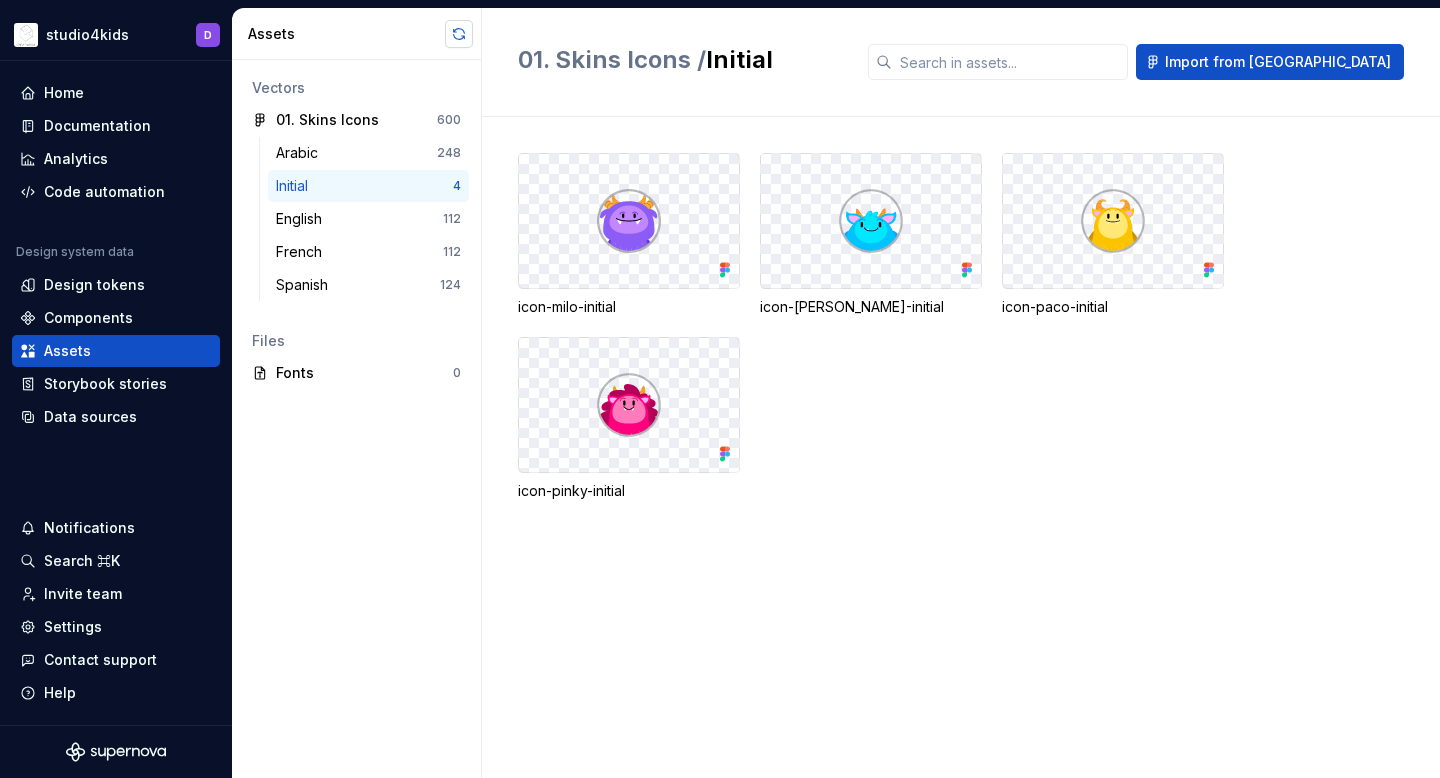 click at bounding box center (459, 34) 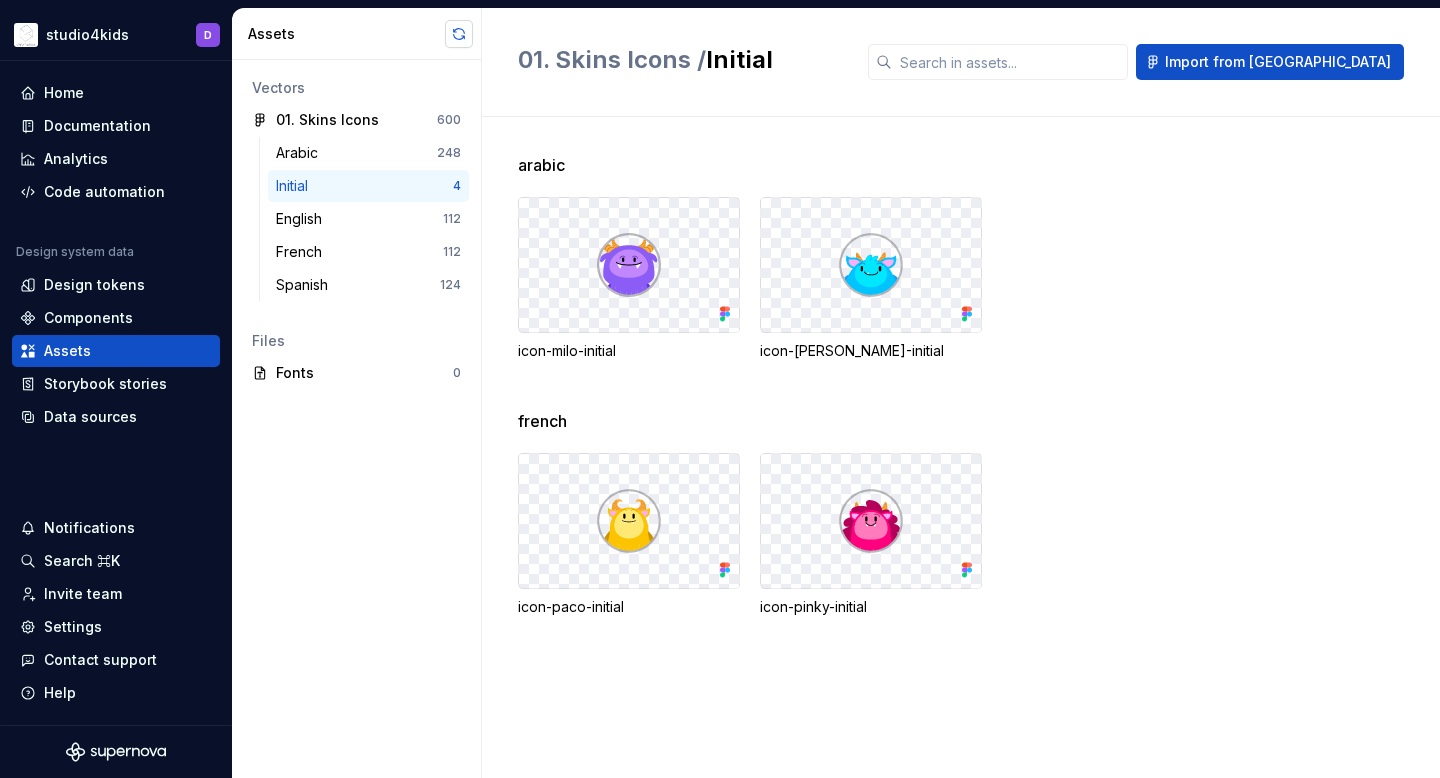 click at bounding box center [459, 34] 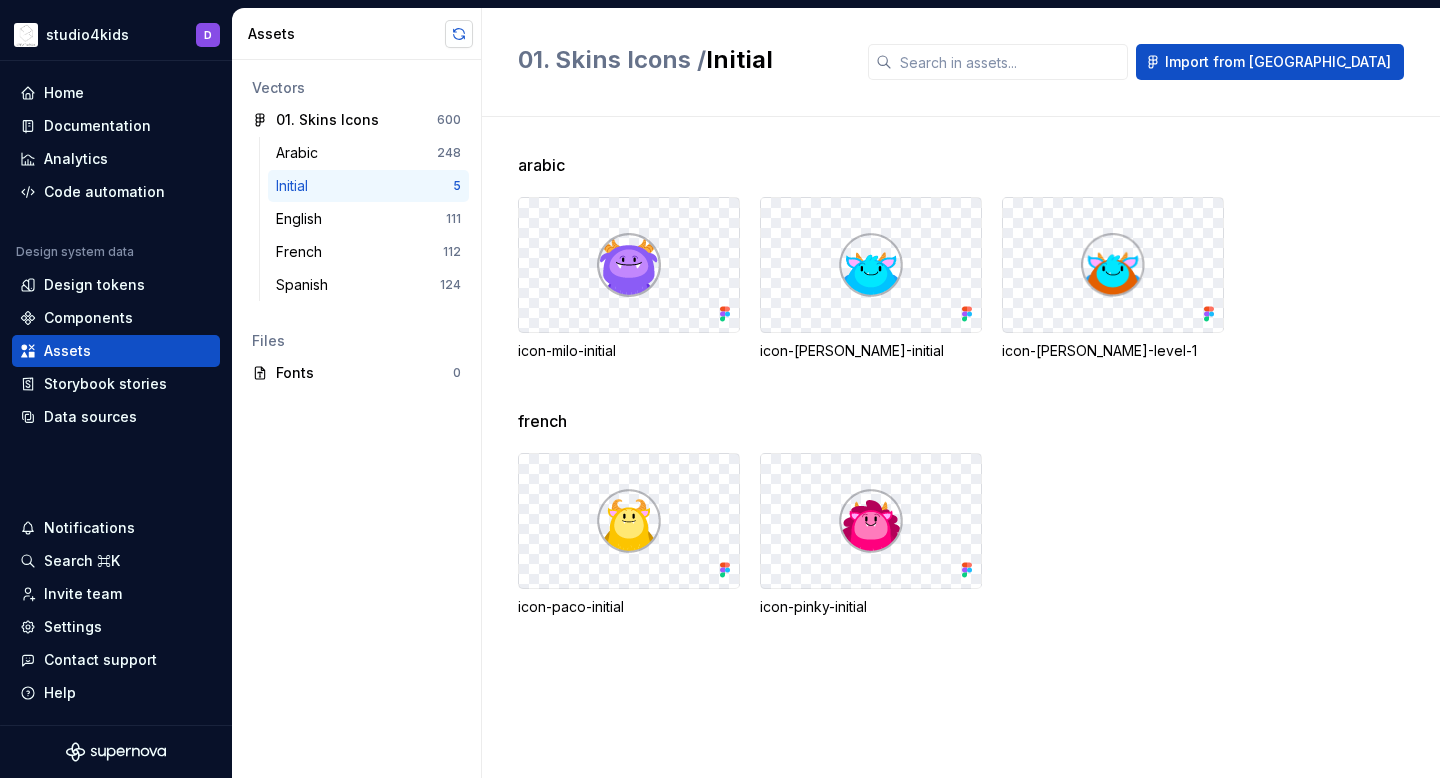click at bounding box center [459, 34] 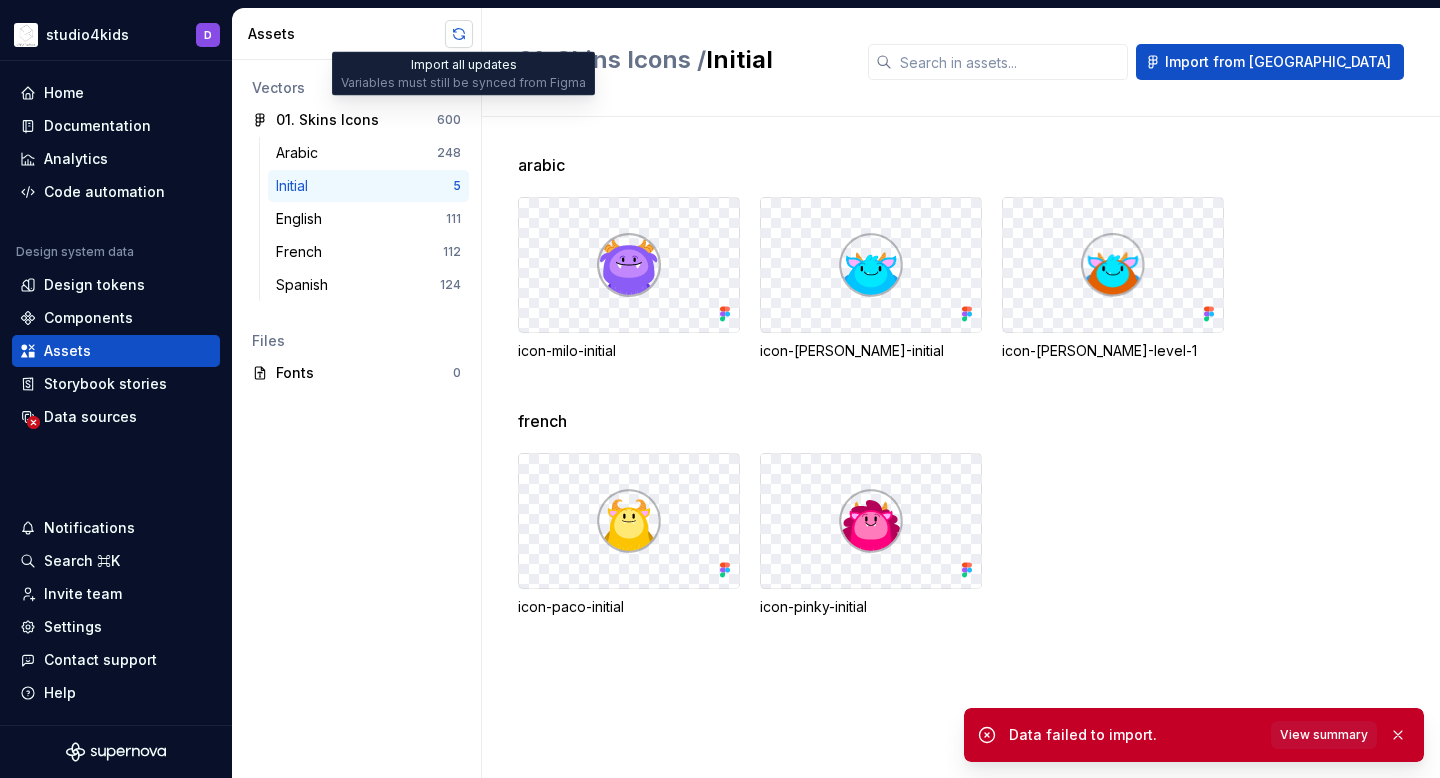 click at bounding box center (459, 34) 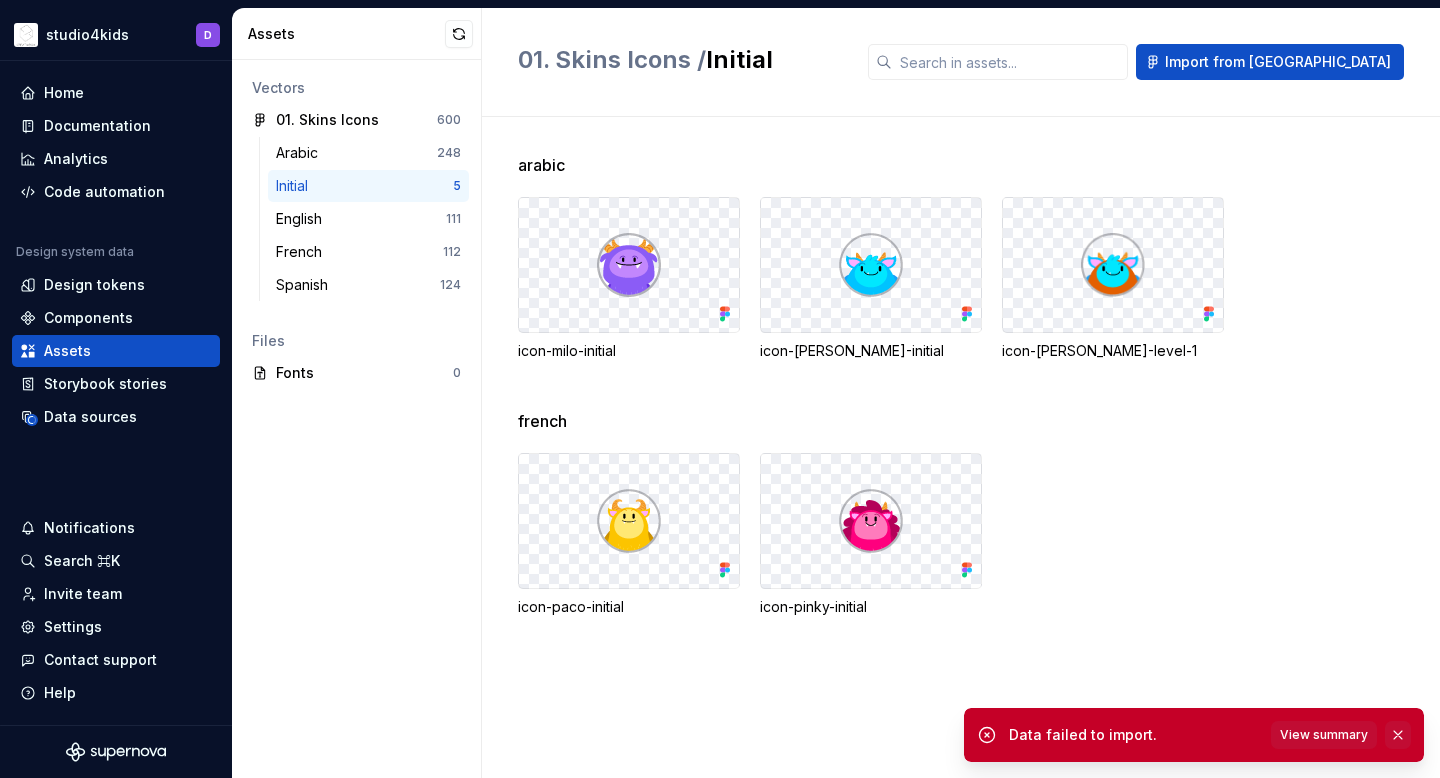 click at bounding box center [1398, 735] 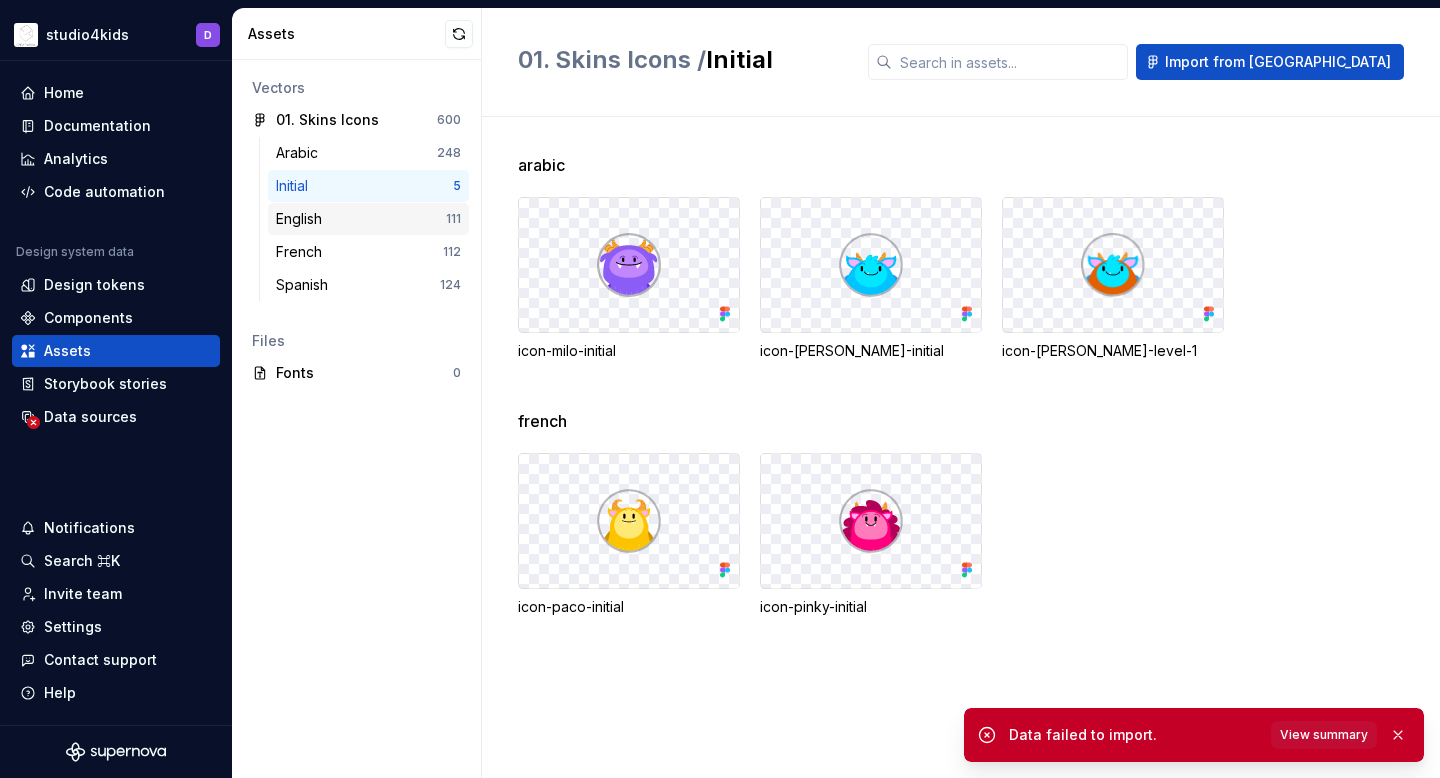 click on "English" at bounding box center (361, 219) 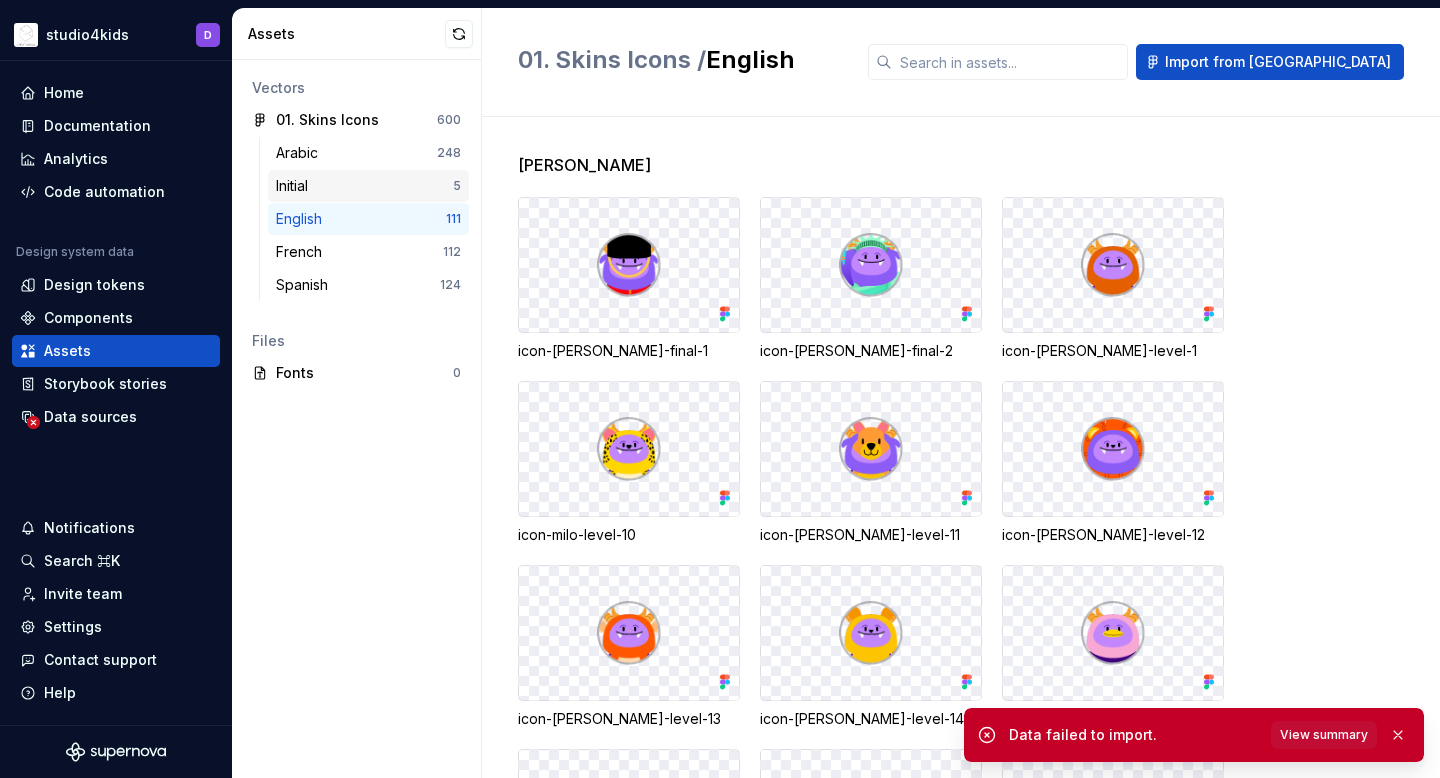 click on "Initial" at bounding box center [364, 186] 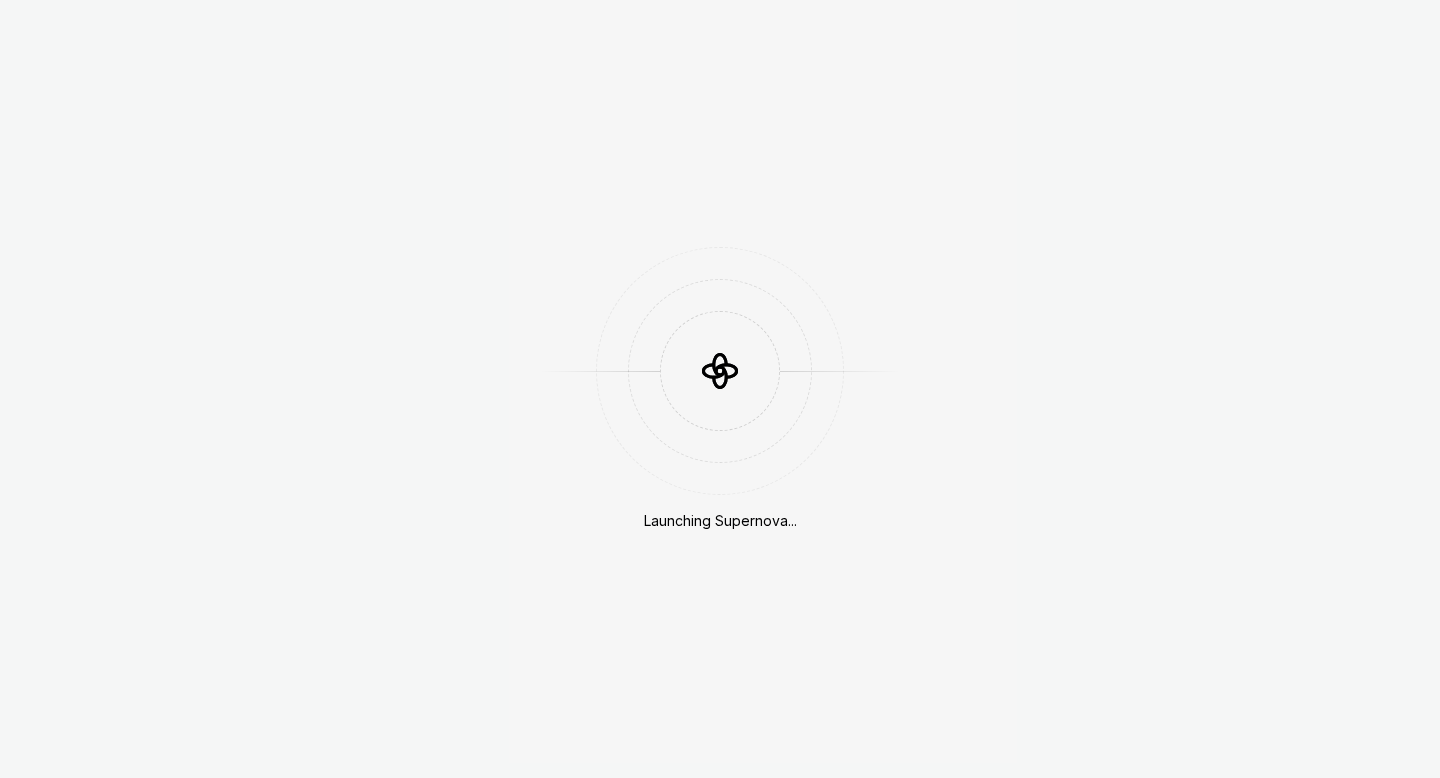 scroll, scrollTop: 0, scrollLeft: 0, axis: both 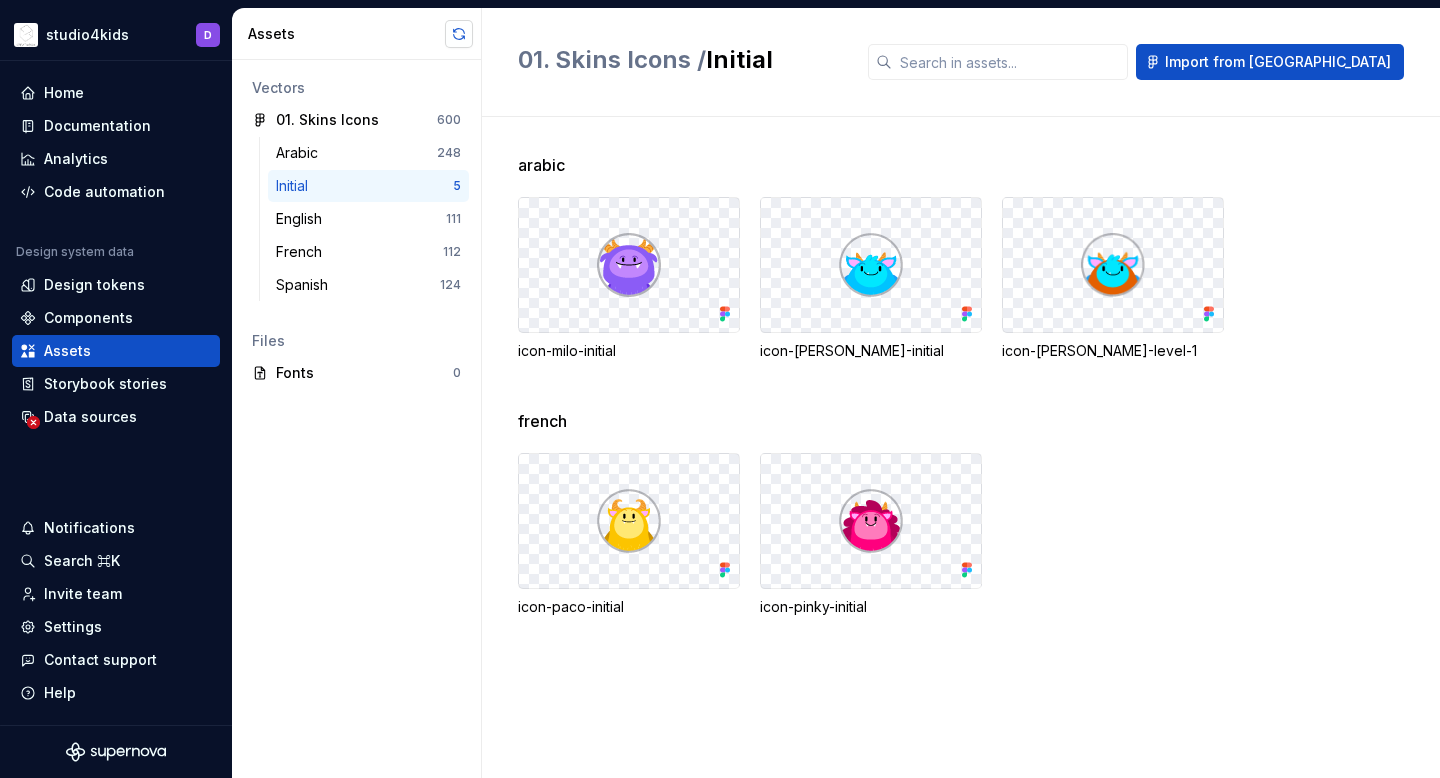 click at bounding box center [459, 34] 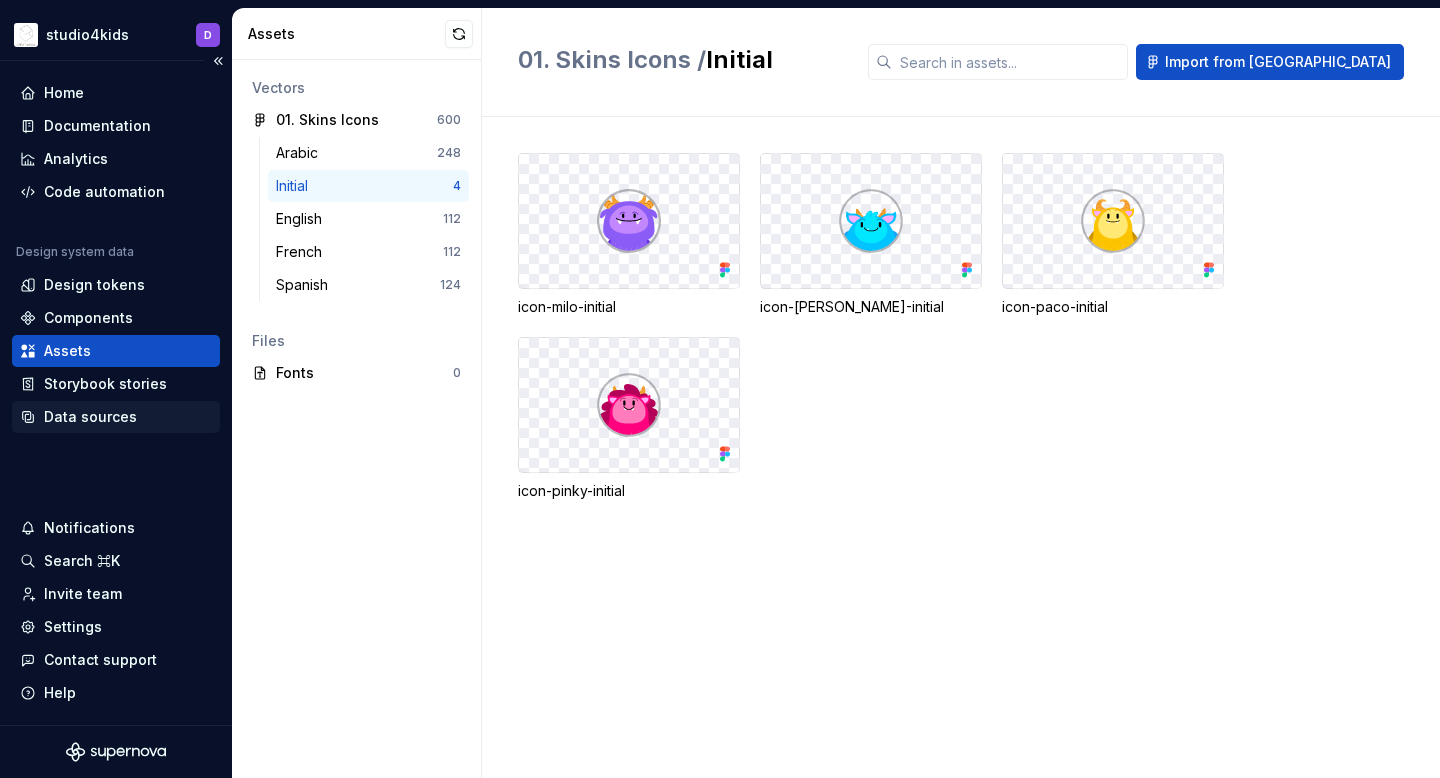 click on "Data sources" at bounding box center (90, 417) 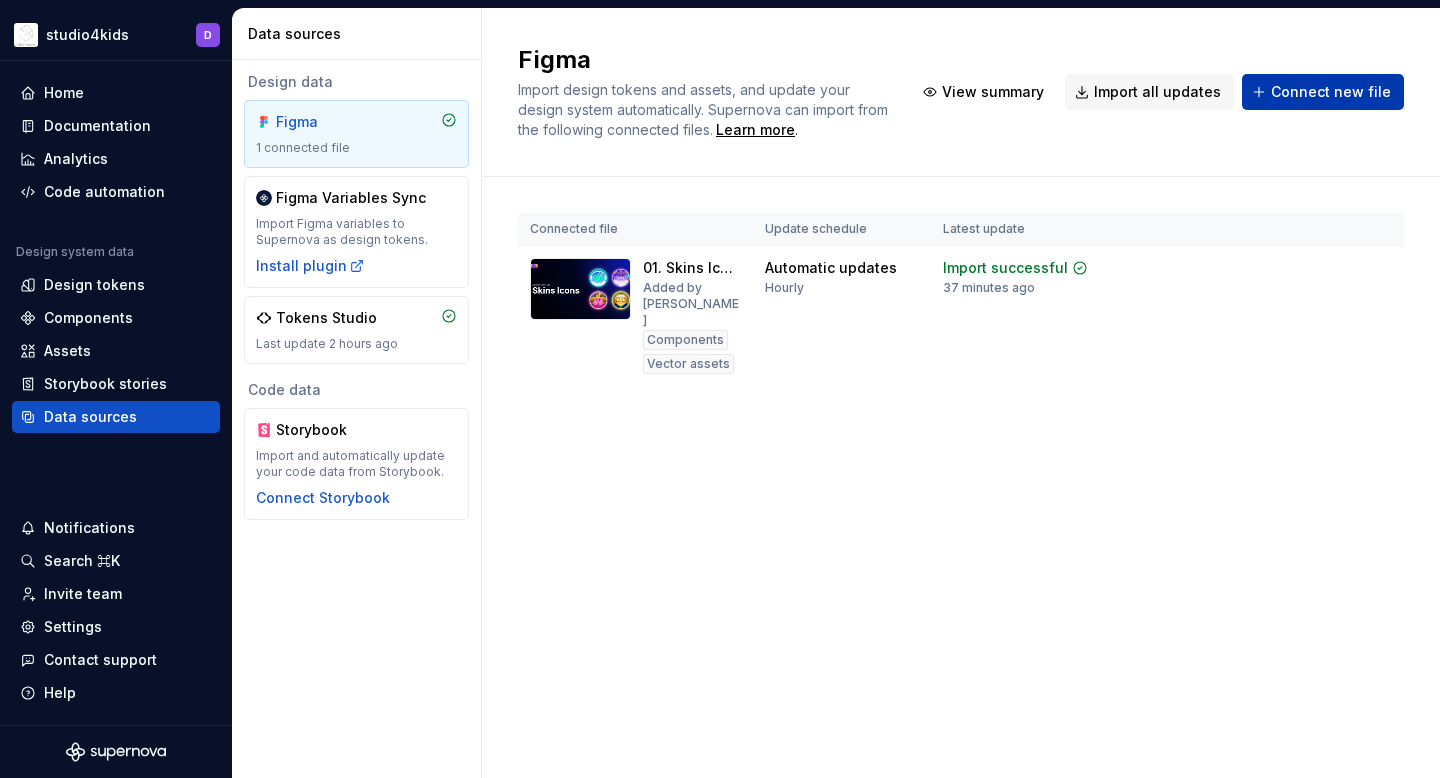 click on "Connect new file" at bounding box center (1331, 92) 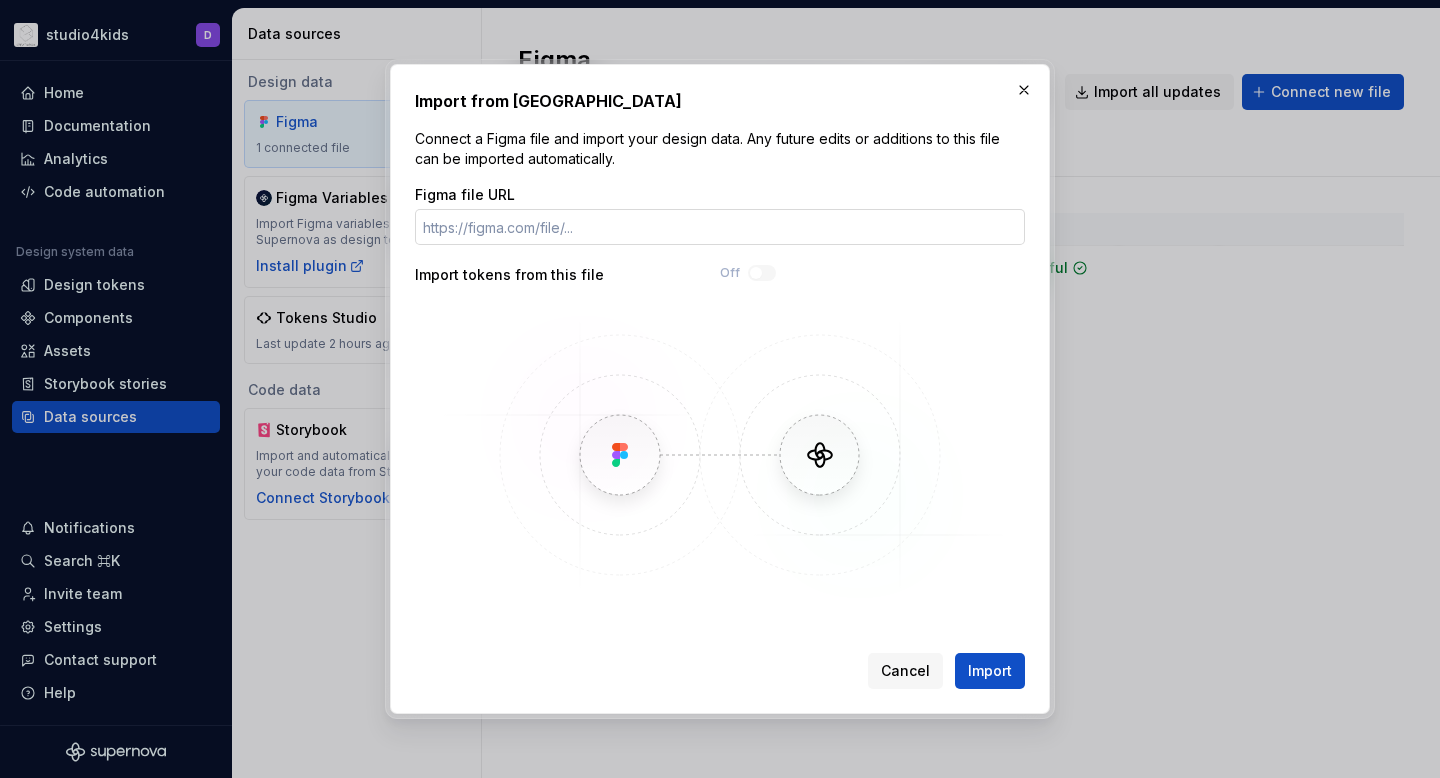 click on "Figma file URL" at bounding box center [720, 227] 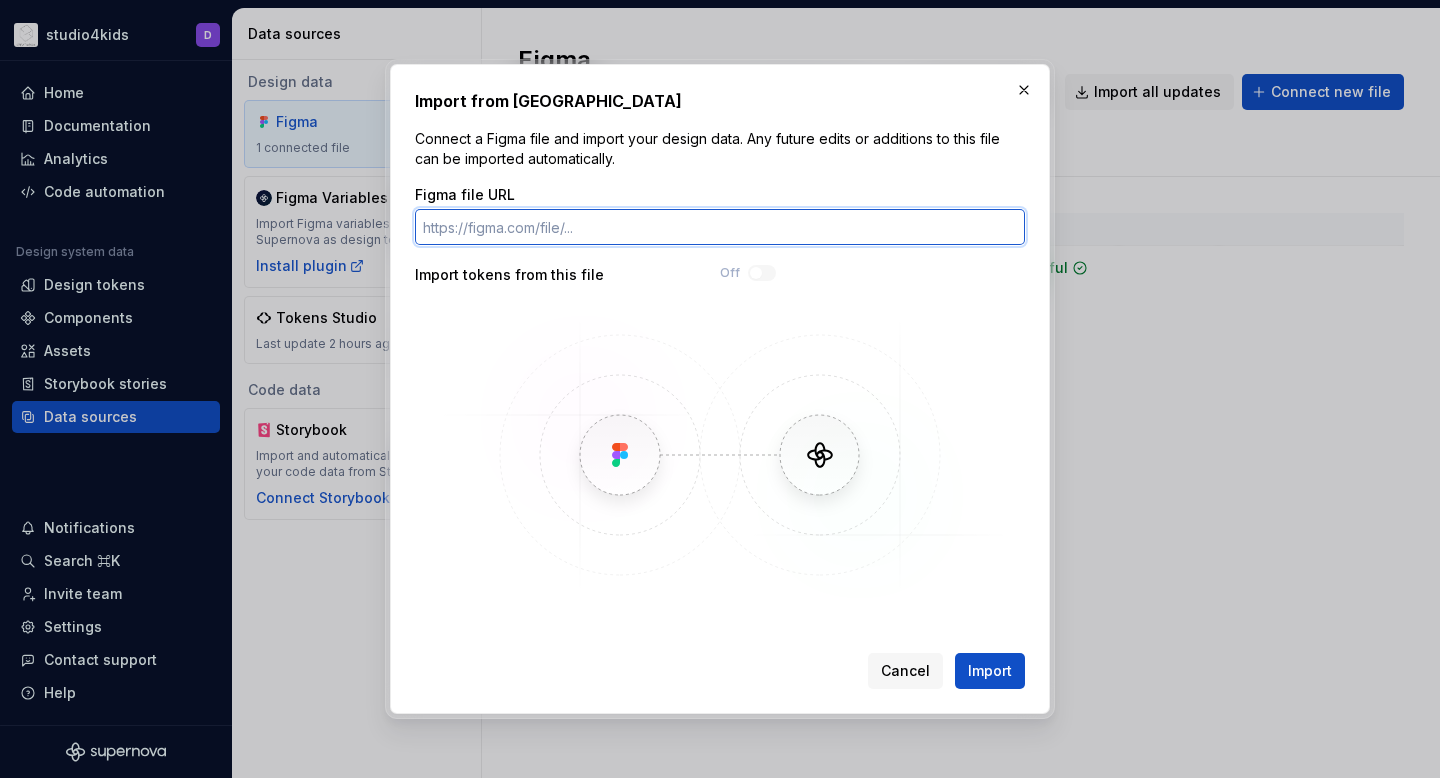 paste on "https://www.figma.com/design/gPm7X1ImR92mVXn7qjAxYU/01.-Game-Components-Exportables?node-id=6-32944&t=jvi0c7sVygk9AiAf-1" 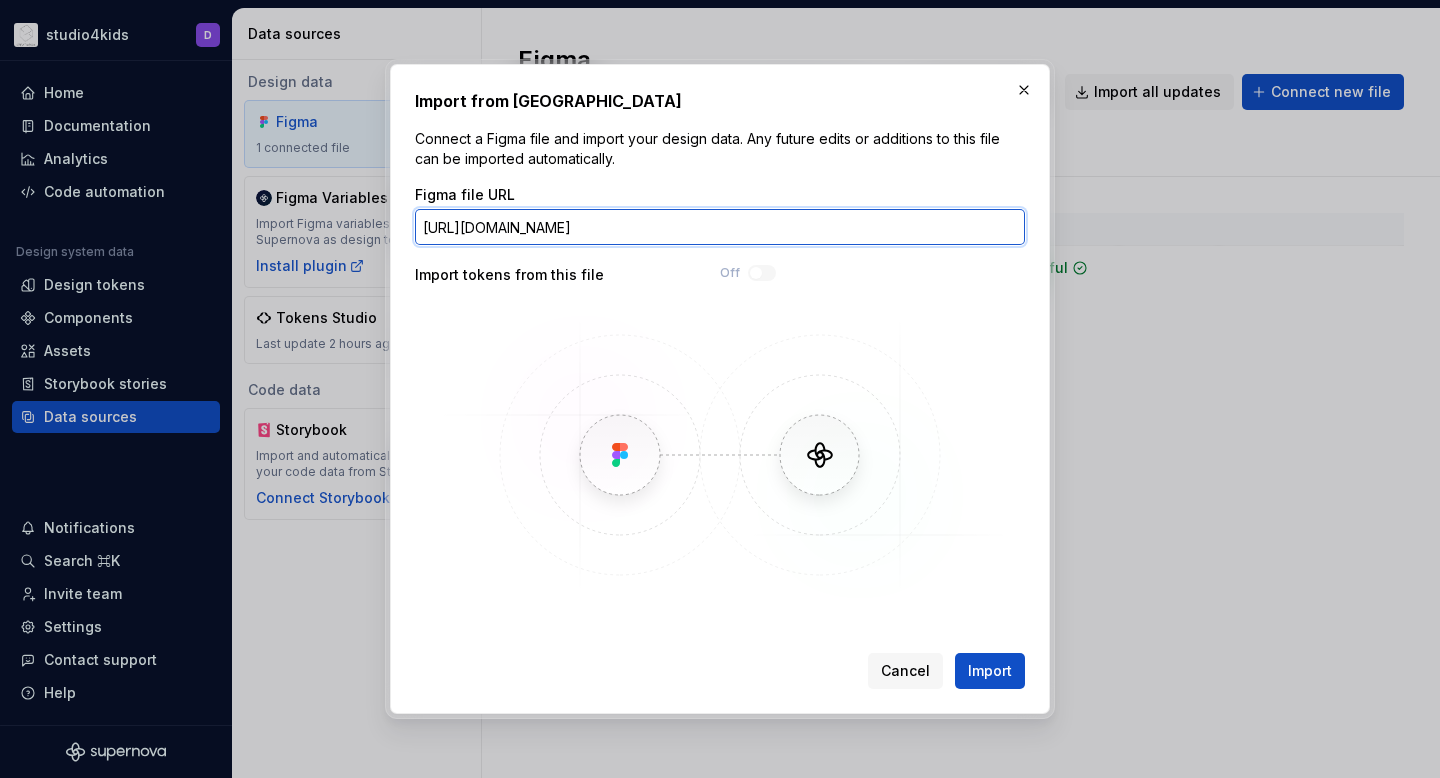 scroll, scrollTop: 0, scrollLeft: 327, axis: horizontal 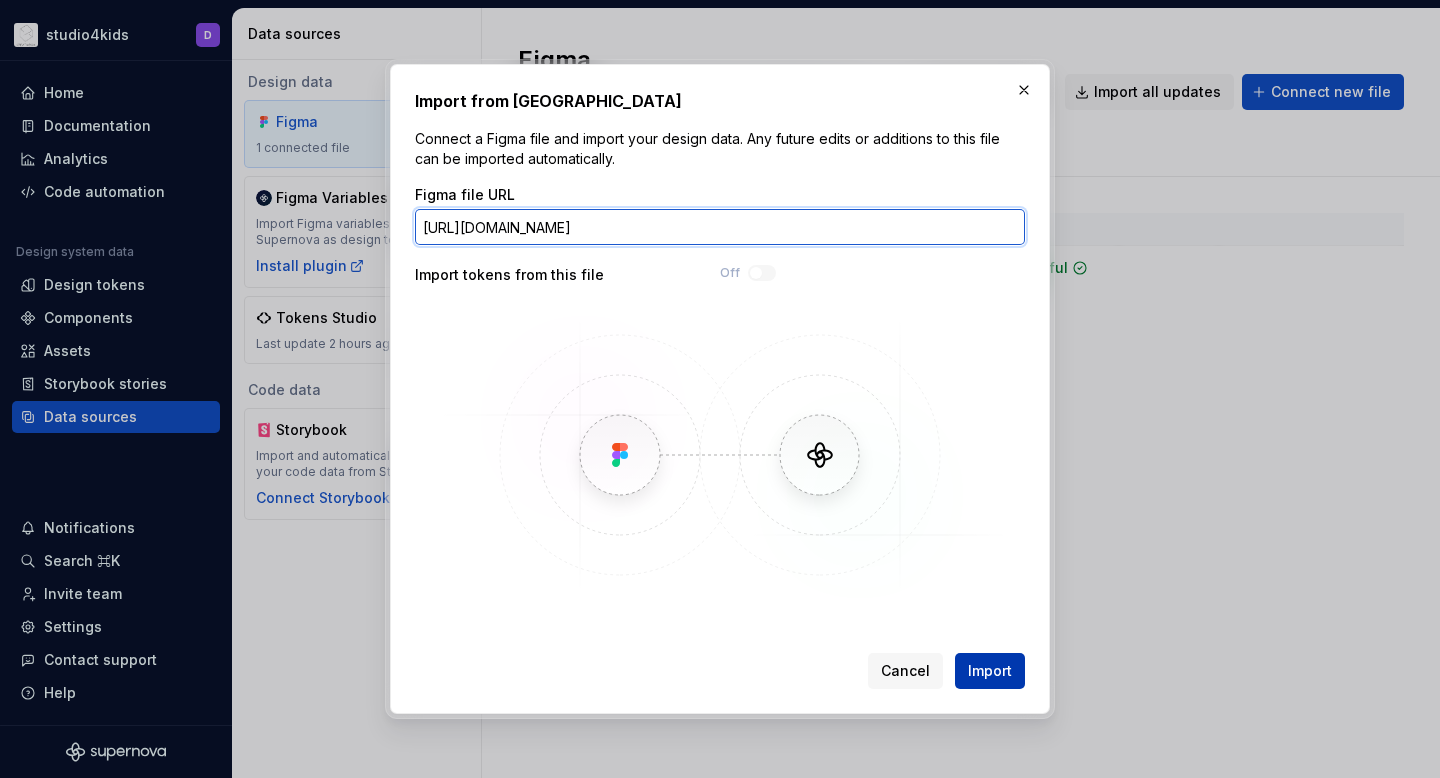 type on "https://www.figma.com/design/gPm7X1ImR92mVXn7qjAxYU/01.-Game-Components-Exportables?node-id=6-32944&t=jvi0c7sVygk9AiAf-1" 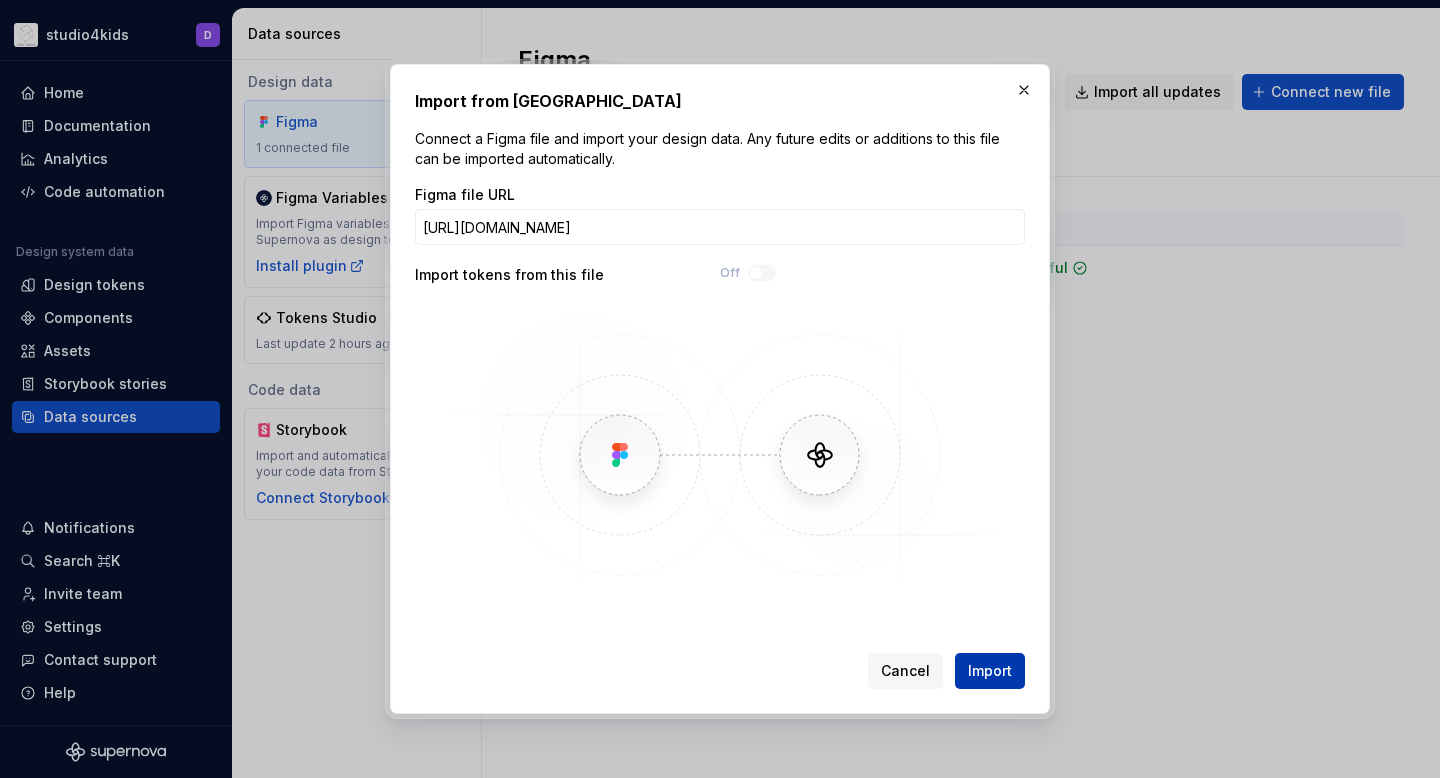 click on "Import" at bounding box center (990, 671) 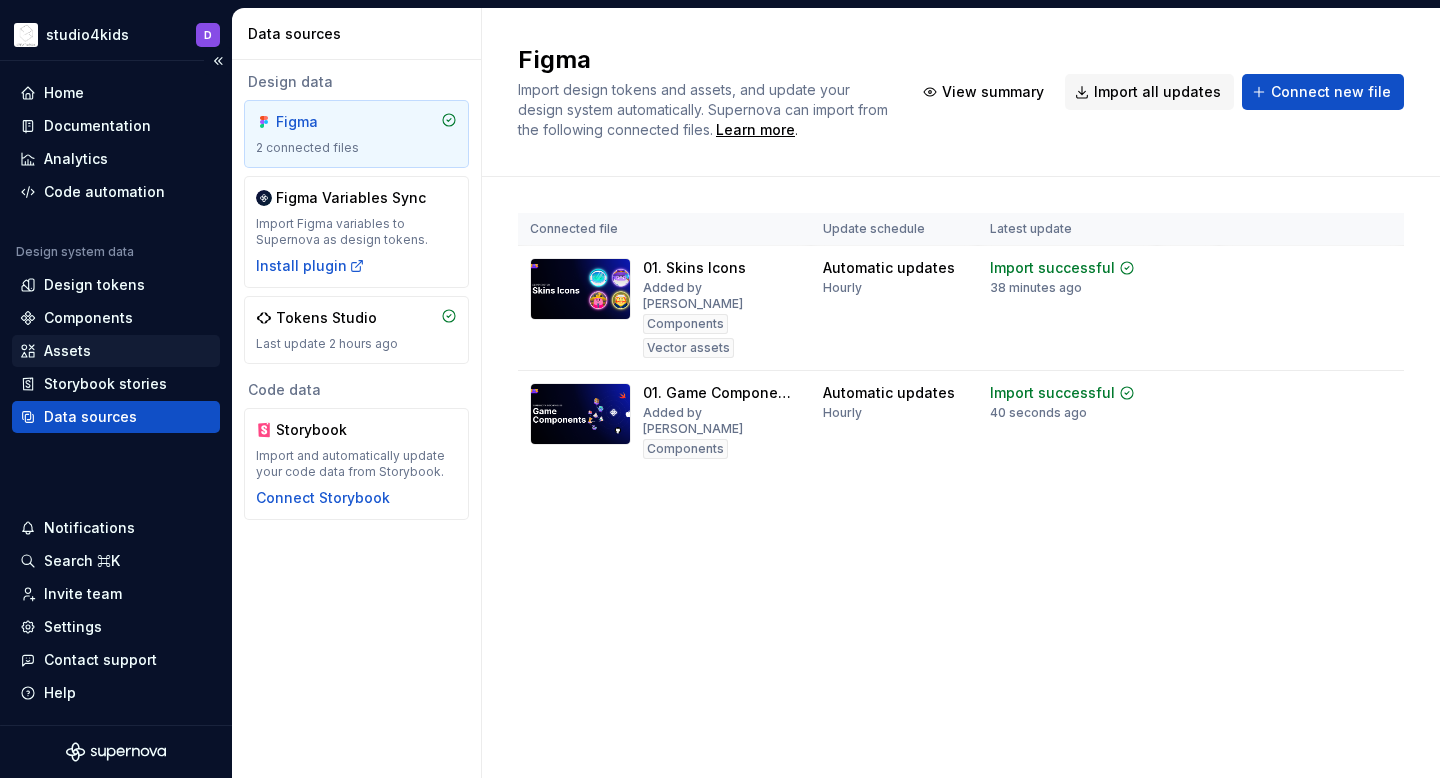 click on "Assets" at bounding box center [67, 351] 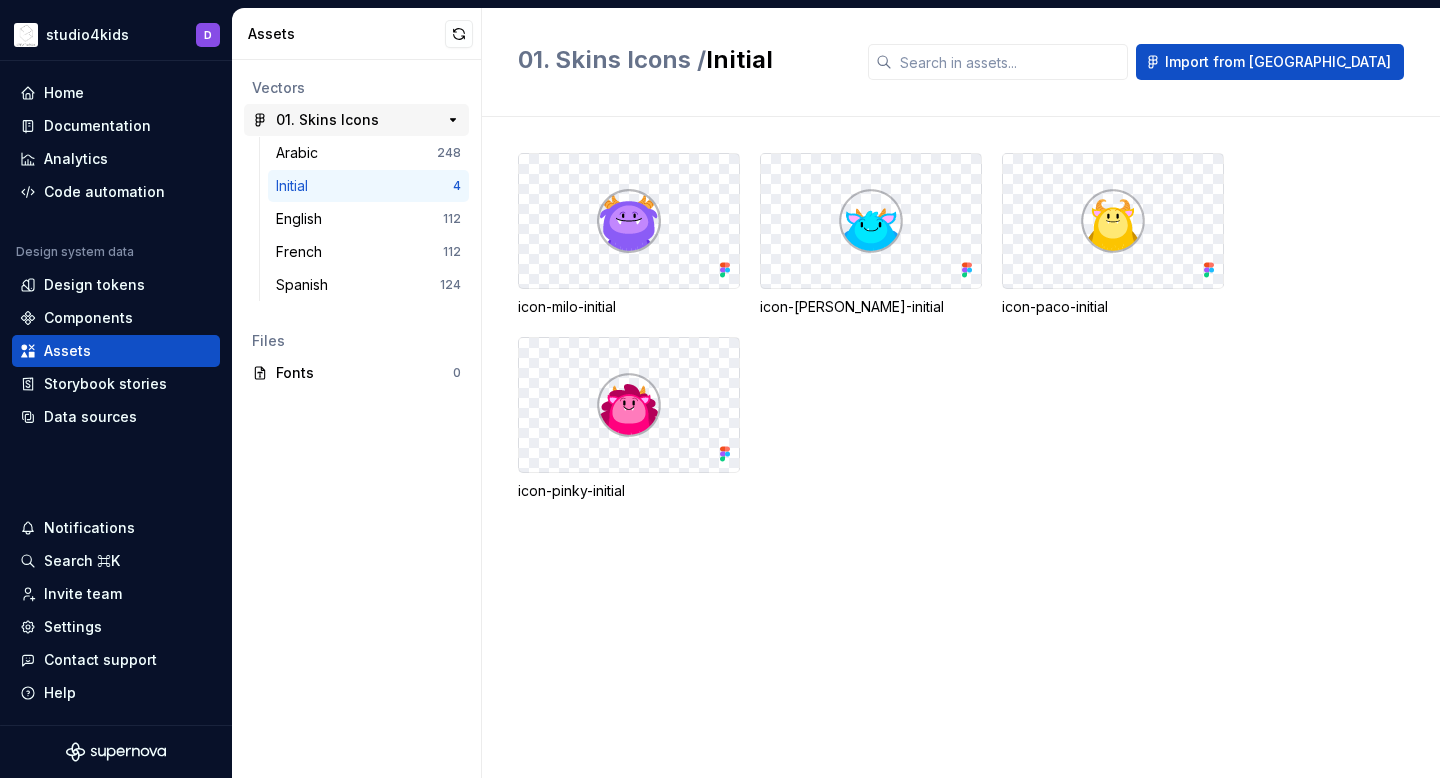 click on "01. Skins Icons" at bounding box center [327, 120] 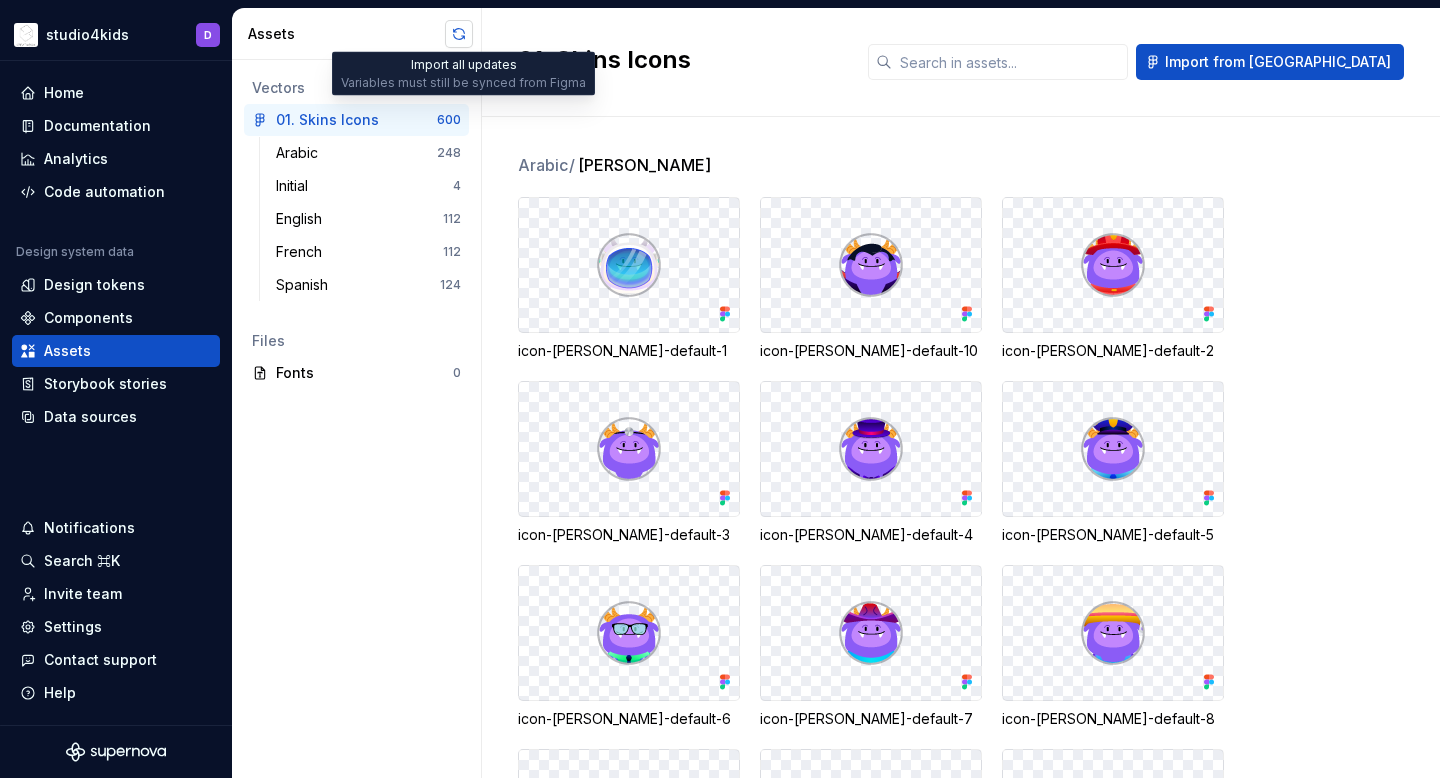 click at bounding box center (459, 34) 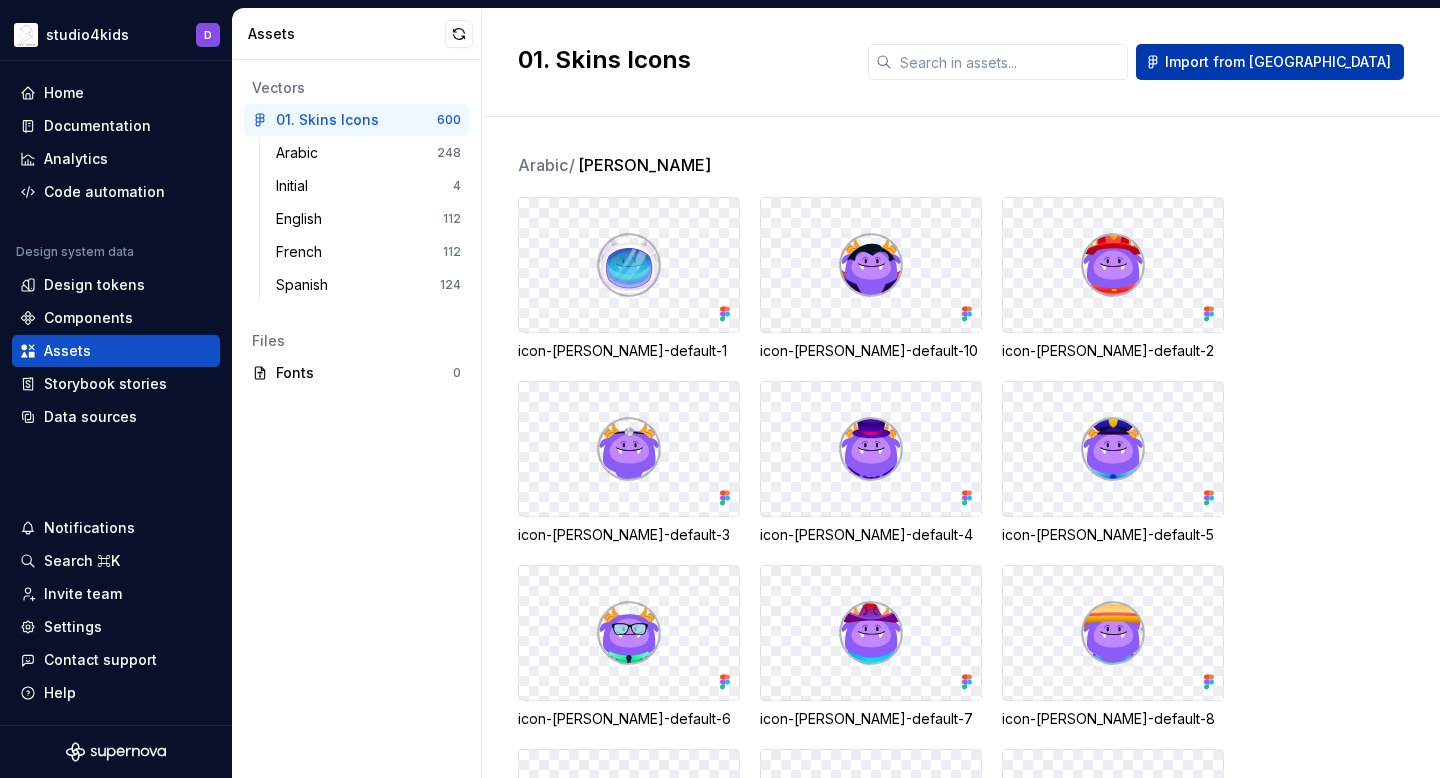 click on "Import from [GEOGRAPHIC_DATA]" at bounding box center (1278, 62) 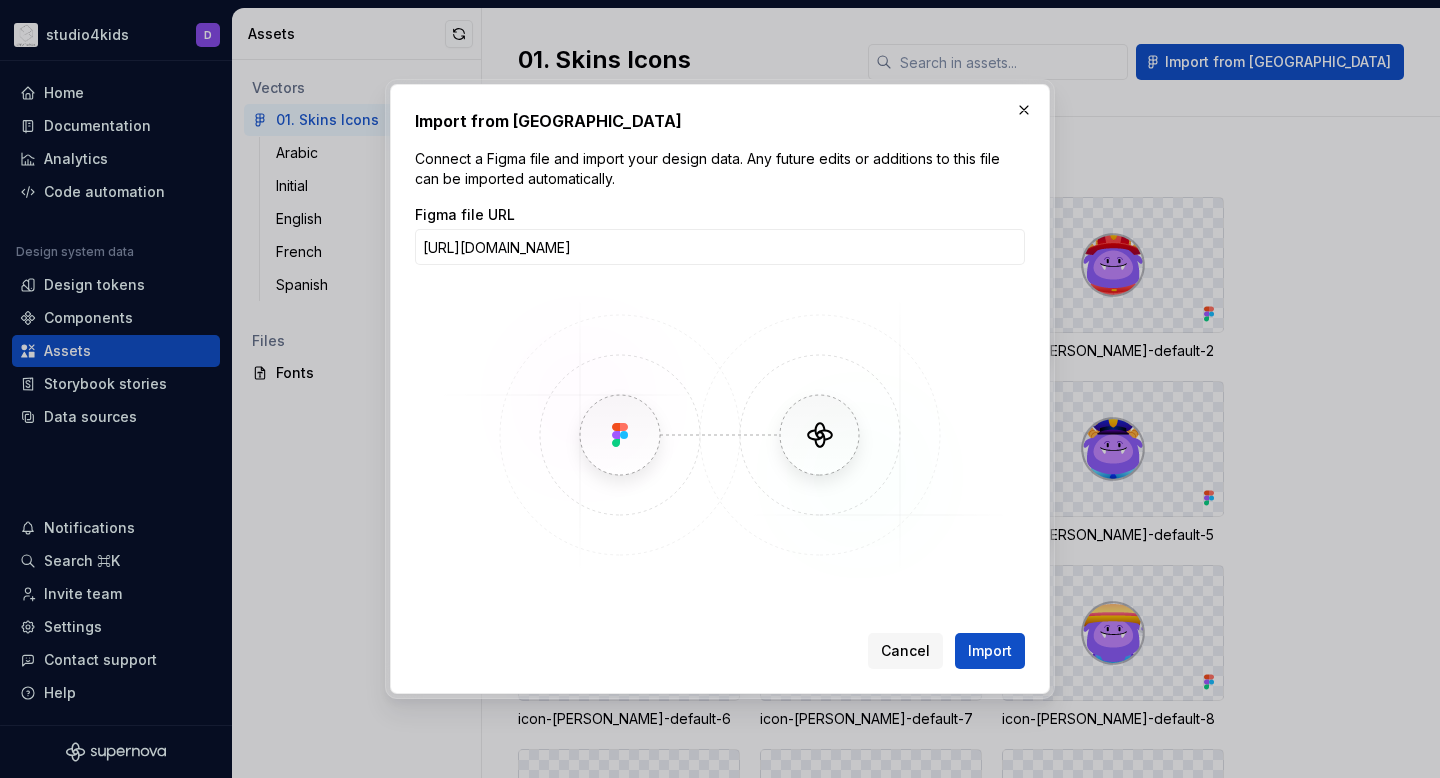 scroll, scrollTop: 0, scrollLeft: 327, axis: horizontal 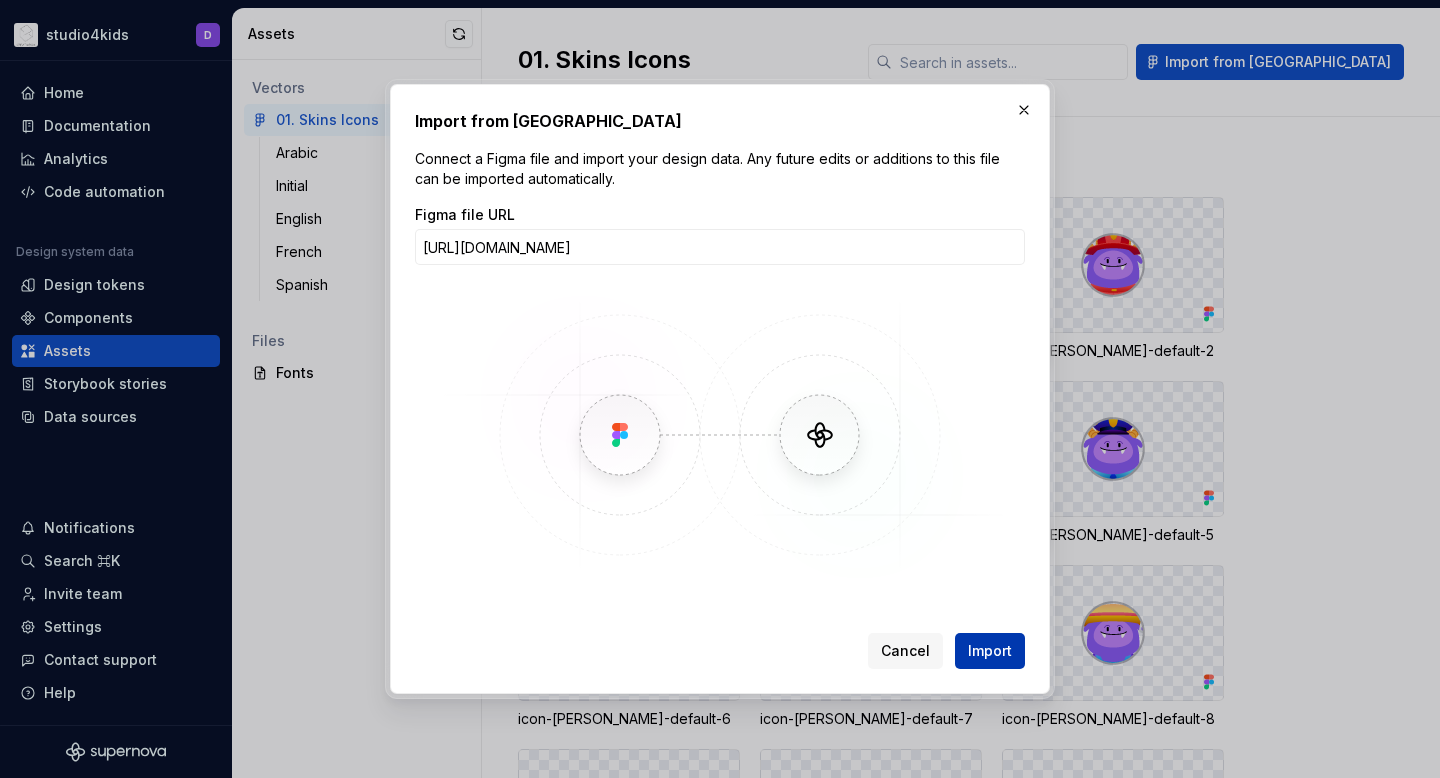 type on "https://www.figma.com/design/gPm7X1ImR92mVXn7qjAxYU/01.-Game-Components-Exportables?node-id=6-32944&t=jvi0c7sVygk9AiAf-1" 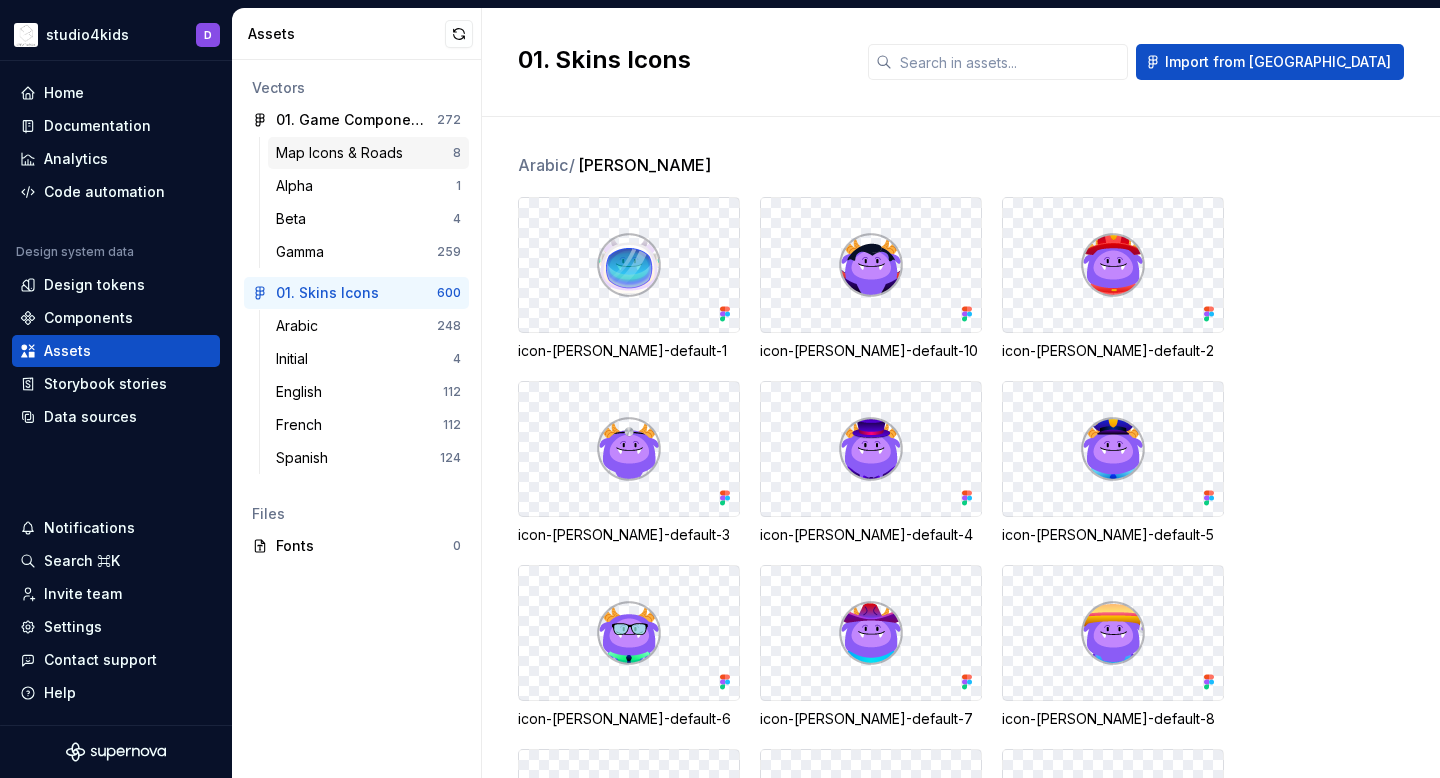 click on "Map Icons & Roads" at bounding box center [343, 153] 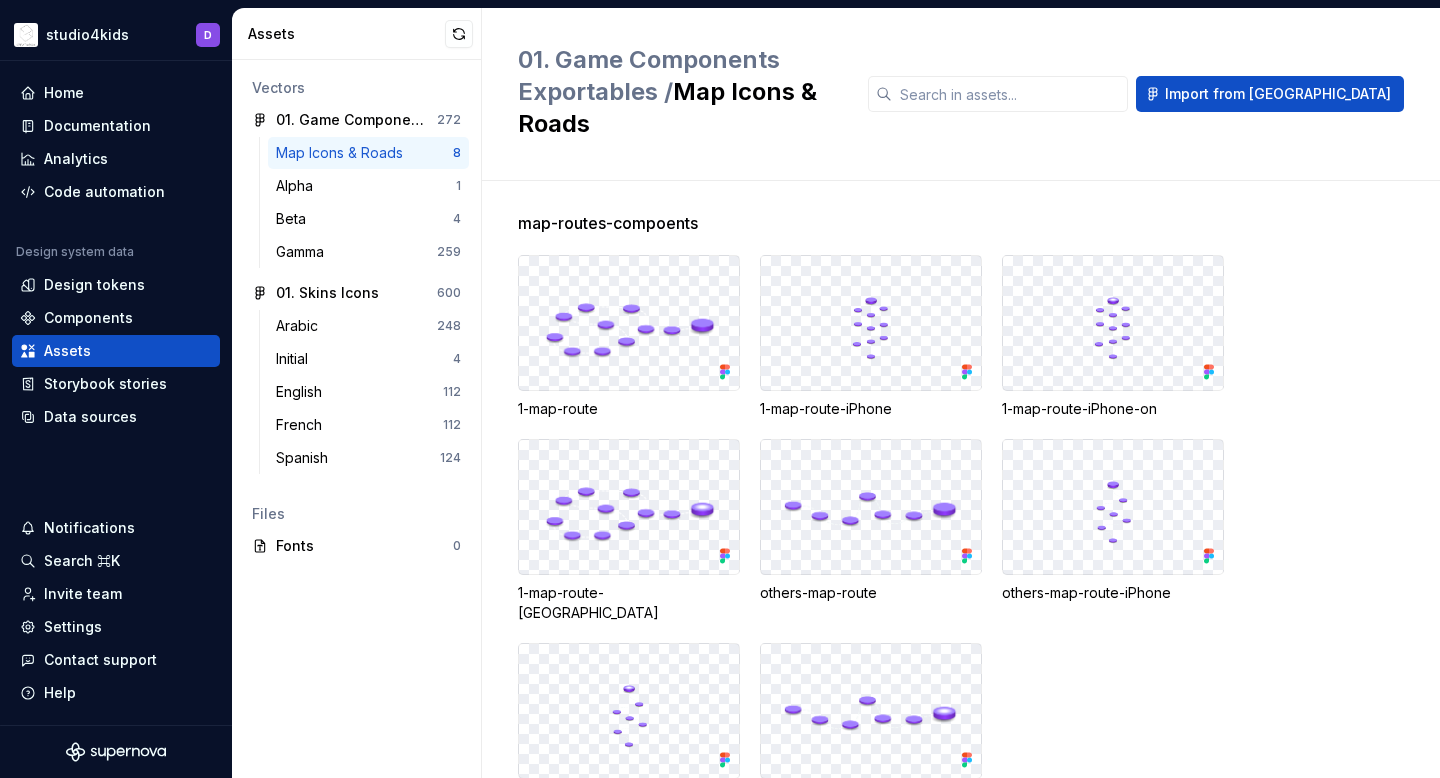 scroll, scrollTop: 4, scrollLeft: 0, axis: vertical 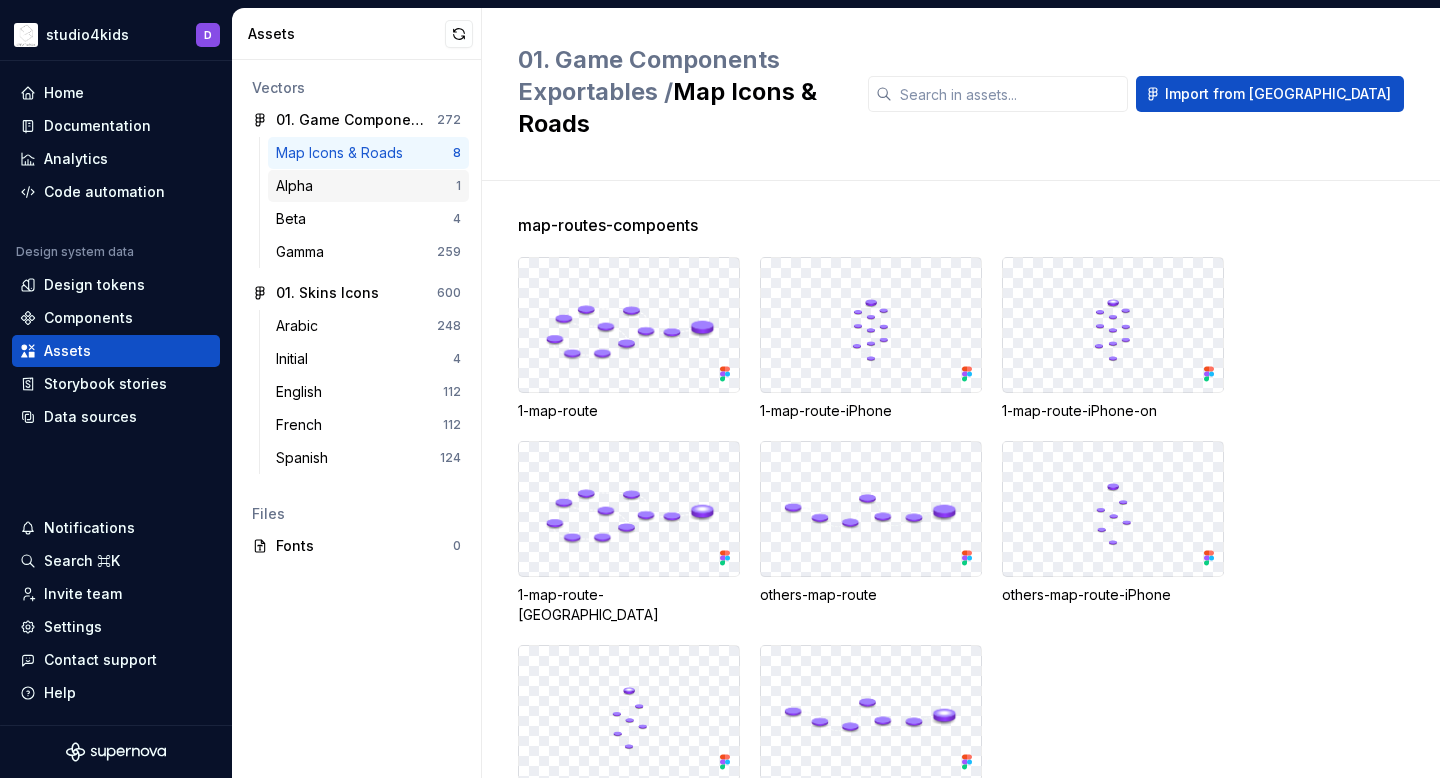 click on "Alpha" at bounding box center [366, 186] 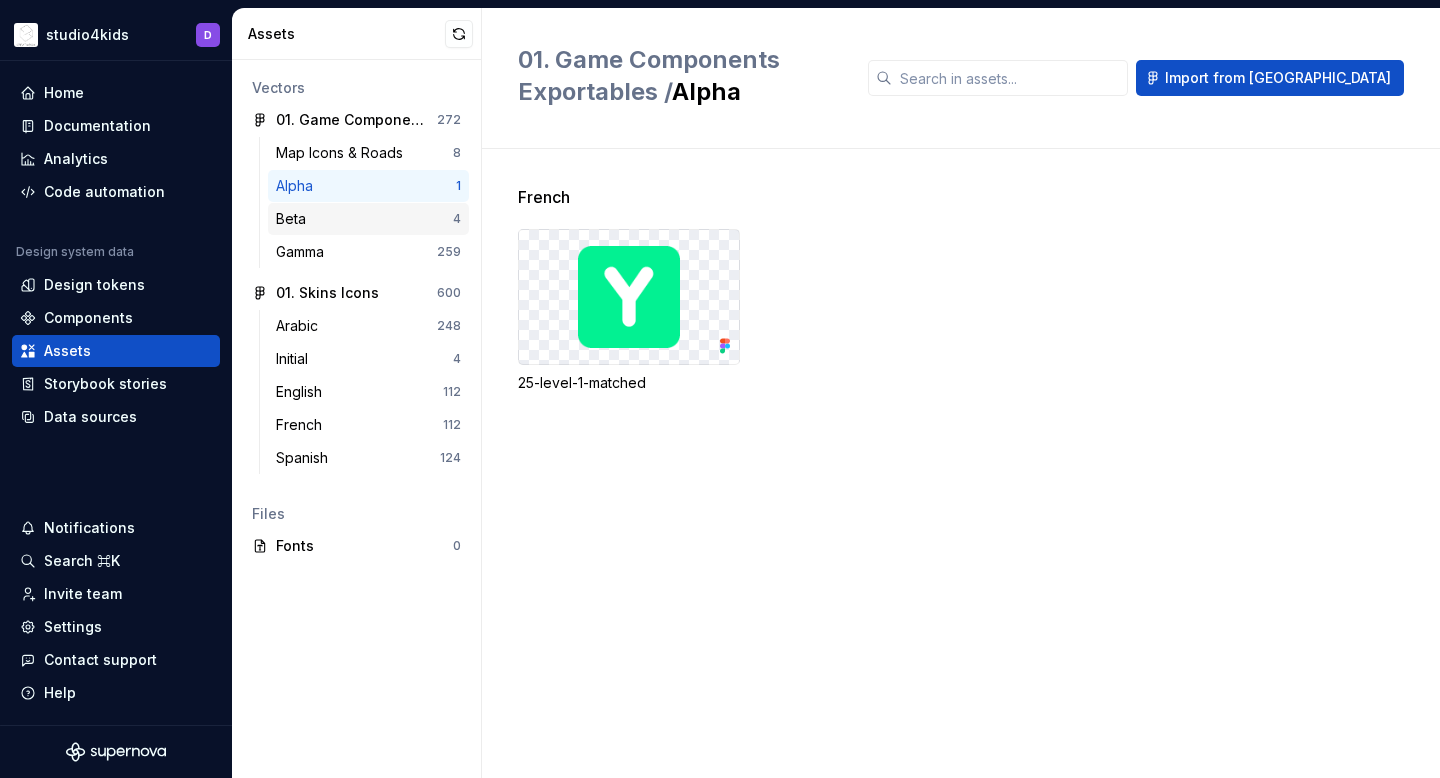 click on "Beta 4" at bounding box center [368, 219] 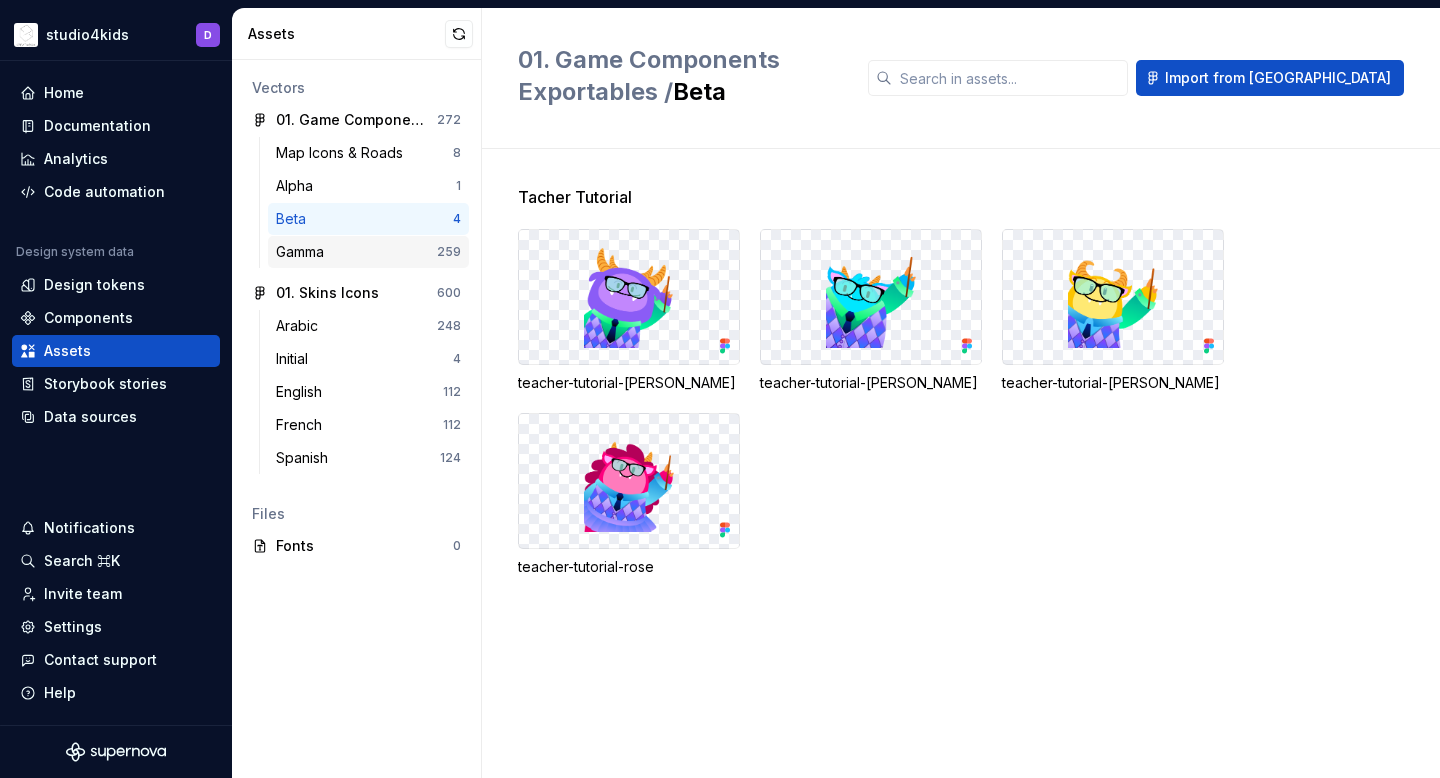 click on "Gamma" at bounding box center (356, 252) 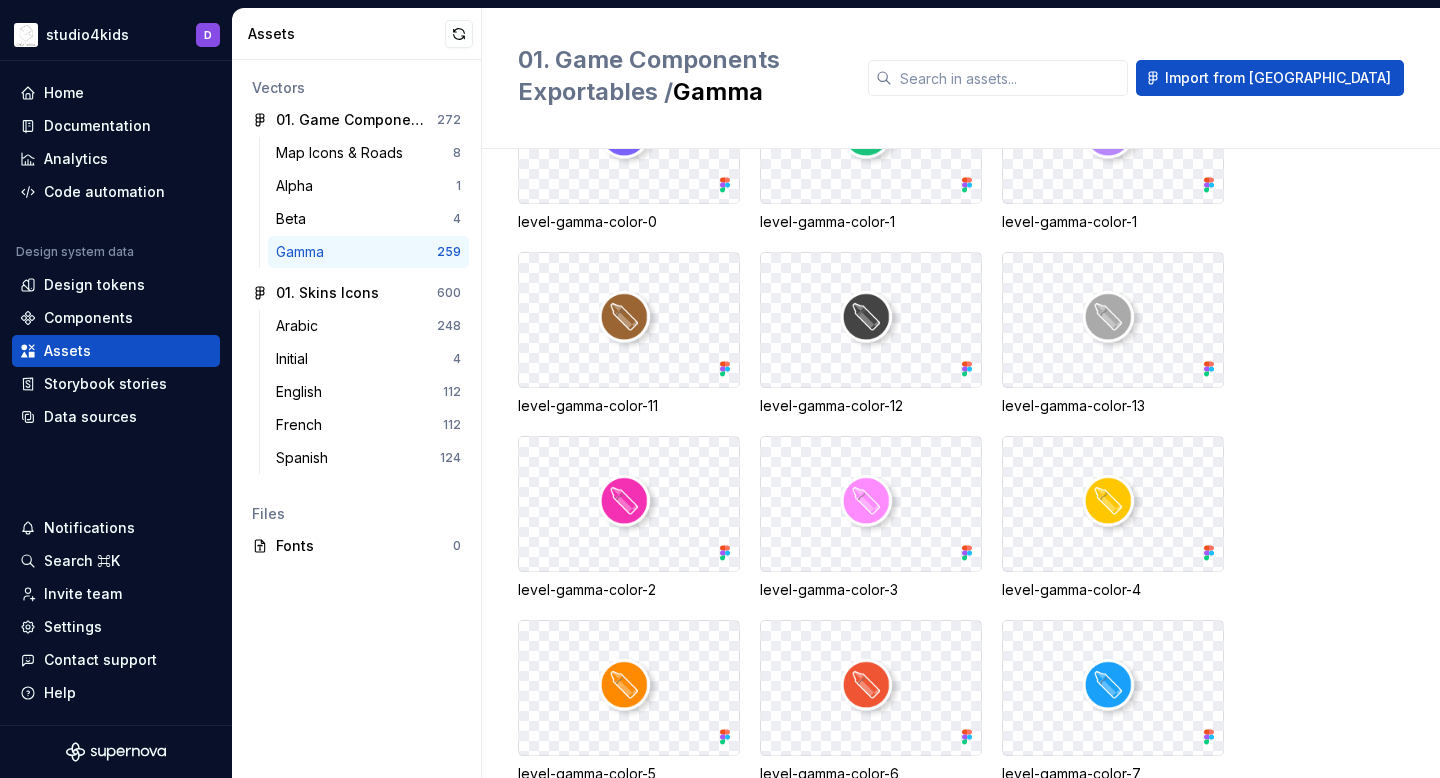 scroll, scrollTop: 16107, scrollLeft: 0, axis: vertical 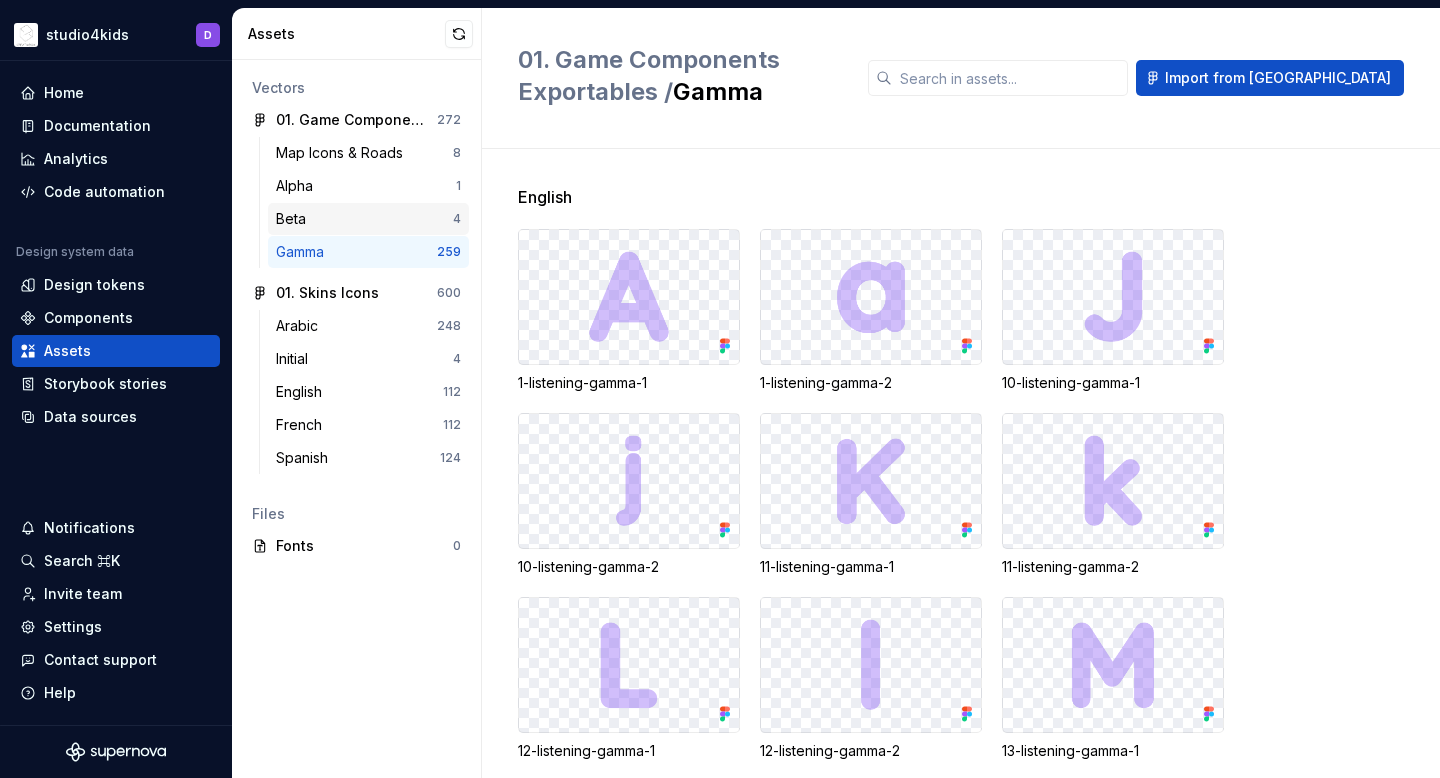click on "Beta" at bounding box center [364, 219] 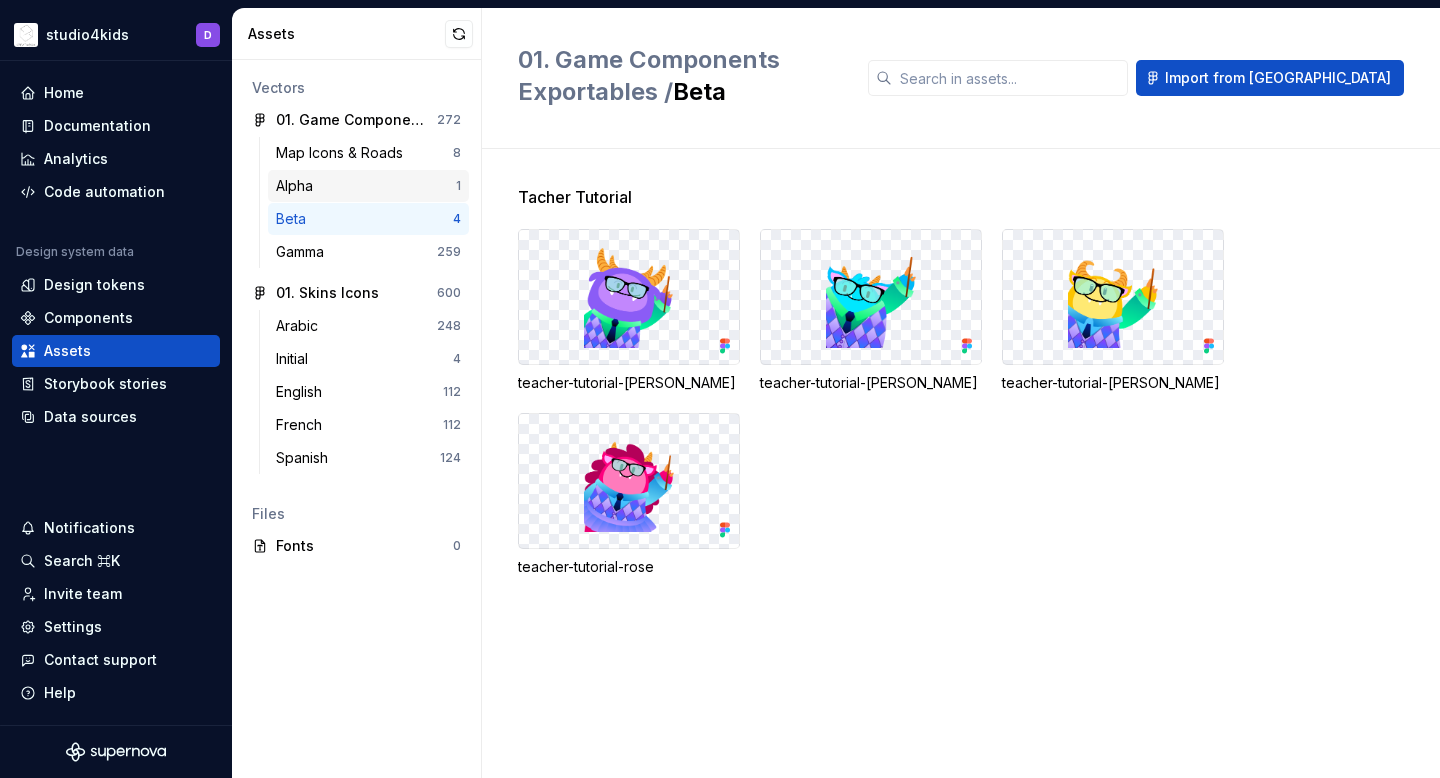click on "Alpha" at bounding box center (298, 186) 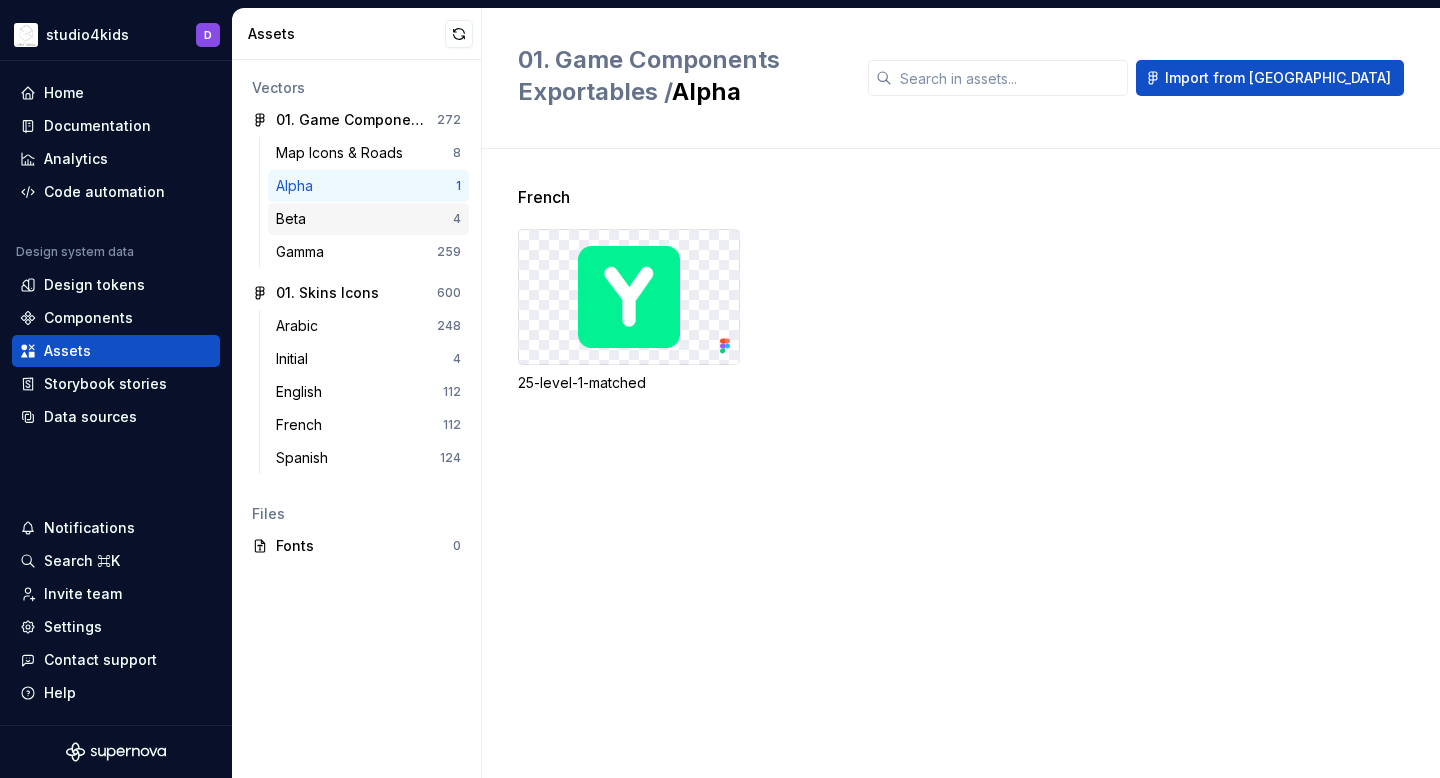 click on "Beta" at bounding box center [295, 219] 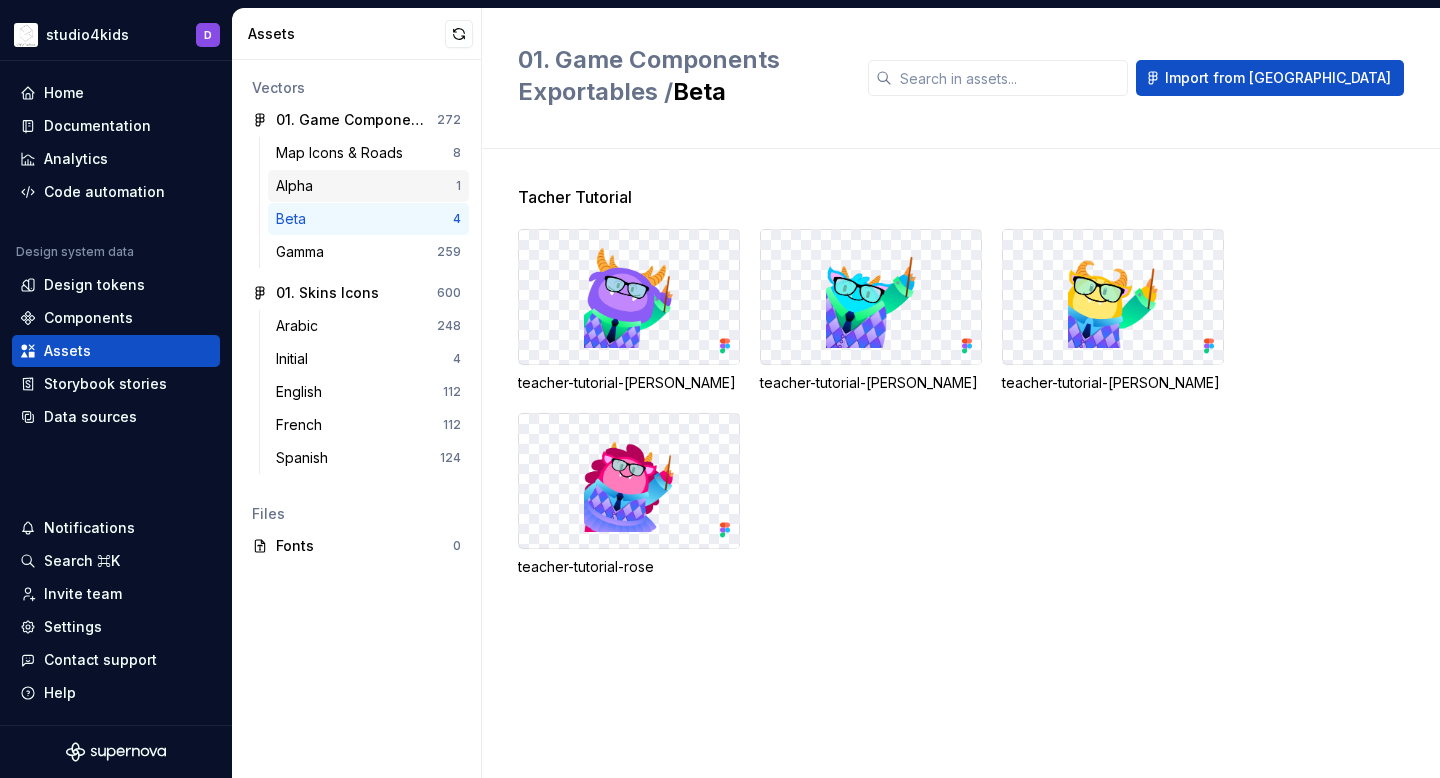 click on "Alpha" at bounding box center [298, 186] 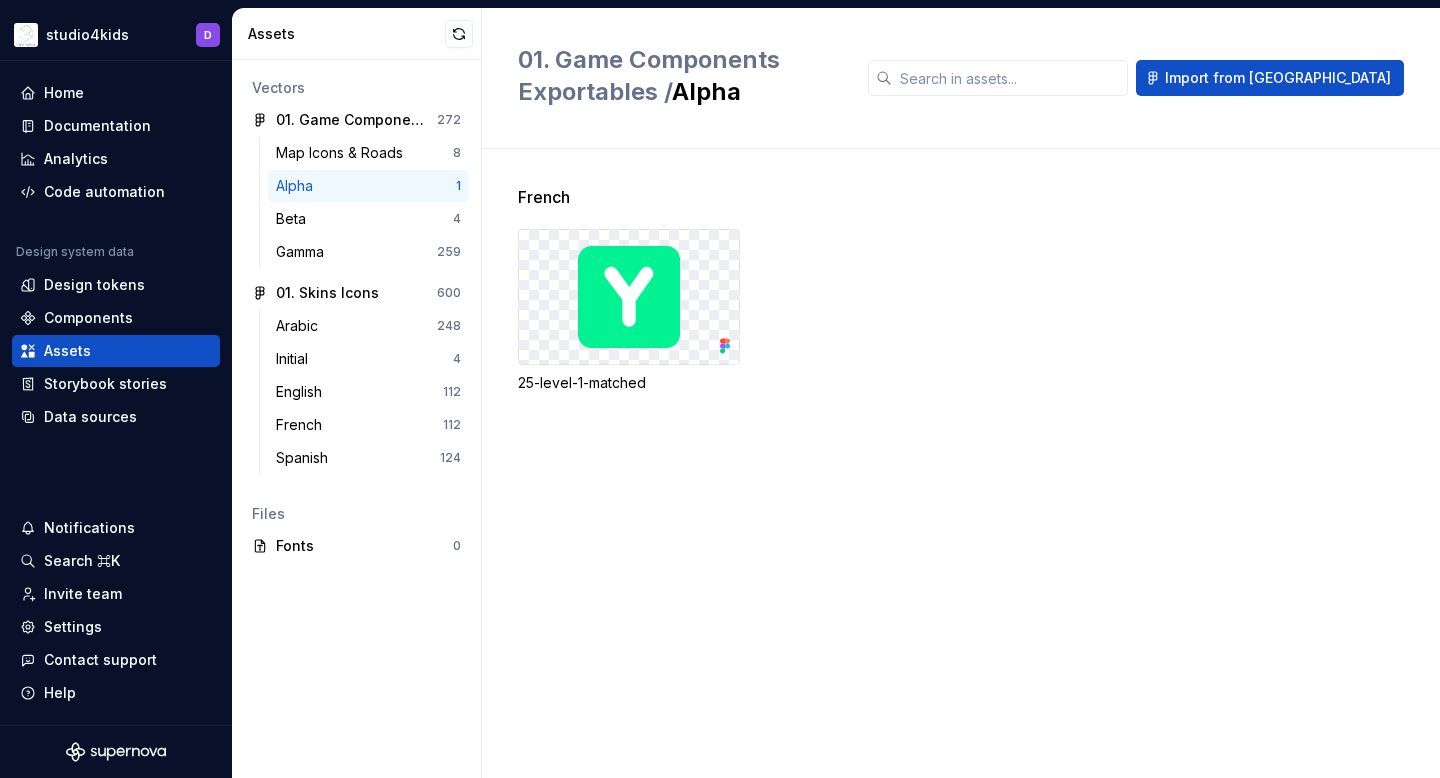 click at bounding box center (629, 297) 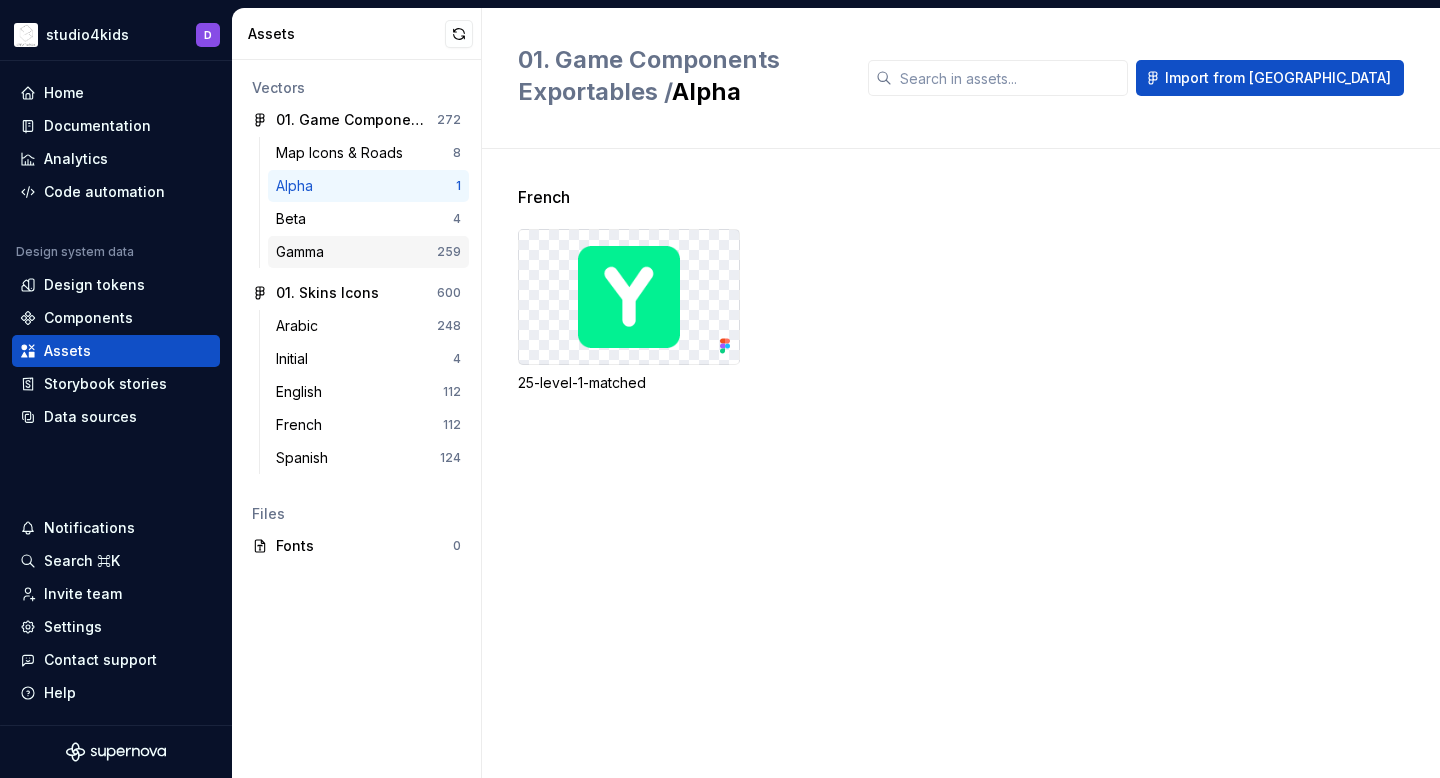 click on "Gamma 259" at bounding box center [368, 252] 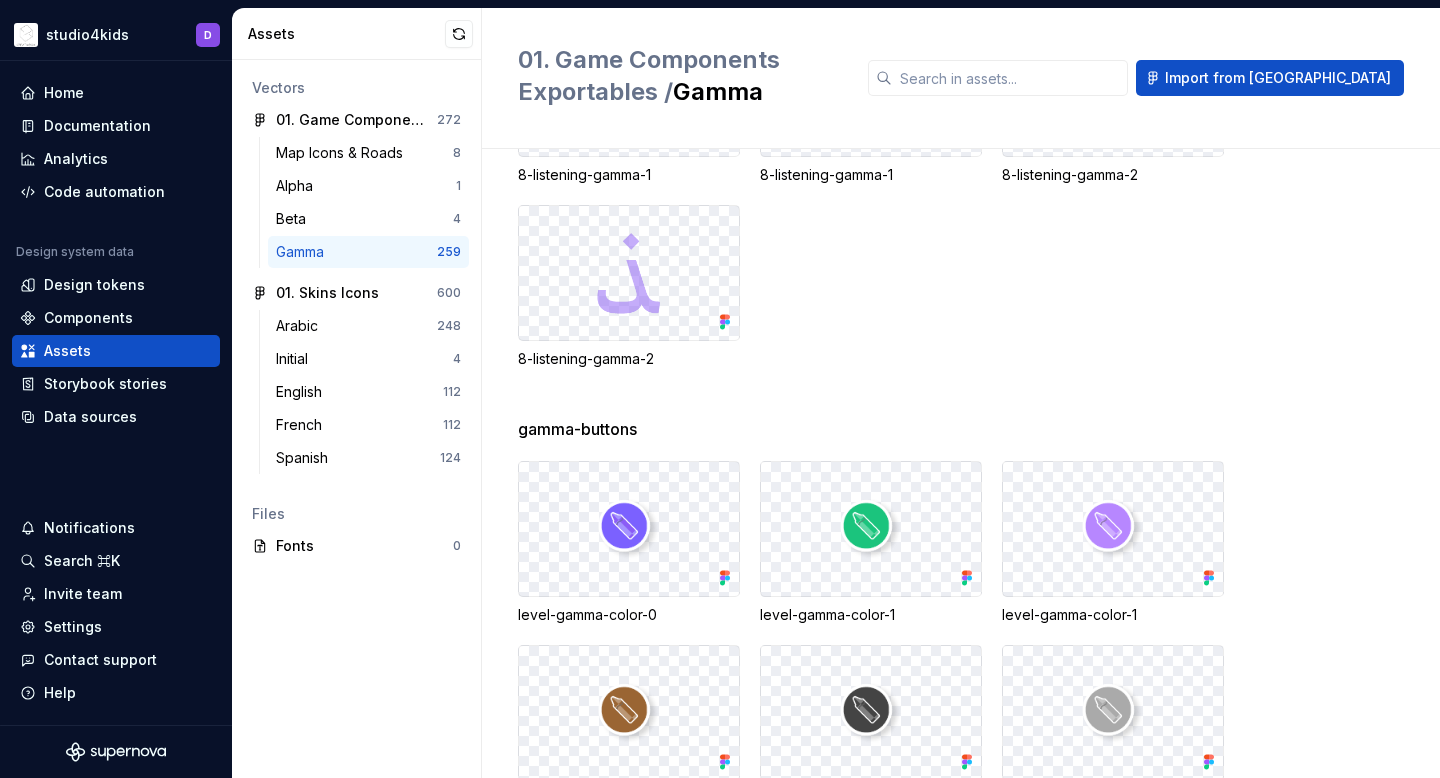 scroll, scrollTop: 16107, scrollLeft: 0, axis: vertical 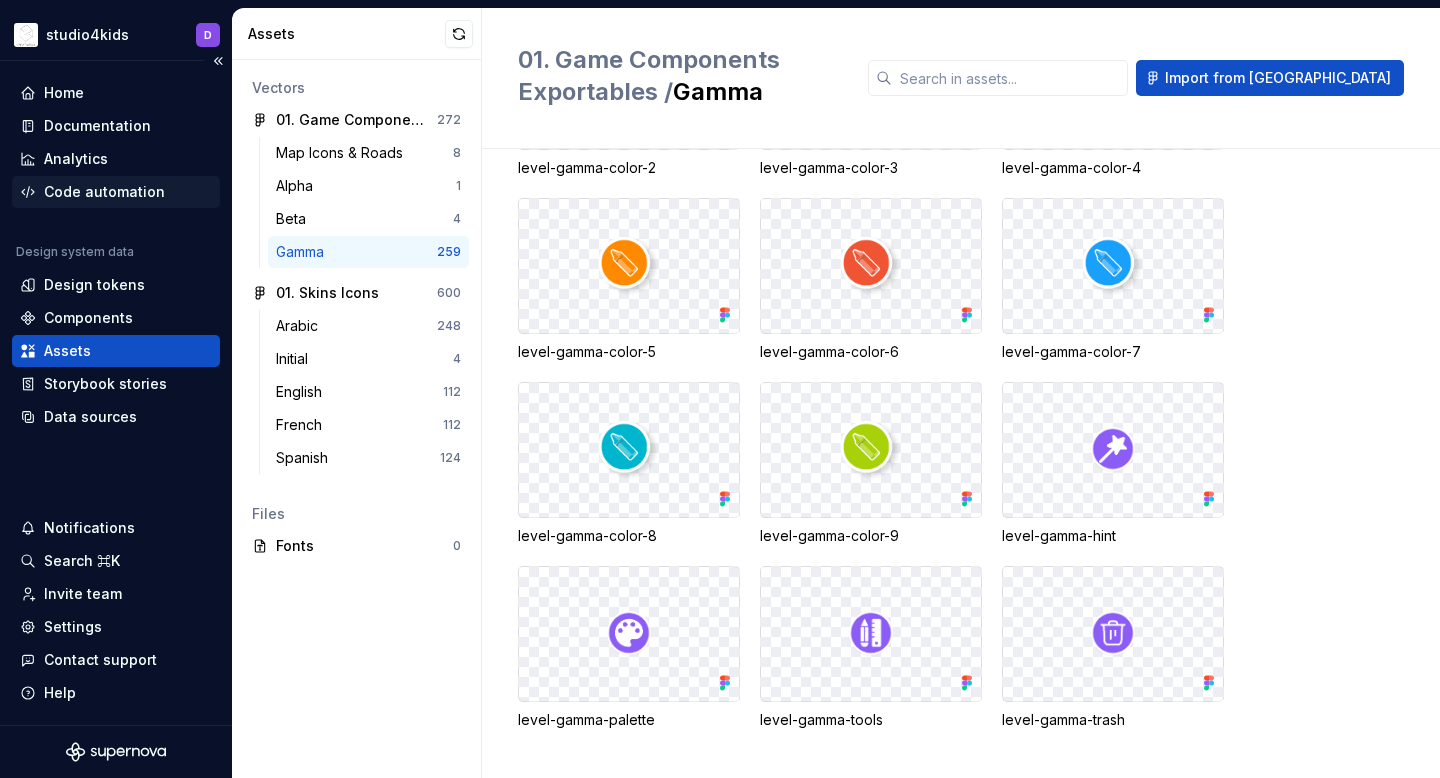 click on "Code automation" at bounding box center [104, 192] 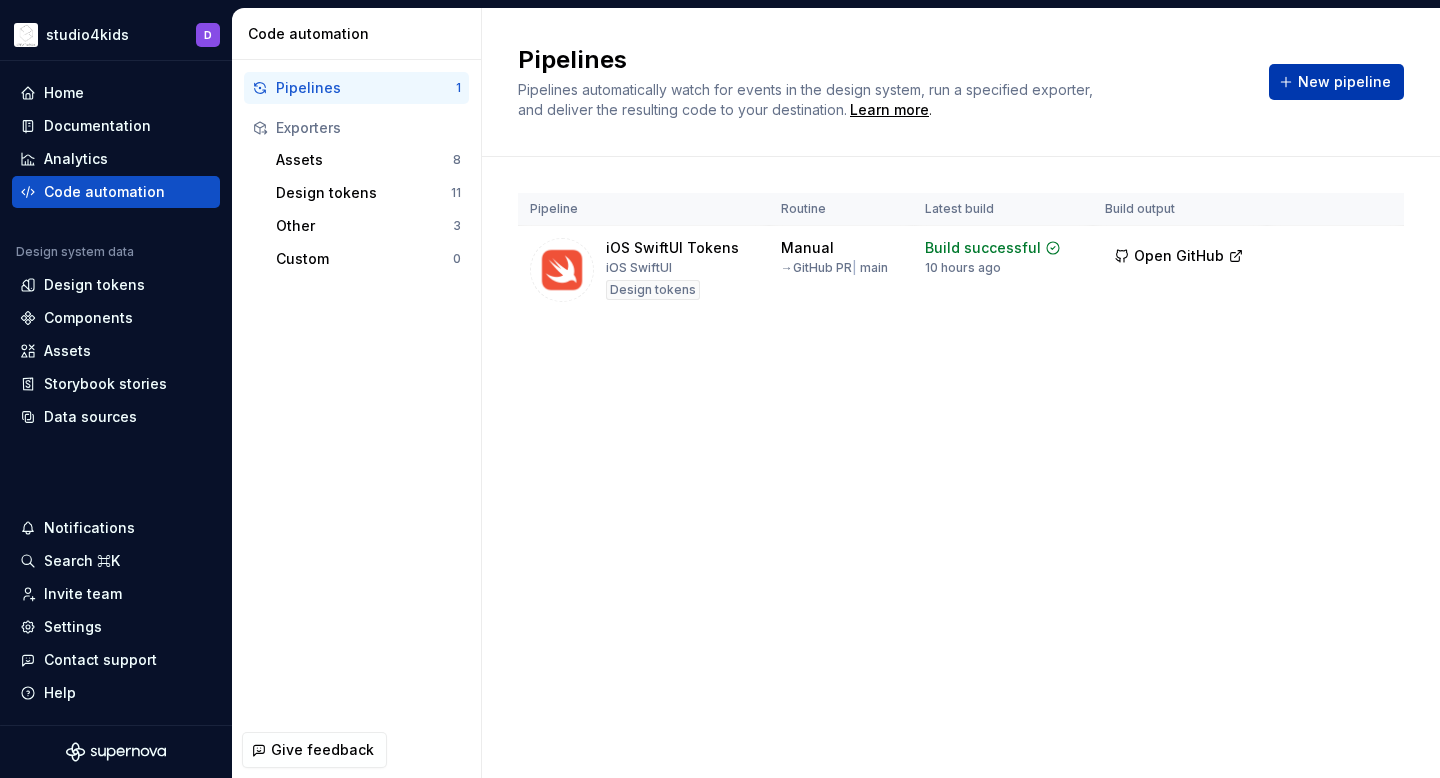 click on "New pipeline" at bounding box center (1344, 82) 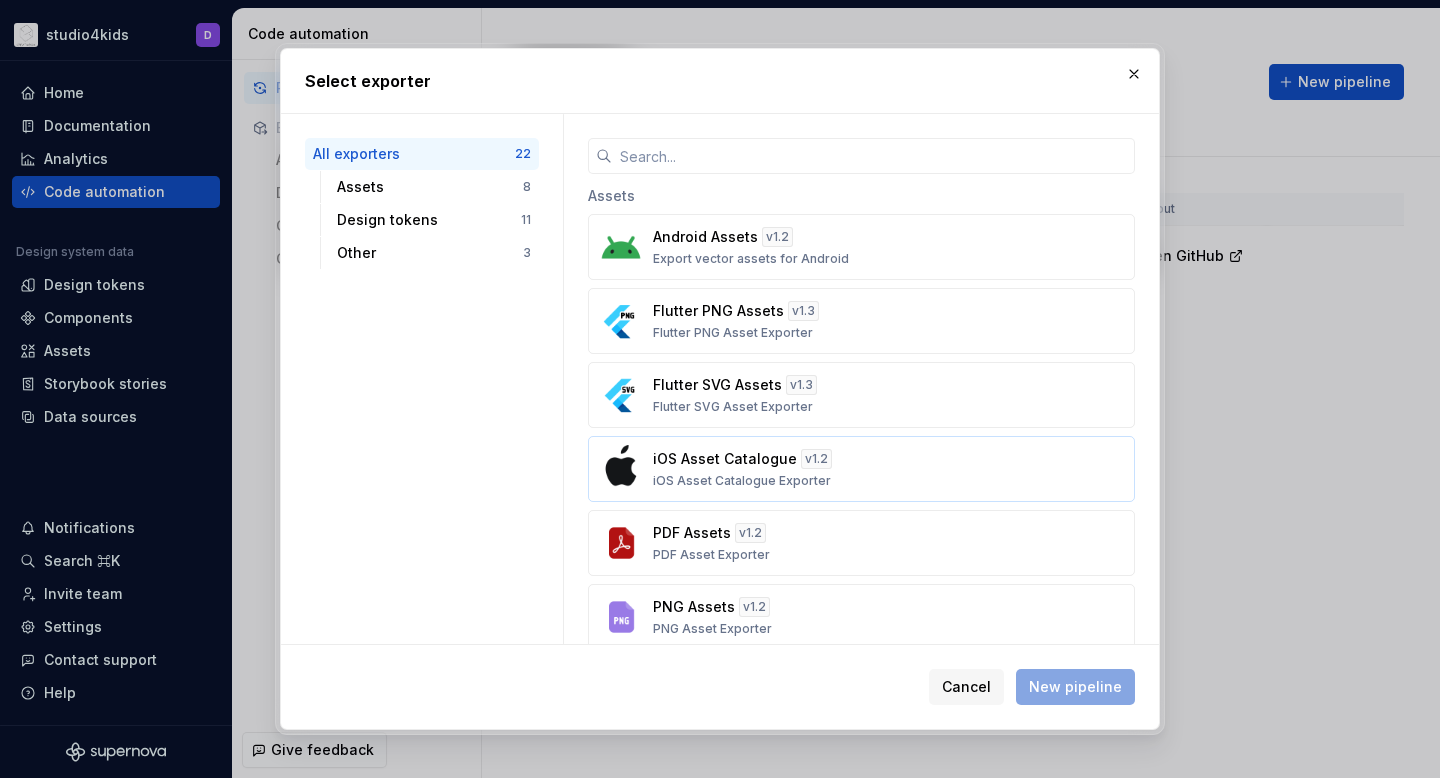 click on "iOS Asset Catalogue v 1.2 iOS Asset Catalogue Exporter" at bounding box center [855, 469] 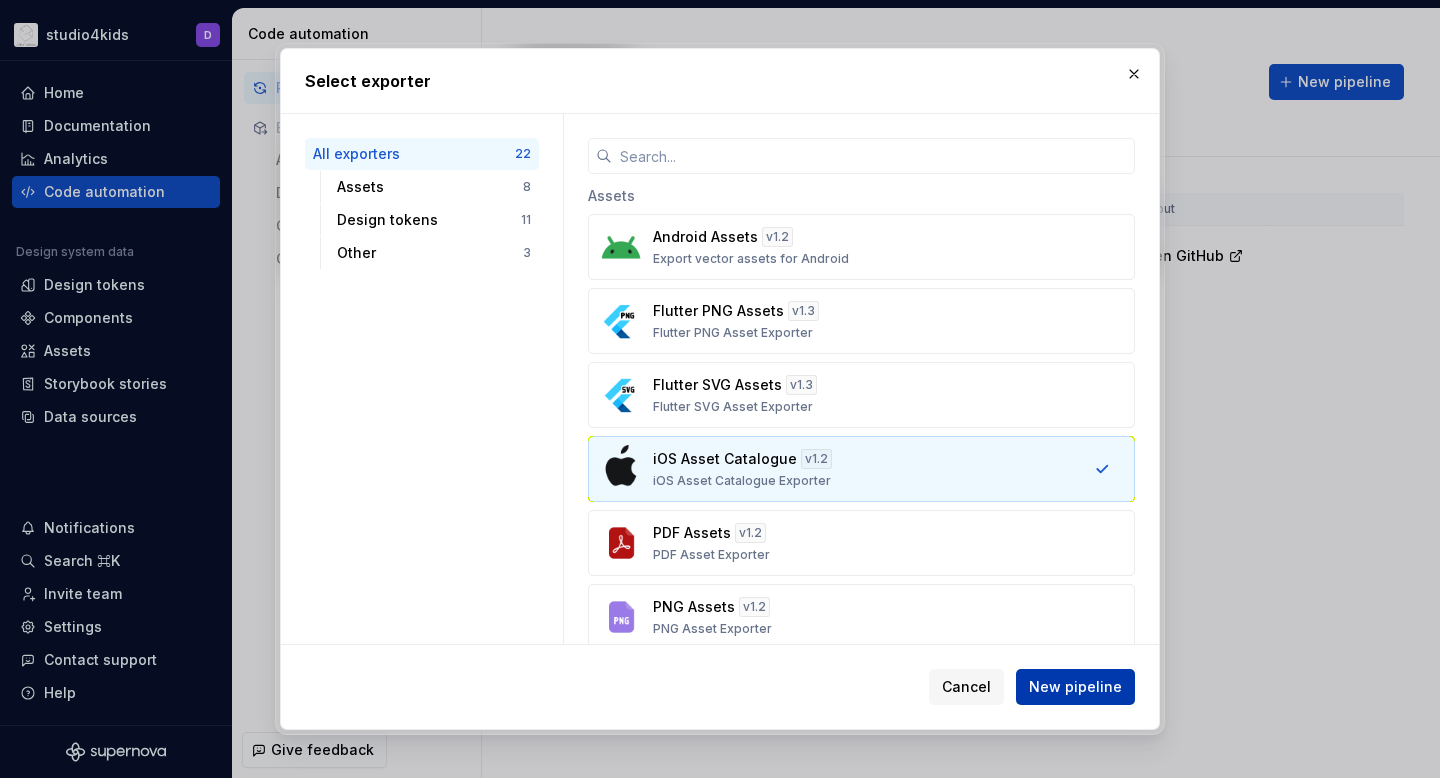 click on "New pipeline" at bounding box center [1075, 687] 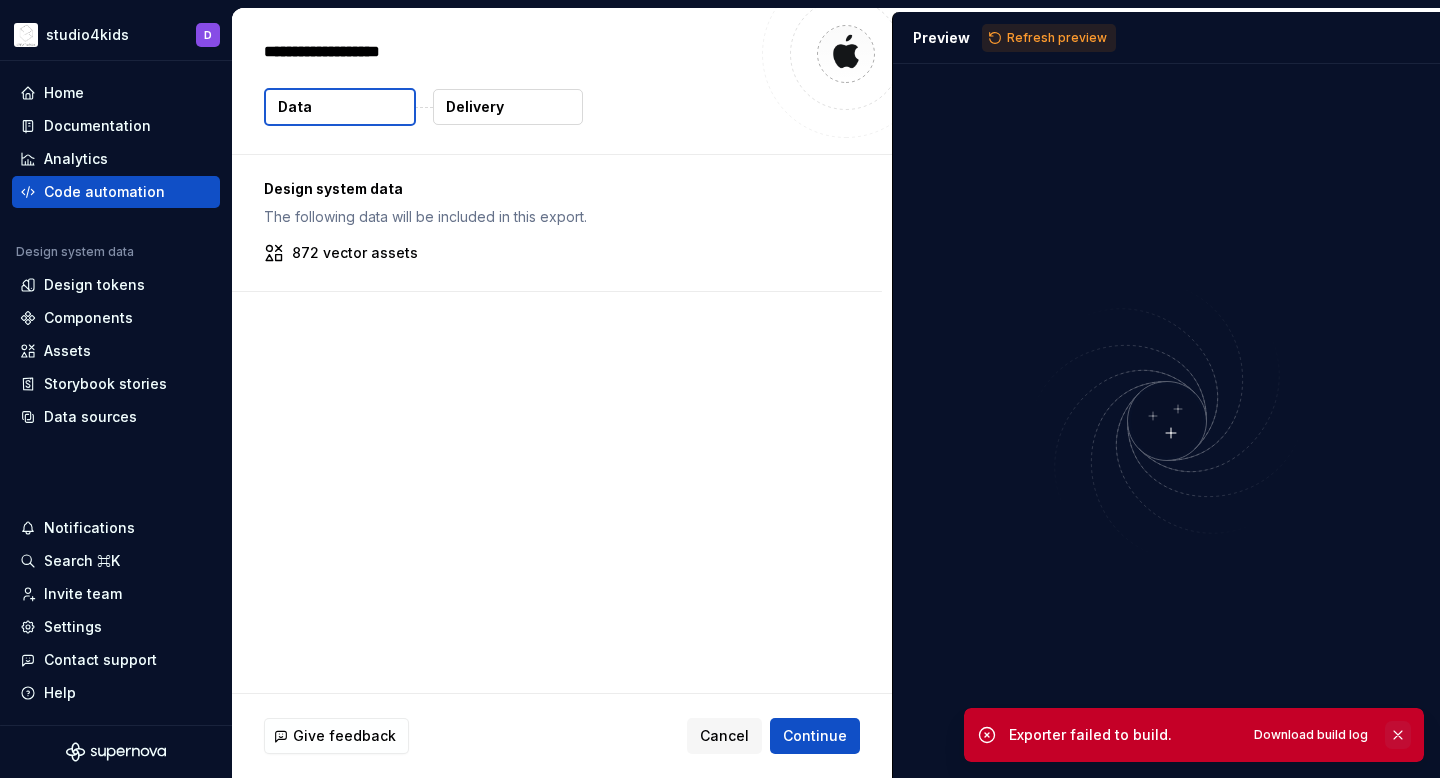 click at bounding box center (1398, 735) 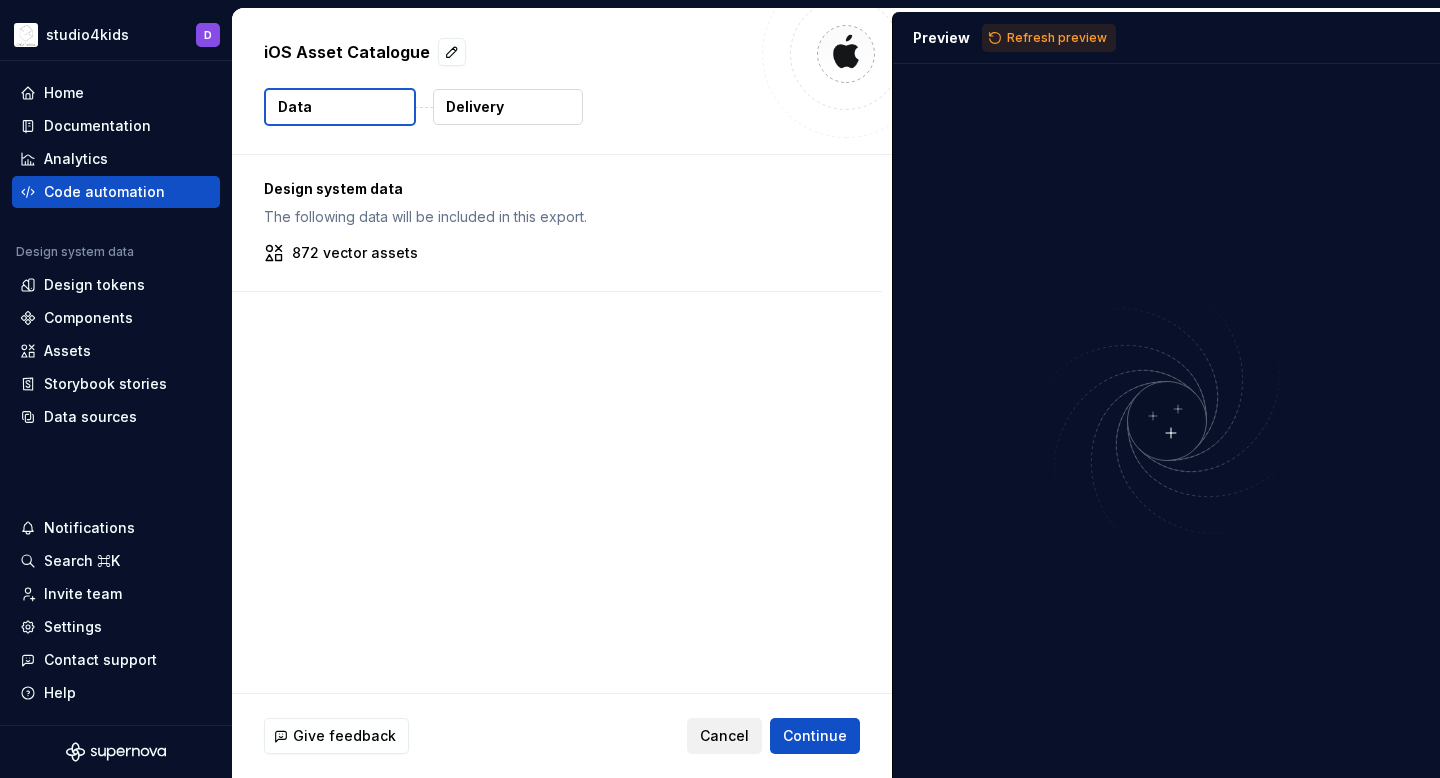 click on "Cancel" at bounding box center (724, 736) 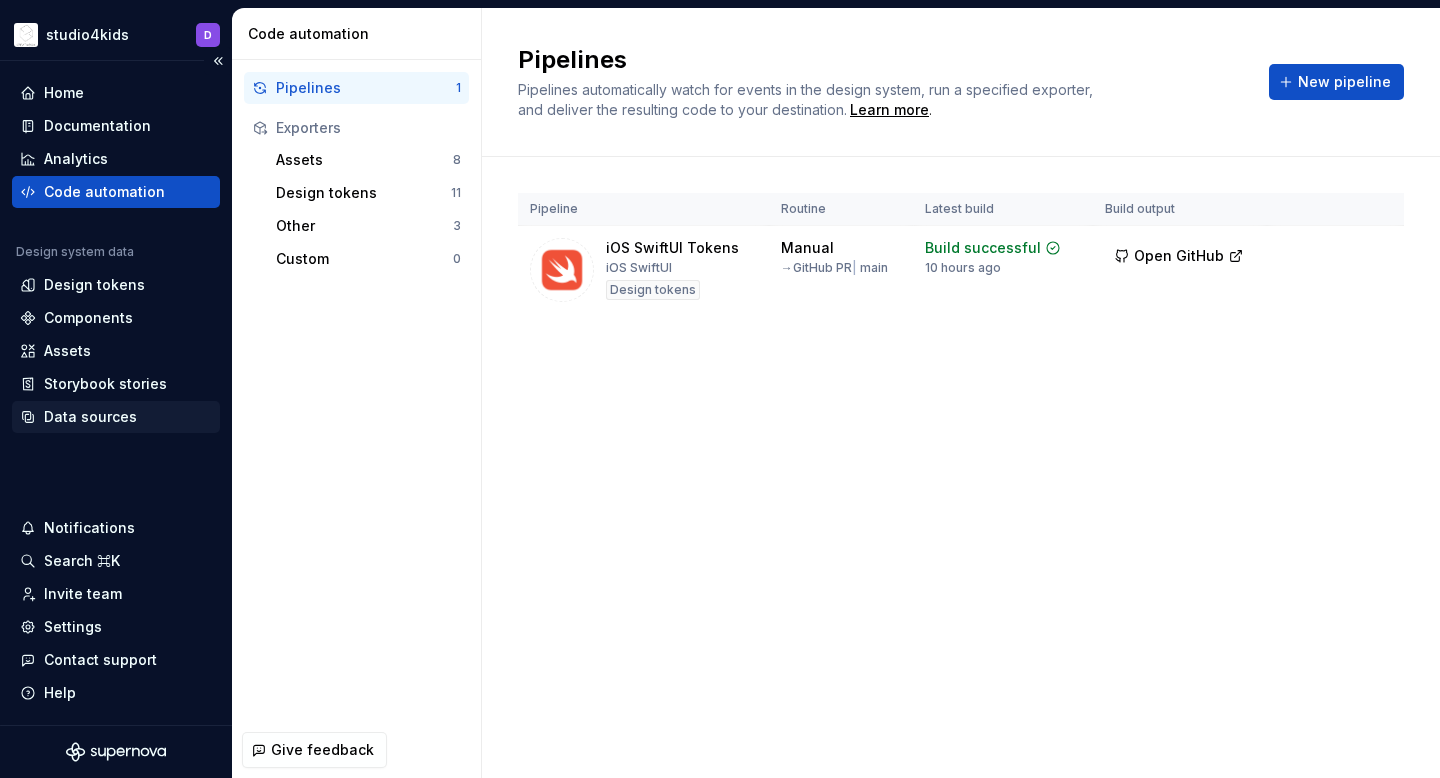 click on "Data sources" at bounding box center [90, 417] 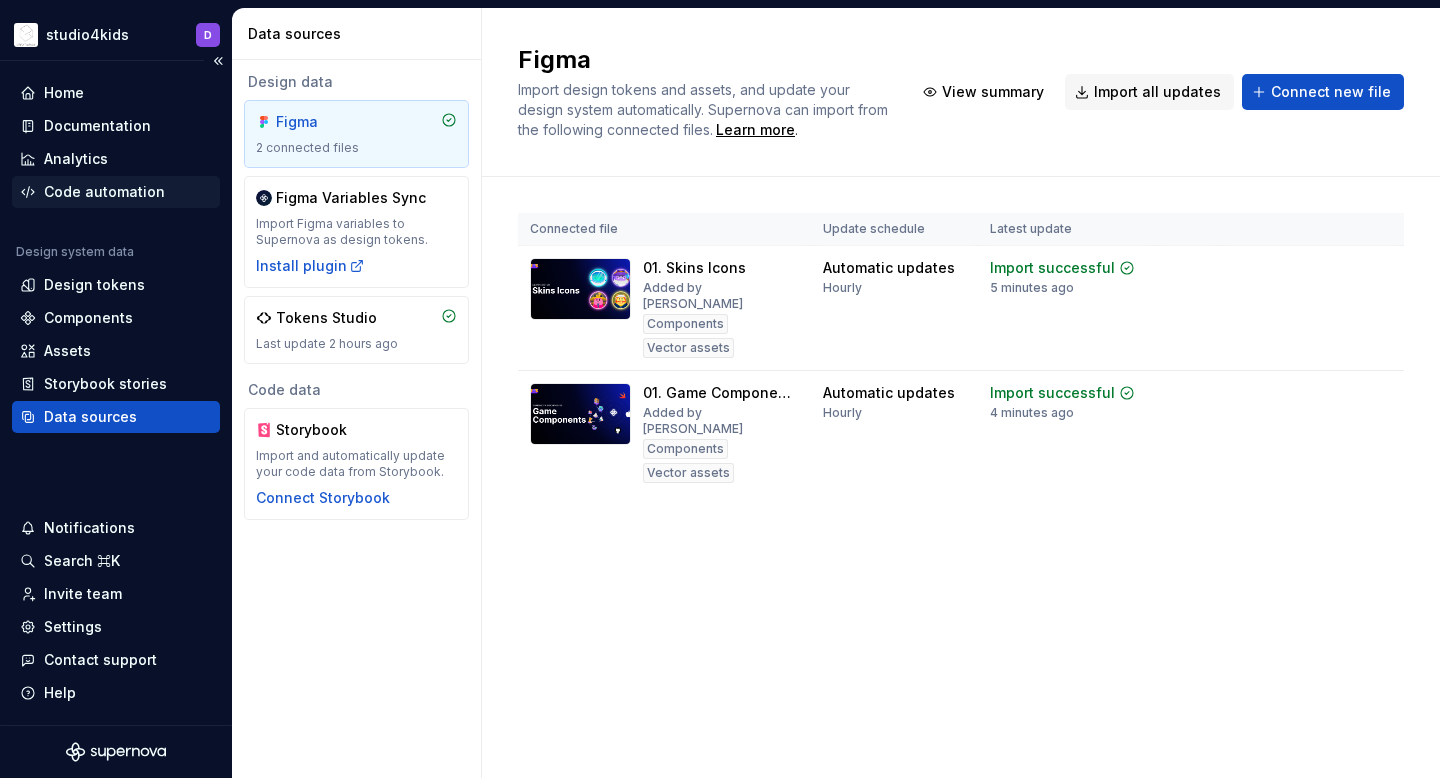 click on "Code automation" at bounding box center (104, 192) 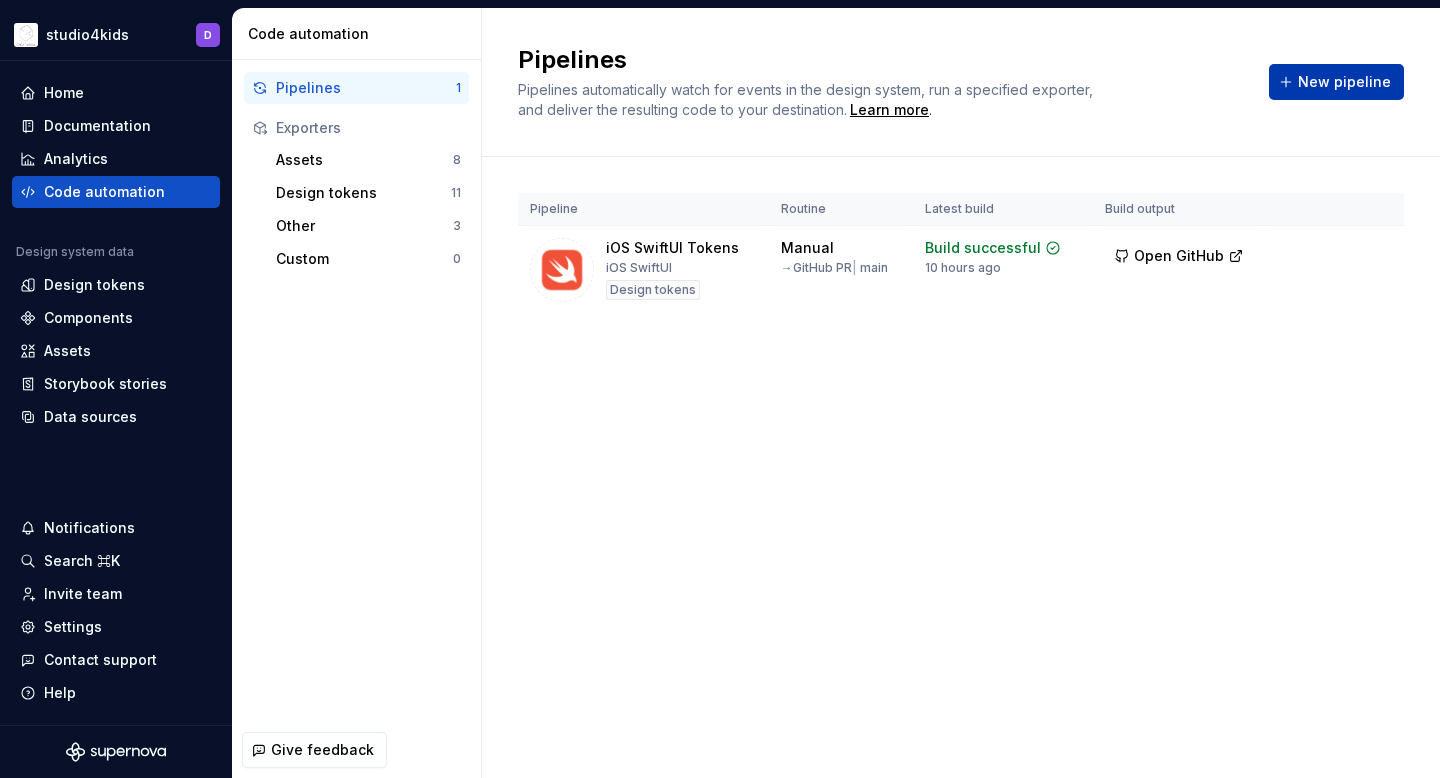 click on "New pipeline" at bounding box center [1336, 82] 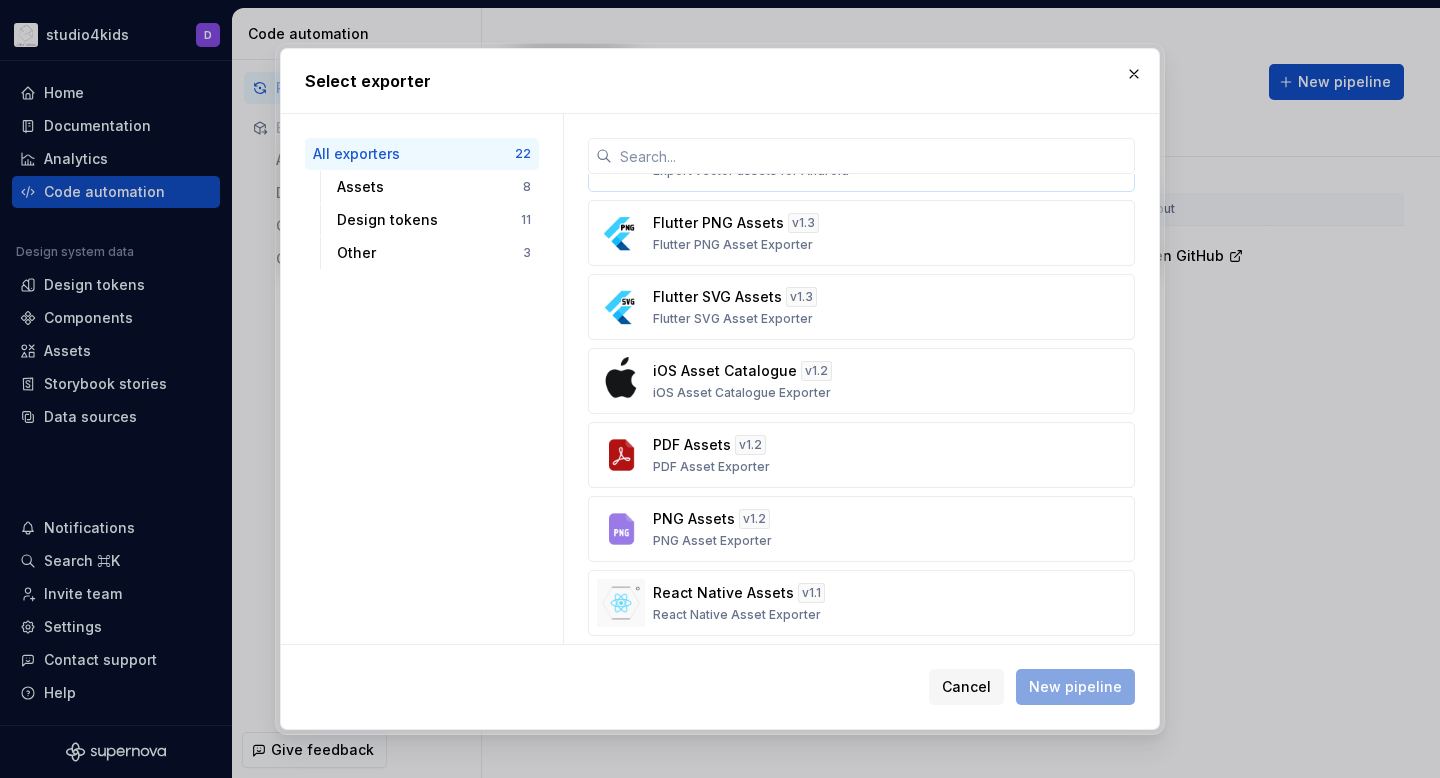 scroll, scrollTop: 172, scrollLeft: 0, axis: vertical 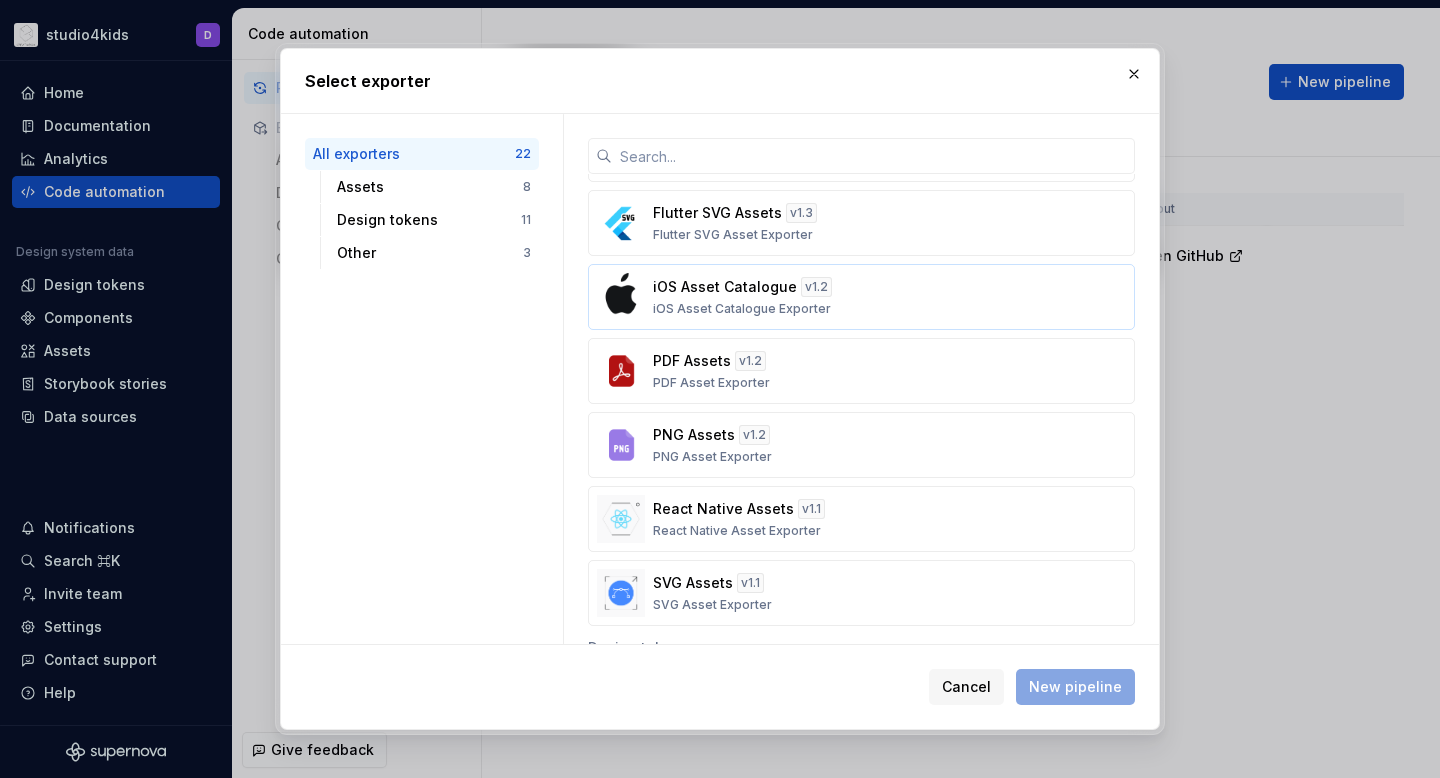 click on "iOS Asset Catalogue v 1.2 iOS Asset Catalogue Exporter" at bounding box center (855, 297) 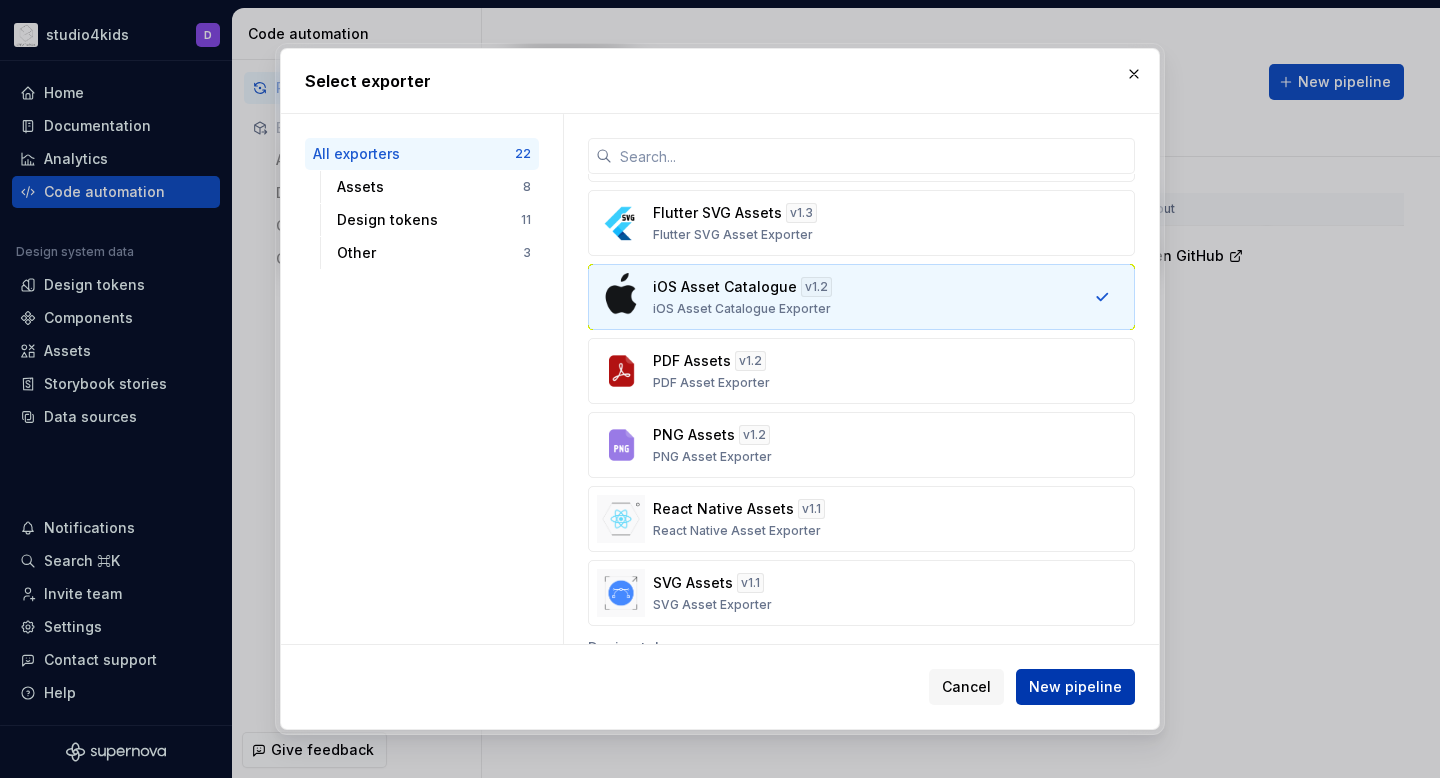 click on "New pipeline" at bounding box center (1075, 687) 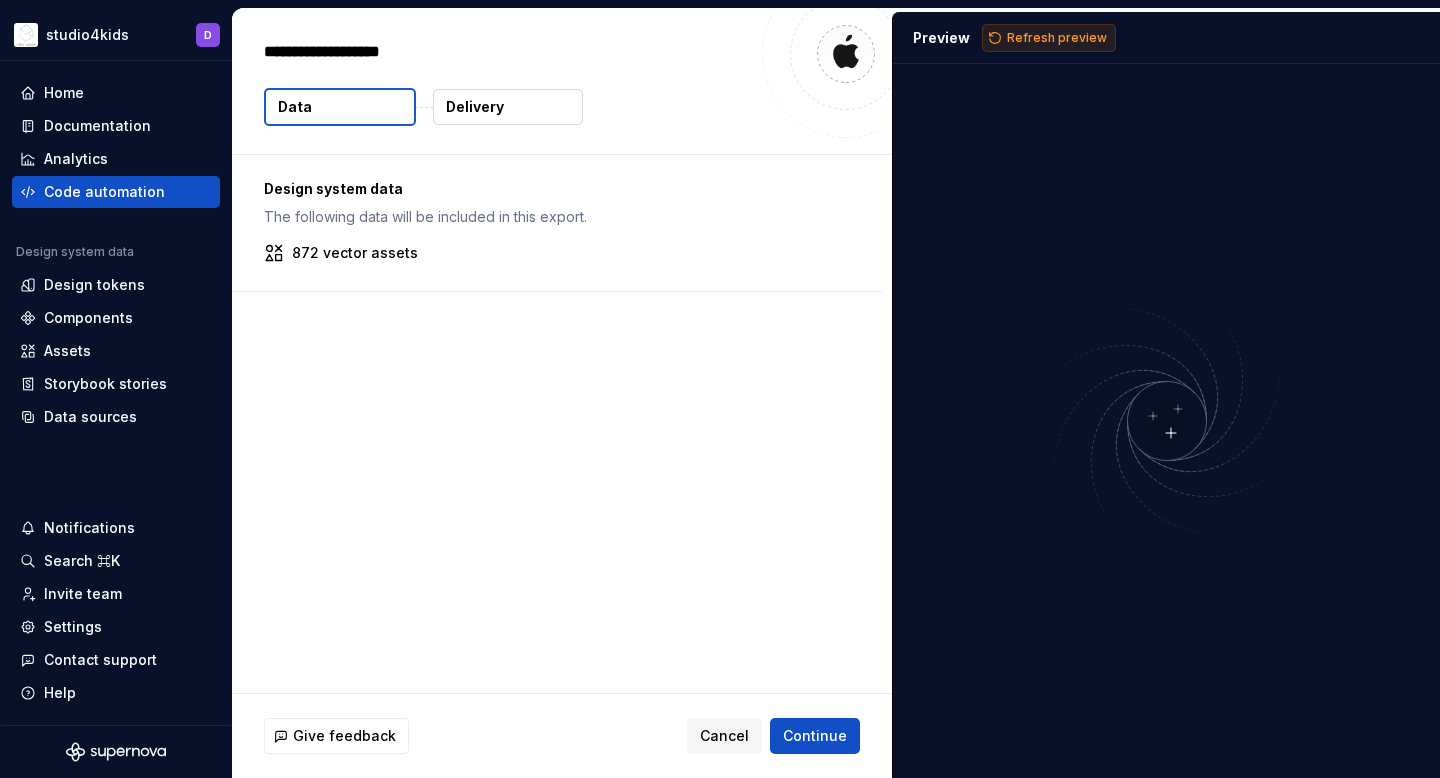 click on "Refresh preview" at bounding box center (1049, 38) 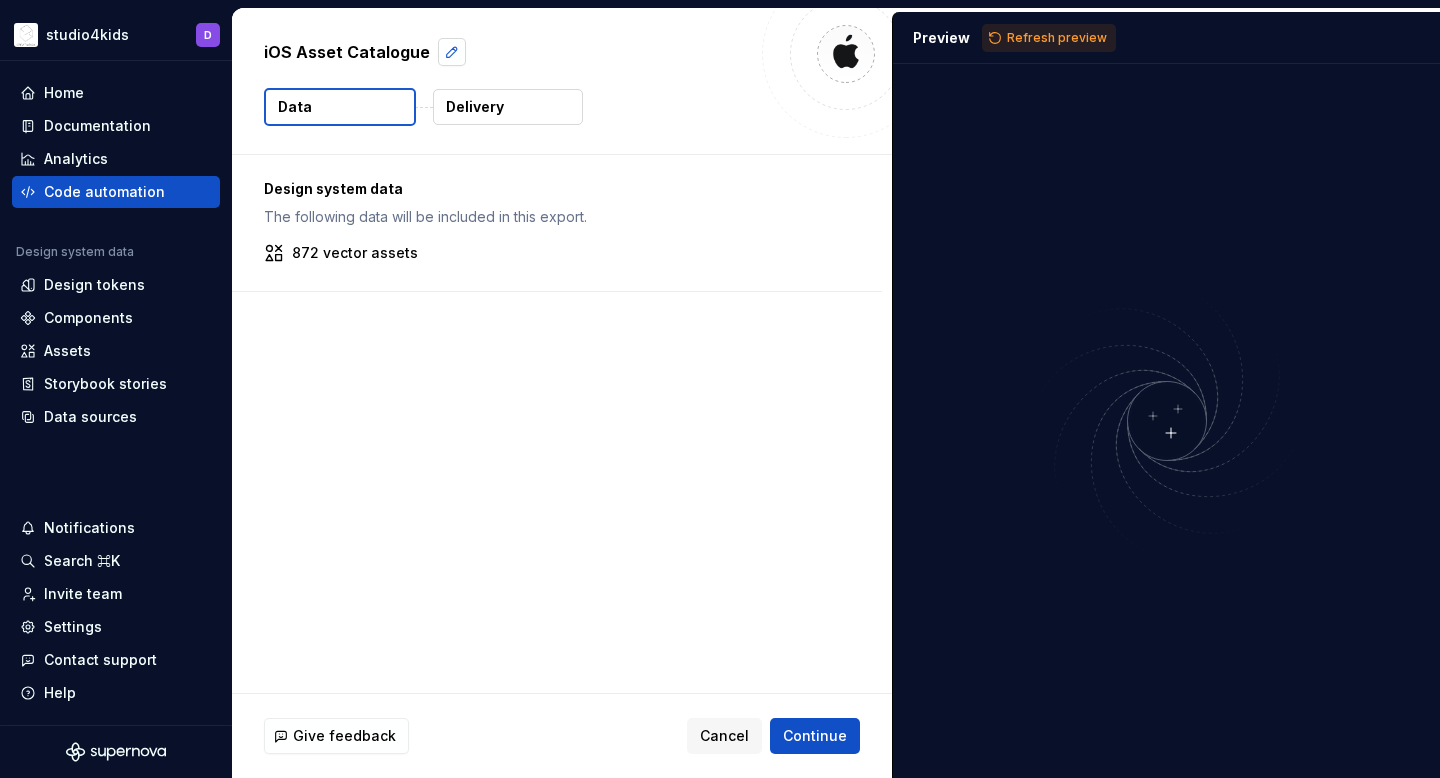 click at bounding box center [452, 52] 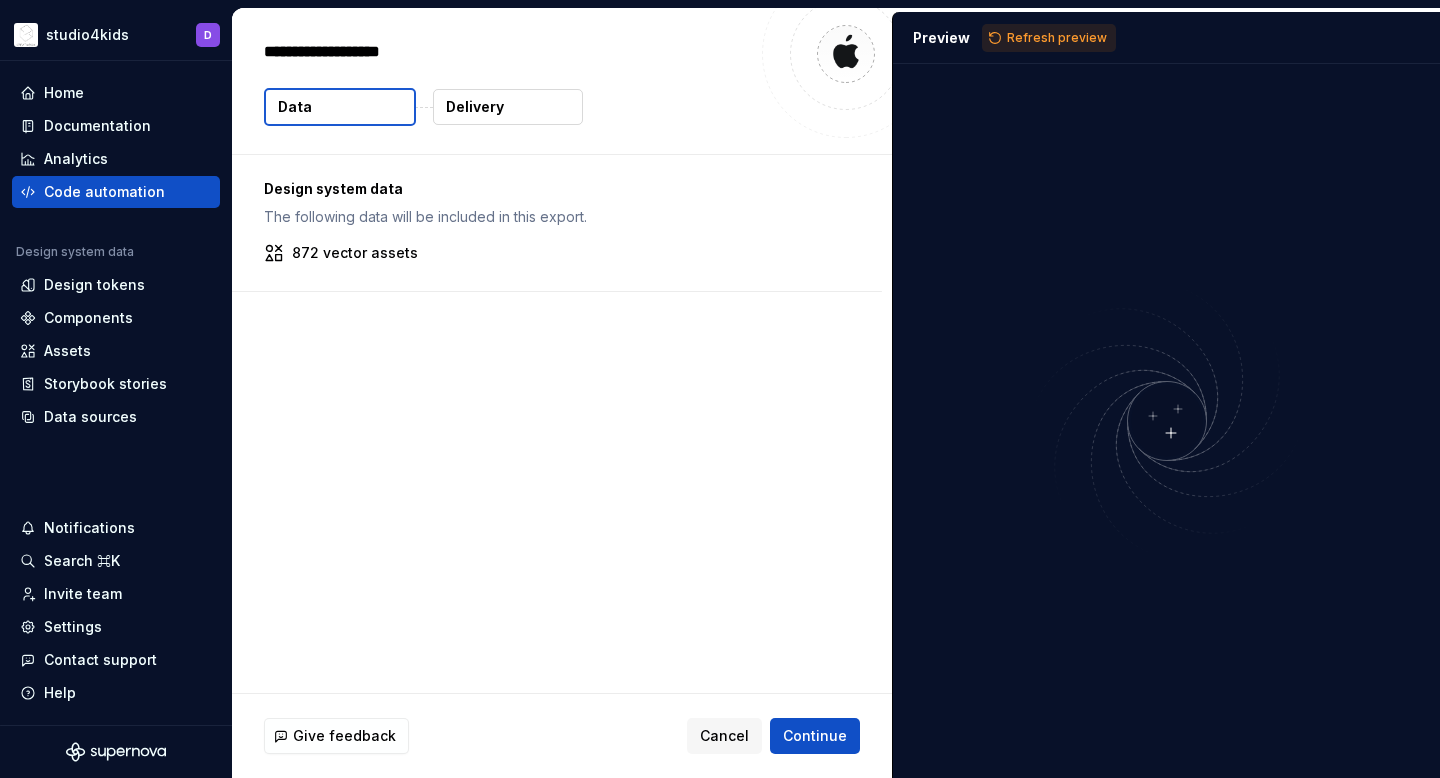 click on "Design system data The following data will be included in this export. 872 vector assets" at bounding box center [557, 223] 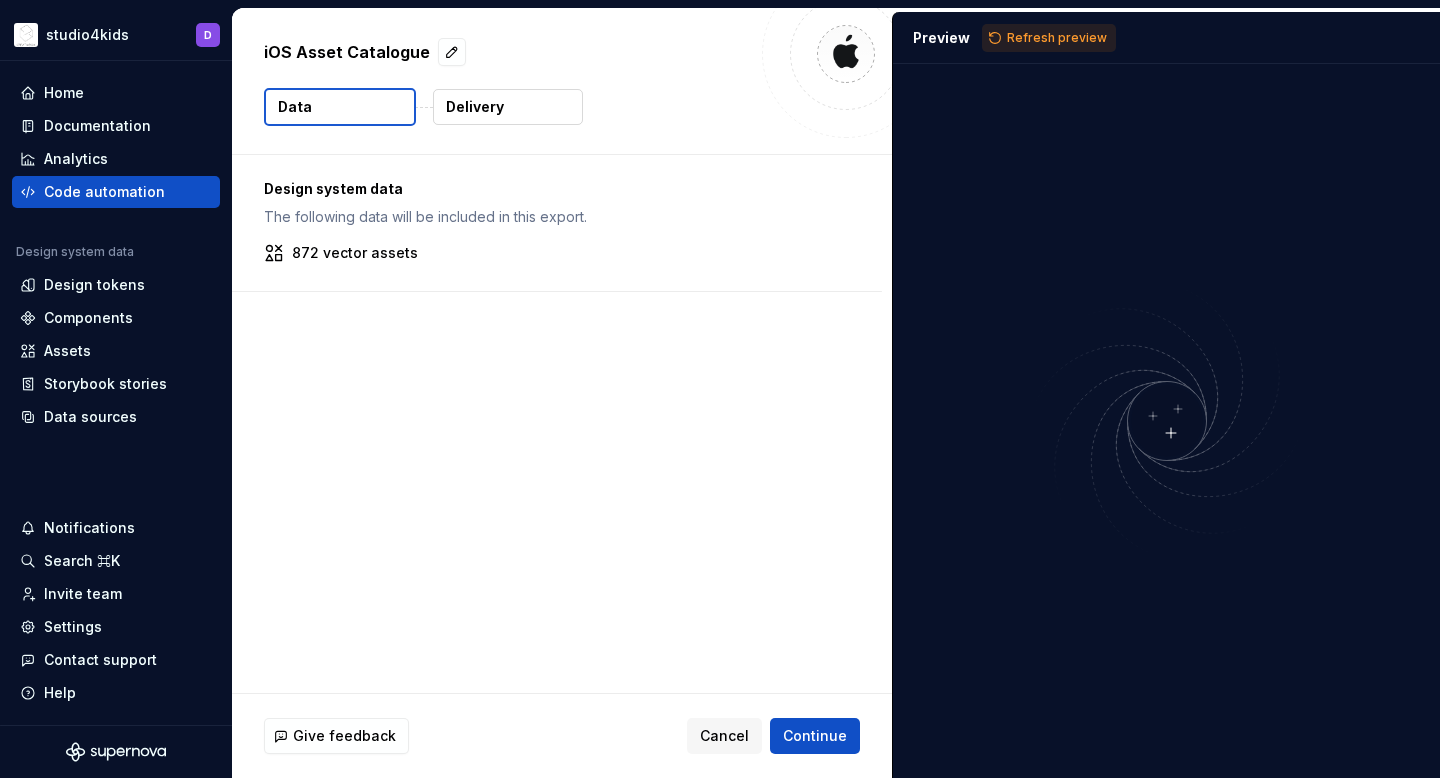 click at bounding box center [846, 54] 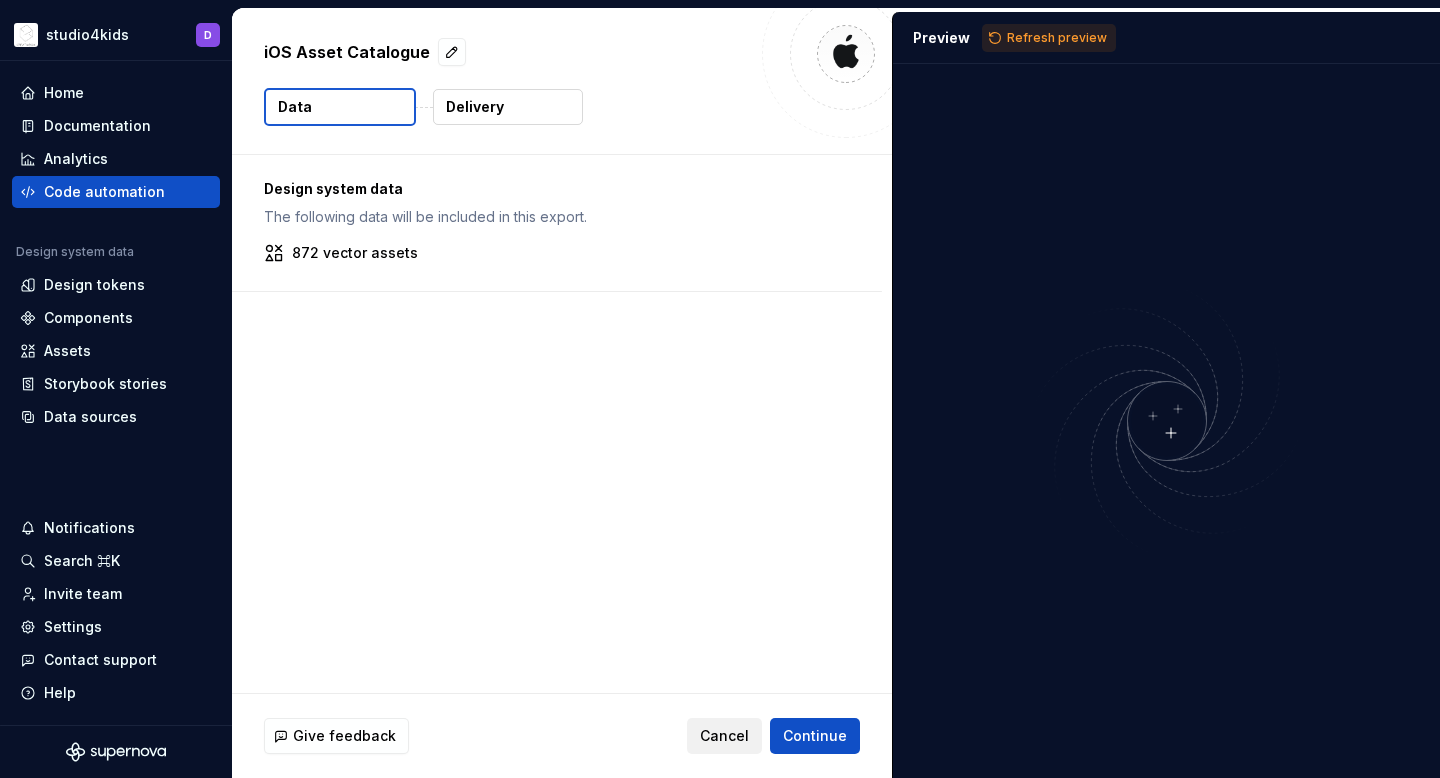 click on "Cancel" at bounding box center (724, 736) 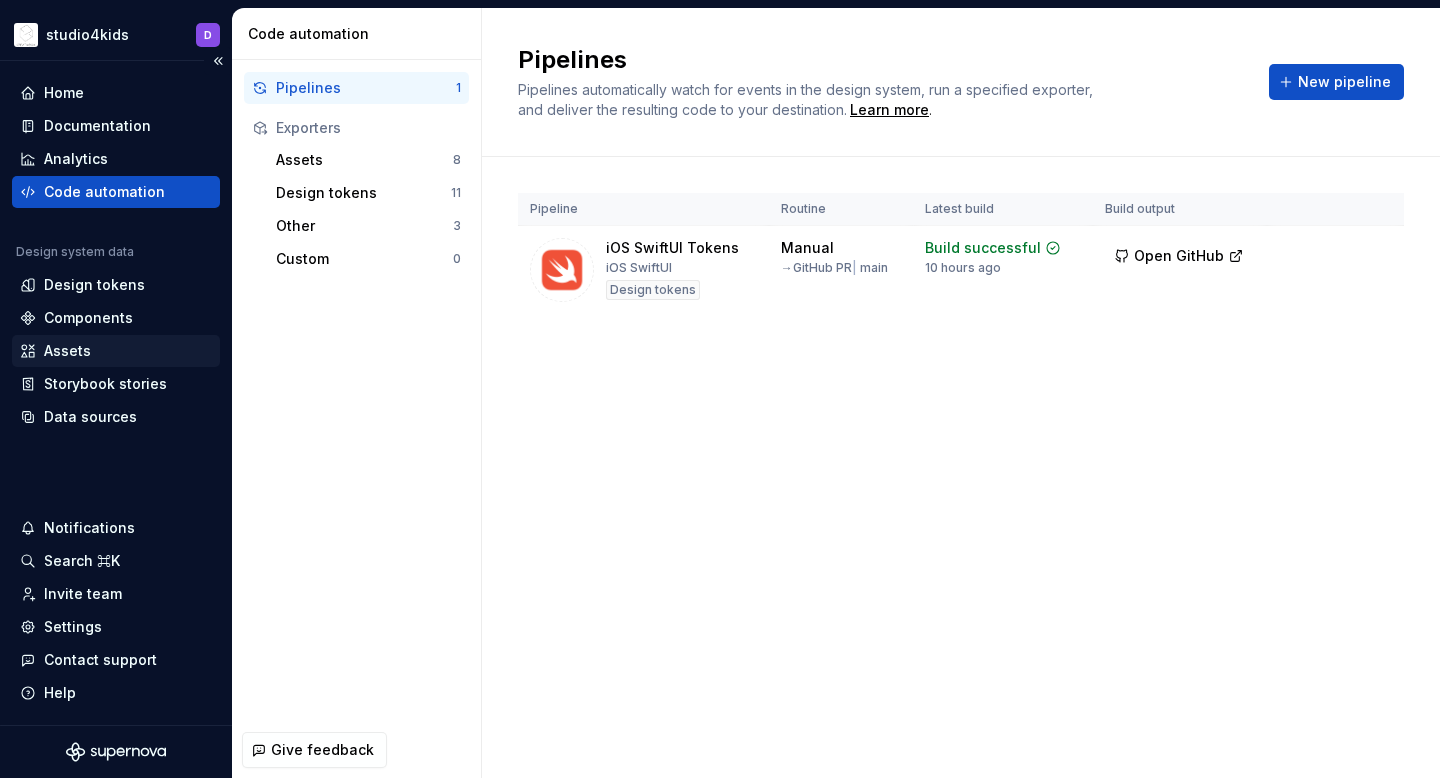click on "Assets" at bounding box center [116, 351] 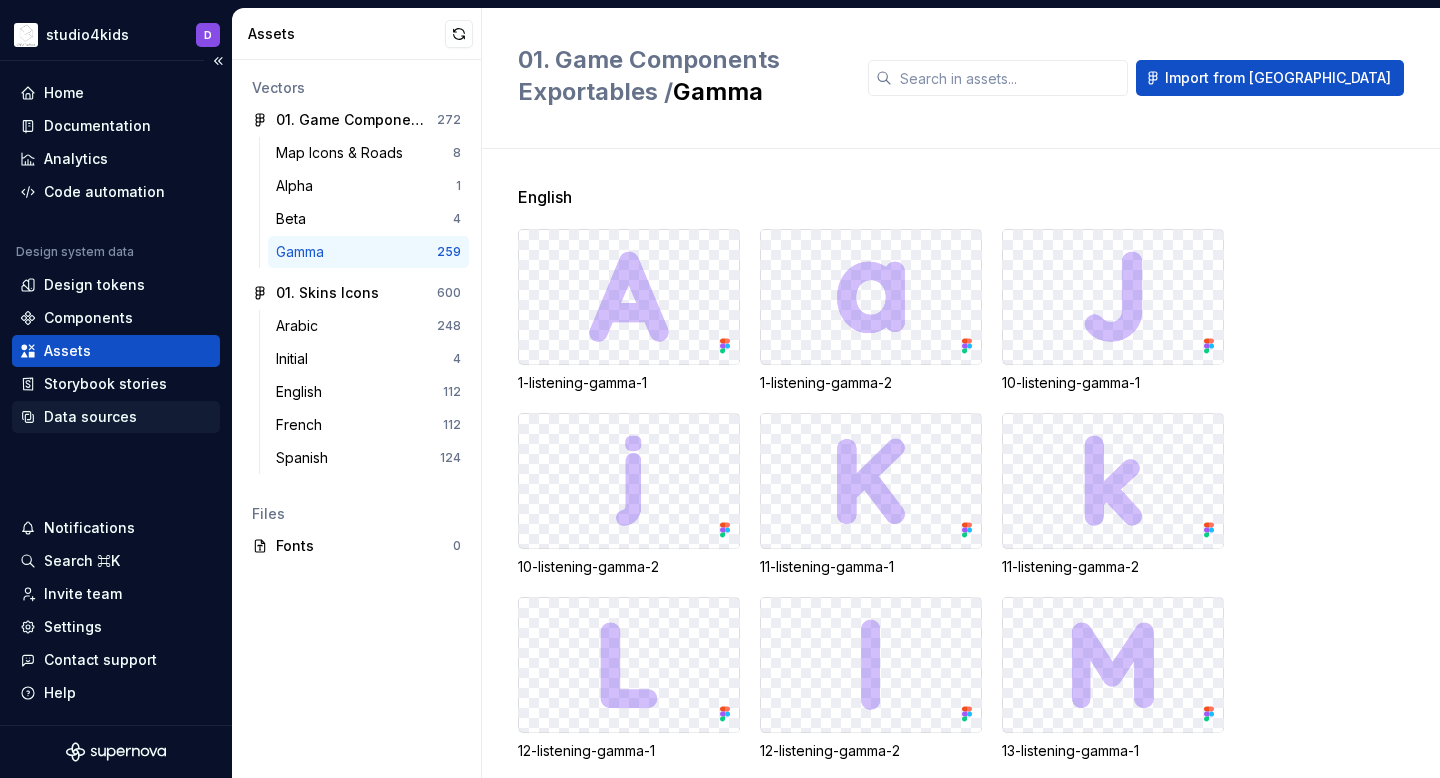 click on "Data sources" at bounding box center [90, 417] 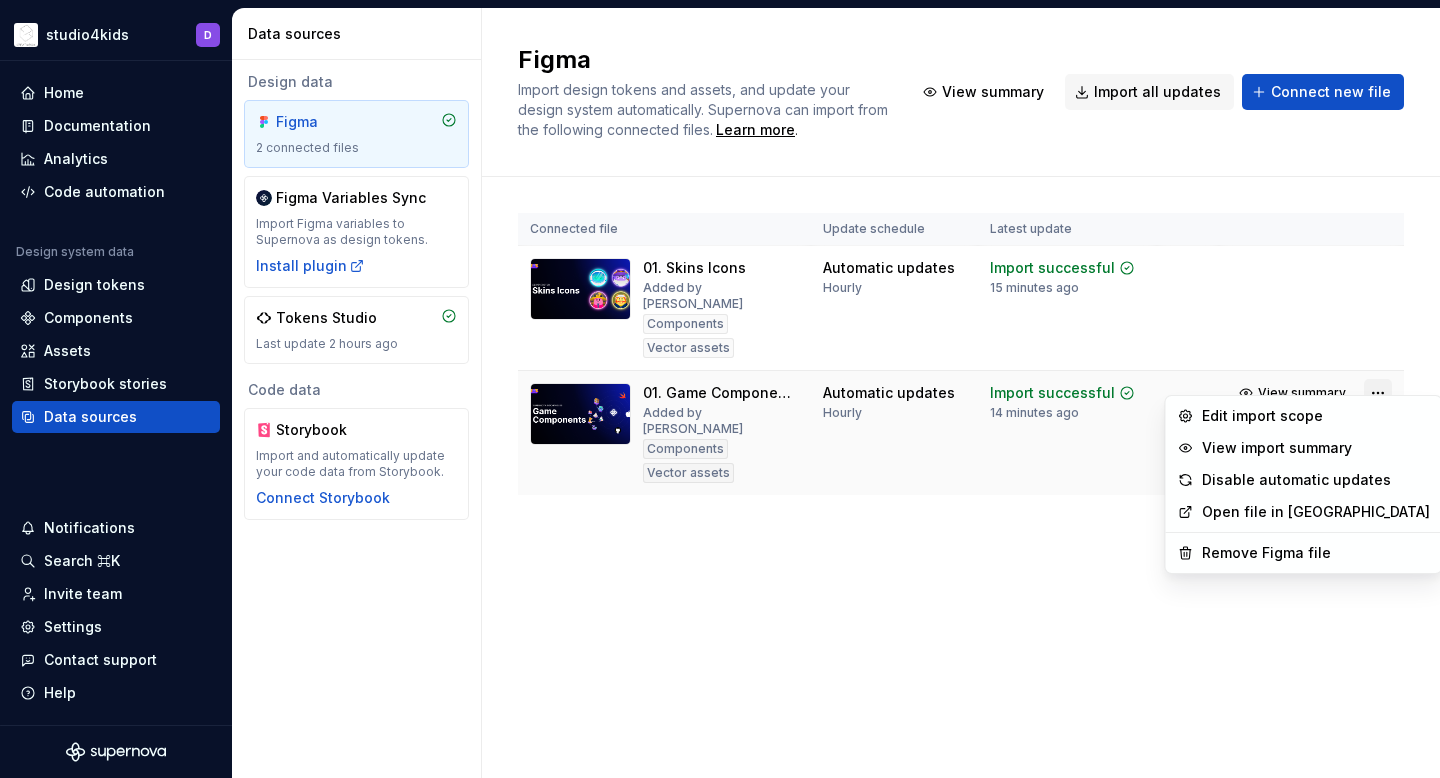 click on "studio4kids D Home Documentation Analytics Code automation Design system data Design tokens Components Assets Storybook stories Data sources Notifications Search ⌘K Invite team Settings Contact support Help Data sources Design data Figma 2 connected files Figma Variables Sync Import Figma variables to Supernova as design tokens. Install plugin Tokens Studio Last update 2 hours ago Code data Storybook Import and automatically update your code data from Storybook. Connect Storybook Figma Import design tokens and assets, and update your design system automatically. Supernova can import from the following connected files.   Learn more . View summary Import all updates Connect new file Connected file Update schedule Latest update 01. Skins Icons Added by Daniel Components Vector assets  Automatic updates Hourly Import successful 15 minutes ago View summary Import updates 01. Game Components Exportables Added by Daniel Components Vector assets  Automatic updates Hourly Import successful 14 minutes ago   *" at bounding box center [720, 389] 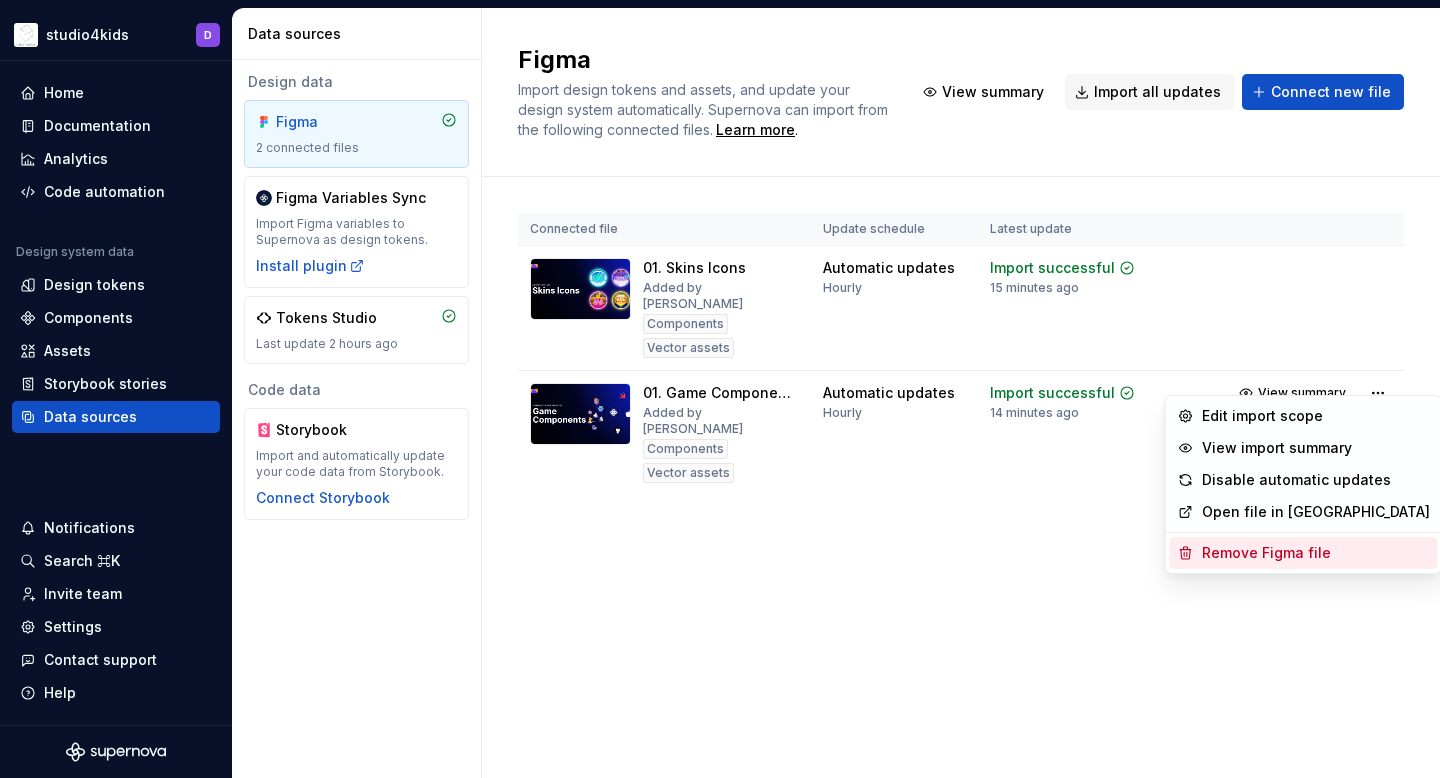 click on "Remove Figma file" at bounding box center [1316, 553] 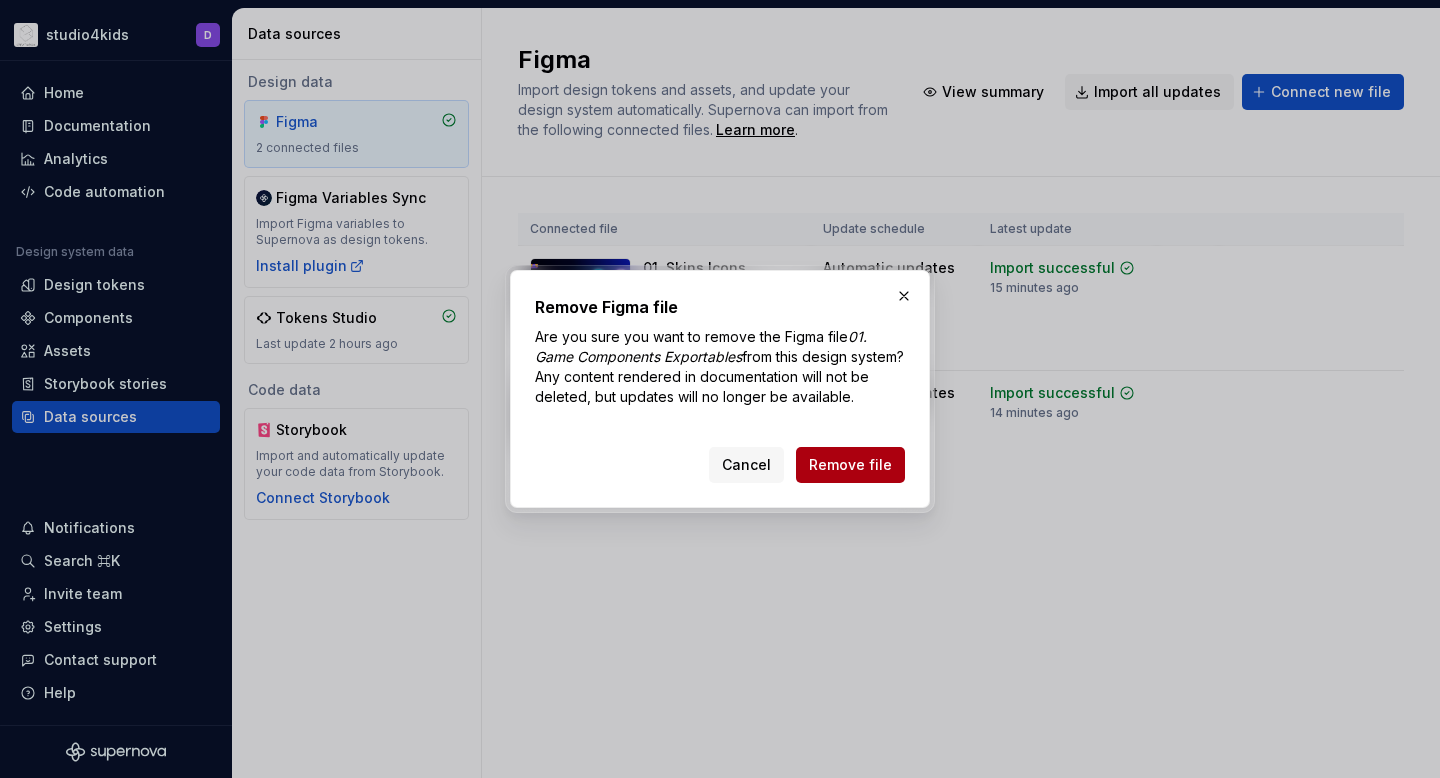 click on "Remove file" at bounding box center [850, 465] 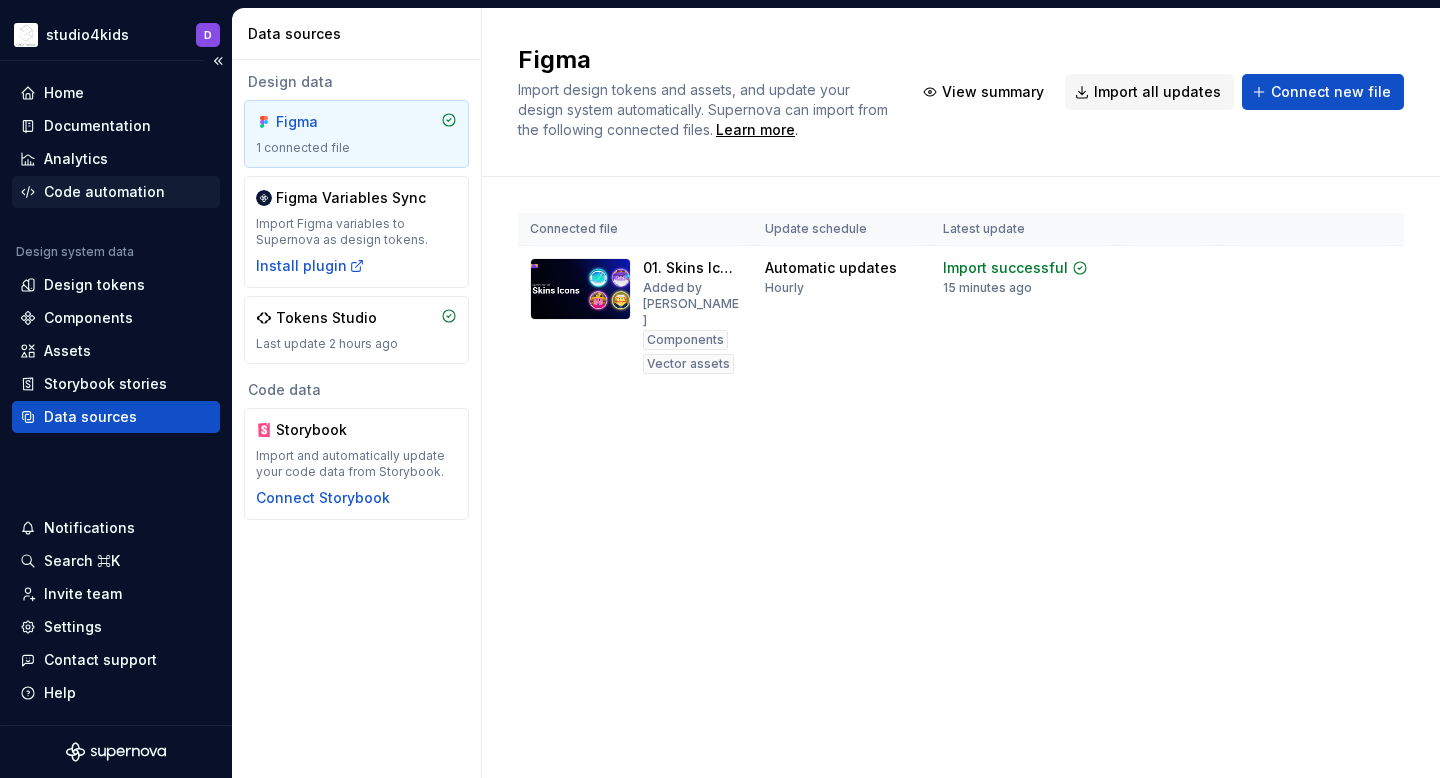 click on "Code automation" at bounding box center (116, 192) 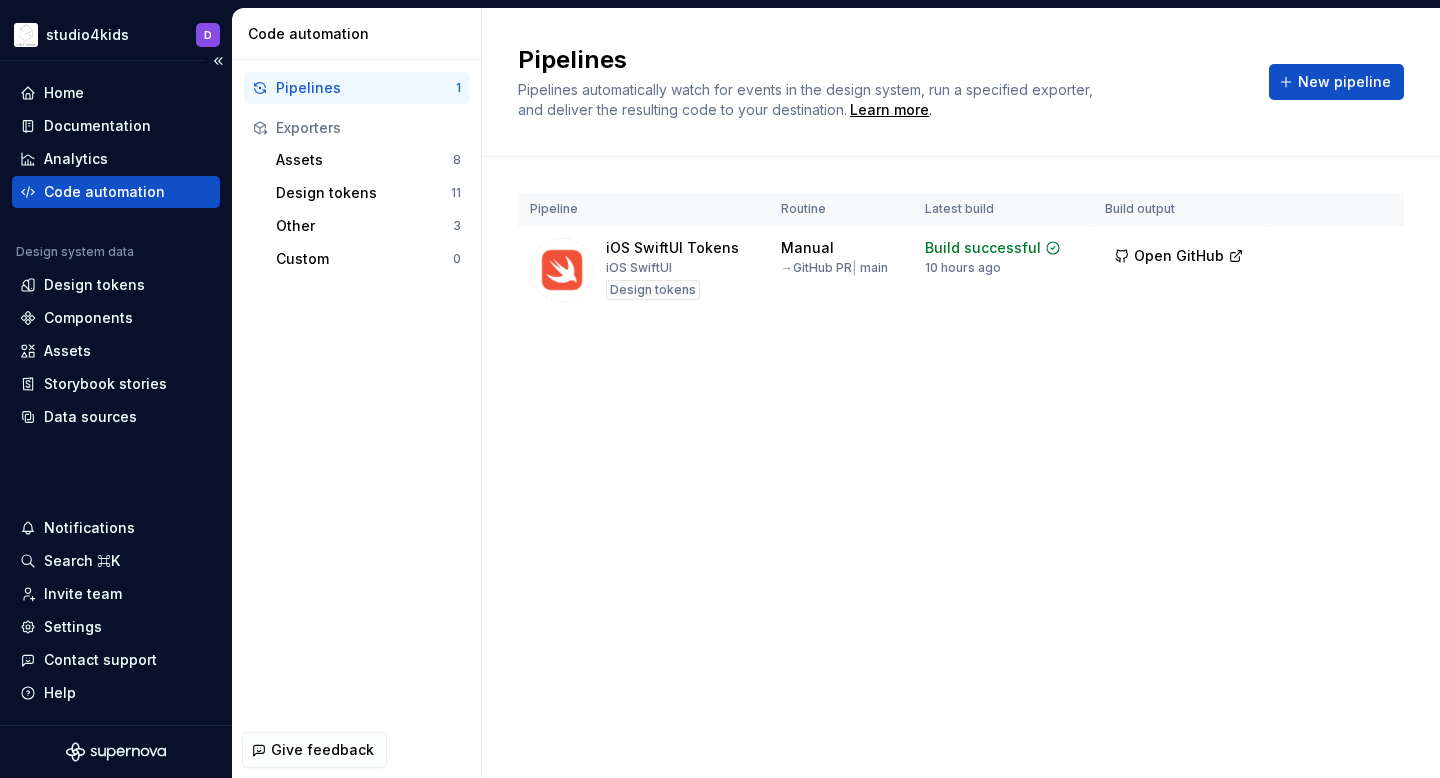 click on "Code automation" at bounding box center (104, 192) 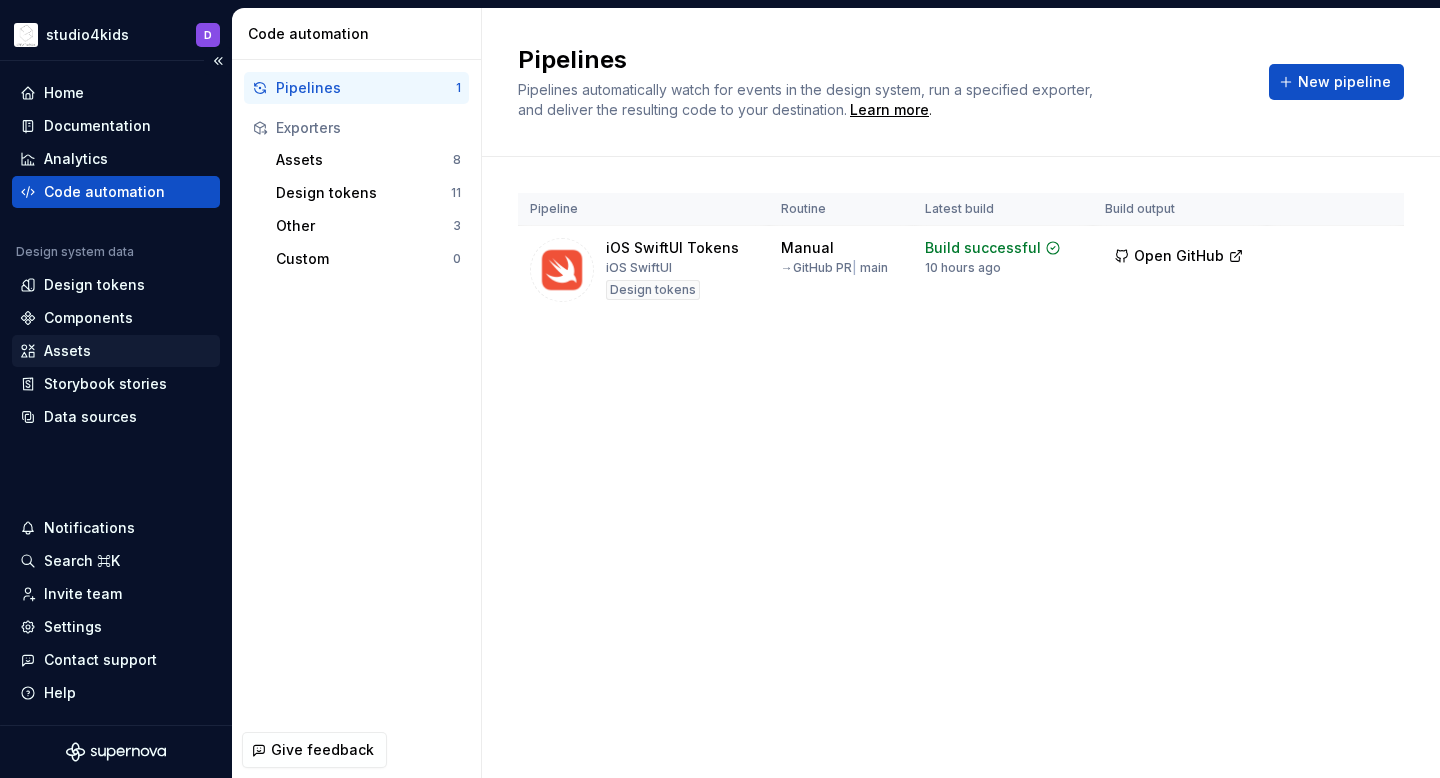 click on "Assets" at bounding box center [67, 351] 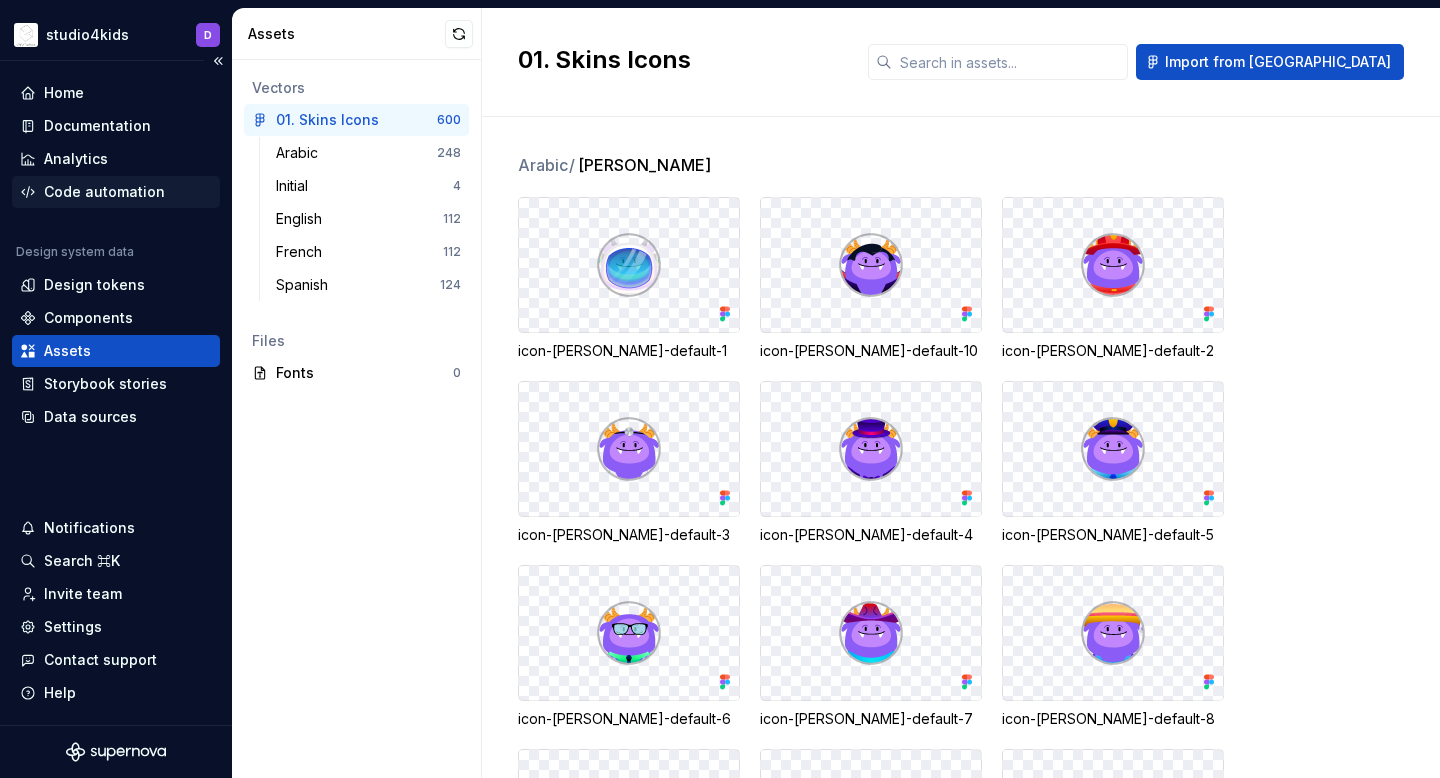 click on "Code automation" at bounding box center (116, 192) 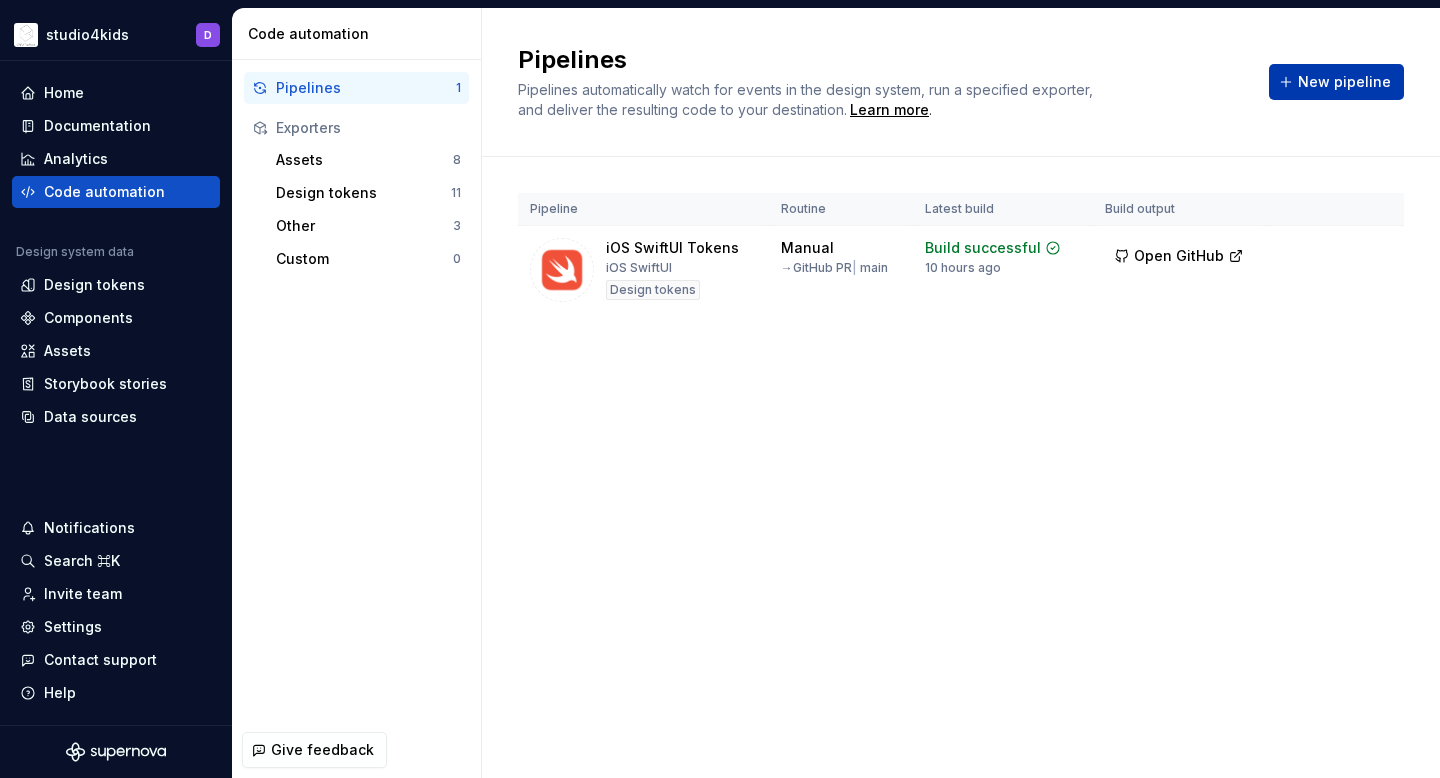 click on "New pipeline" at bounding box center (1344, 82) 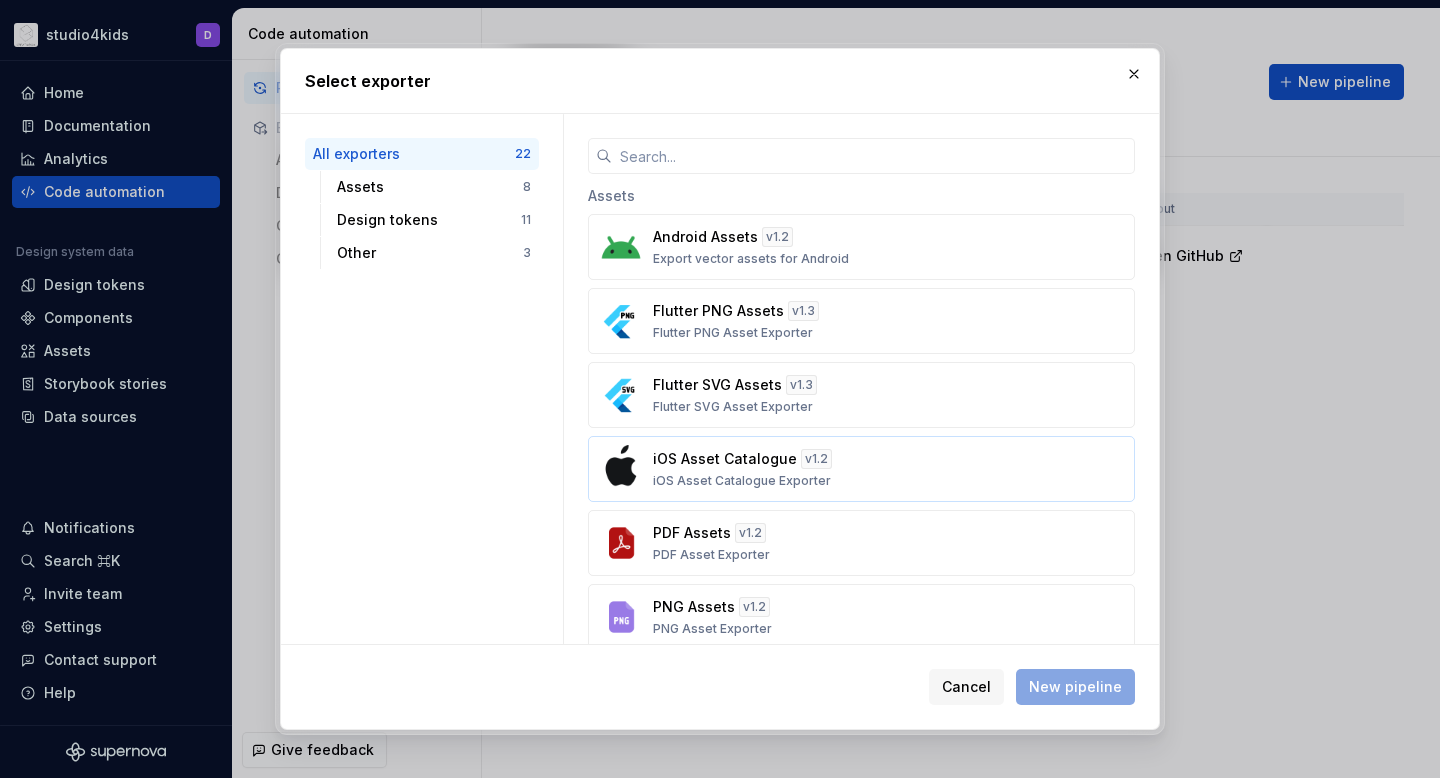 click on "iOS Asset Catalogue v 1.2 iOS Asset Catalogue Exporter" at bounding box center (855, 469) 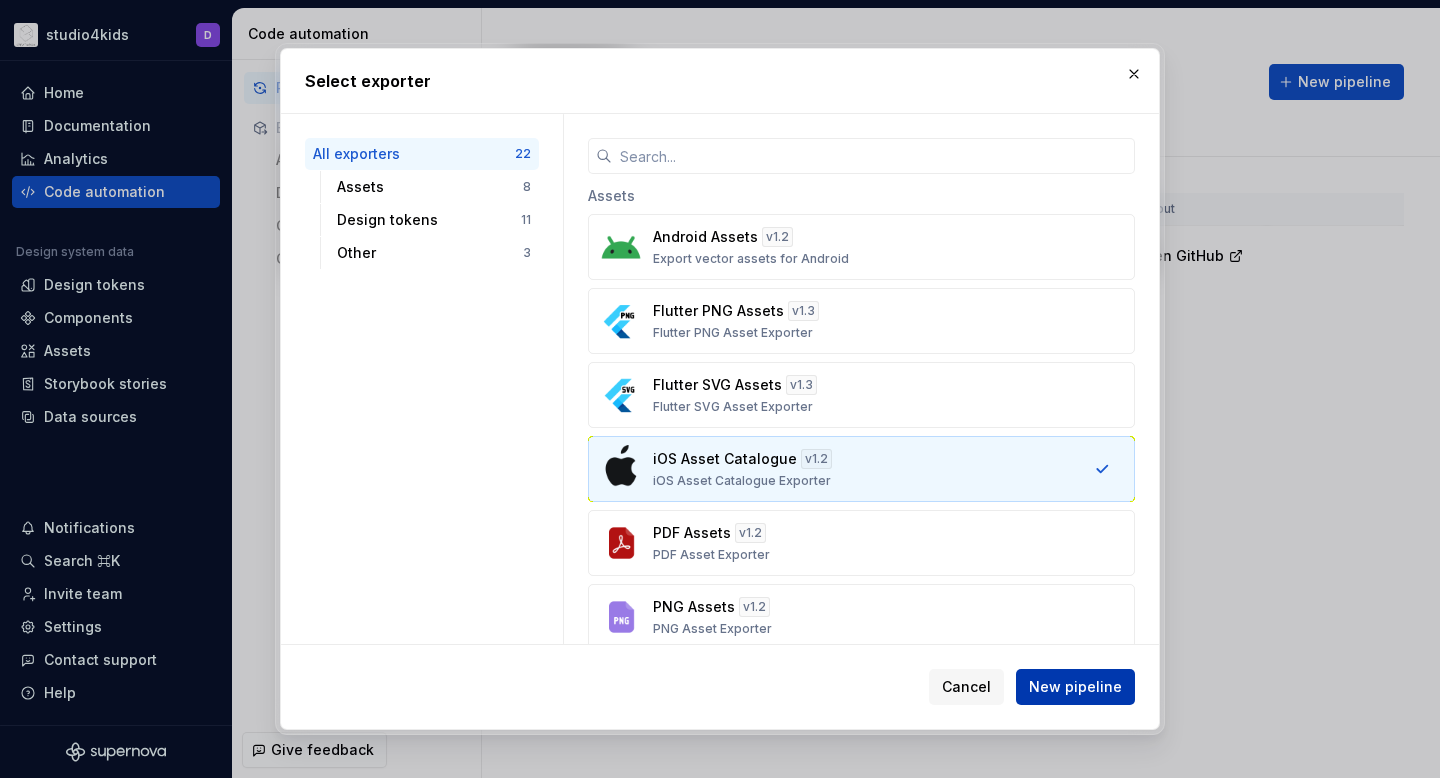 click on "New pipeline" at bounding box center (1075, 687) 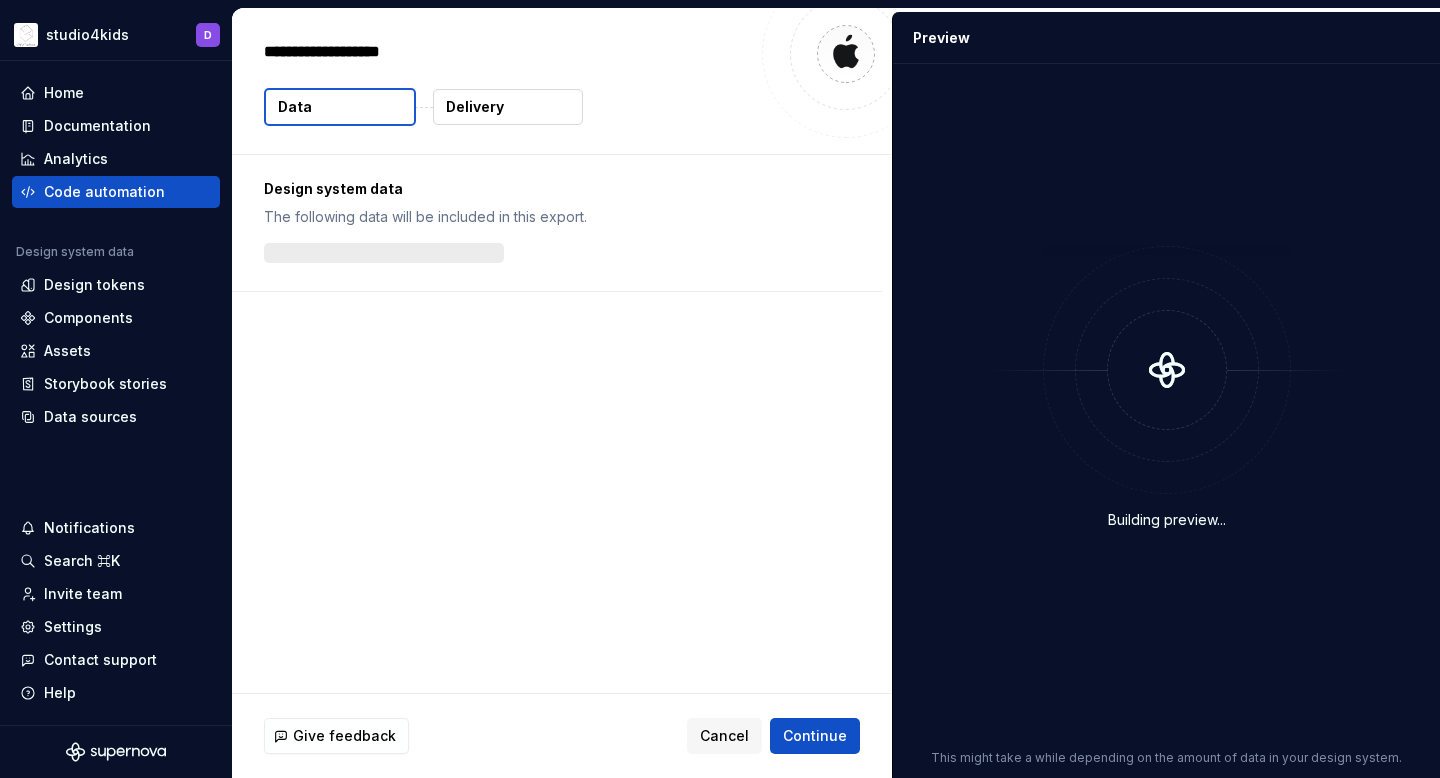type on "*" 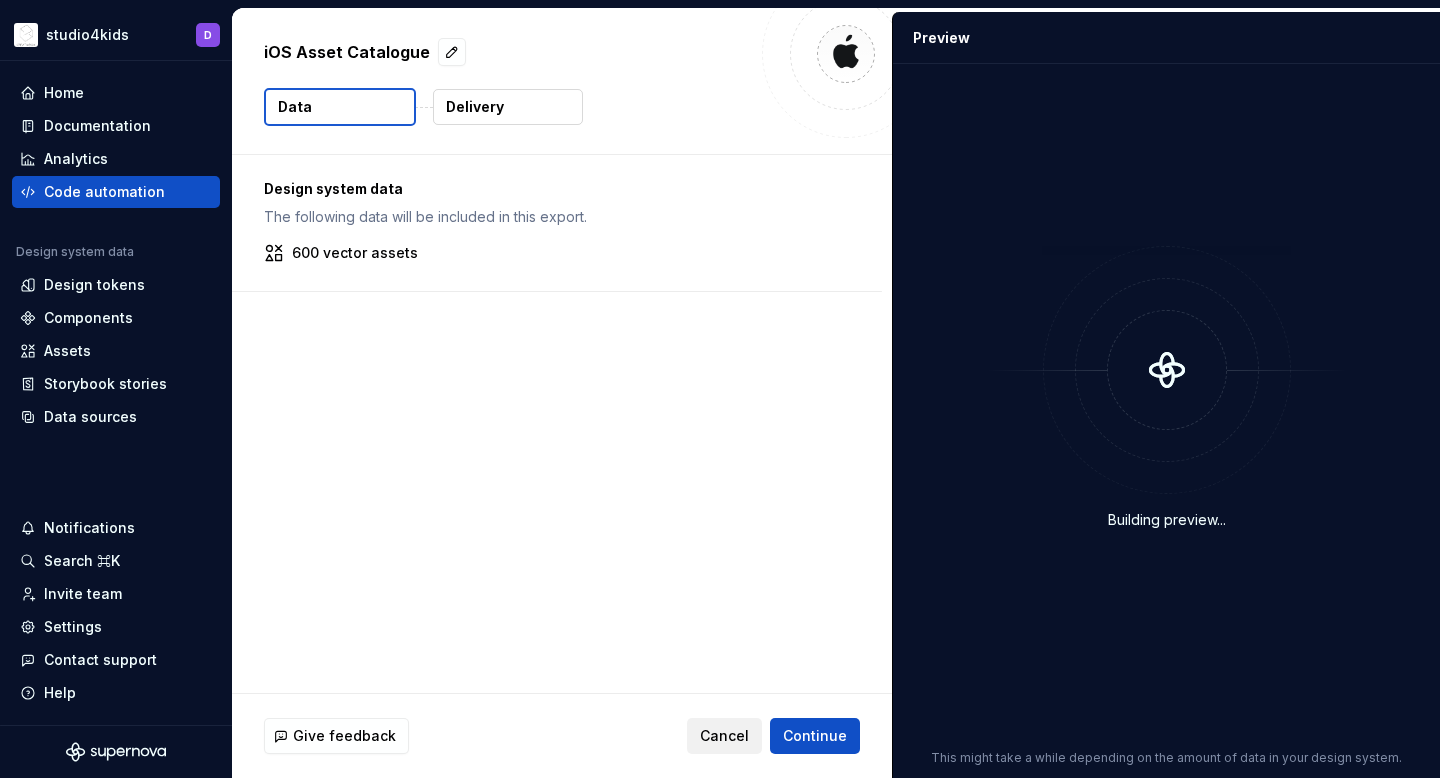click on "Cancel" at bounding box center (724, 736) 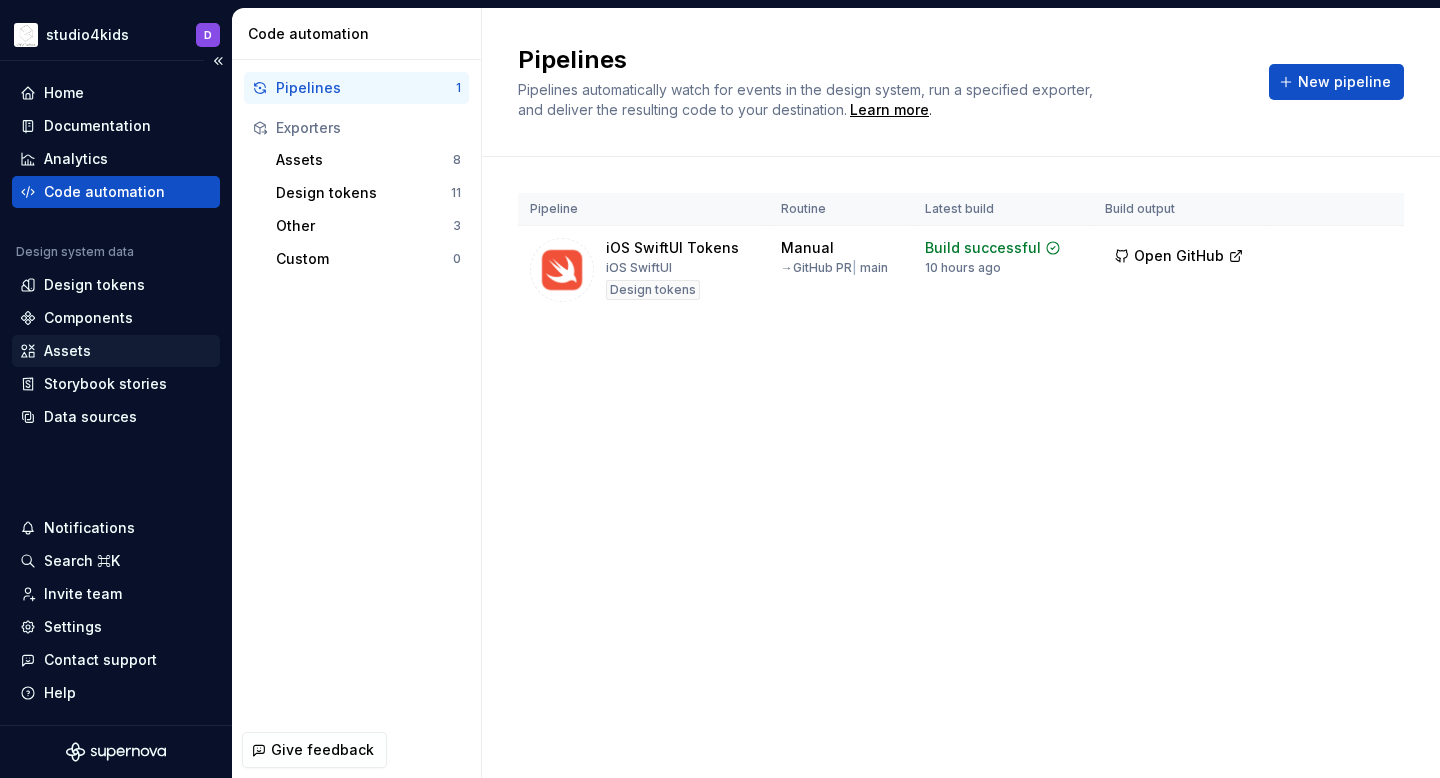click on "Assets" at bounding box center (116, 351) 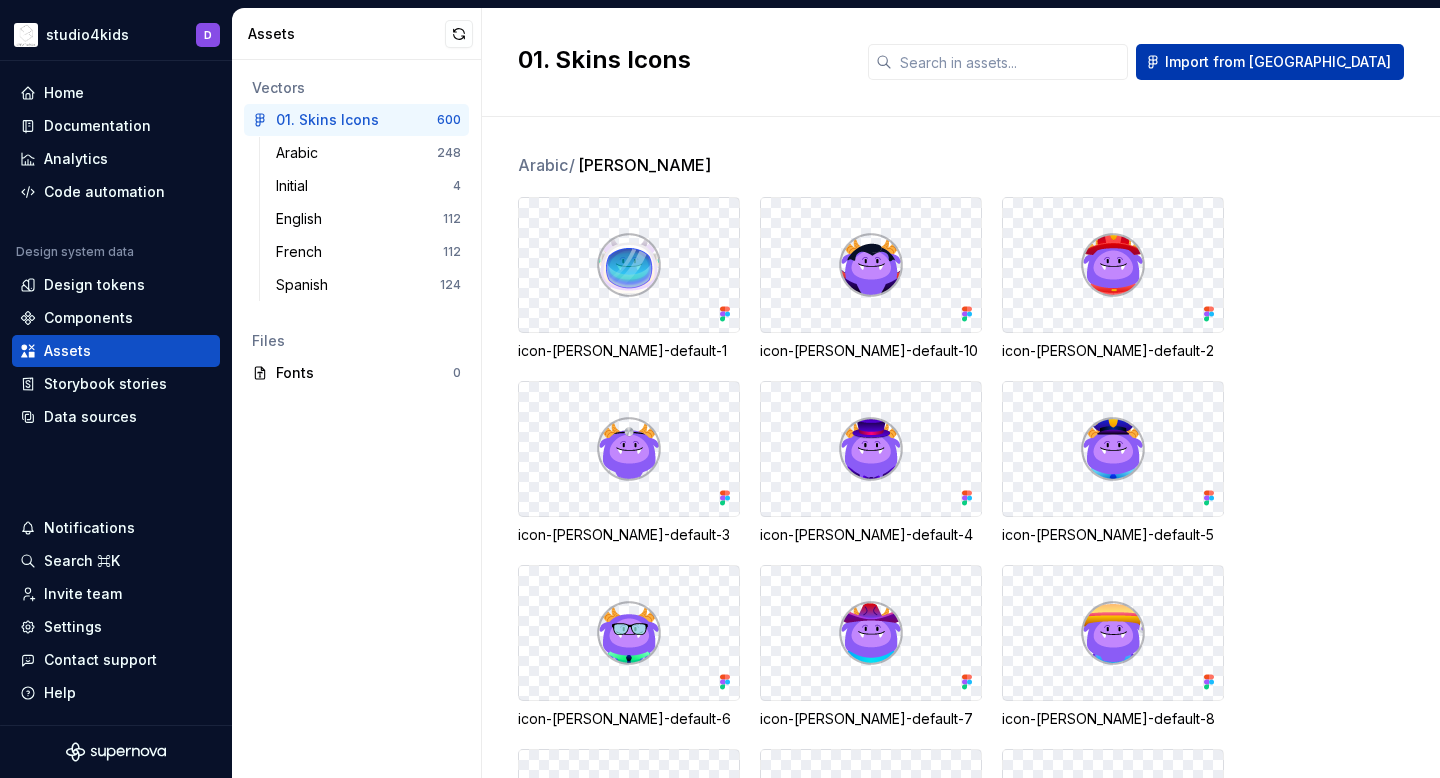 click on "Import from [GEOGRAPHIC_DATA]" at bounding box center [1278, 62] 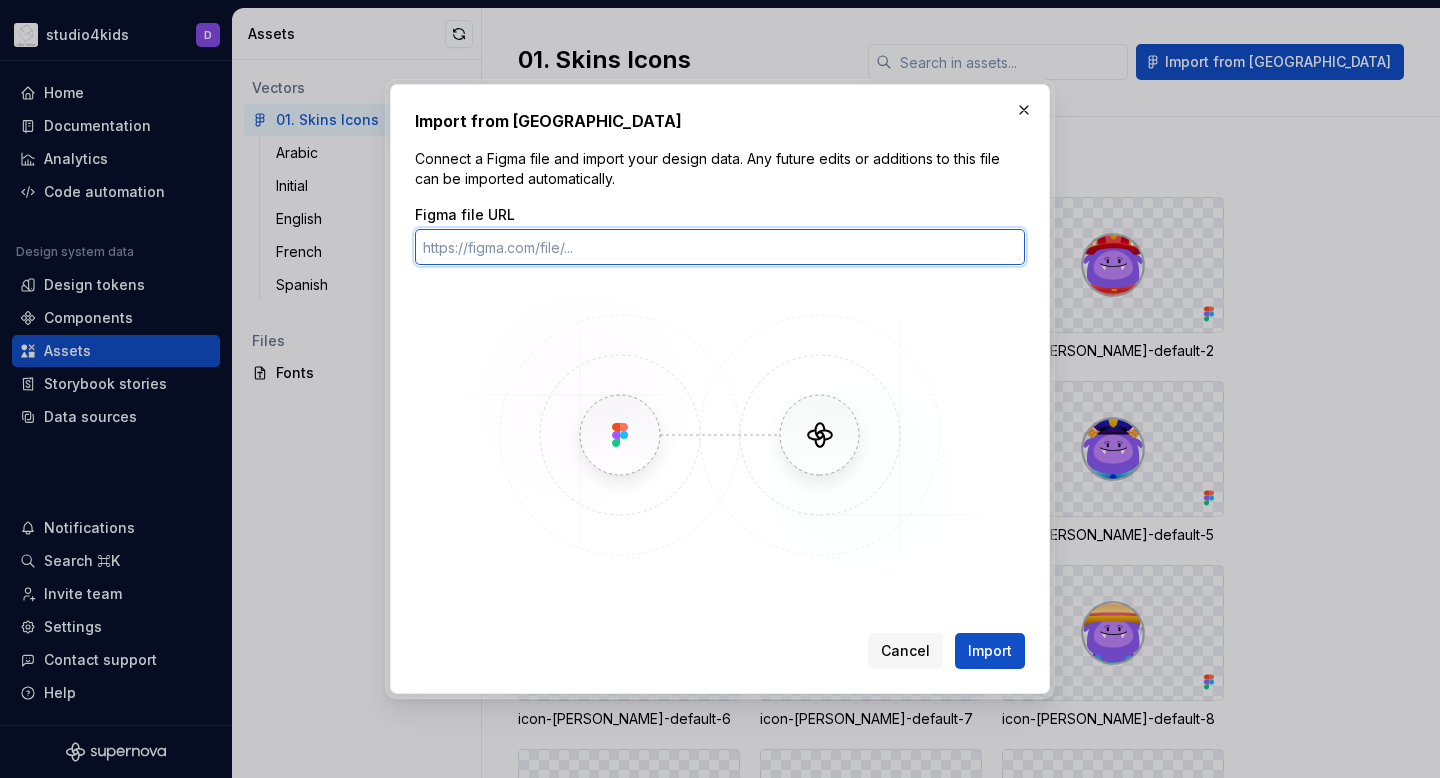 click on "Figma file URL" at bounding box center (720, 247) 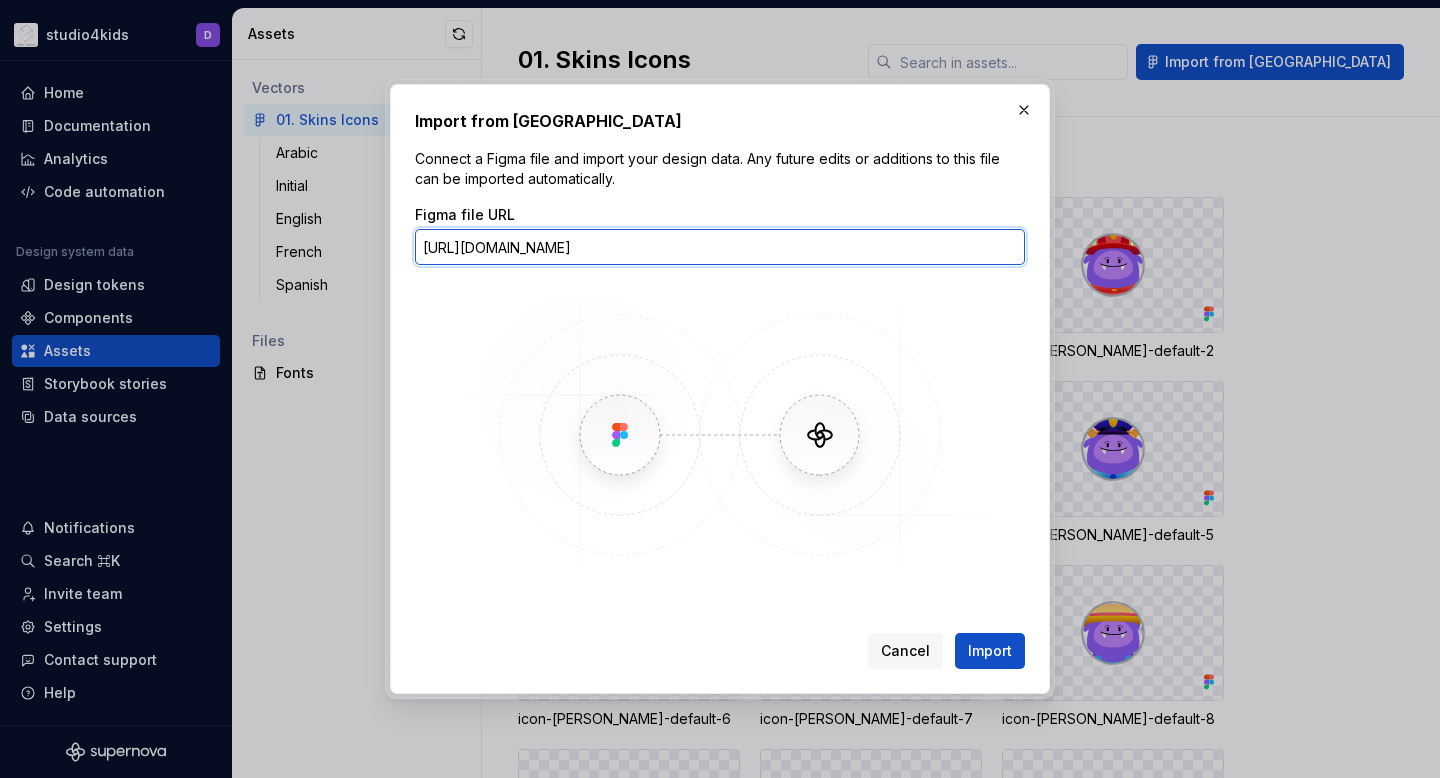 scroll, scrollTop: 0, scrollLeft: 289, axis: horizontal 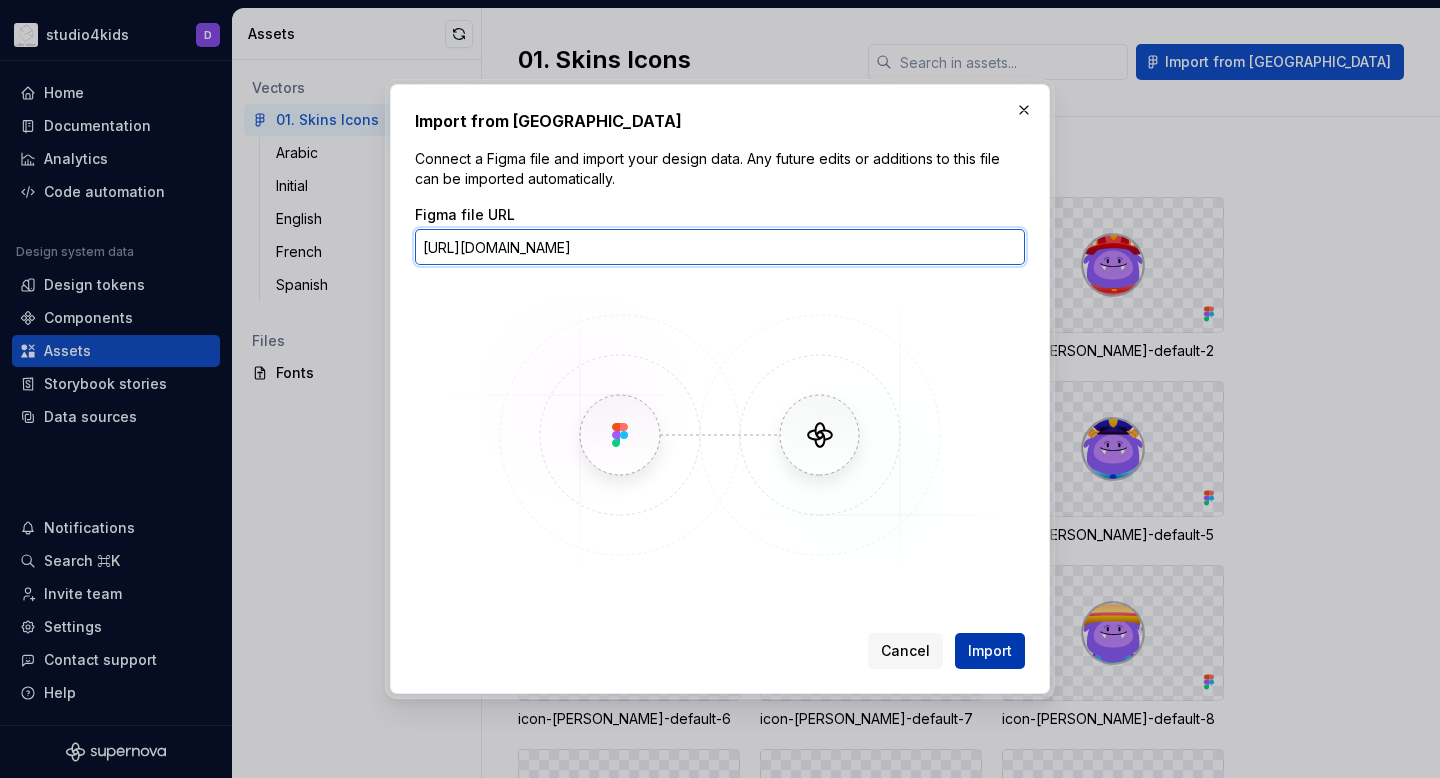 type on "https://www.figma.com/design/gPm7X1ImR92mVXn7qjAxYU/01.-Game-Components-Exportables?node-id=1-4&t=jvi0c7sVygk9AiAf-1" 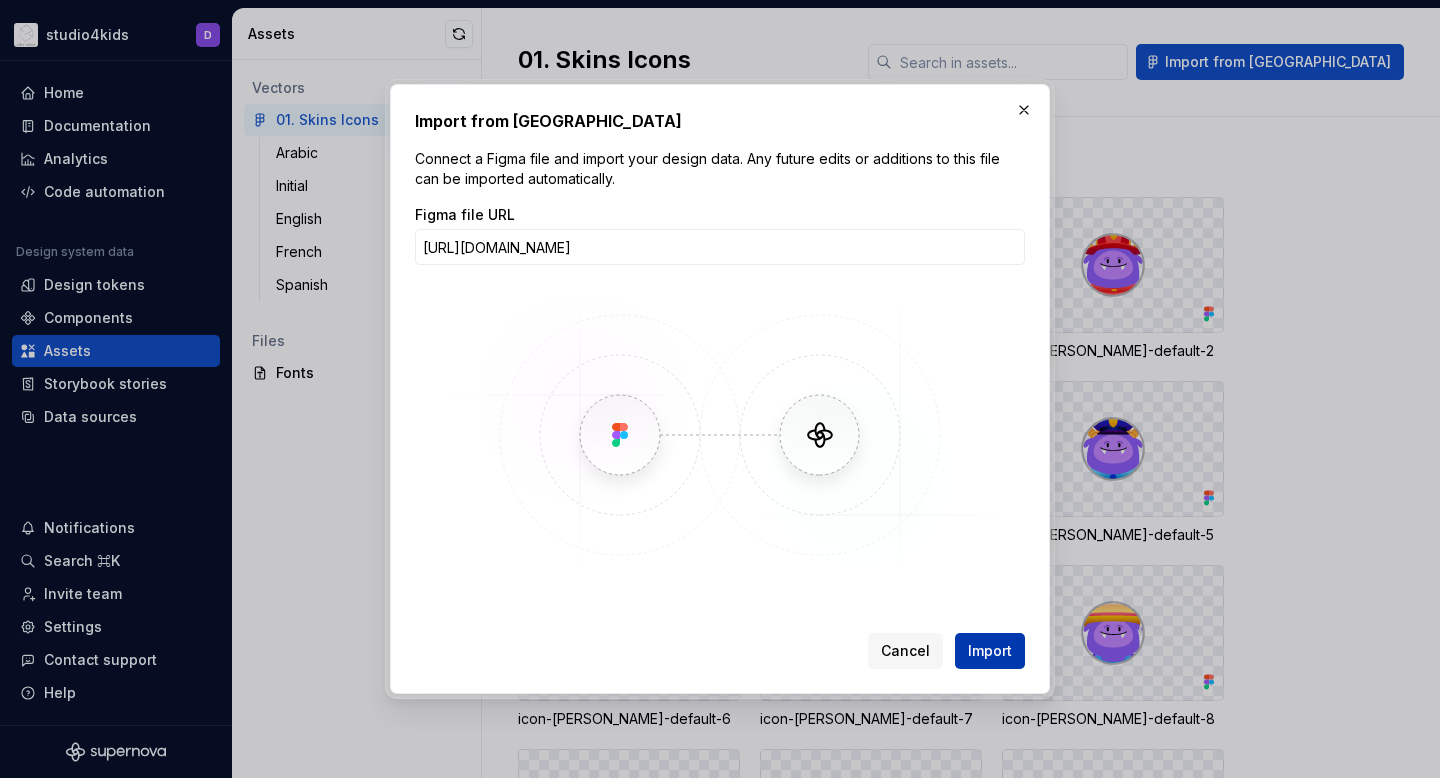 click on "Import" at bounding box center (990, 651) 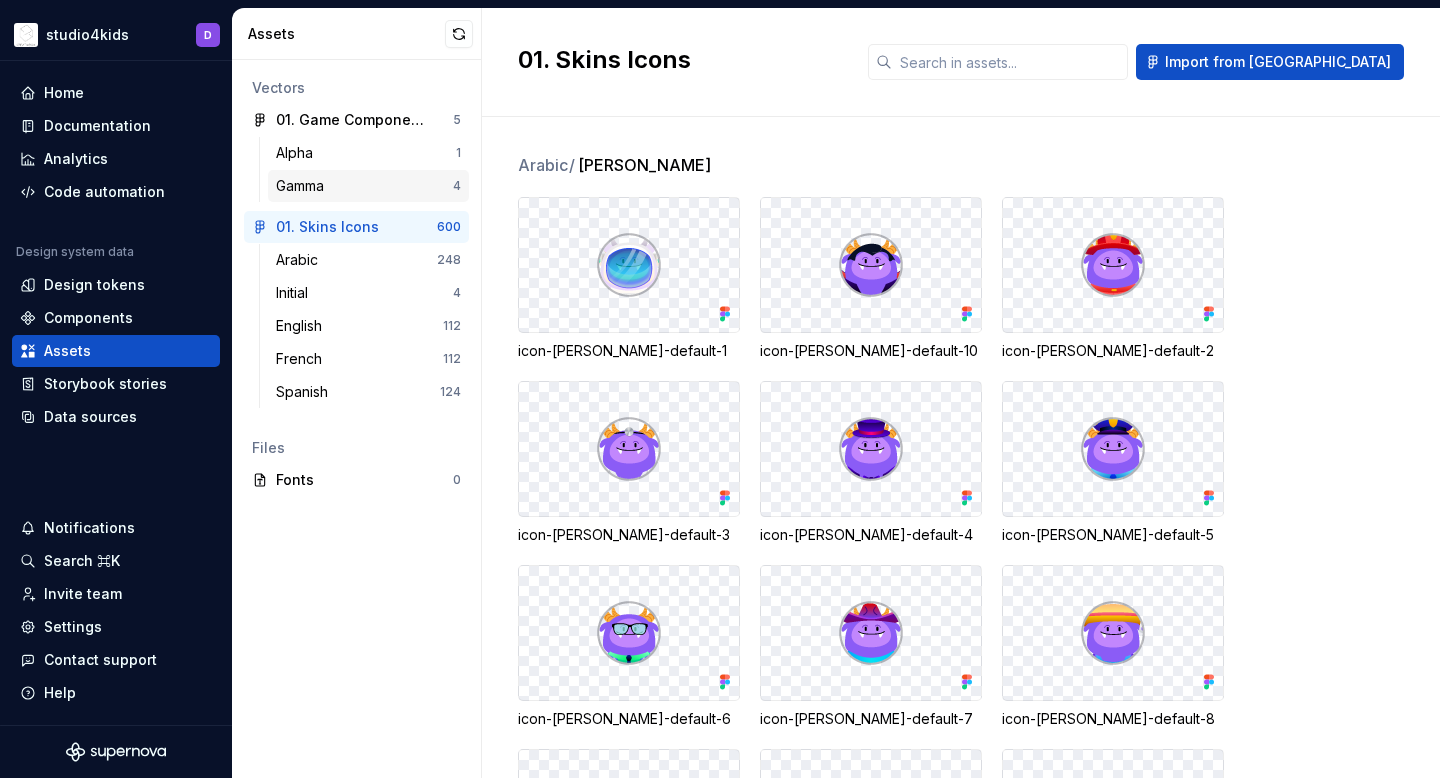click on "Gamma" at bounding box center [364, 186] 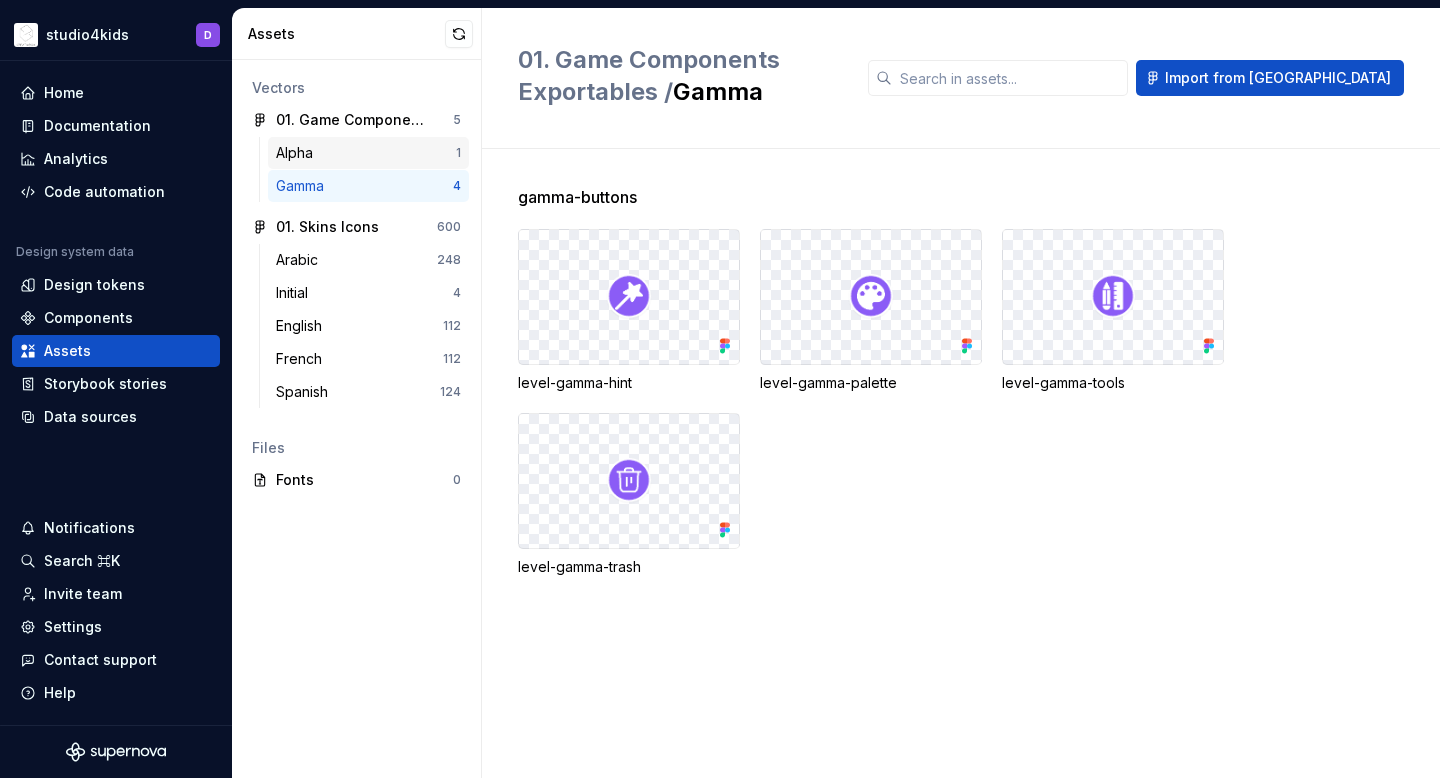 click on "Alpha" at bounding box center [366, 153] 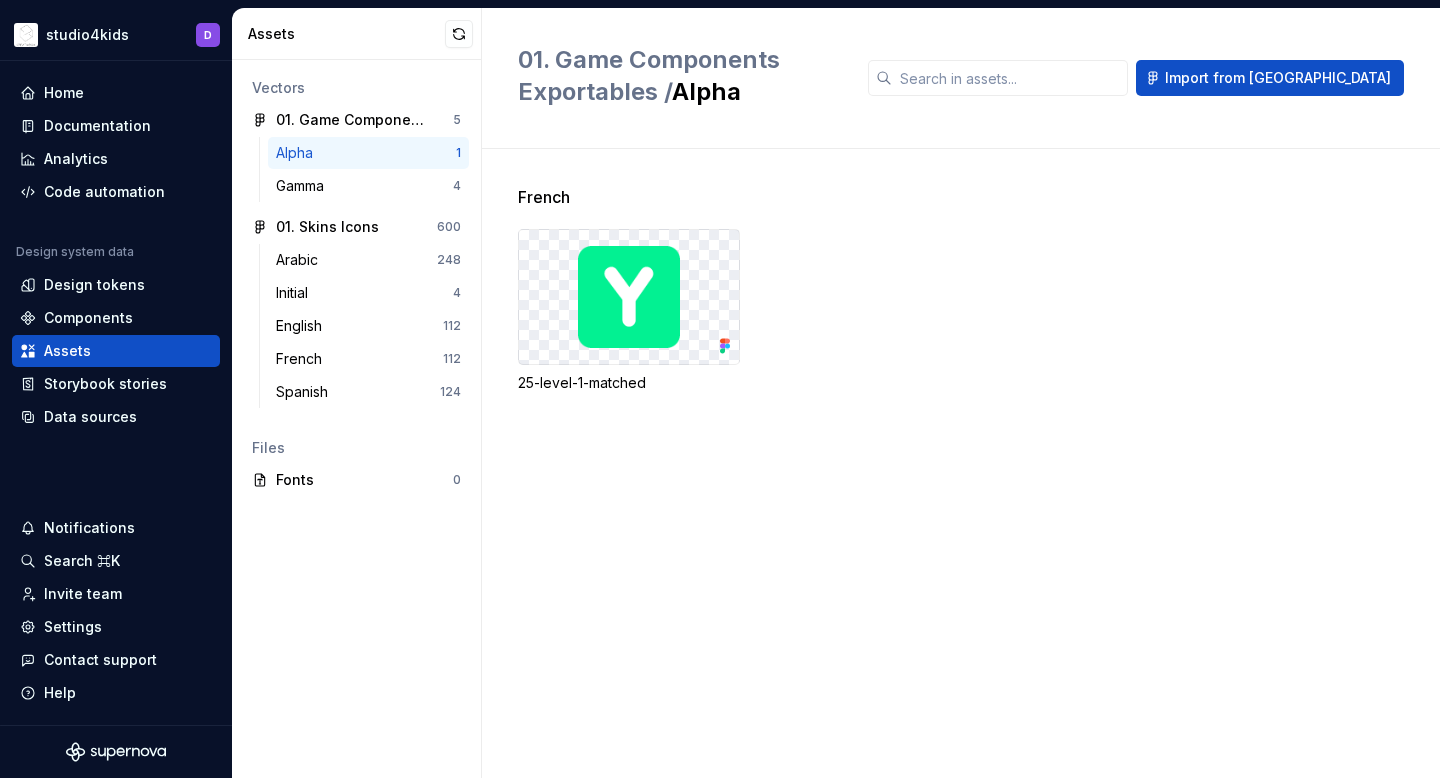click at bounding box center [629, 297] 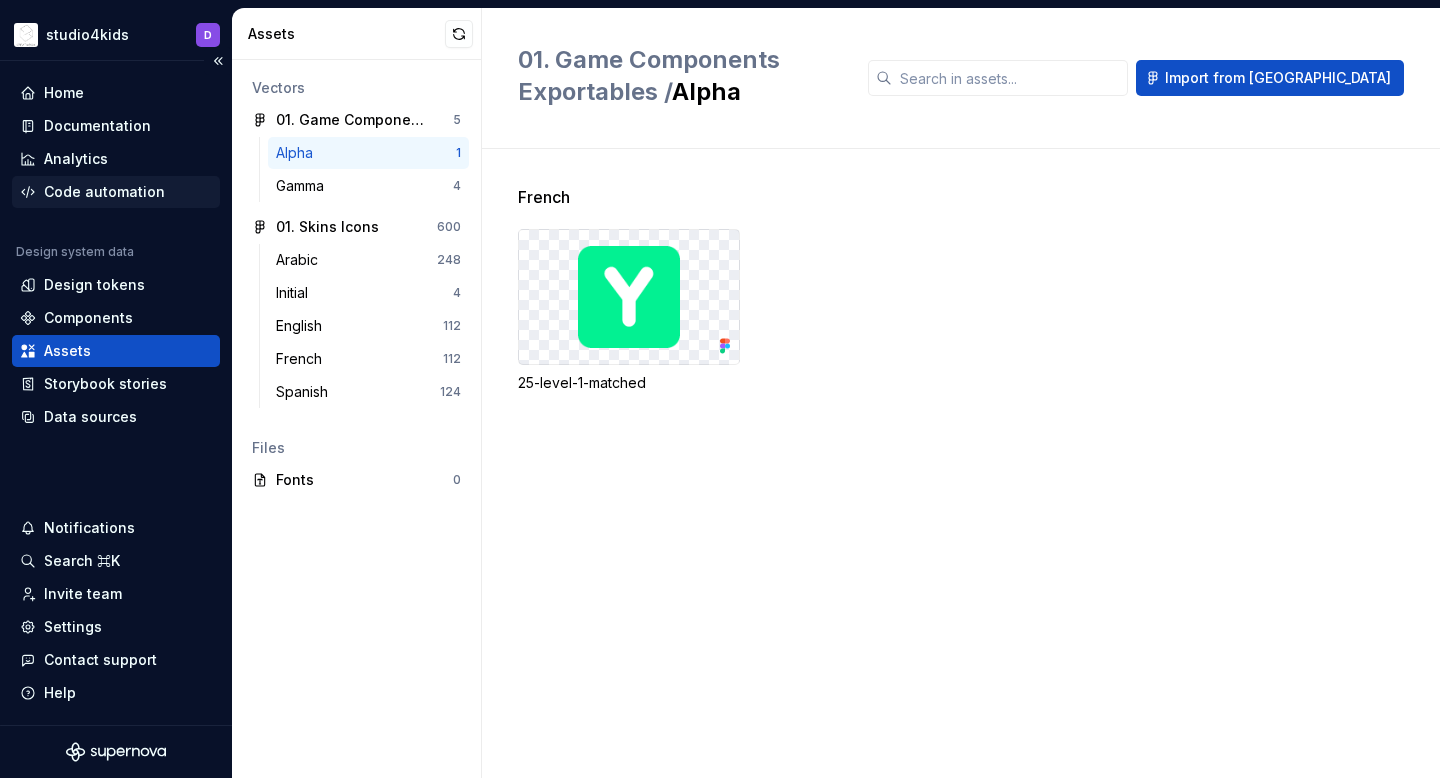 click on "Code automation" at bounding box center (104, 192) 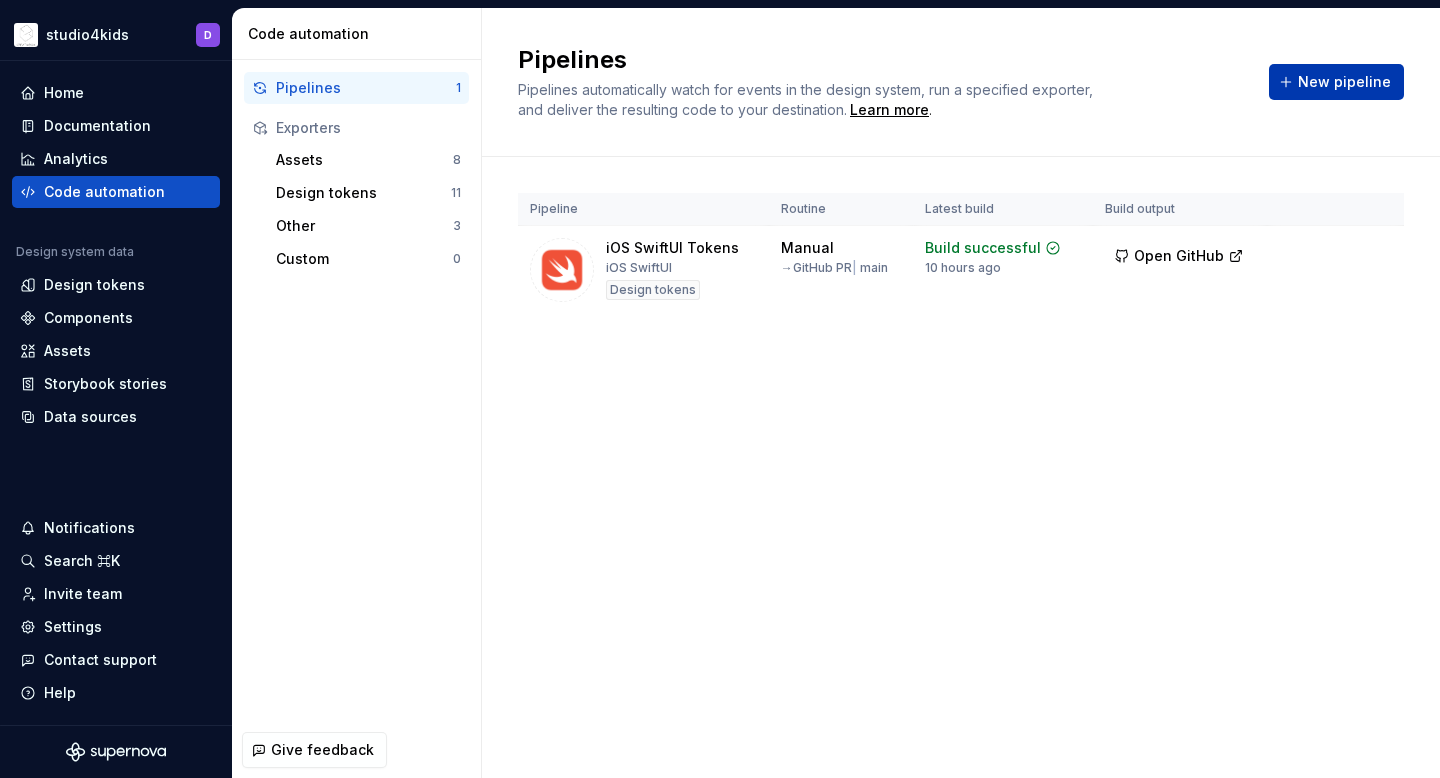 click on "New pipeline" at bounding box center [1344, 82] 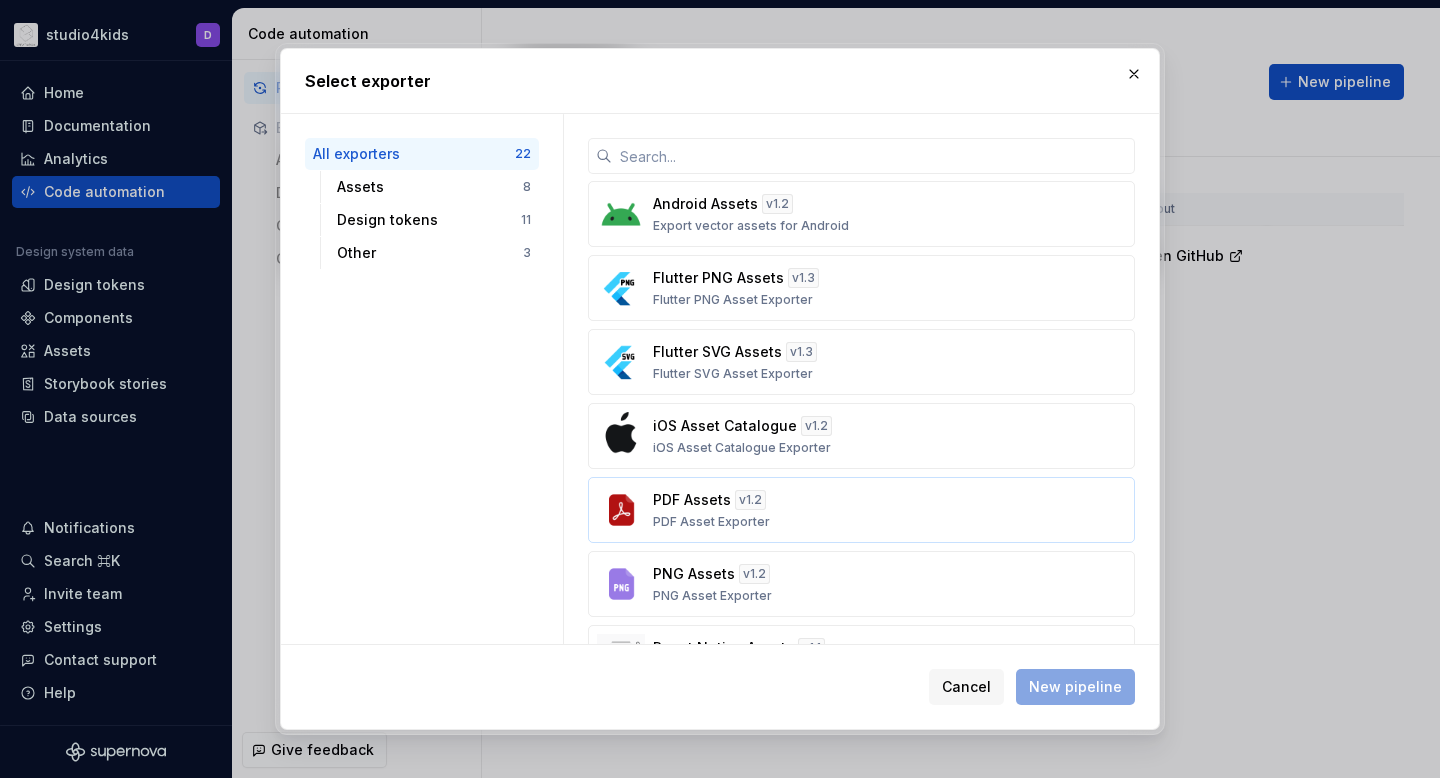 scroll, scrollTop: 63, scrollLeft: 0, axis: vertical 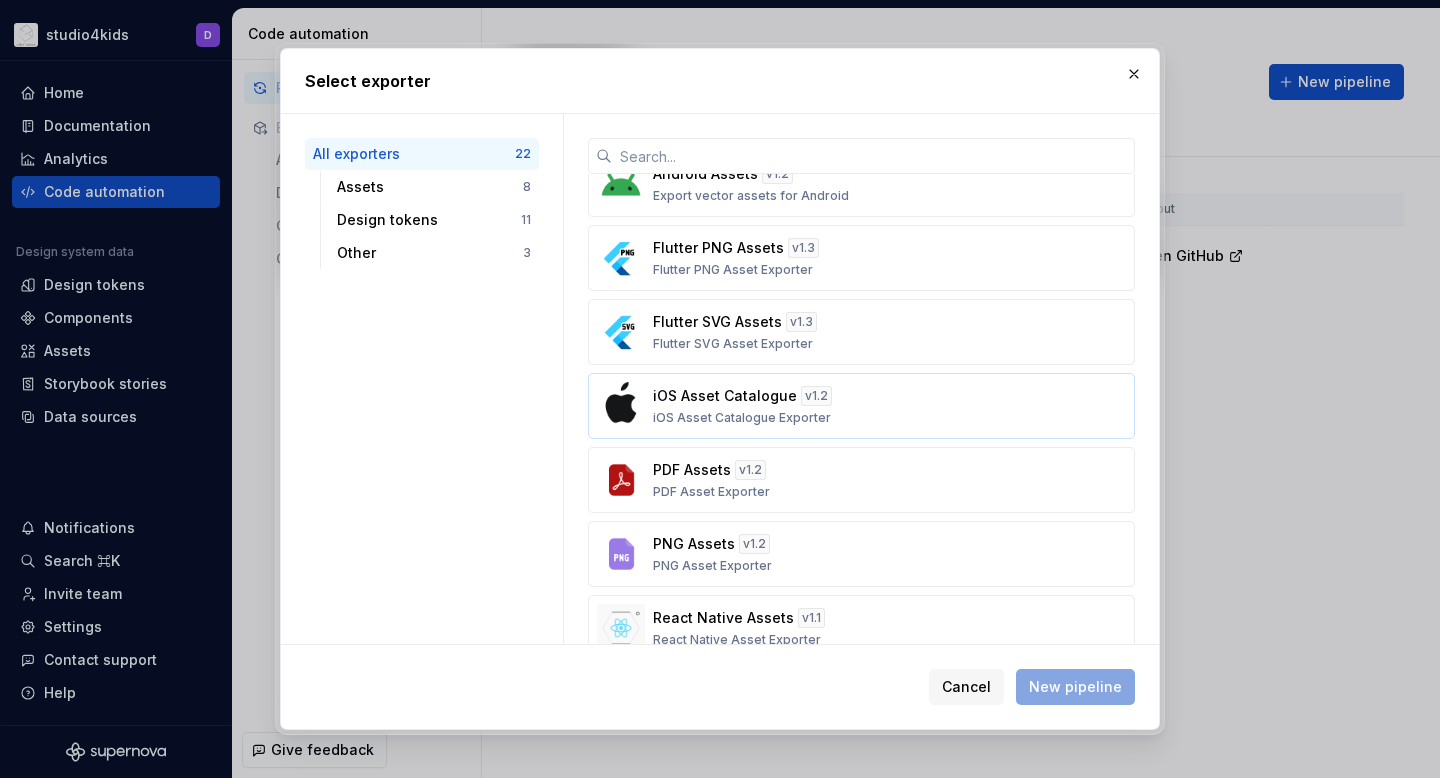 click on "iOS Asset Catalogue Exporter" at bounding box center (742, 418) 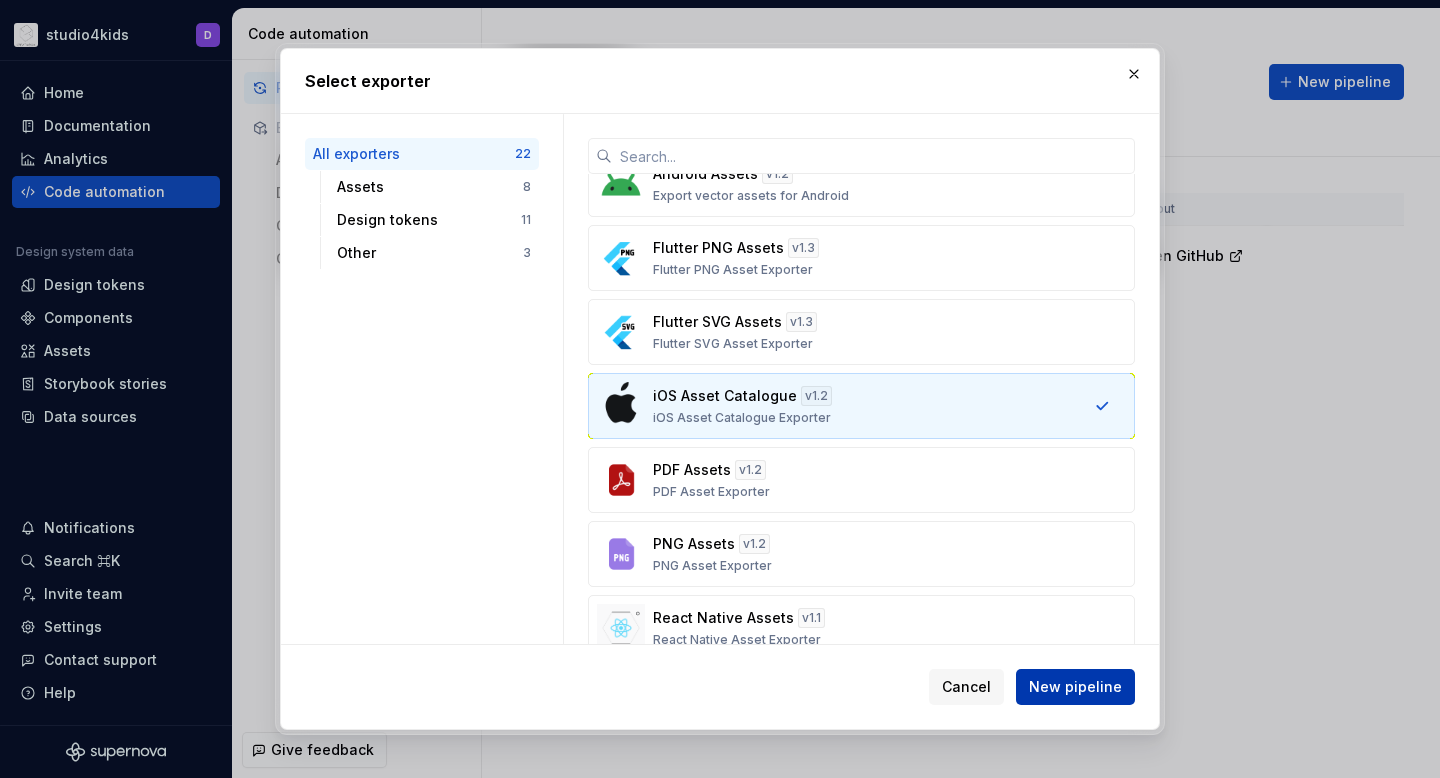 click on "New pipeline" at bounding box center [1075, 687] 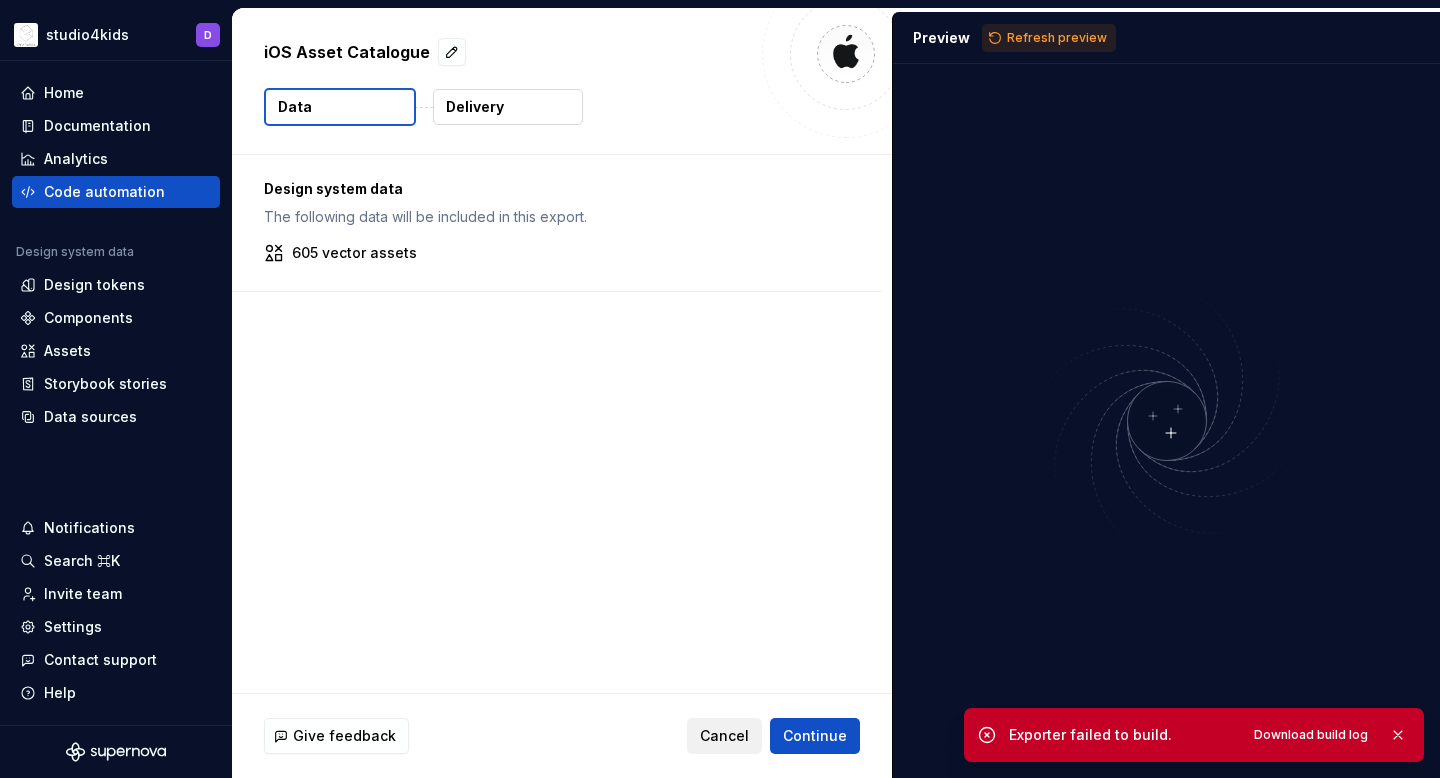 click on "Cancel" at bounding box center (724, 736) 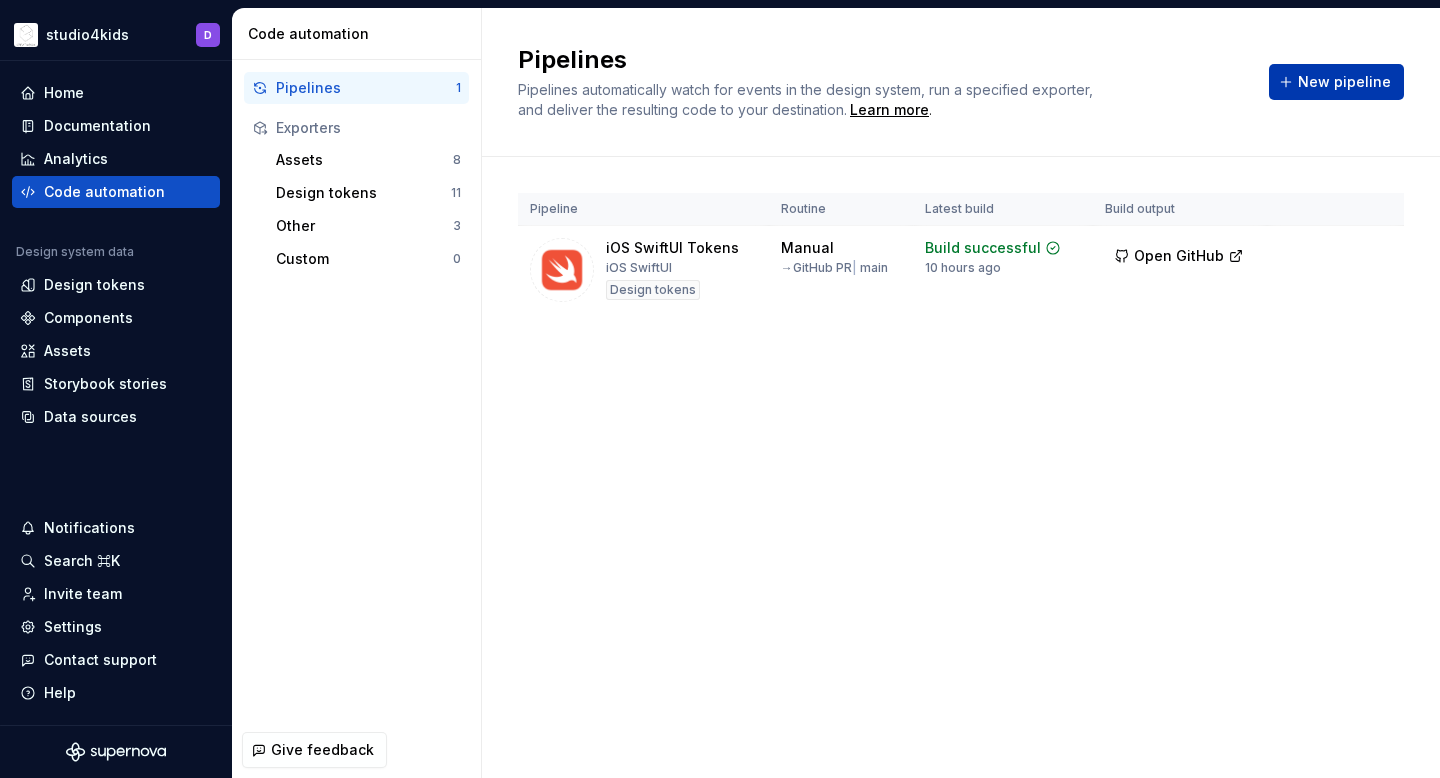 click on "New pipeline" at bounding box center [1344, 82] 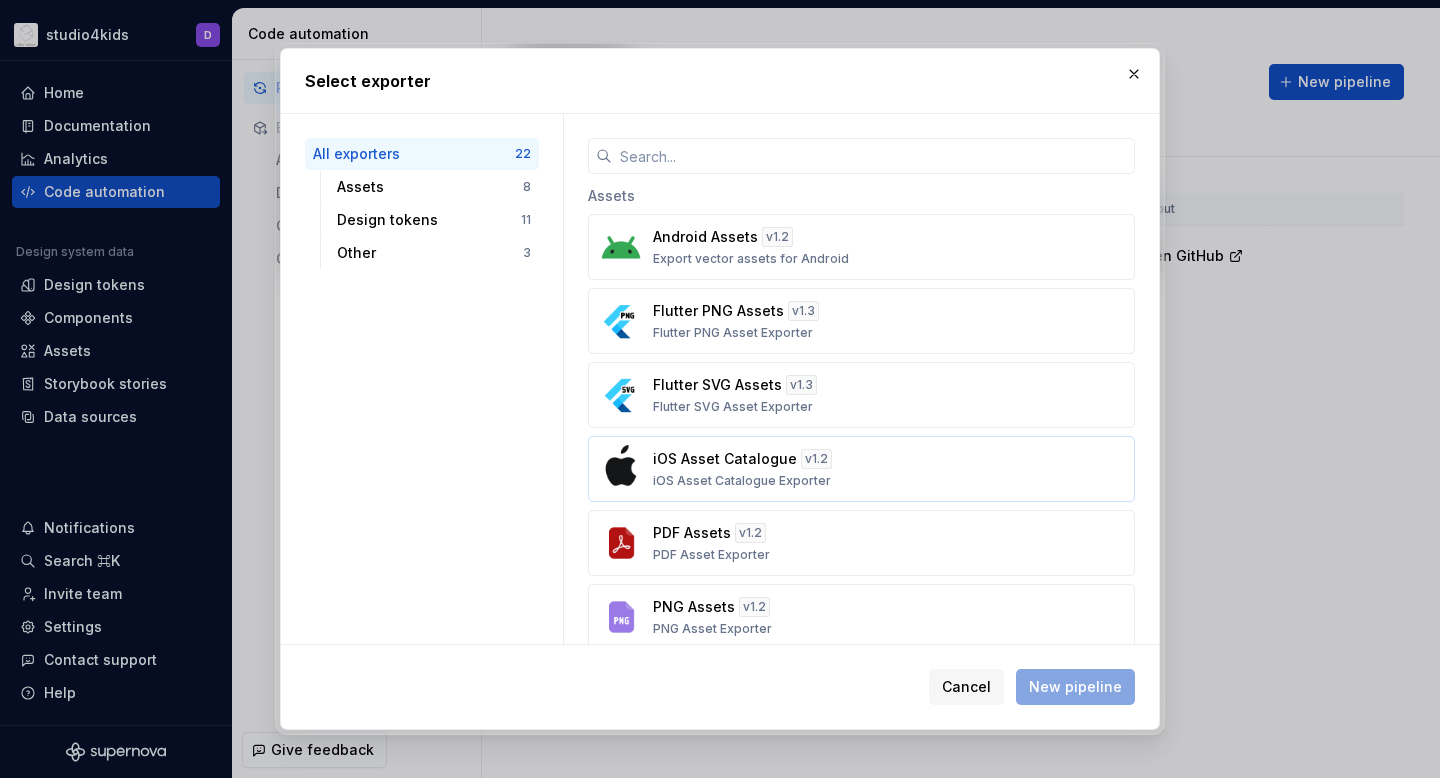click on "iOS Asset Catalogue Exporter" at bounding box center (742, 481) 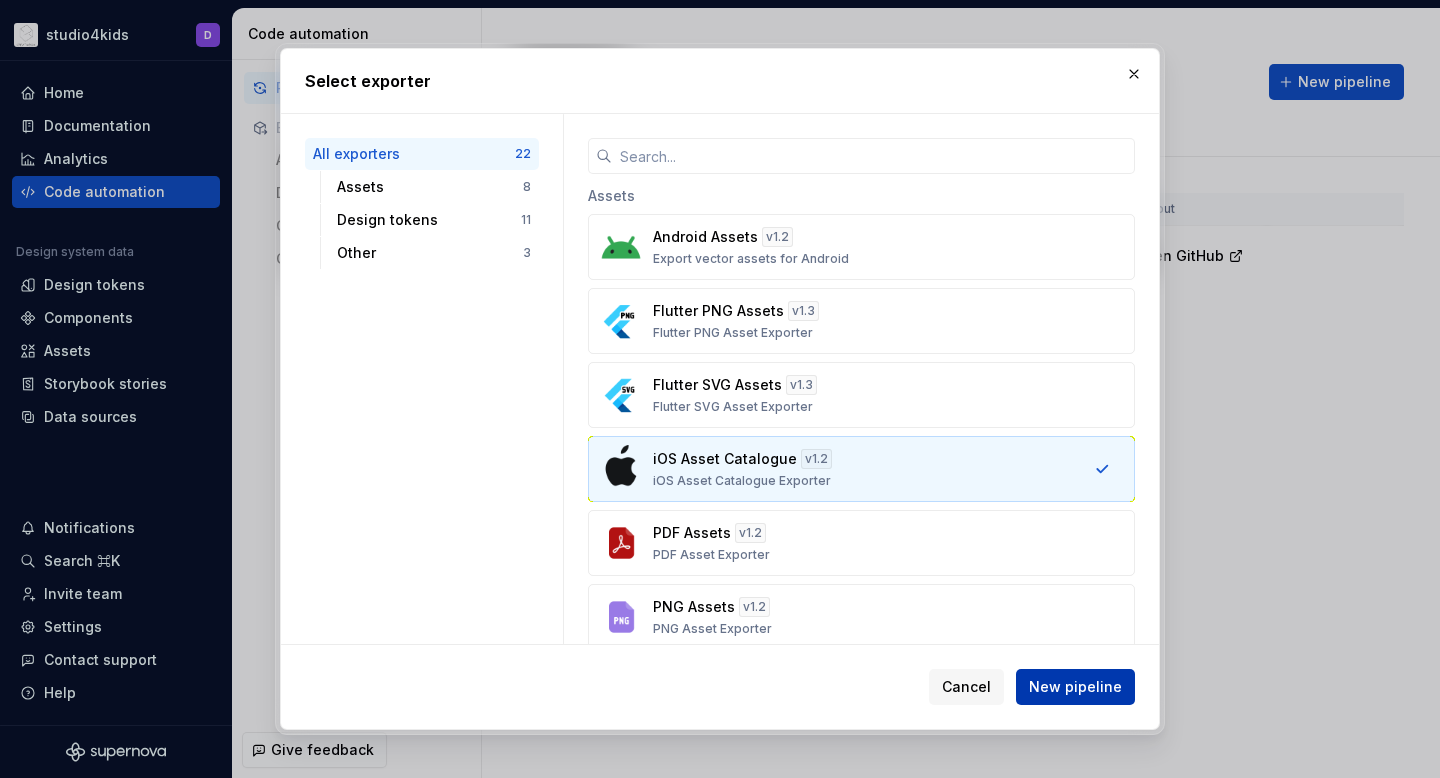 click on "New pipeline" at bounding box center [1075, 687] 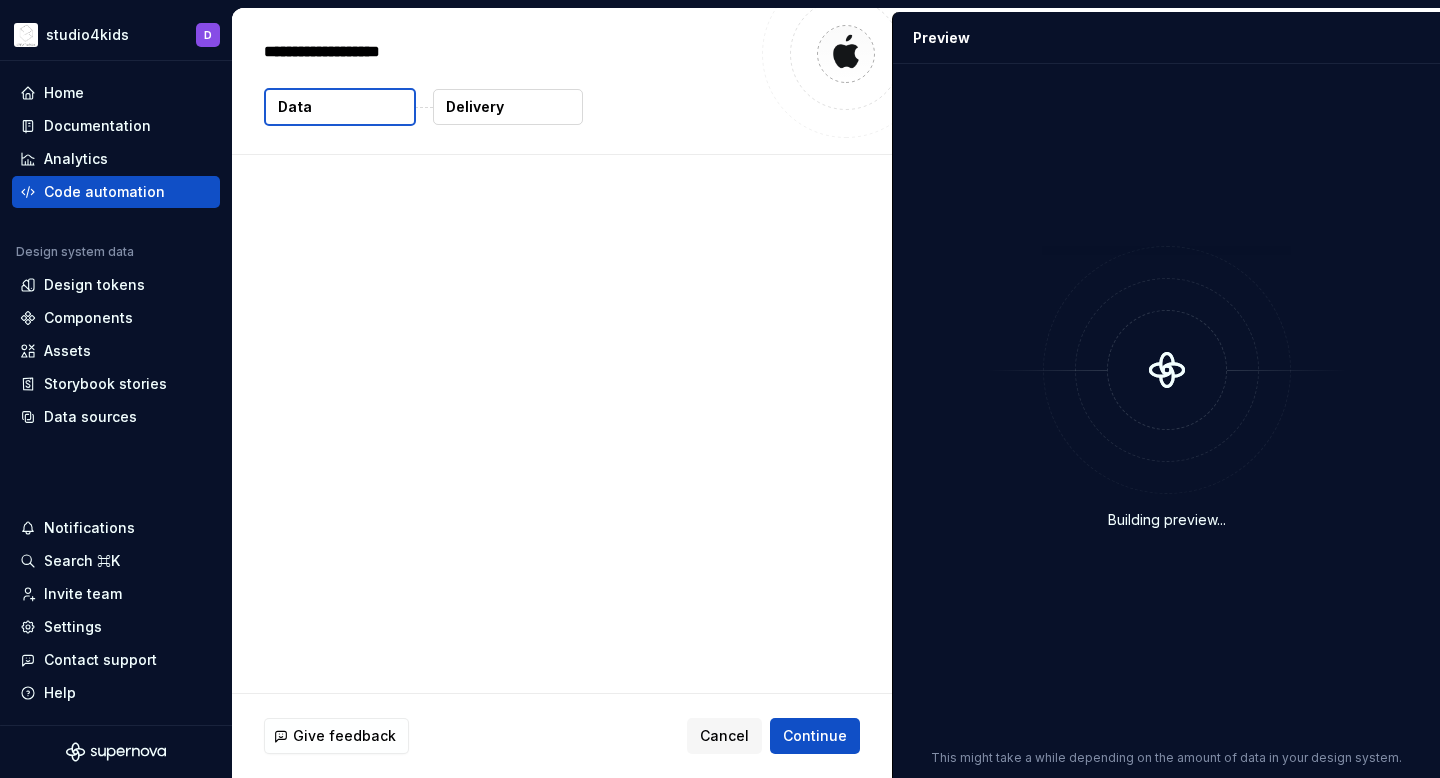 type on "*" 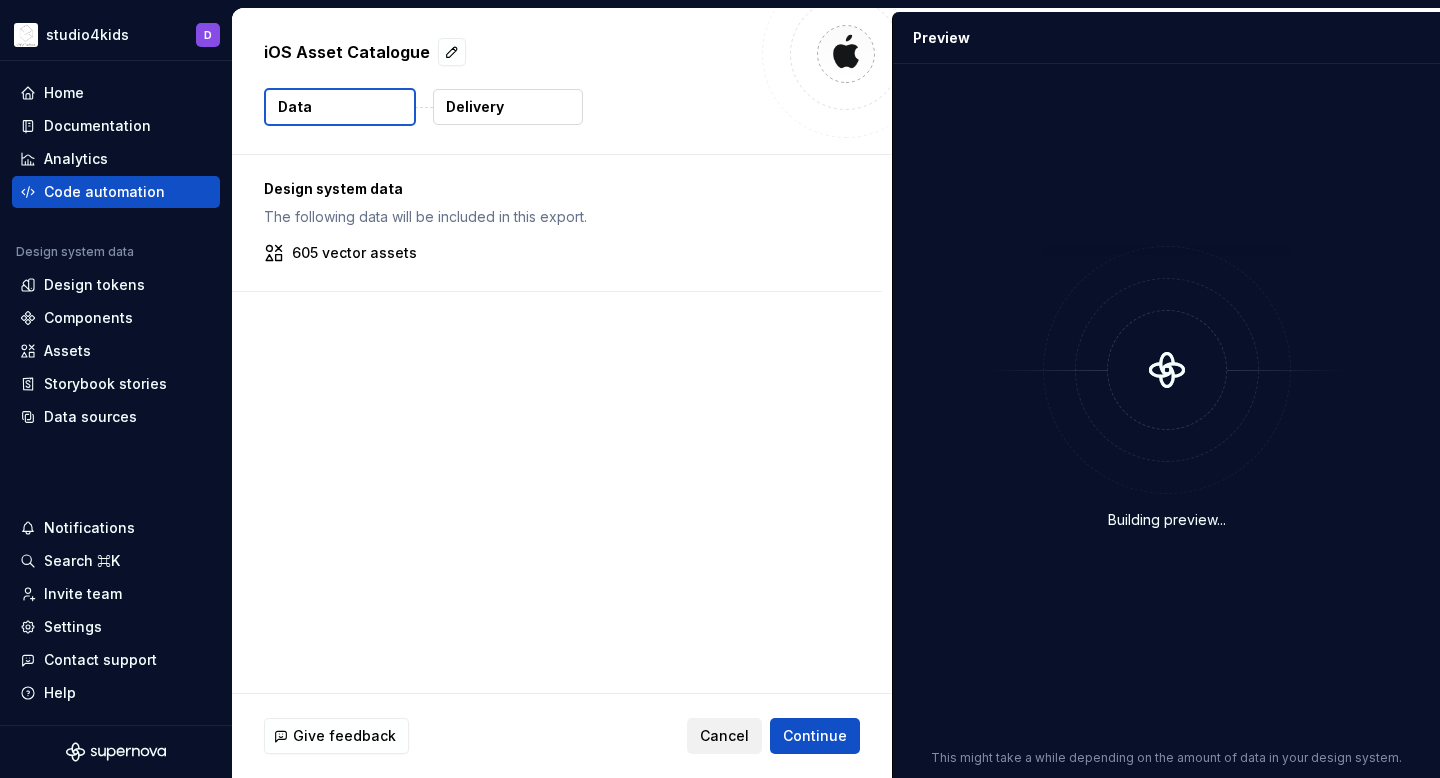 click on "Cancel" at bounding box center (724, 736) 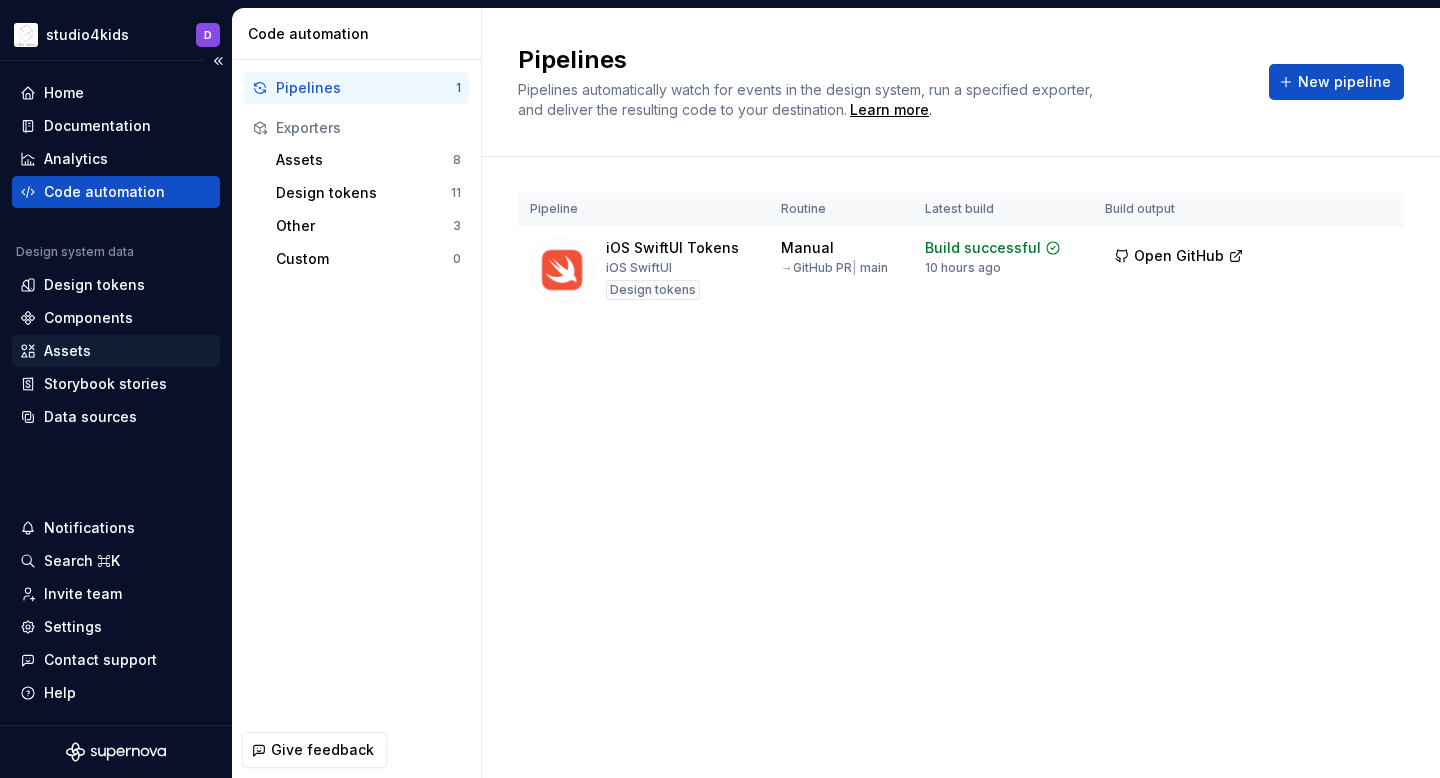 click on "Assets" at bounding box center (67, 351) 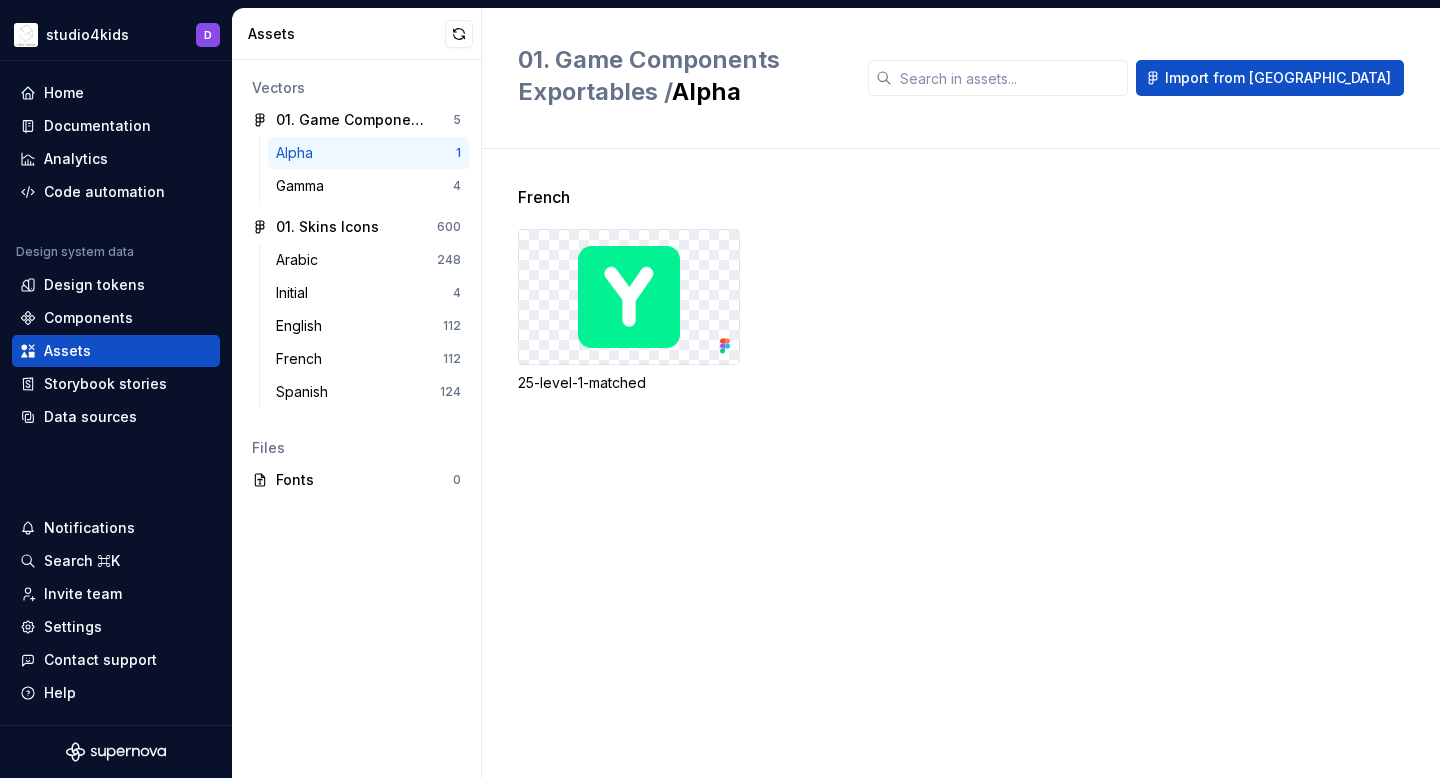 click on "Alpha" at bounding box center (298, 153) 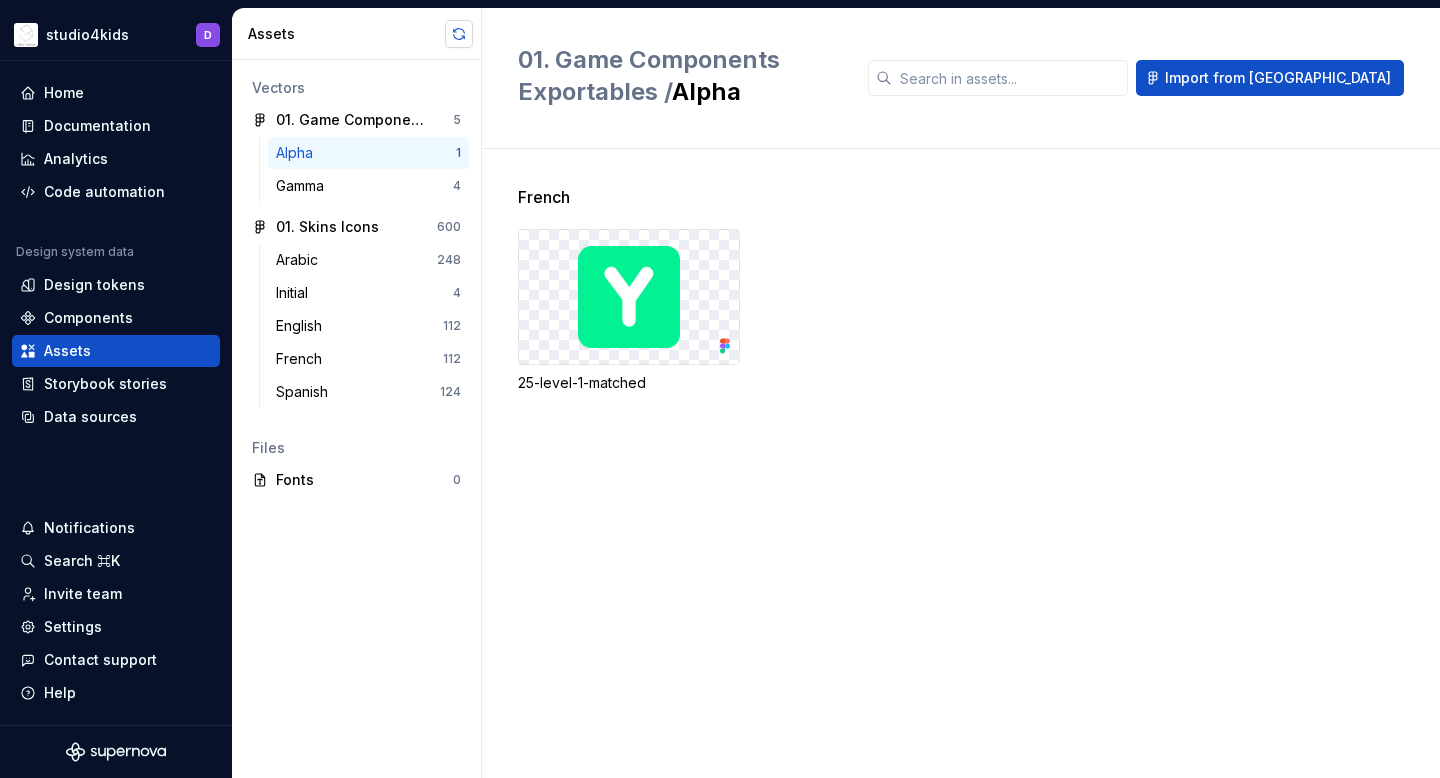 click at bounding box center (459, 34) 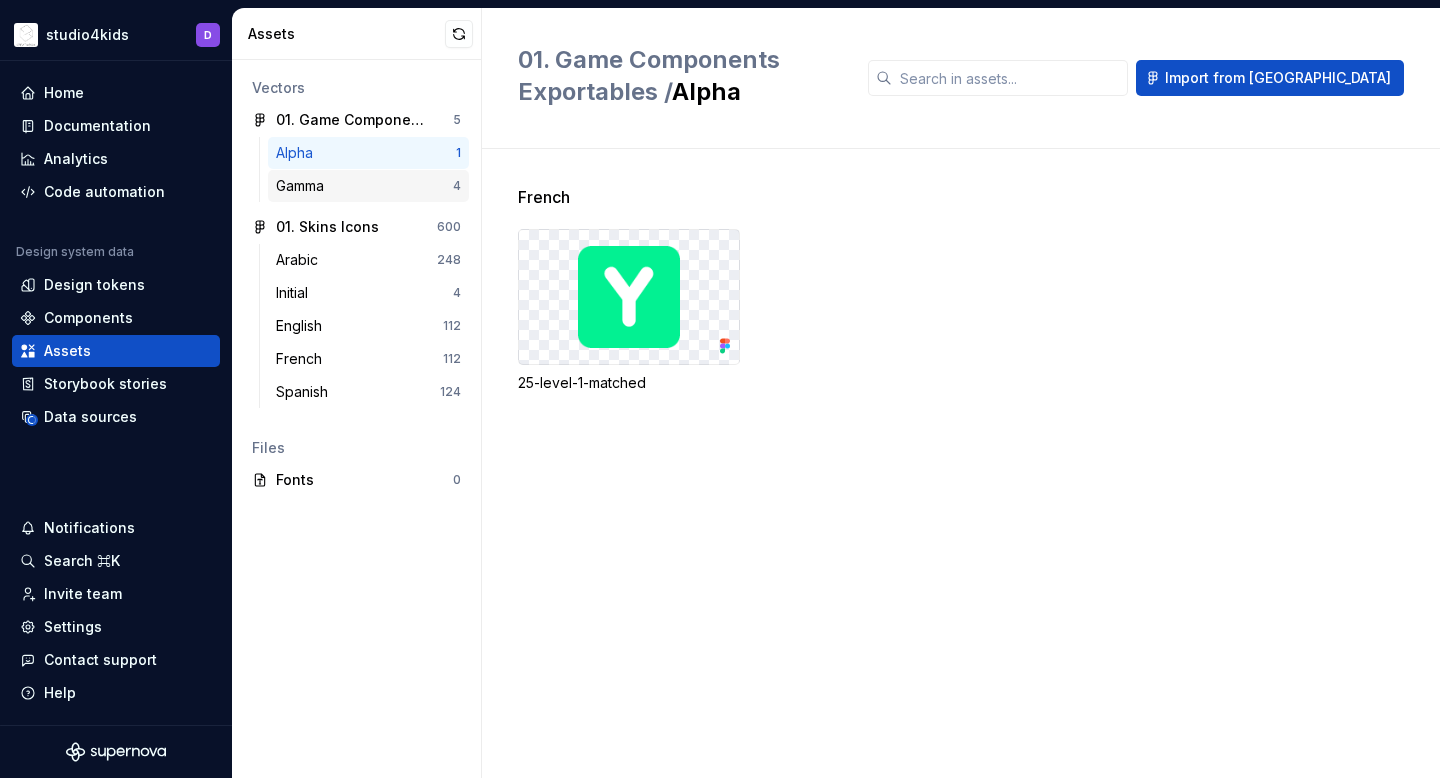 click on "Gamma" at bounding box center (364, 186) 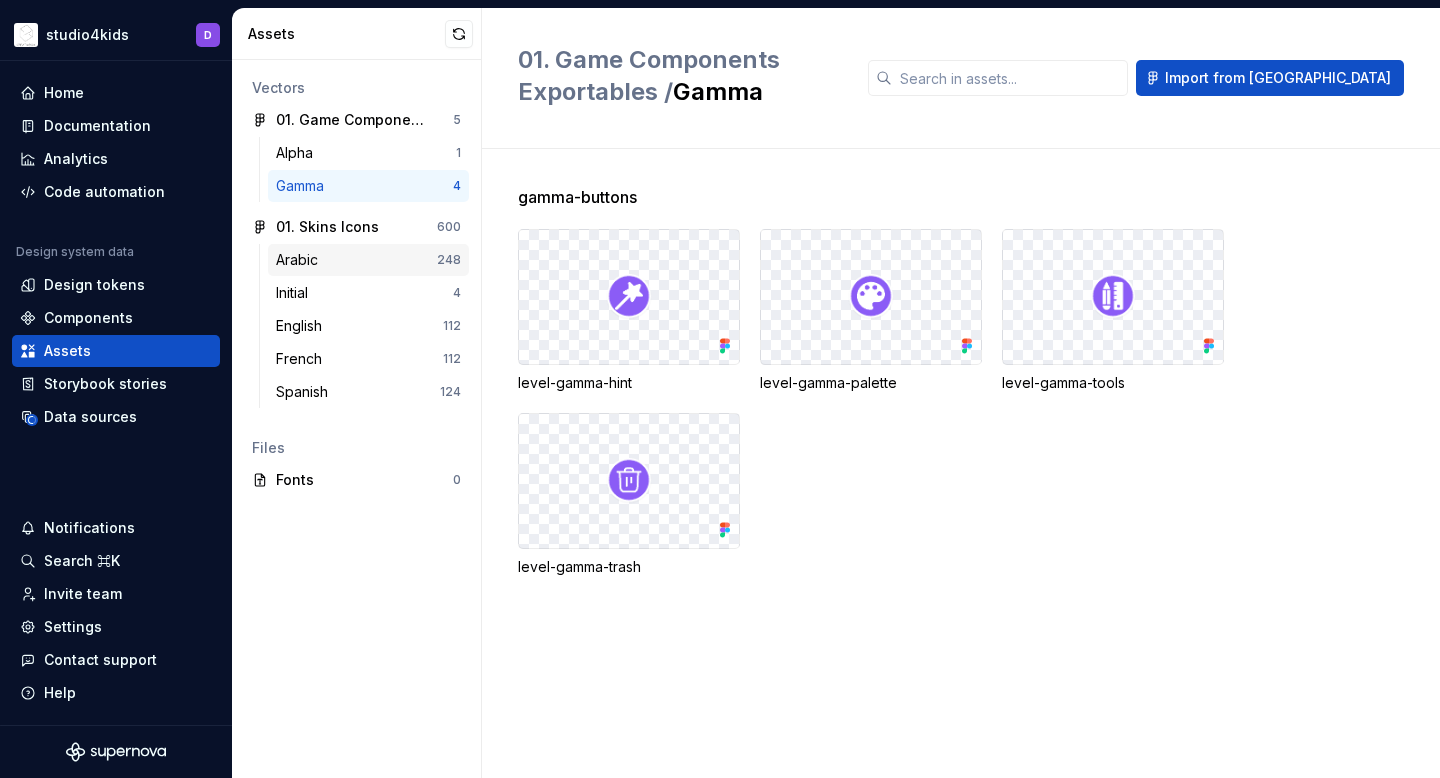 click on "Arabic" at bounding box center (356, 260) 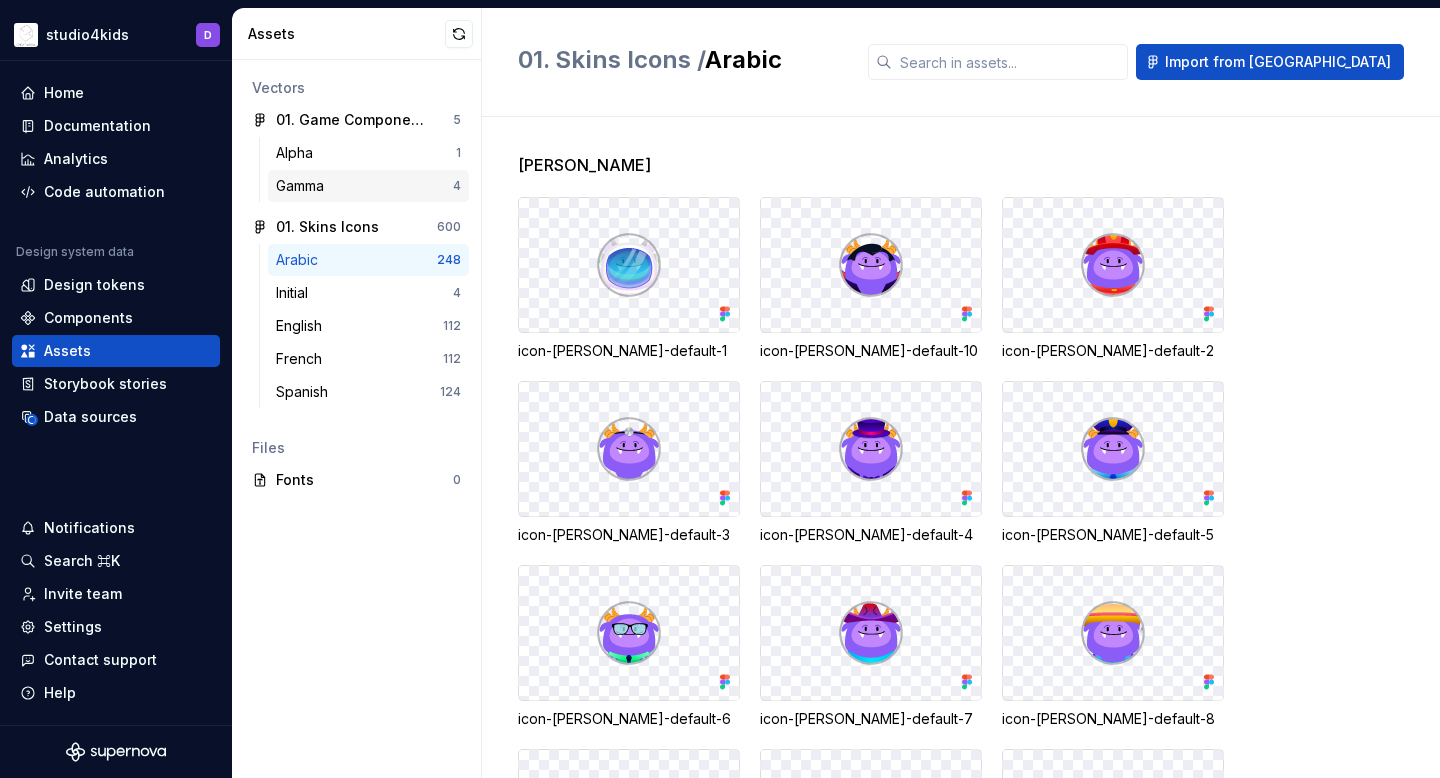 click on "Gamma" at bounding box center [364, 186] 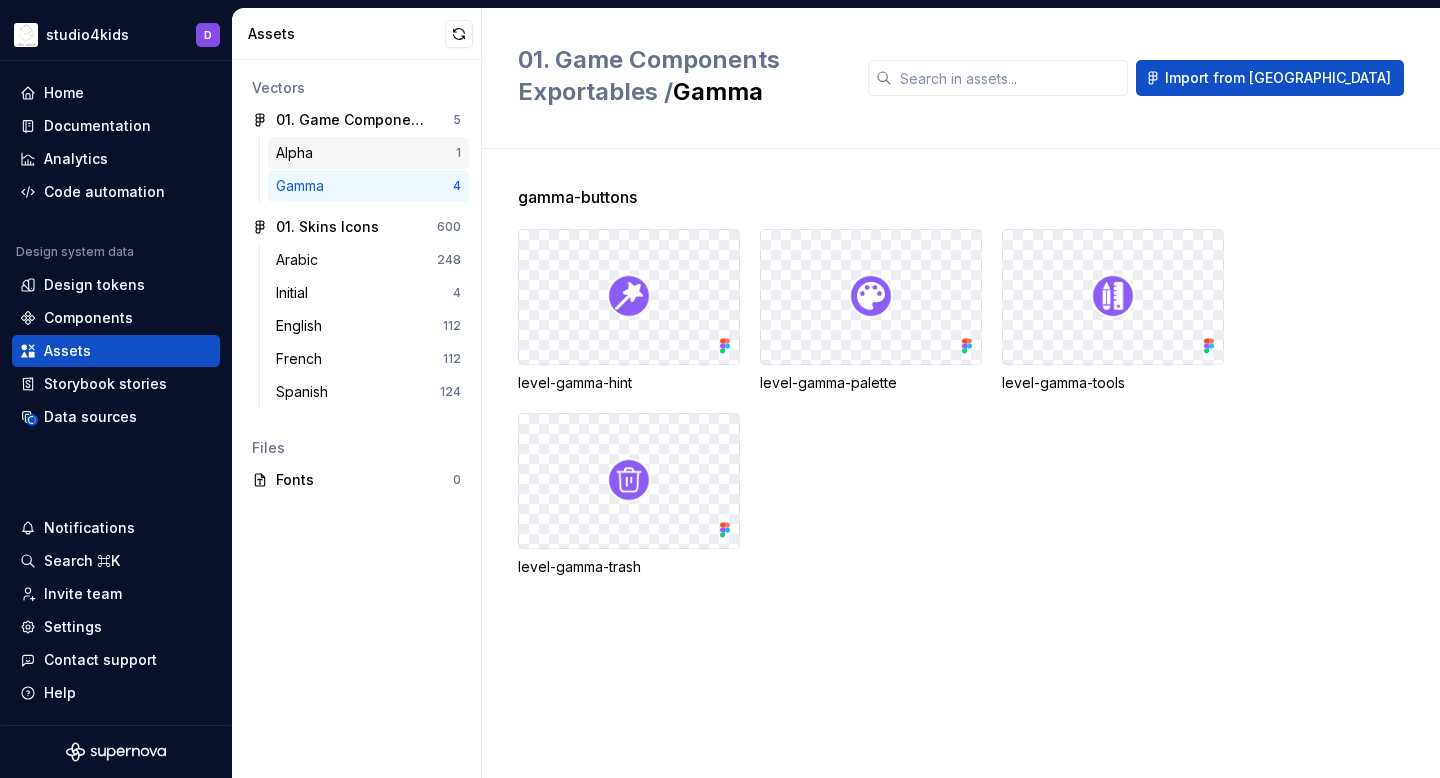 click on "Alpha" at bounding box center [366, 153] 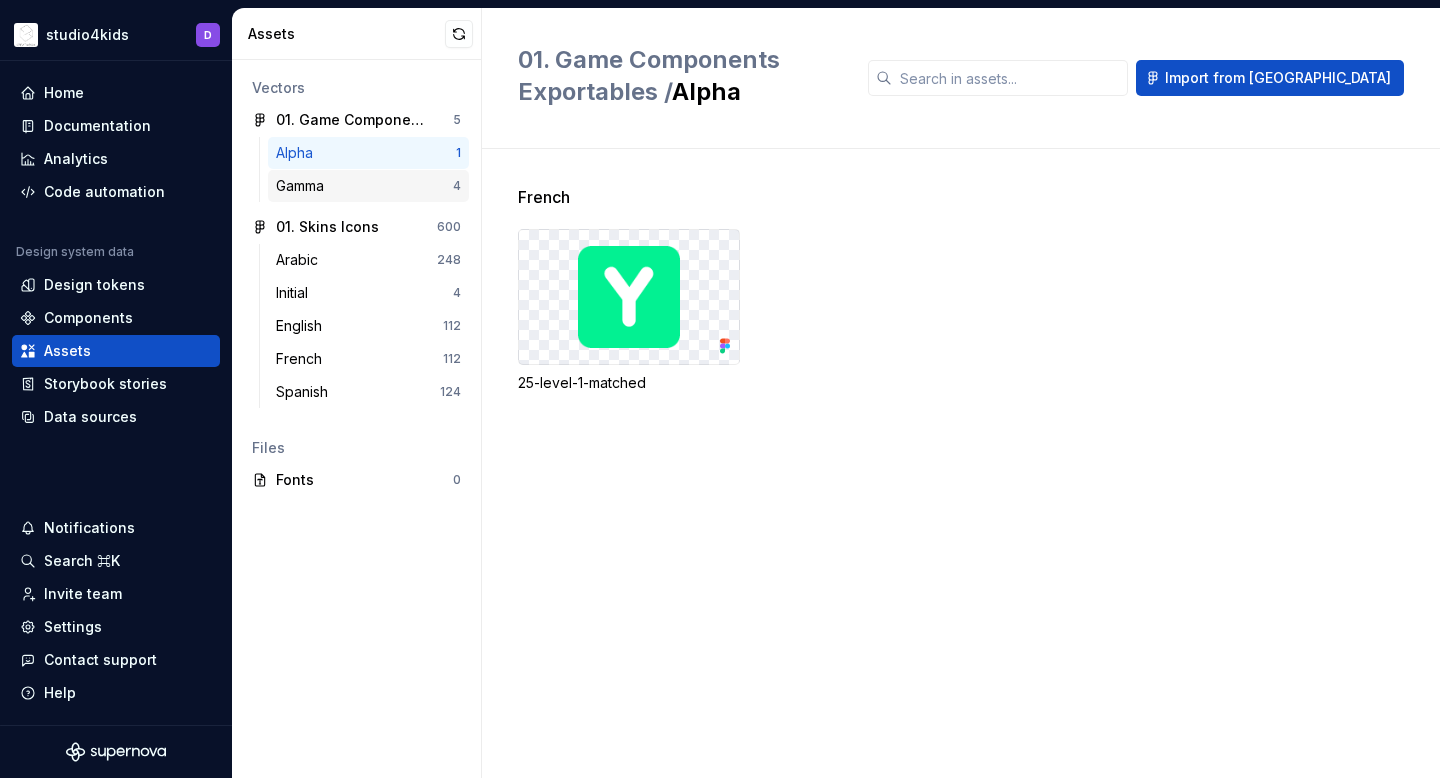click on "Gamma" at bounding box center [304, 186] 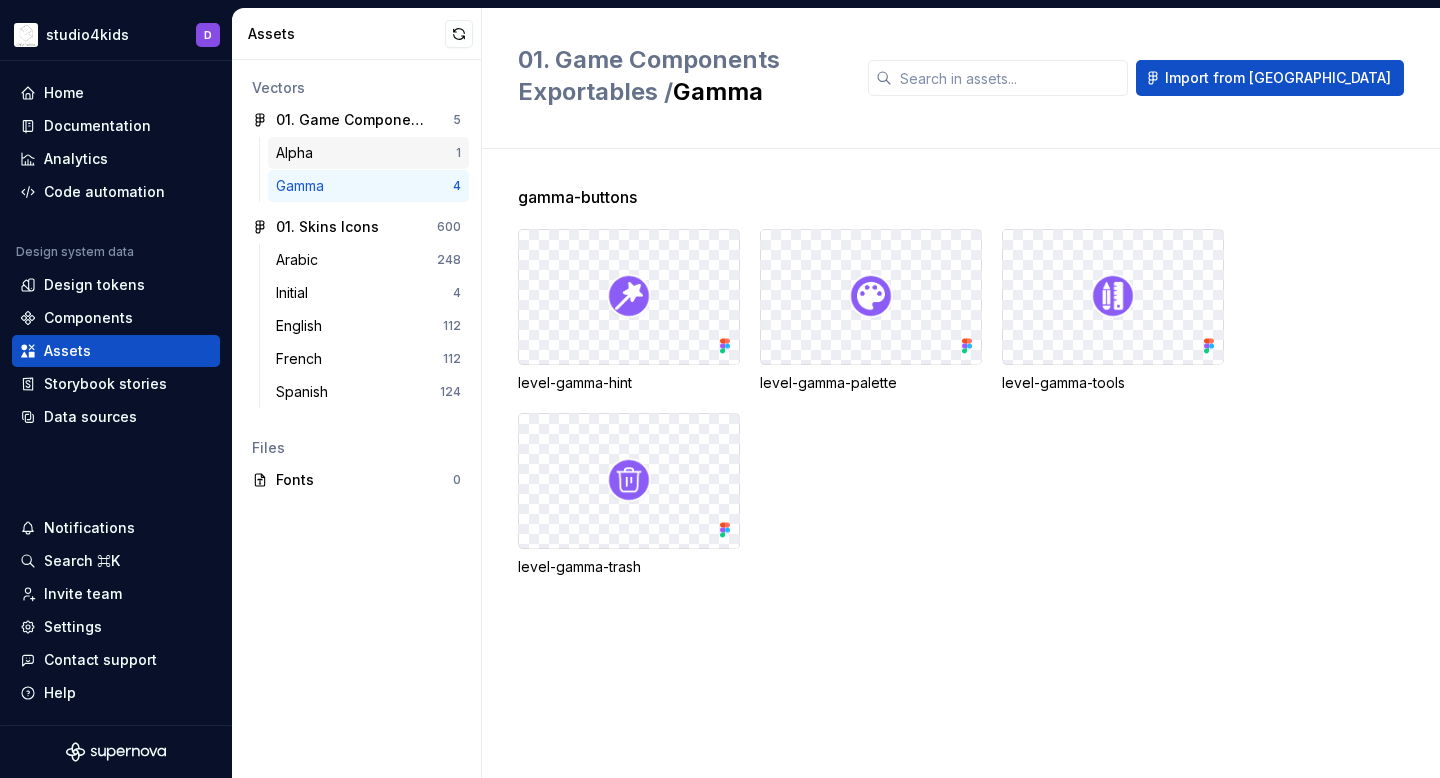 click on "Alpha" at bounding box center [298, 153] 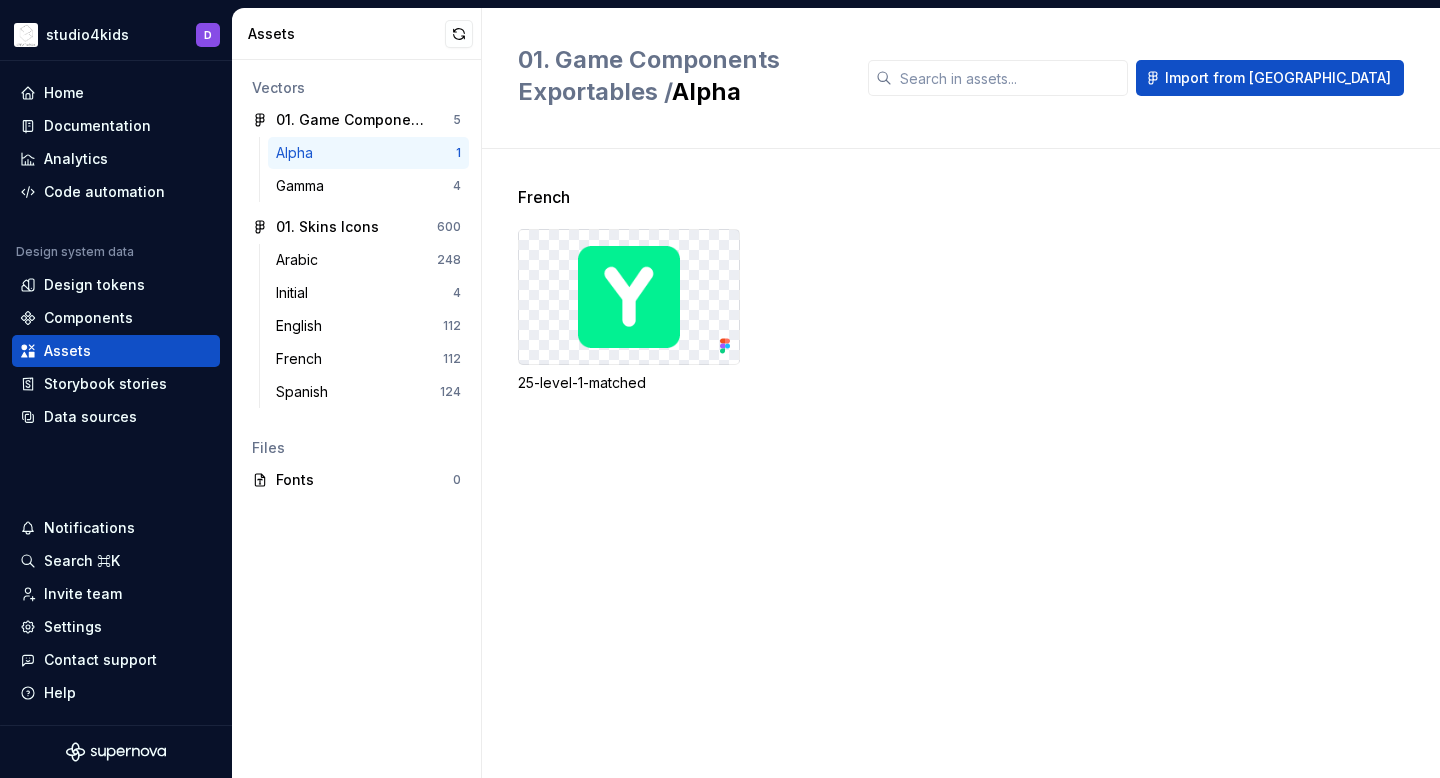 click at bounding box center (629, 297) 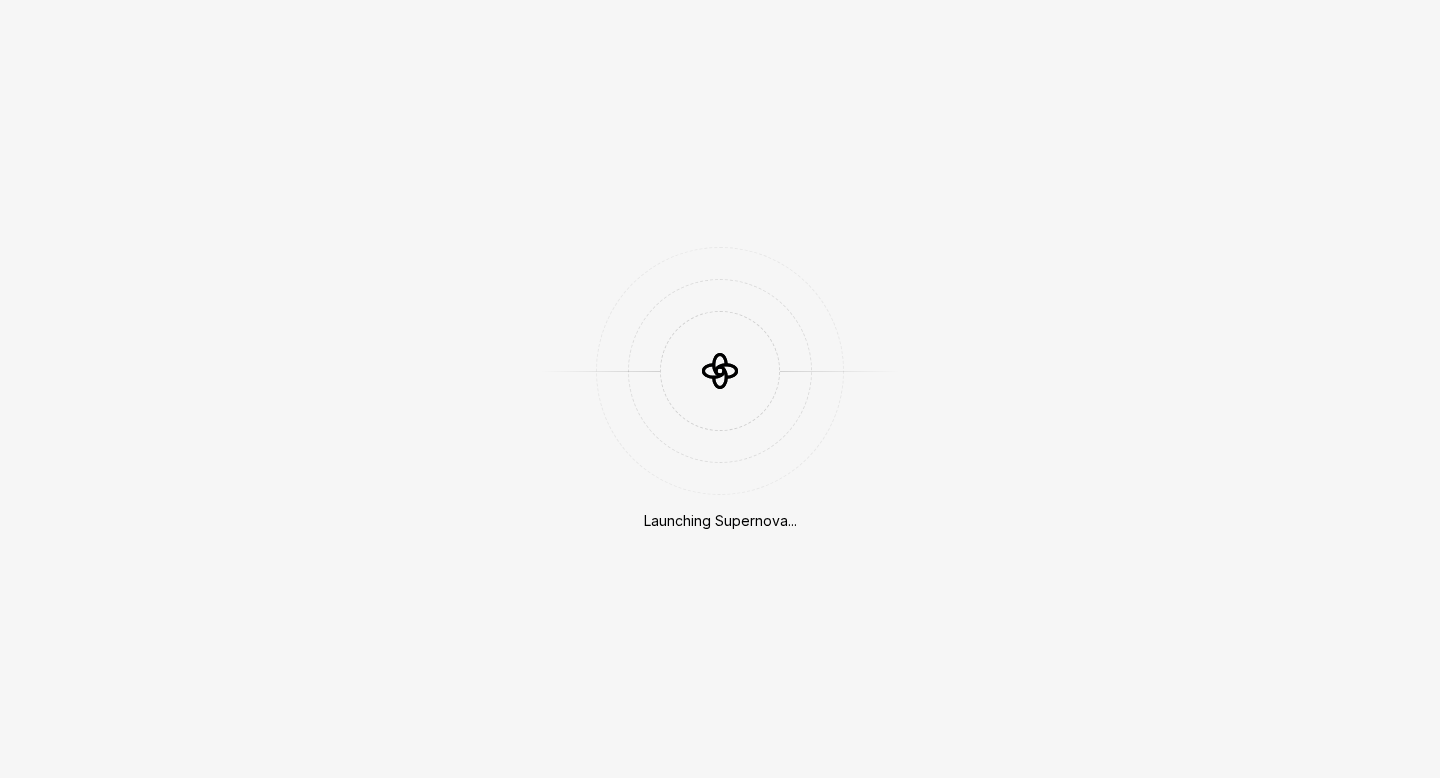 scroll, scrollTop: 0, scrollLeft: 0, axis: both 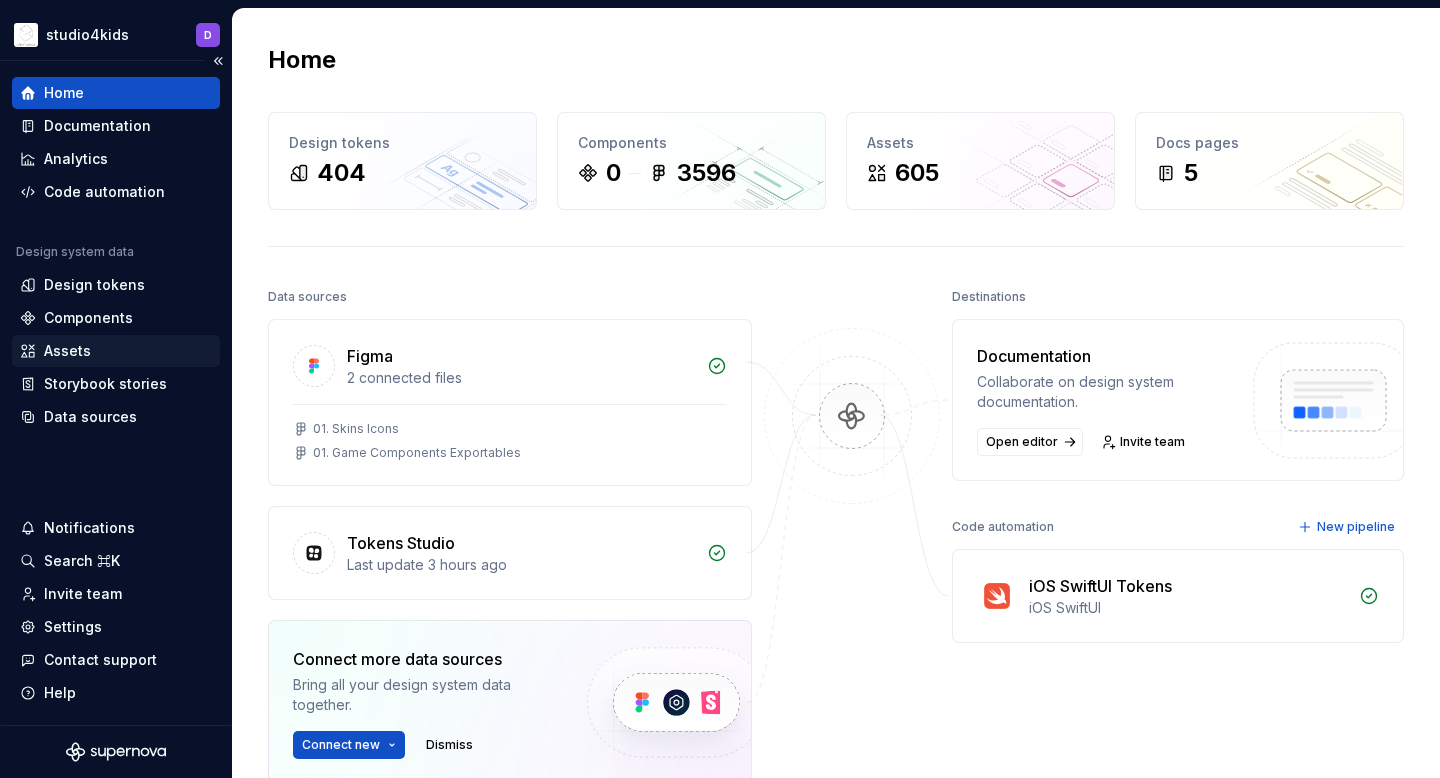 click on "Assets" at bounding box center [116, 351] 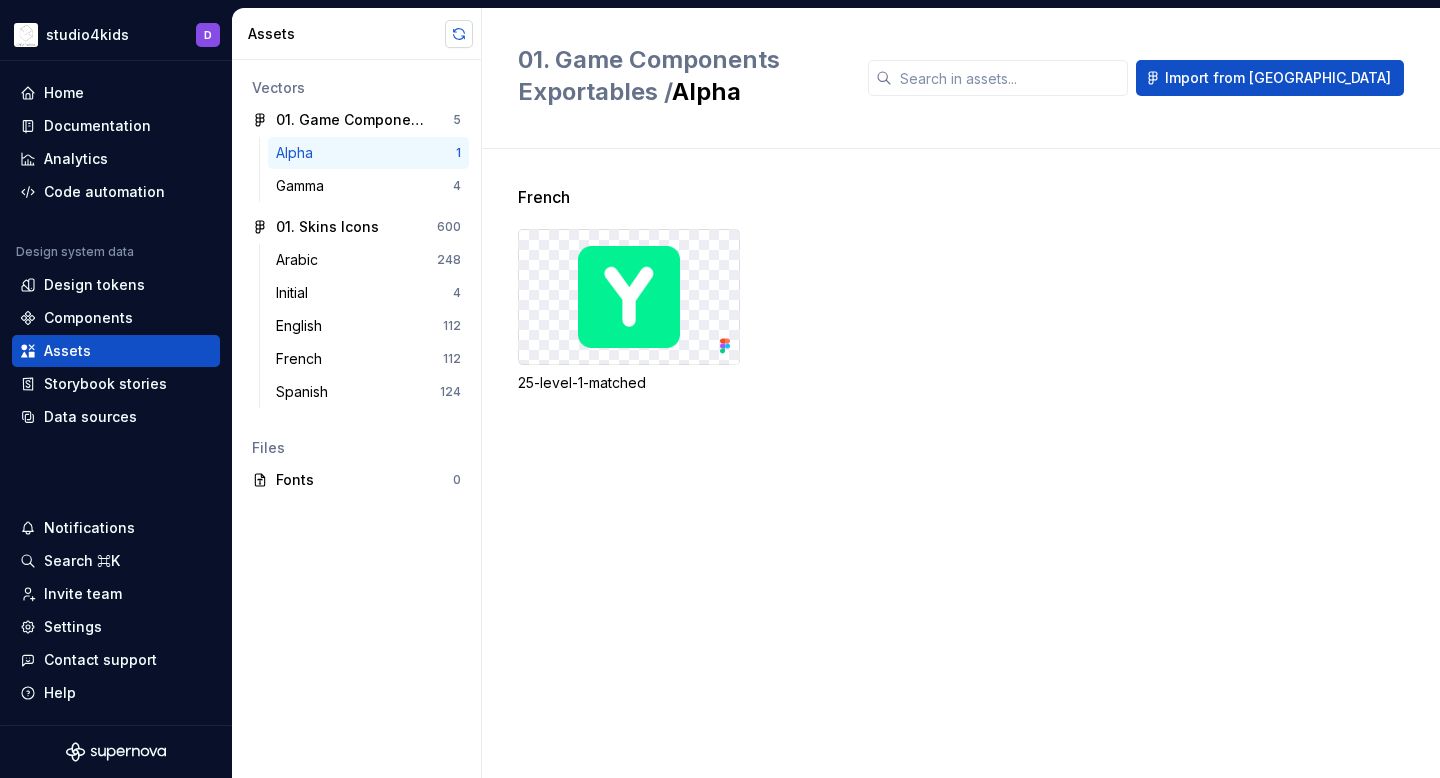 click at bounding box center (459, 34) 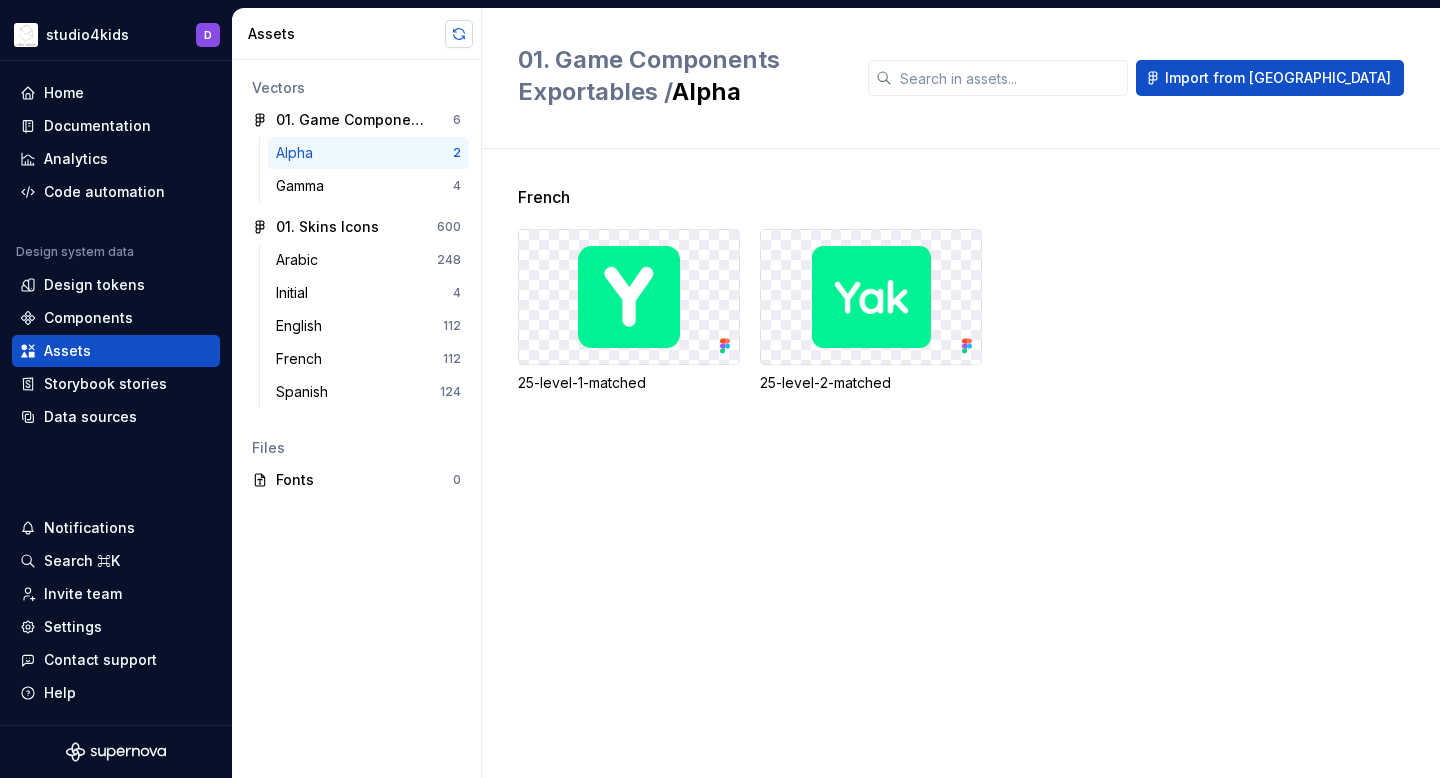 click at bounding box center [459, 34] 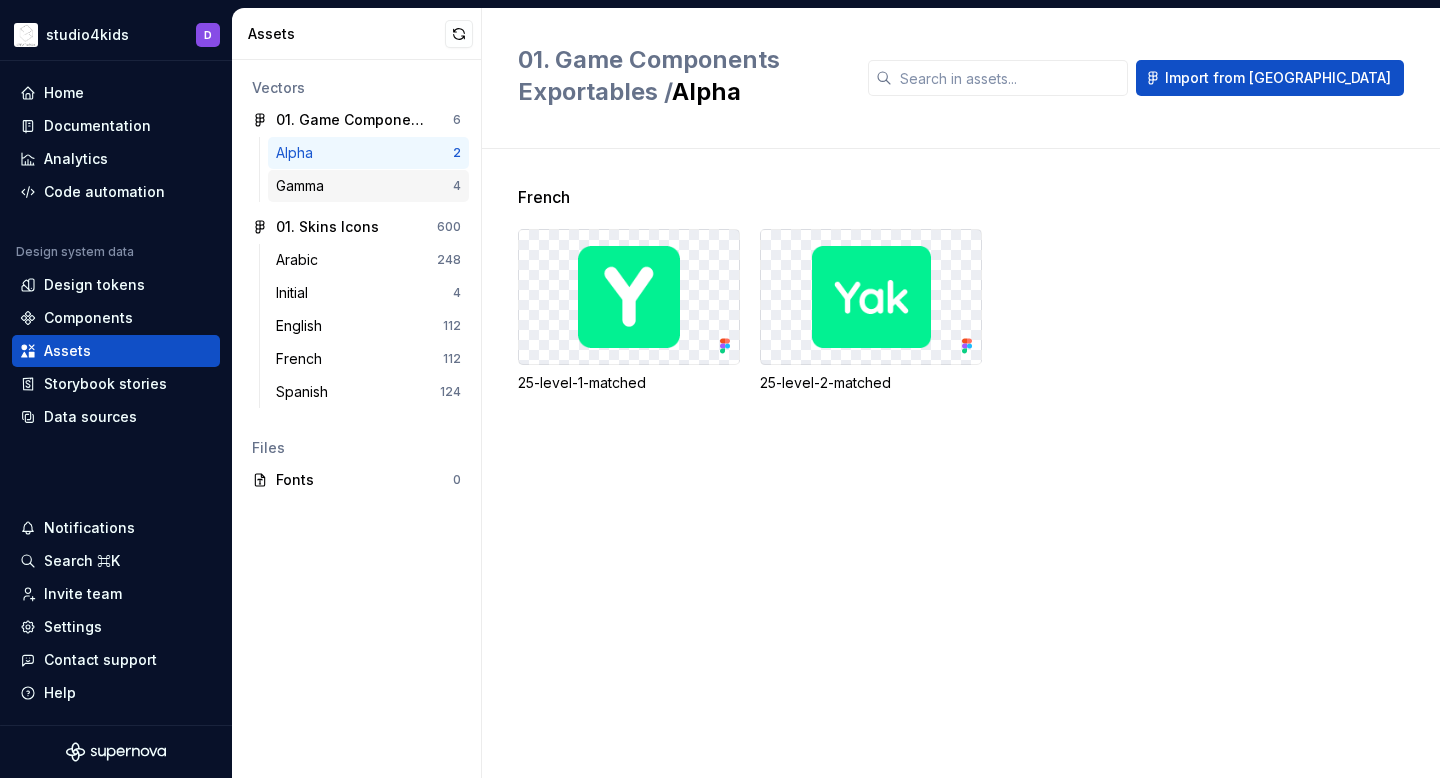 click on "Gamma" at bounding box center [364, 186] 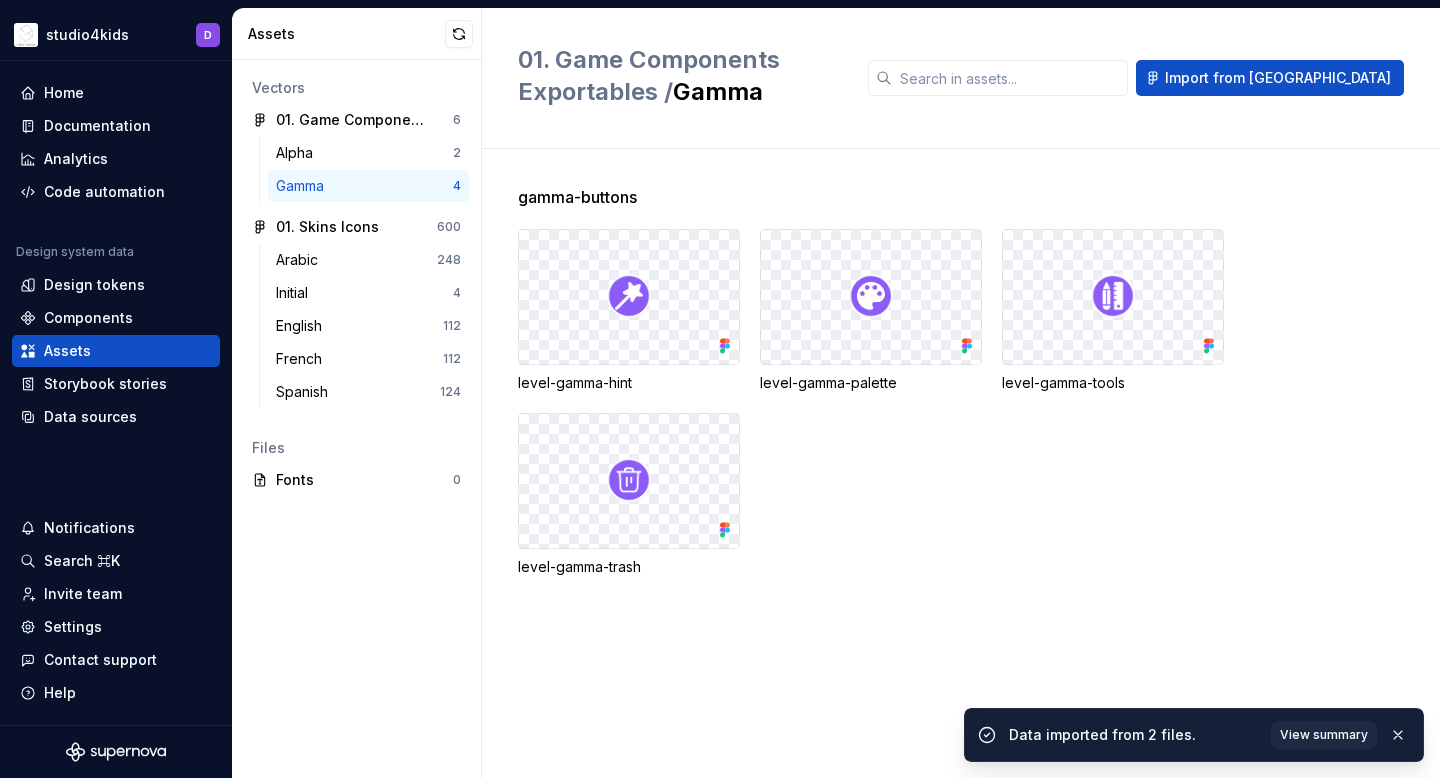 click on "Gamma" at bounding box center (364, 186) 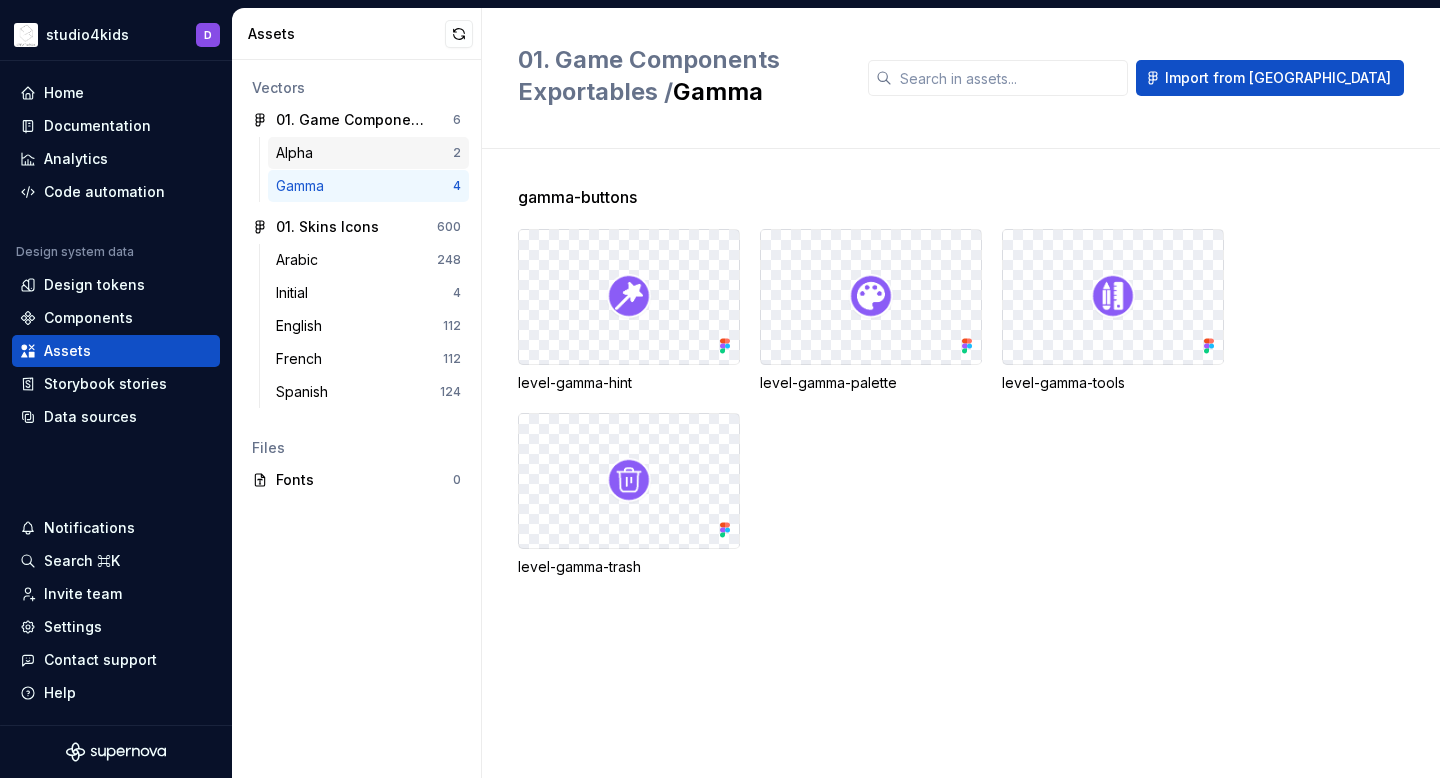 click on "Alpha" at bounding box center (364, 153) 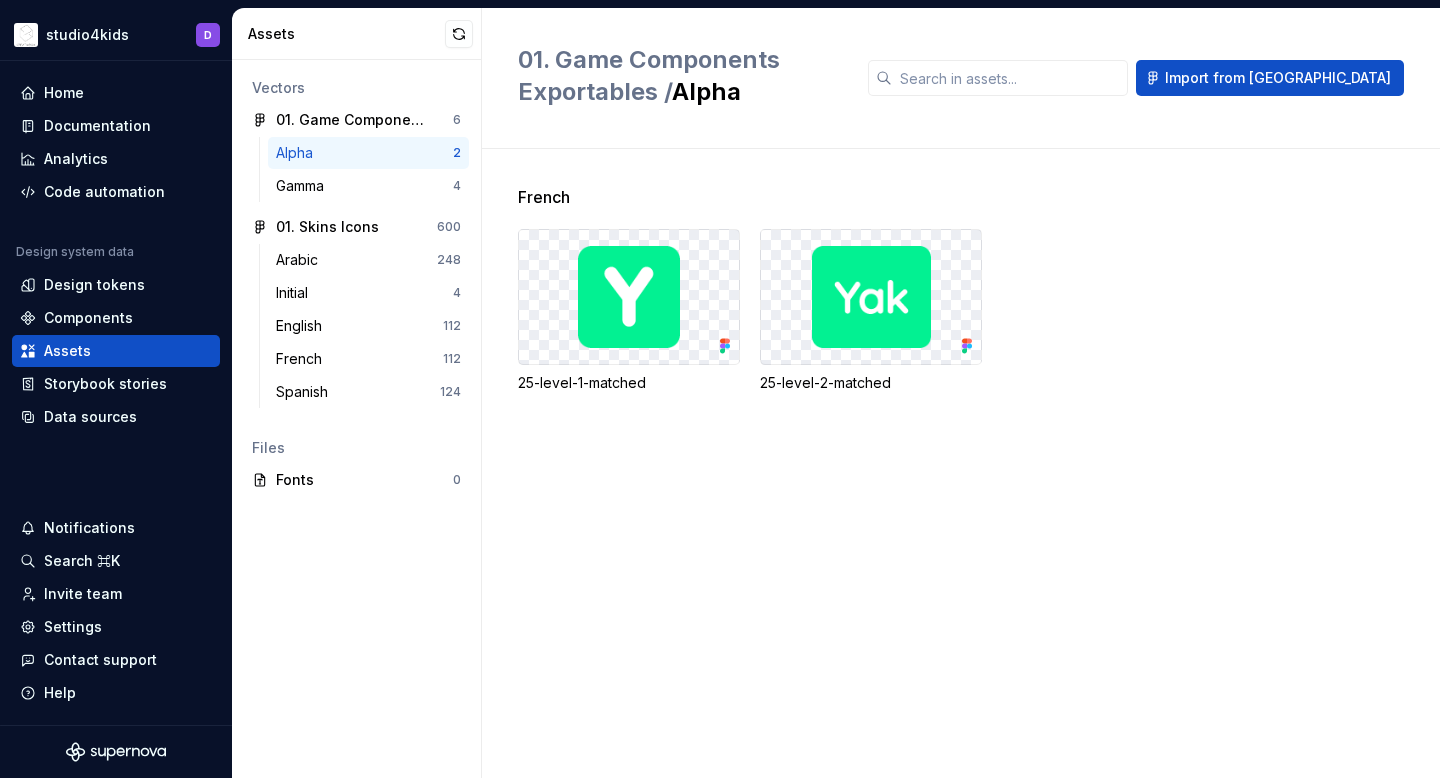 click at bounding box center (629, 297) 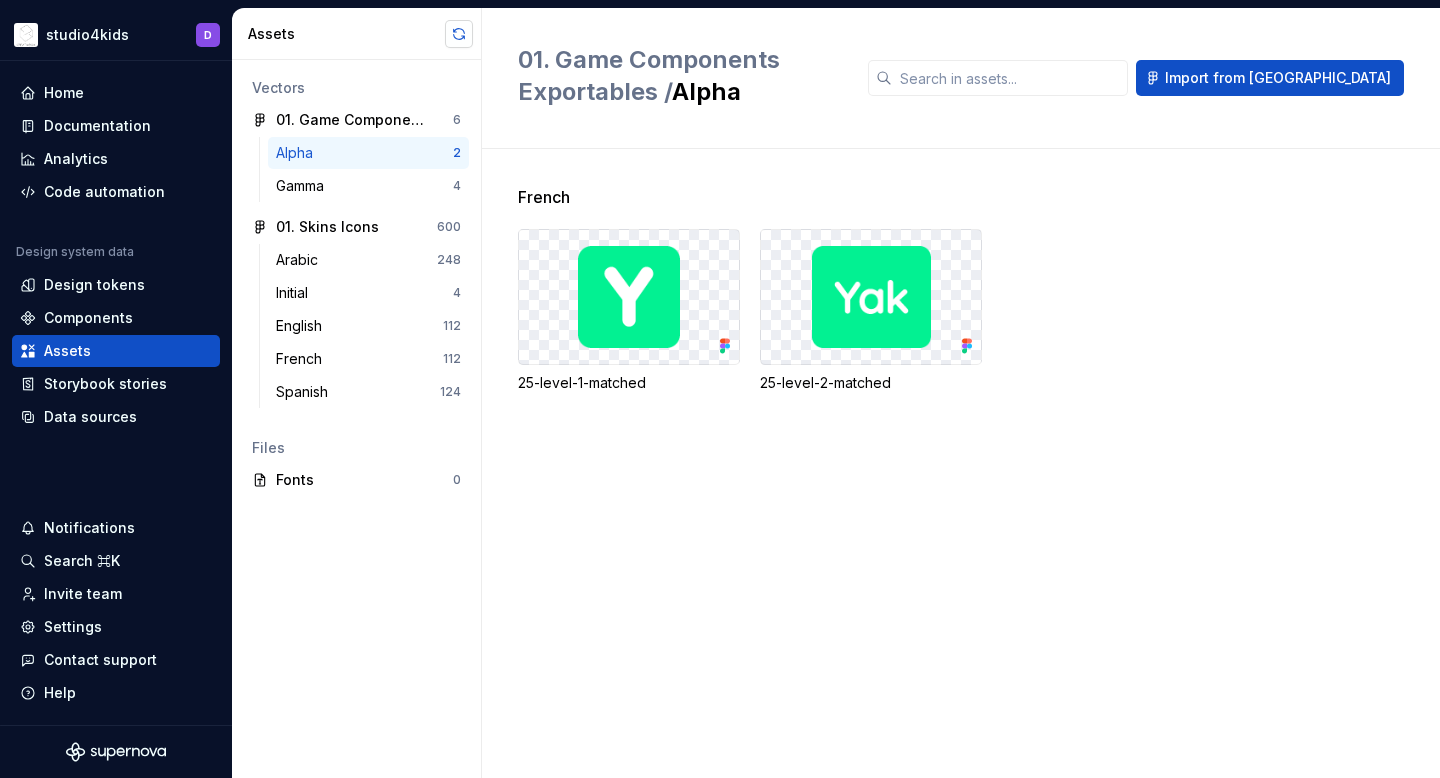 click at bounding box center (459, 34) 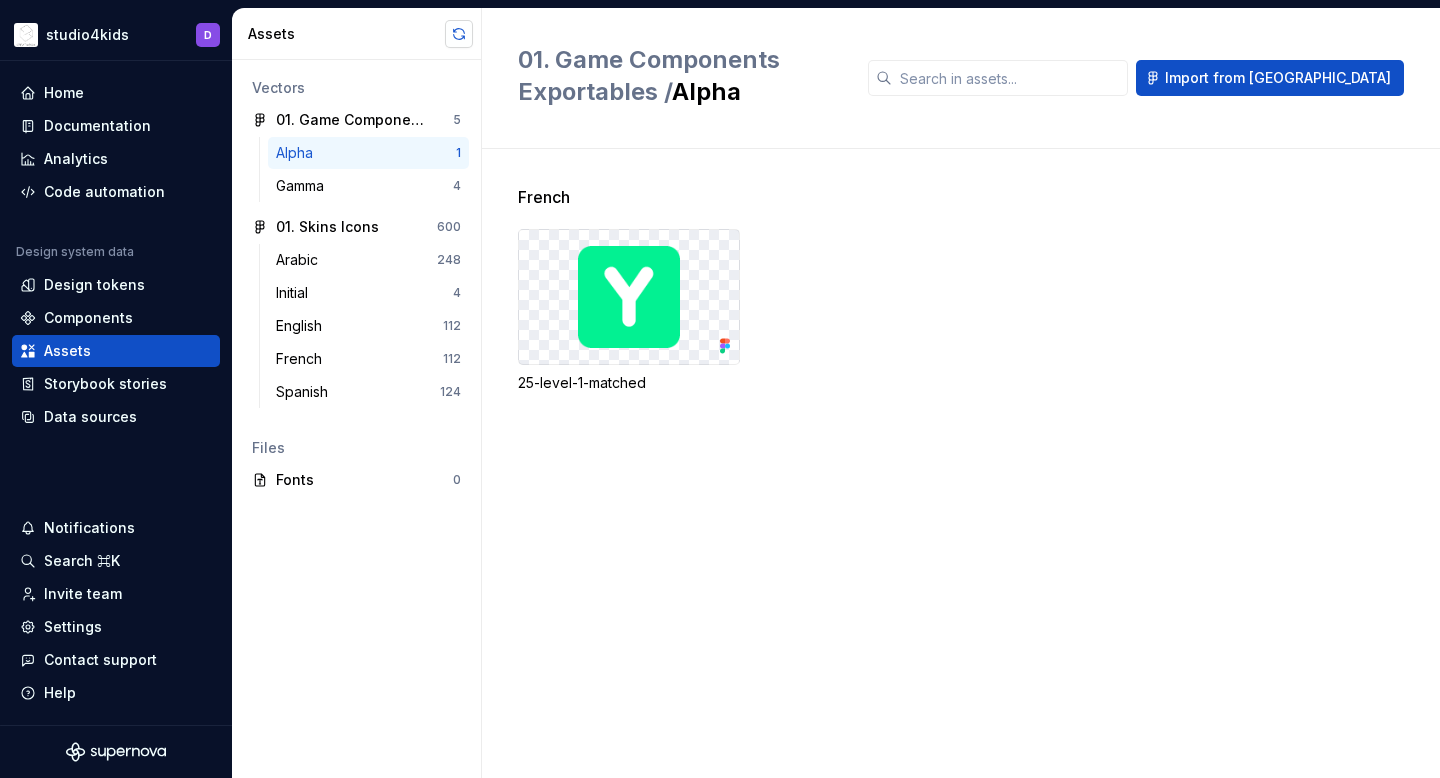 click at bounding box center (459, 34) 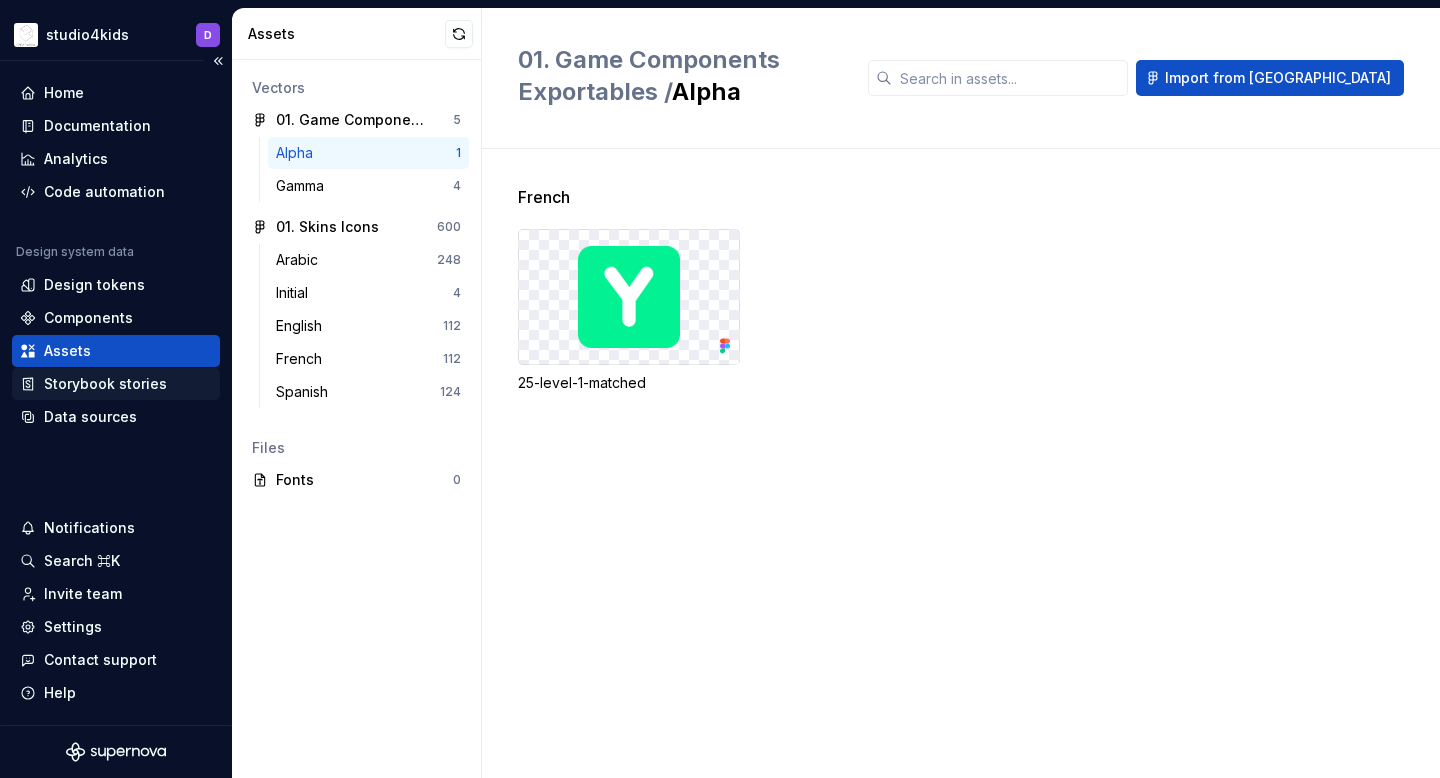 click on "Storybook stories" at bounding box center [105, 384] 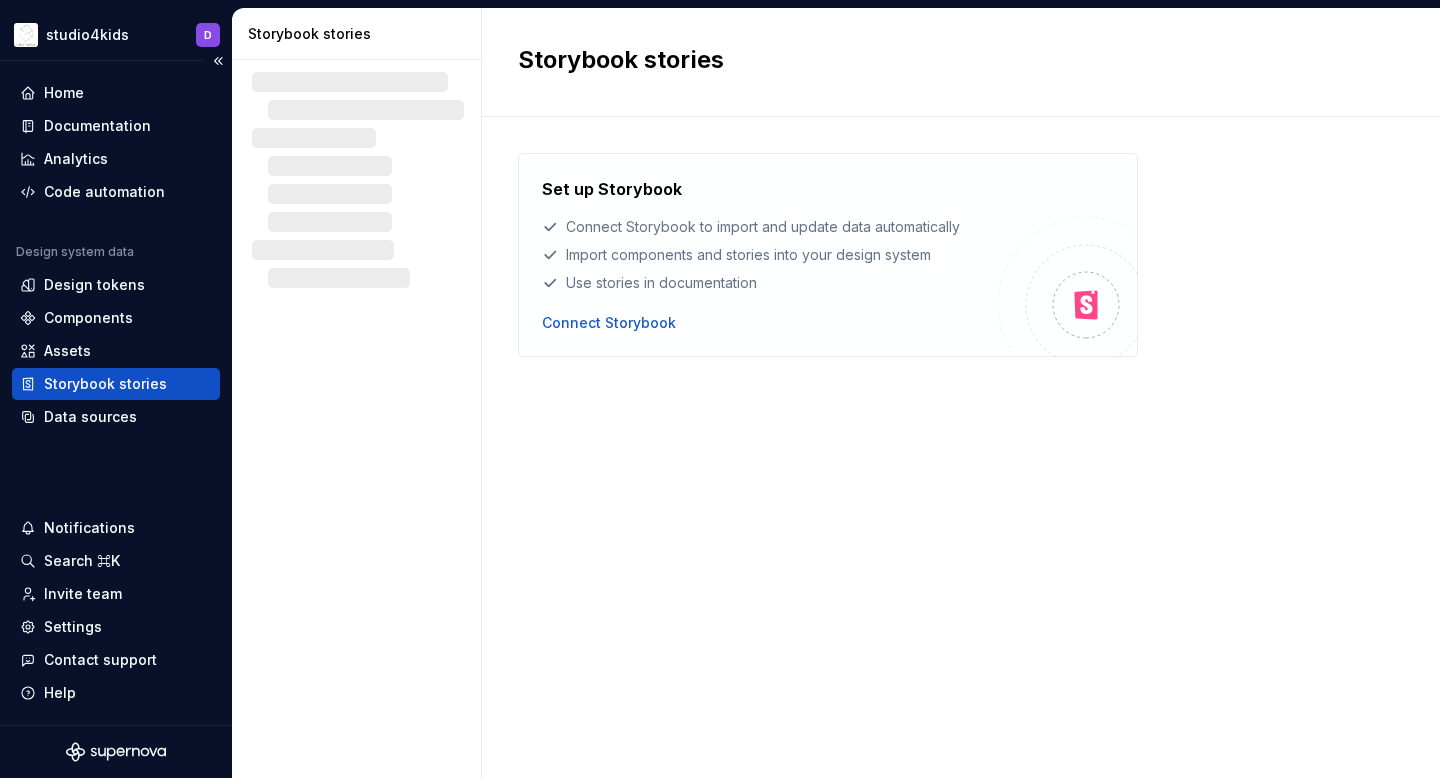 click on "Storybook stories" at bounding box center (105, 384) 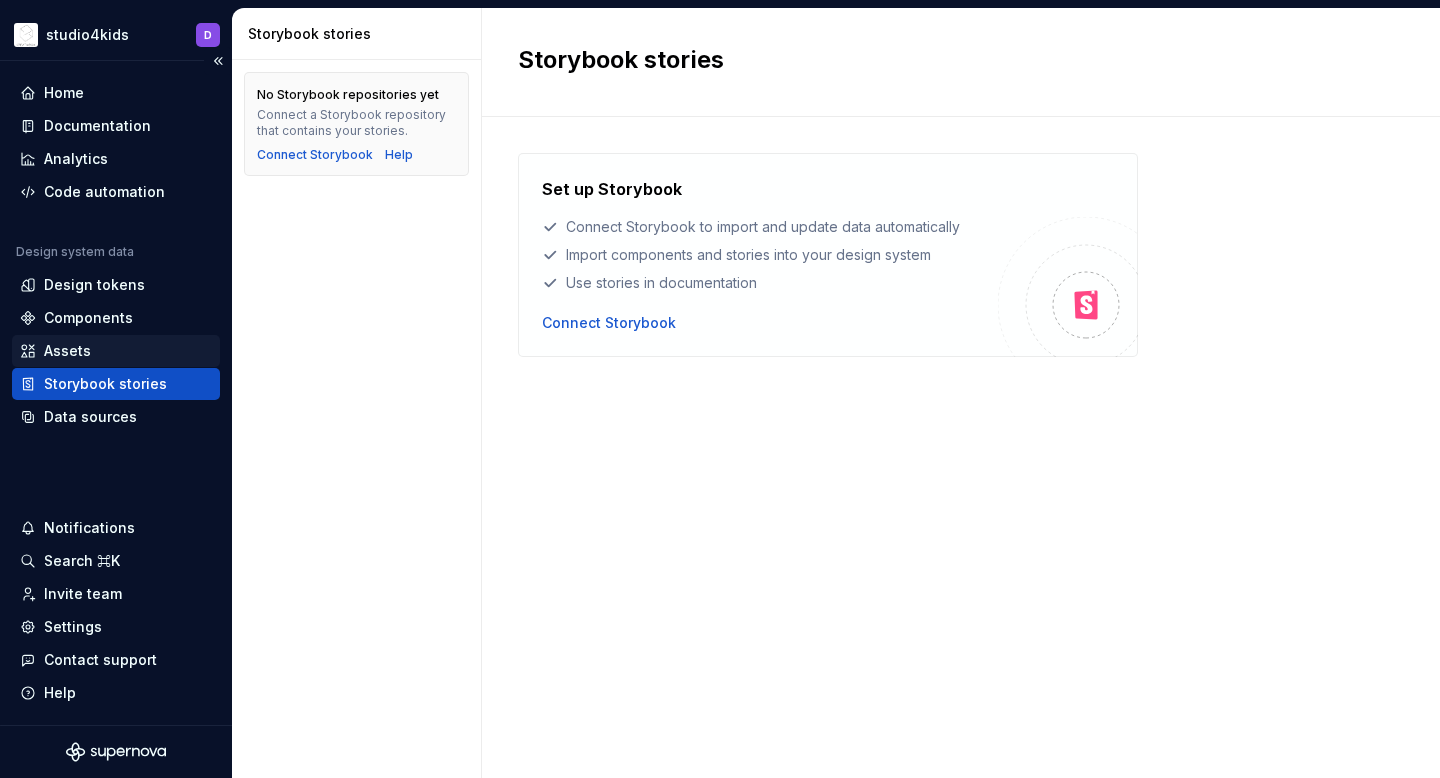 click on "Assets" at bounding box center (67, 351) 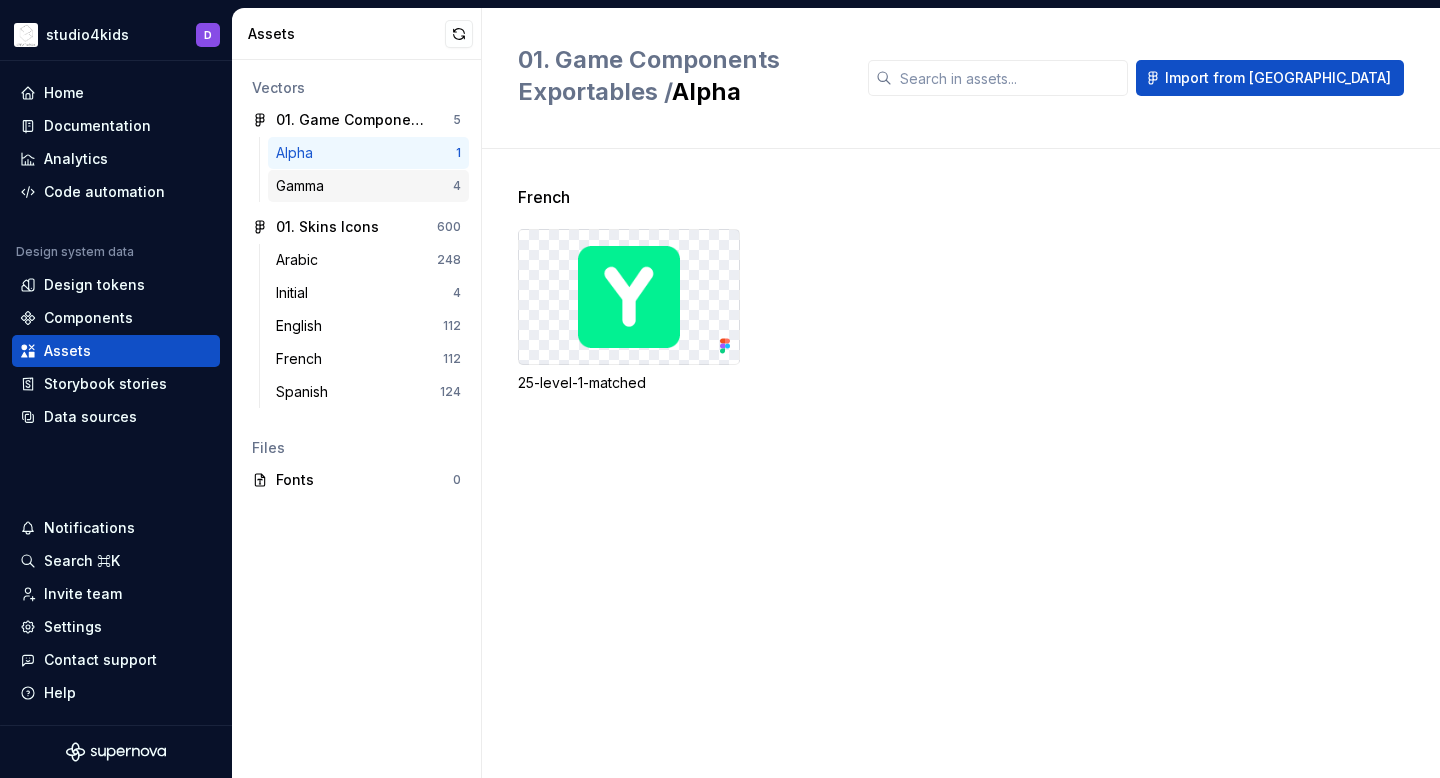 click on "Gamma" at bounding box center [364, 186] 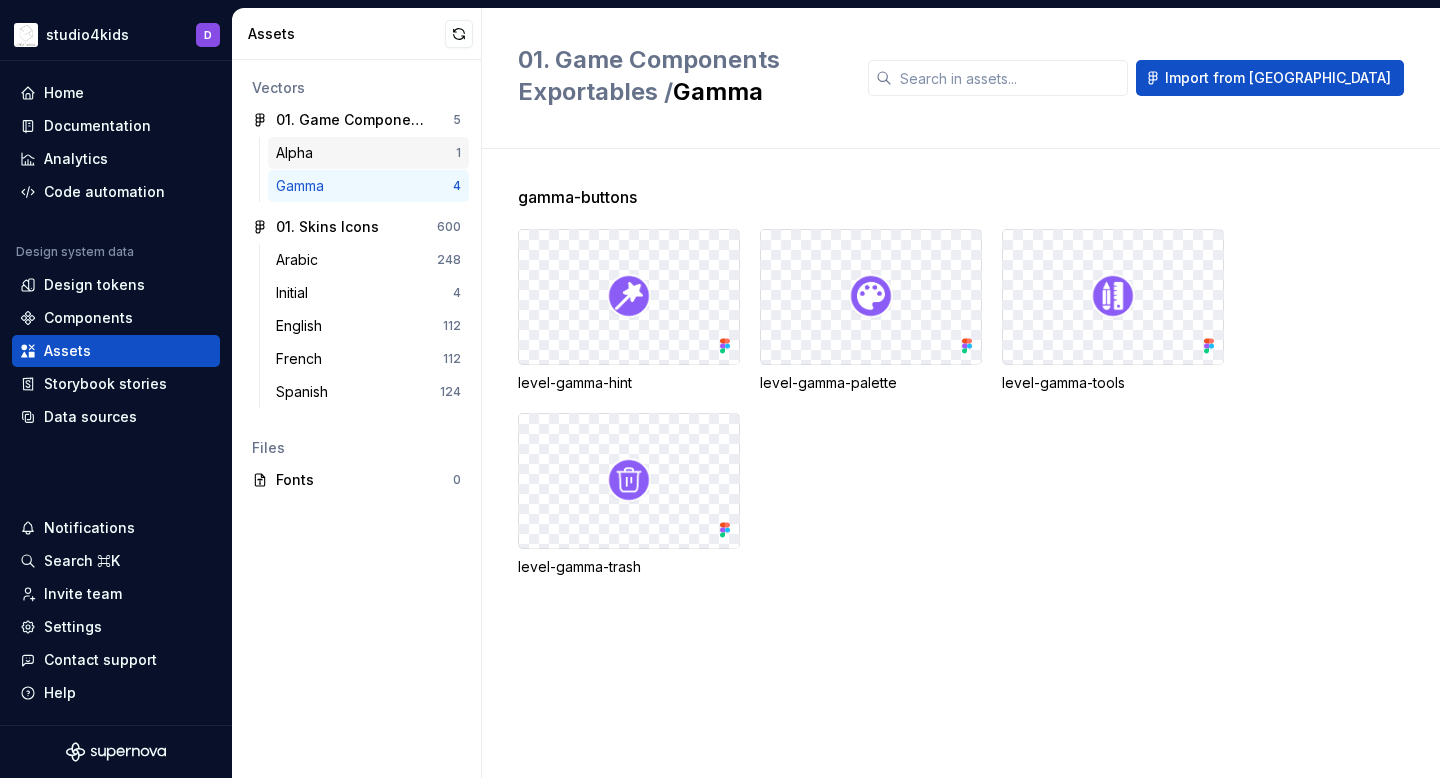 click on "Alpha" at bounding box center (366, 153) 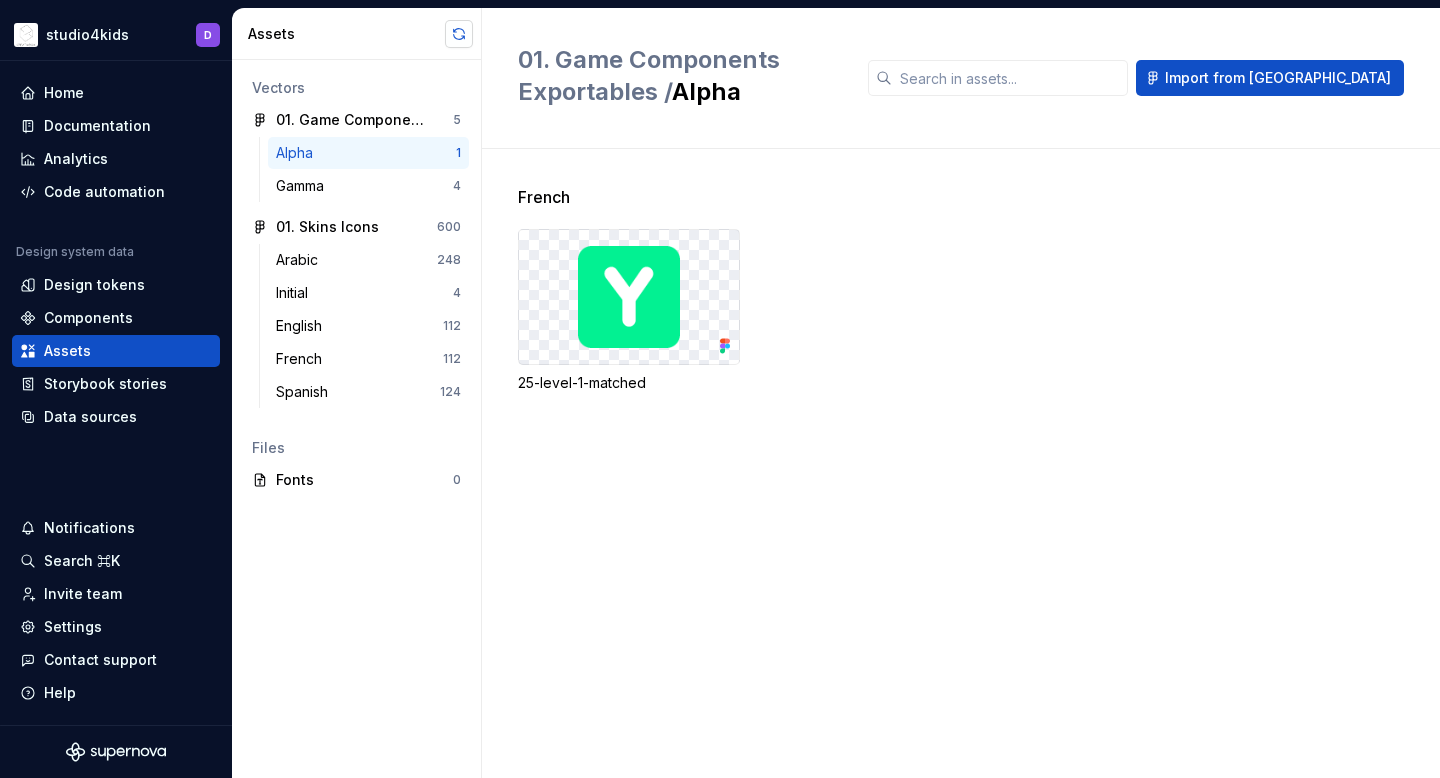 click at bounding box center (459, 34) 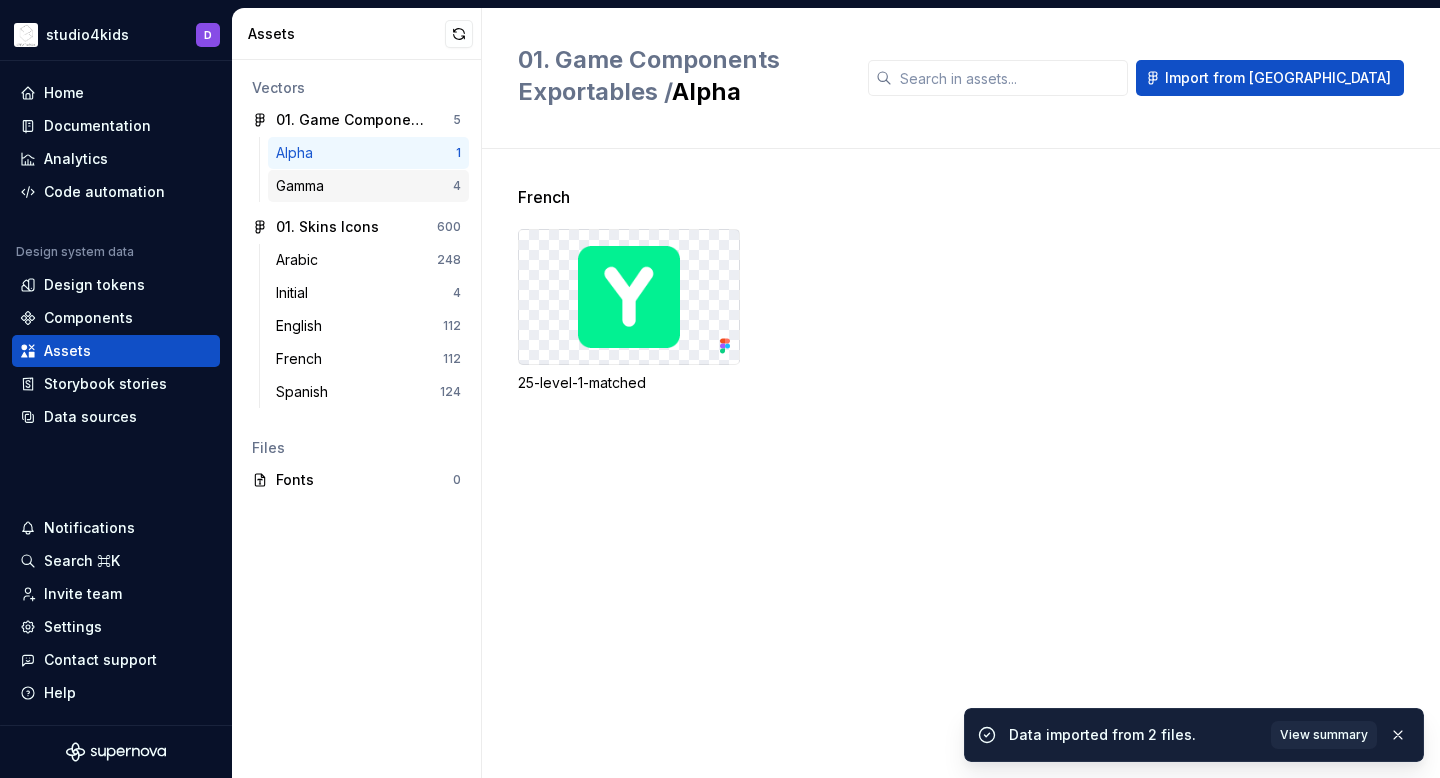 click on "Gamma" at bounding box center [364, 186] 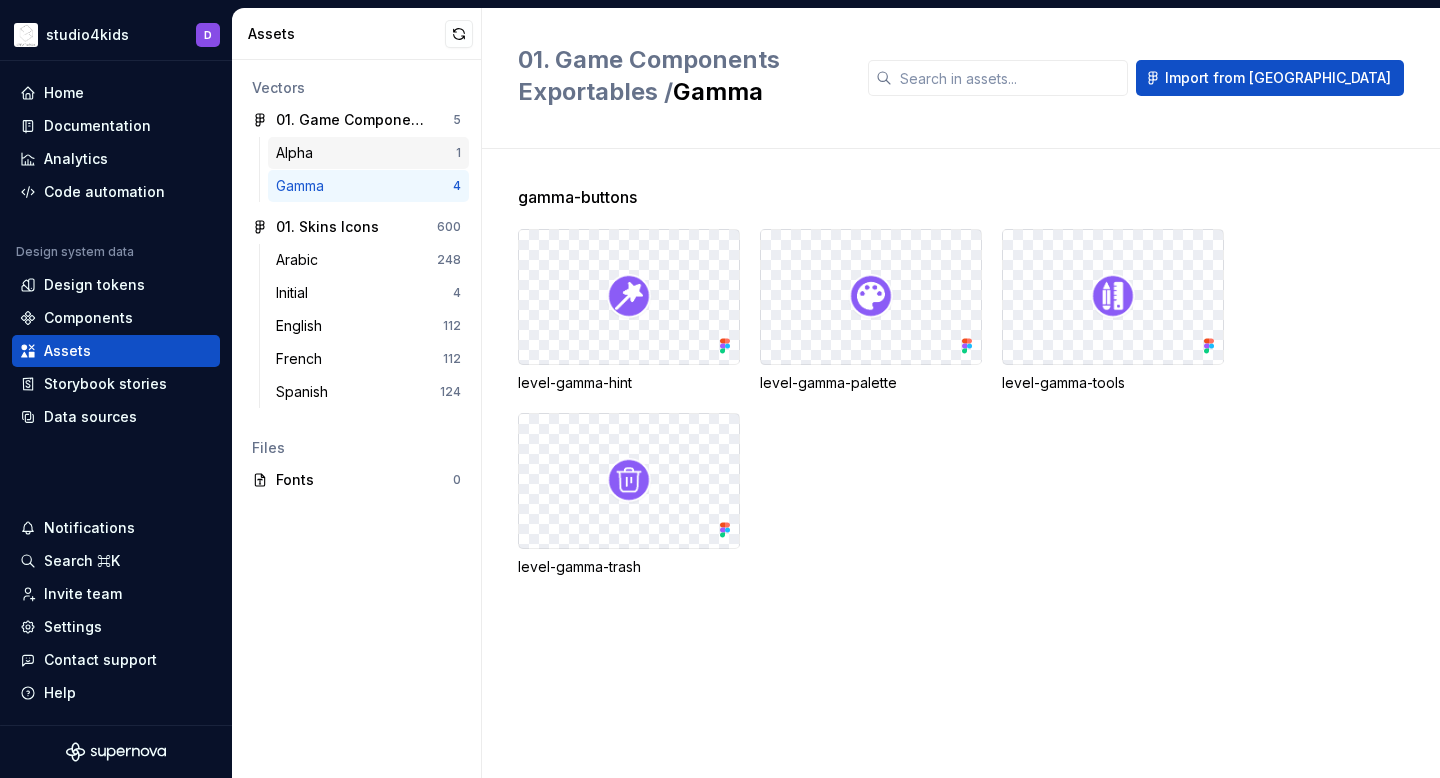 click on "Alpha" at bounding box center [366, 153] 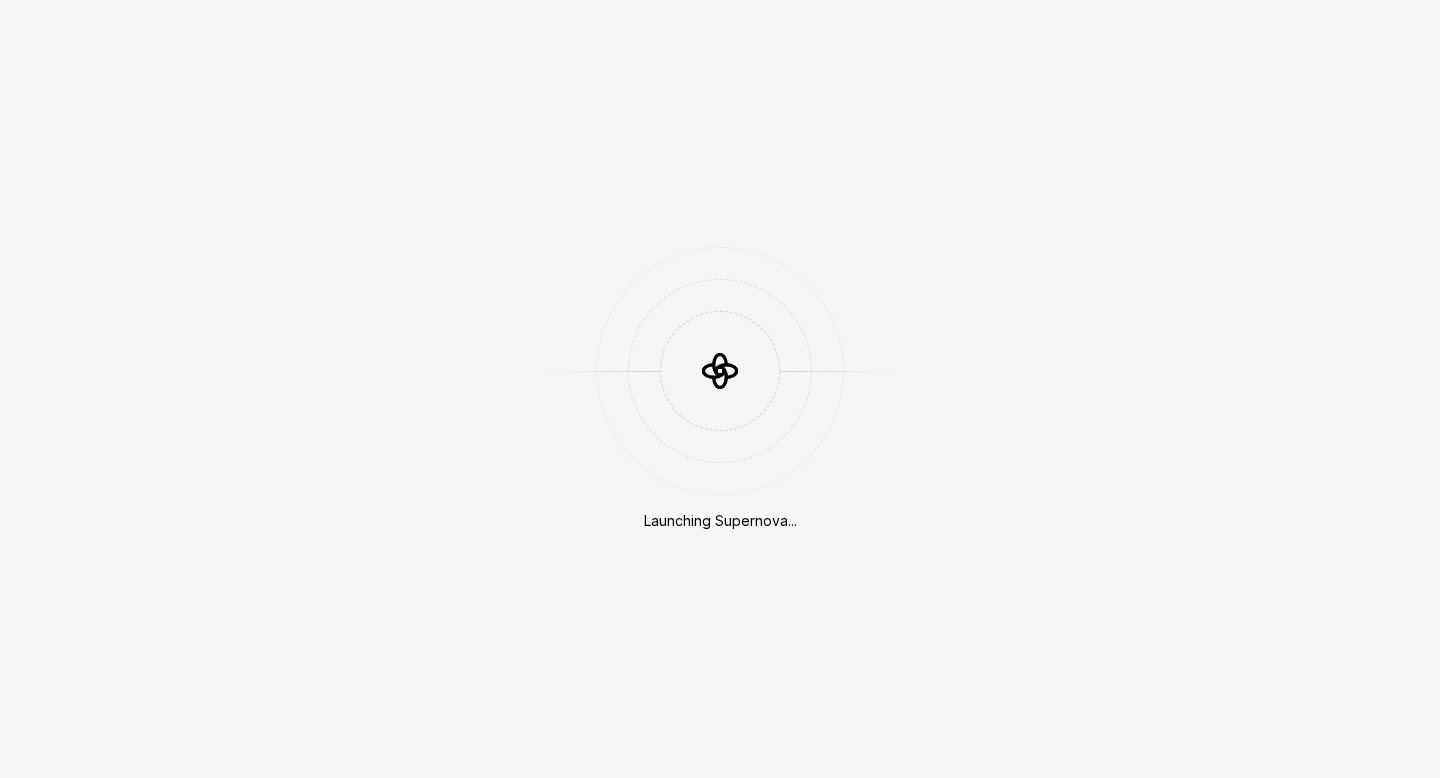 scroll, scrollTop: 0, scrollLeft: 0, axis: both 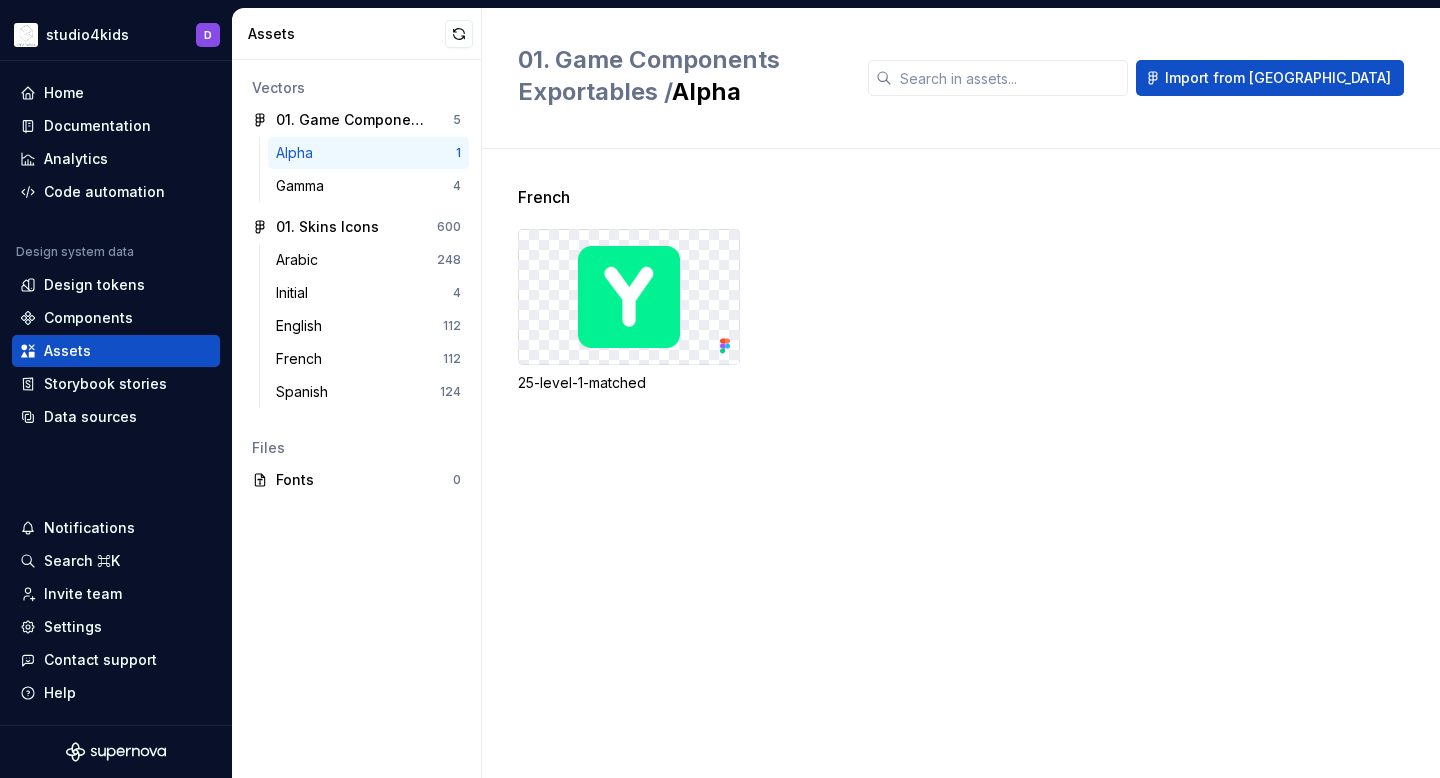 click at bounding box center (629, 297) 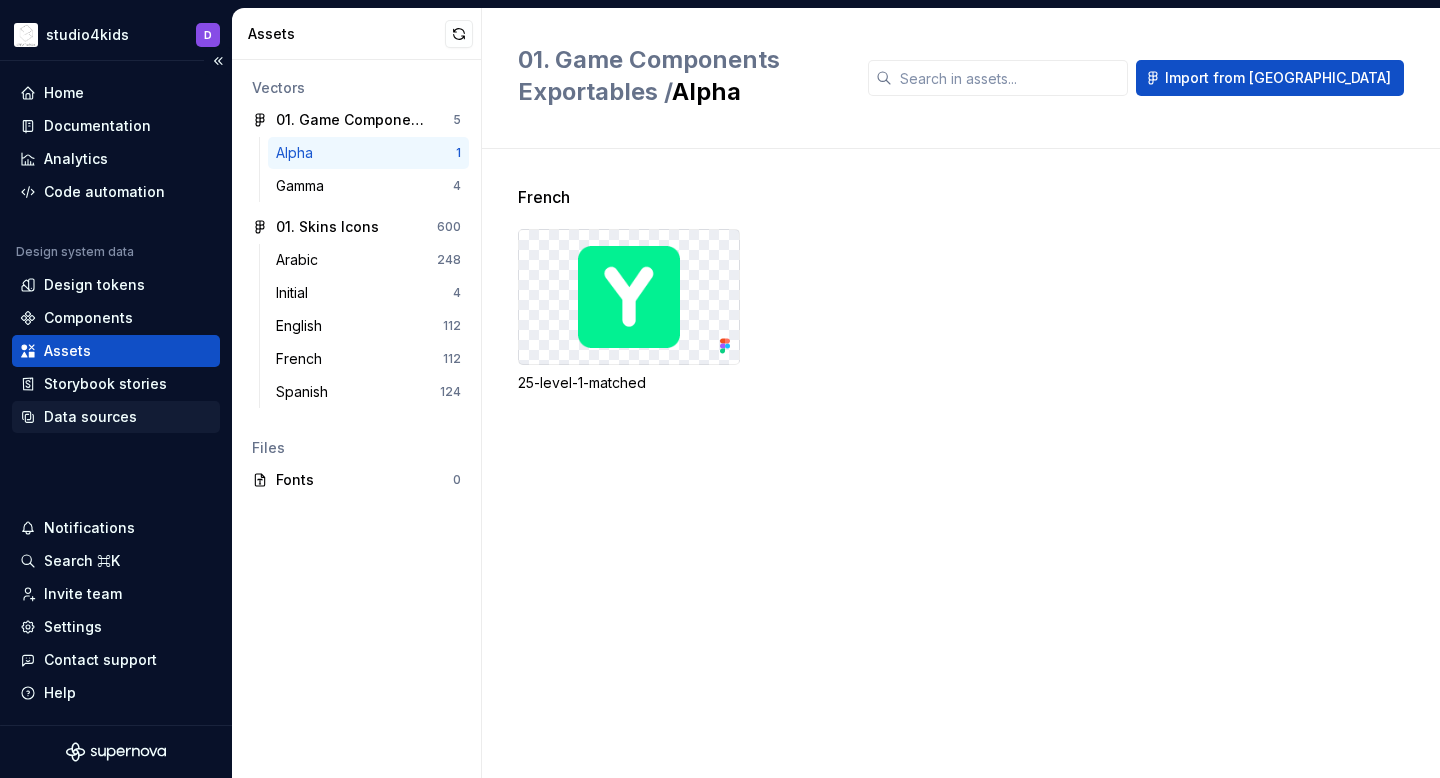 click on "Data sources" at bounding box center [90, 417] 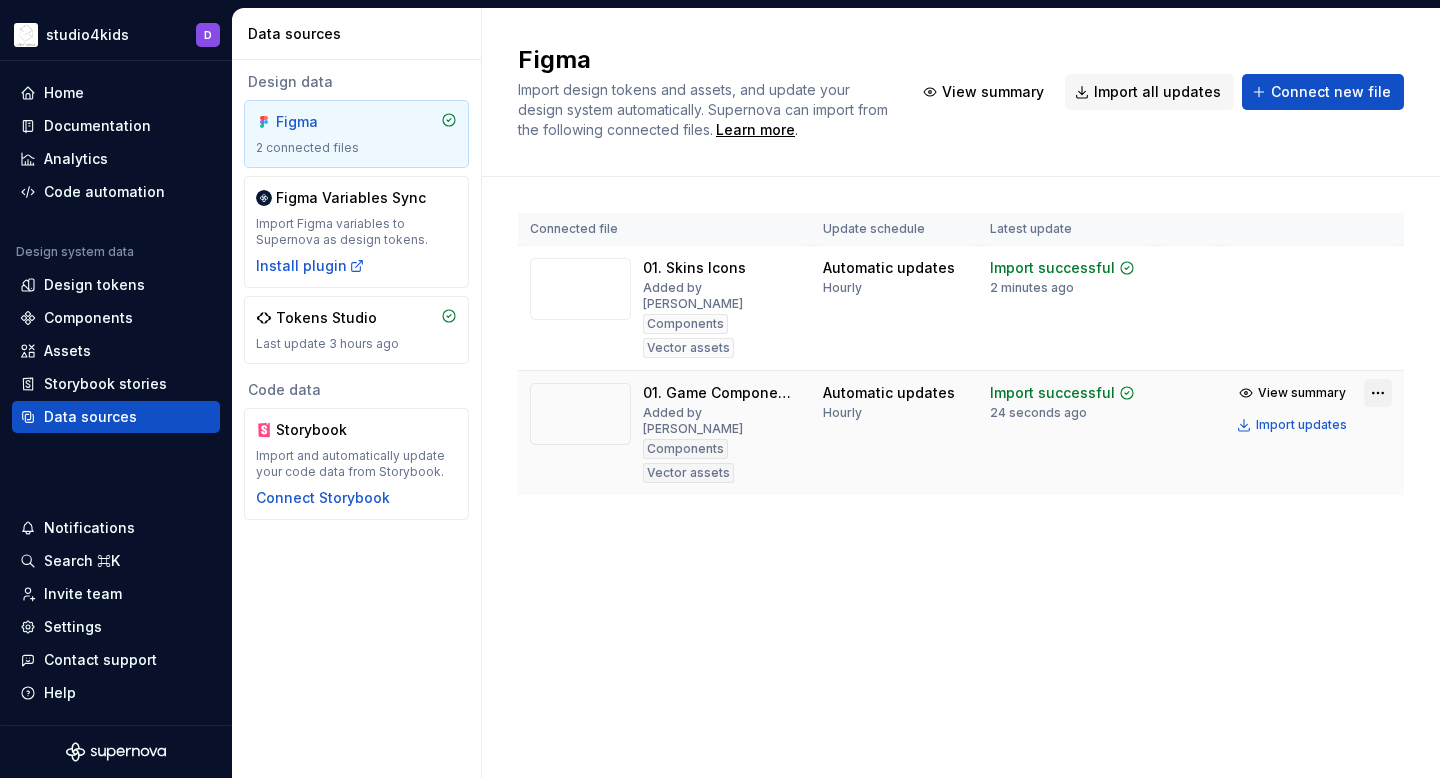 click on "studio4kids D Home Documentation Analytics Code automation Design system data Design tokens Components Assets Storybook stories Data sources Notifications Search ⌘K Invite team Settings Contact support Help Data sources Design data Figma 2 connected files Figma Variables Sync Import Figma variables to Supernova as design tokens. Install plugin Tokens Studio Last update 3 hours ago Code data Storybook Import and automatically update your code data from Storybook. Connect Storybook Figma Import design tokens and assets, and update your design system automatically. Supernova can import from the following connected files.   Learn more . View summary Import all updates Connect new file Connected file Update schedule Latest update 01. Skins Icons Added by [PERSON_NAME] Vector assets  Automatic updates Hourly Import successful 2 minutes ago View summary Import updates 01. Game Components Exportables Added by [PERSON_NAME] Vector assets  Automatic updates Hourly Import successful 24 seconds ago View summary" at bounding box center (720, 389) 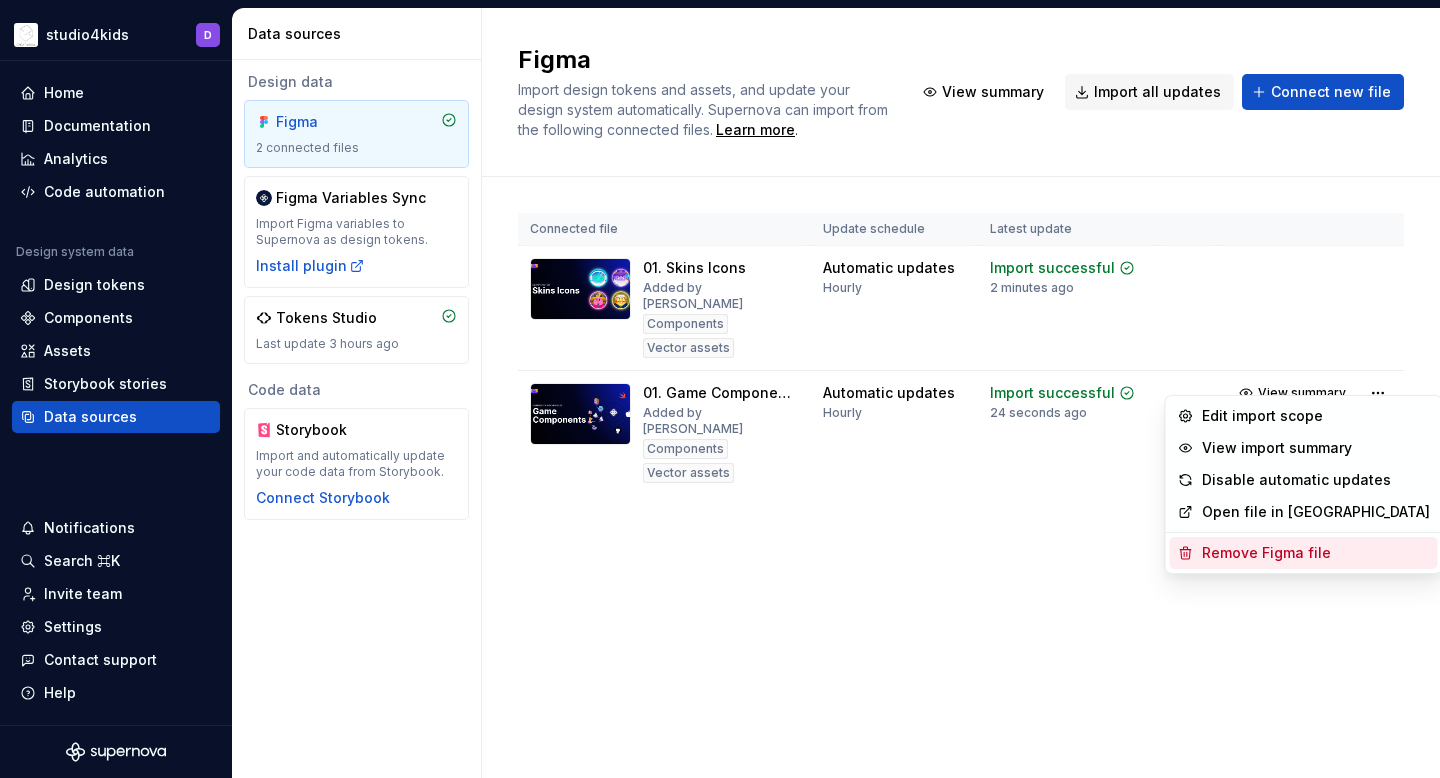 click on "Remove Figma file" at bounding box center (1316, 553) 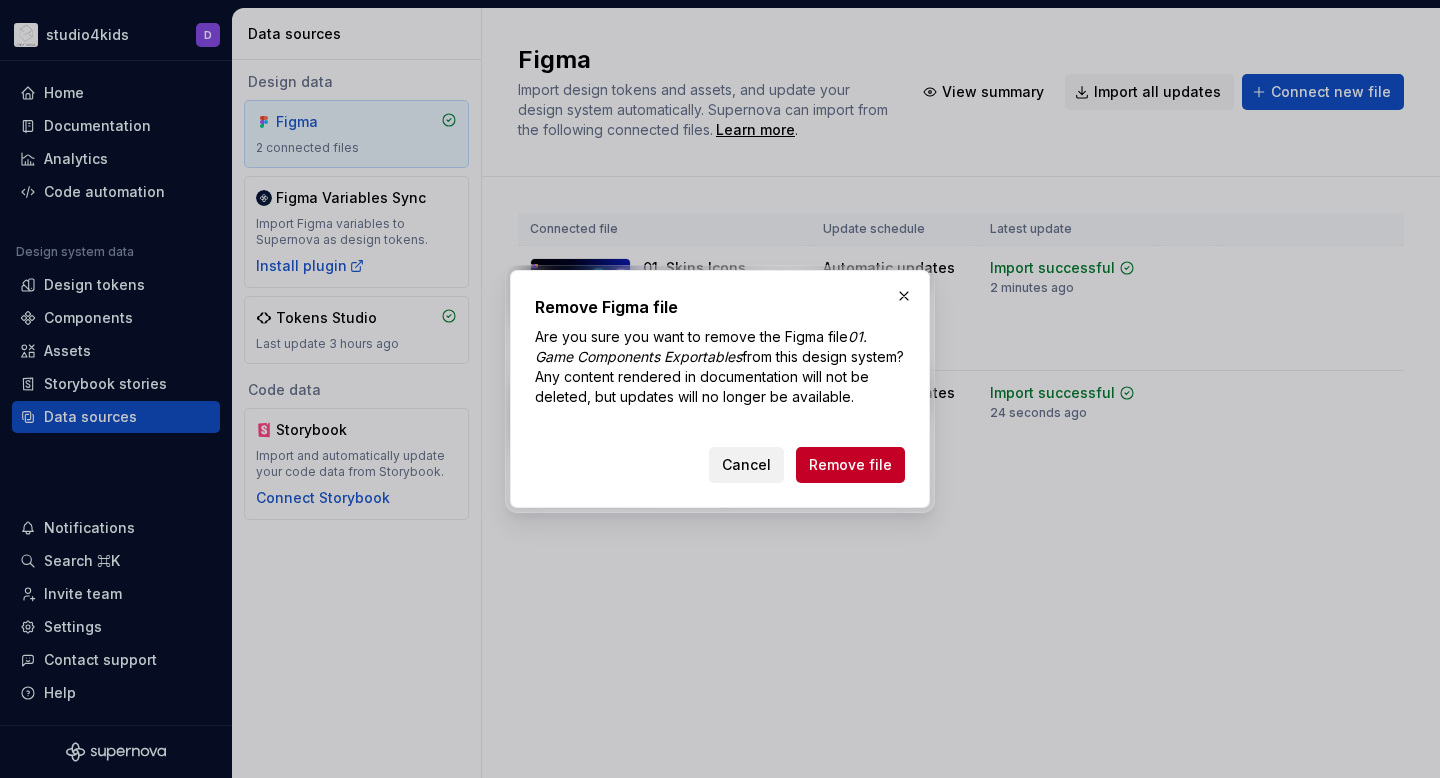 click on "Cancel" at bounding box center (746, 465) 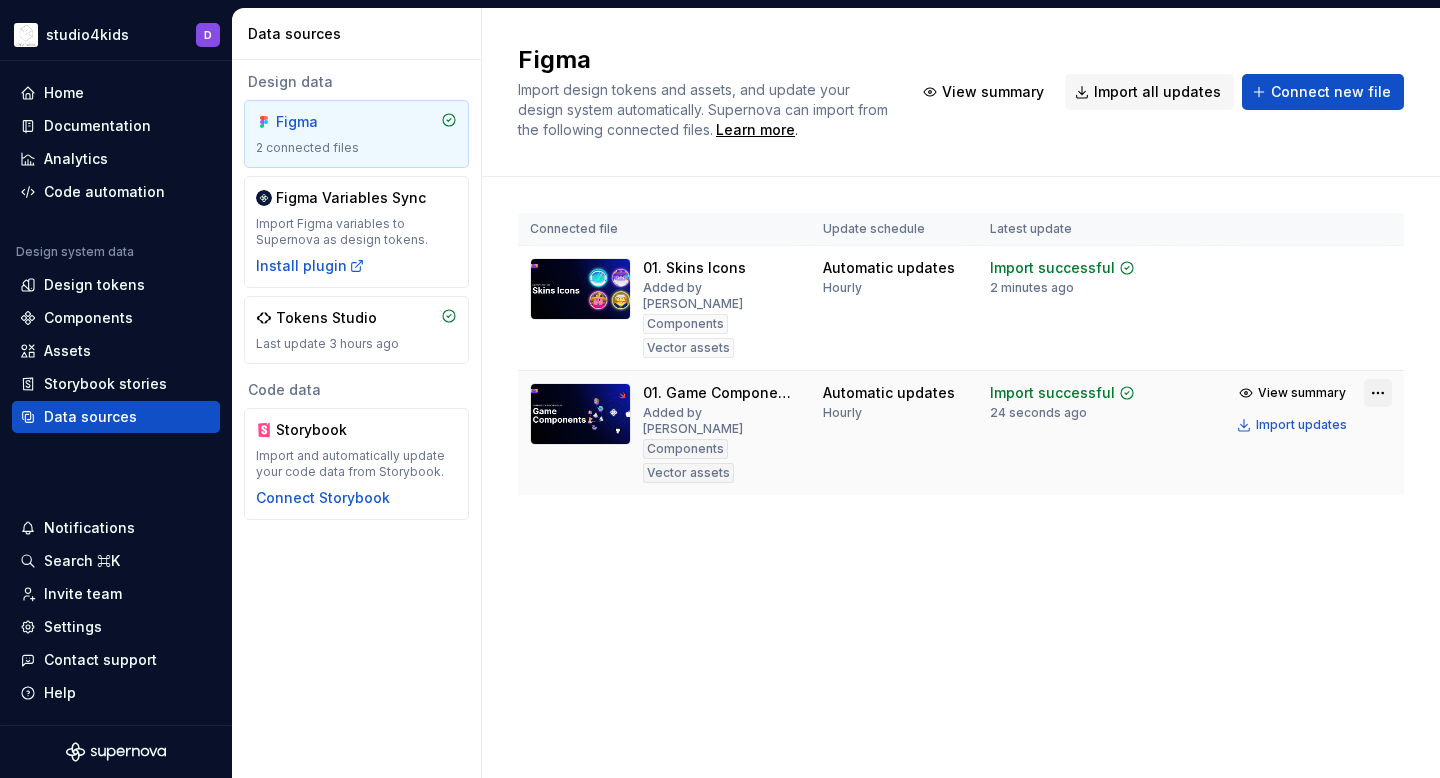 click on "studio4kids D Home Documentation Analytics Code automation Design system data Design tokens Components Assets Storybook stories Data sources Notifications Search ⌘K Invite team Settings Contact support Help Data sources Design data Figma 2 connected files Figma Variables Sync Import Figma variables to Supernova as design tokens. Install plugin Tokens Studio Last update 3 hours ago Code data Storybook Import and automatically update your code data from Storybook. Connect Storybook Figma Import design tokens and assets, and update your design system automatically. Supernova can import from the following connected files.   Learn more . View summary Import all updates Connect new file Connected file Update schedule Latest update 01. Skins Icons Added by [PERSON_NAME] Vector assets  Automatic updates Hourly Import successful 2 minutes ago View summary Import updates 01. Game Components Exportables Added by [PERSON_NAME] Vector assets  Automatic updates Hourly Import successful 24 seconds ago View summary" at bounding box center [720, 389] 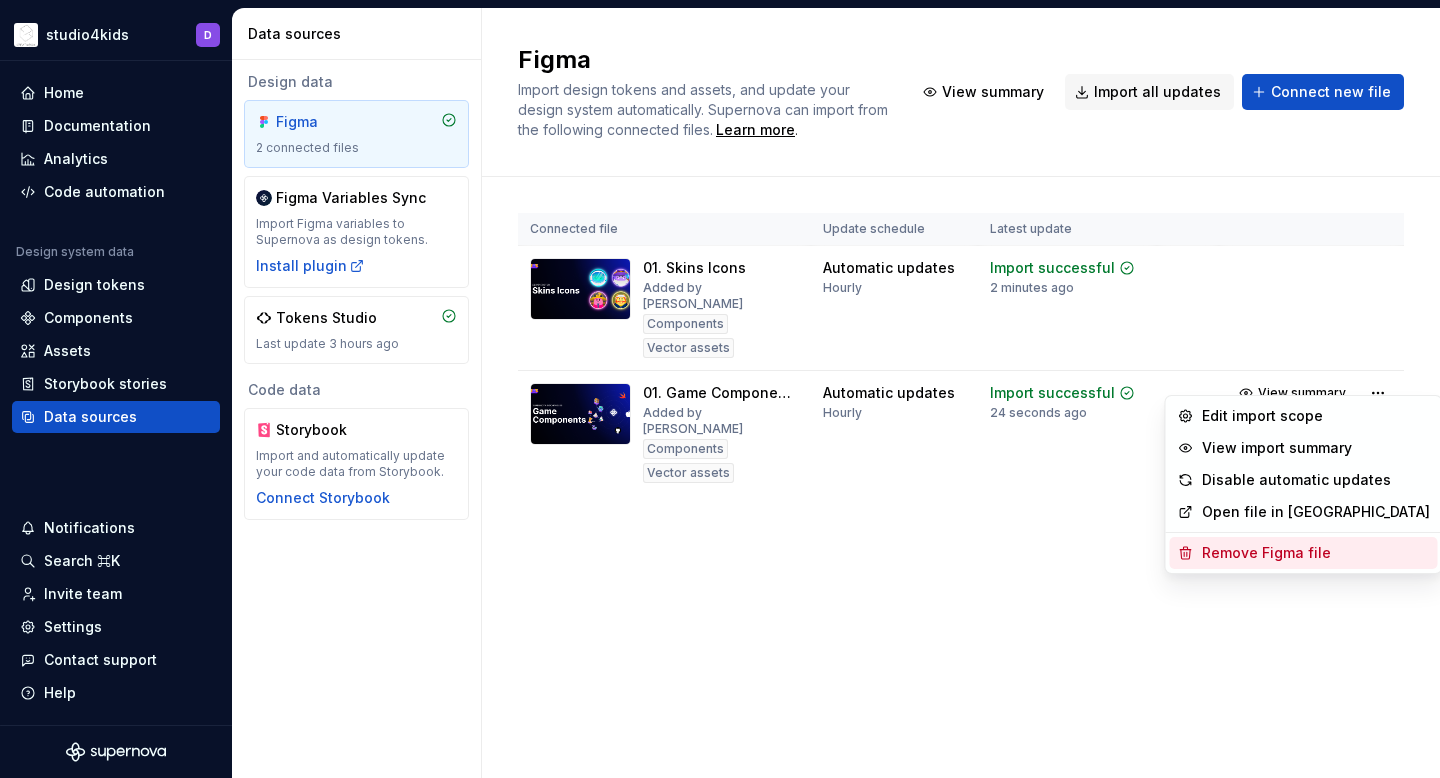 click on "Remove Figma file" at bounding box center [1316, 553] 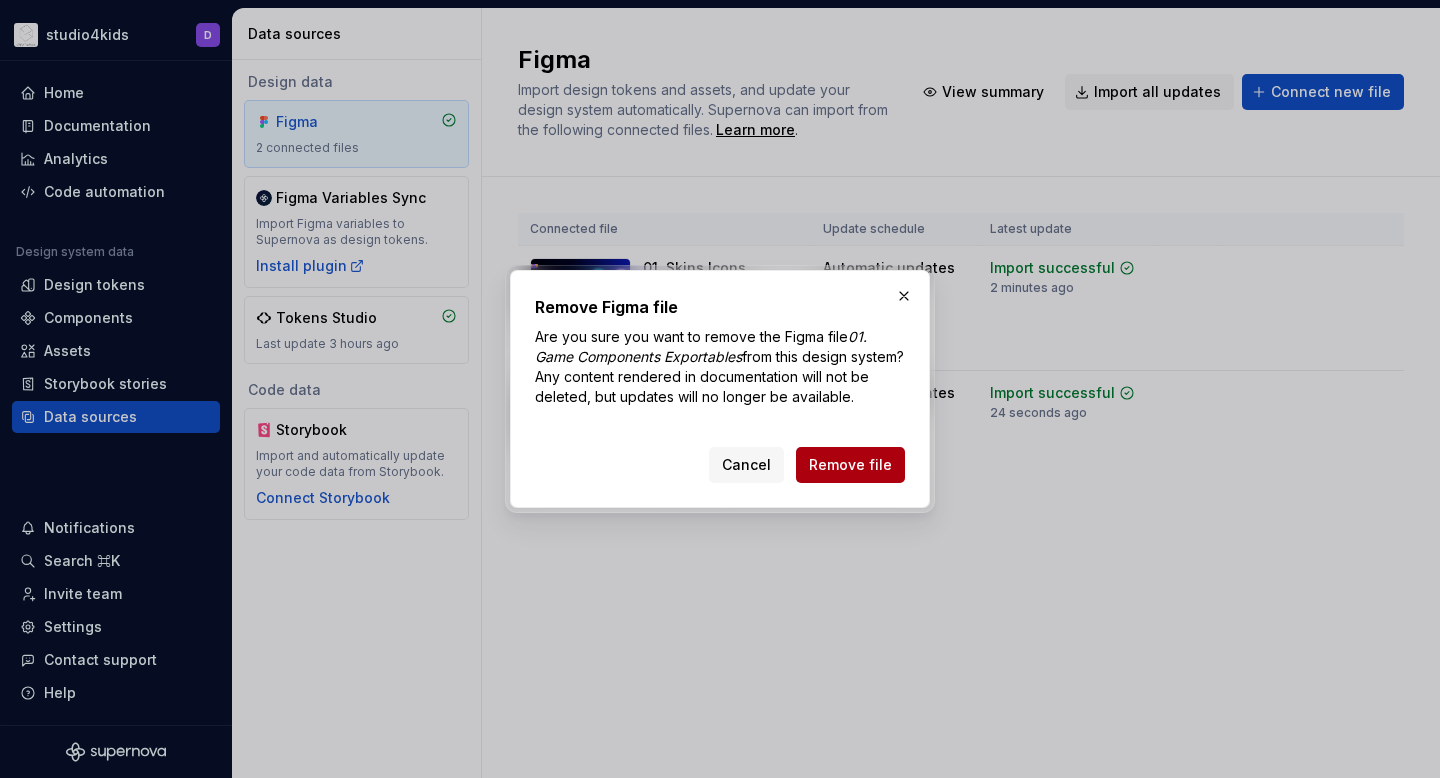 click on "Remove file" at bounding box center (850, 465) 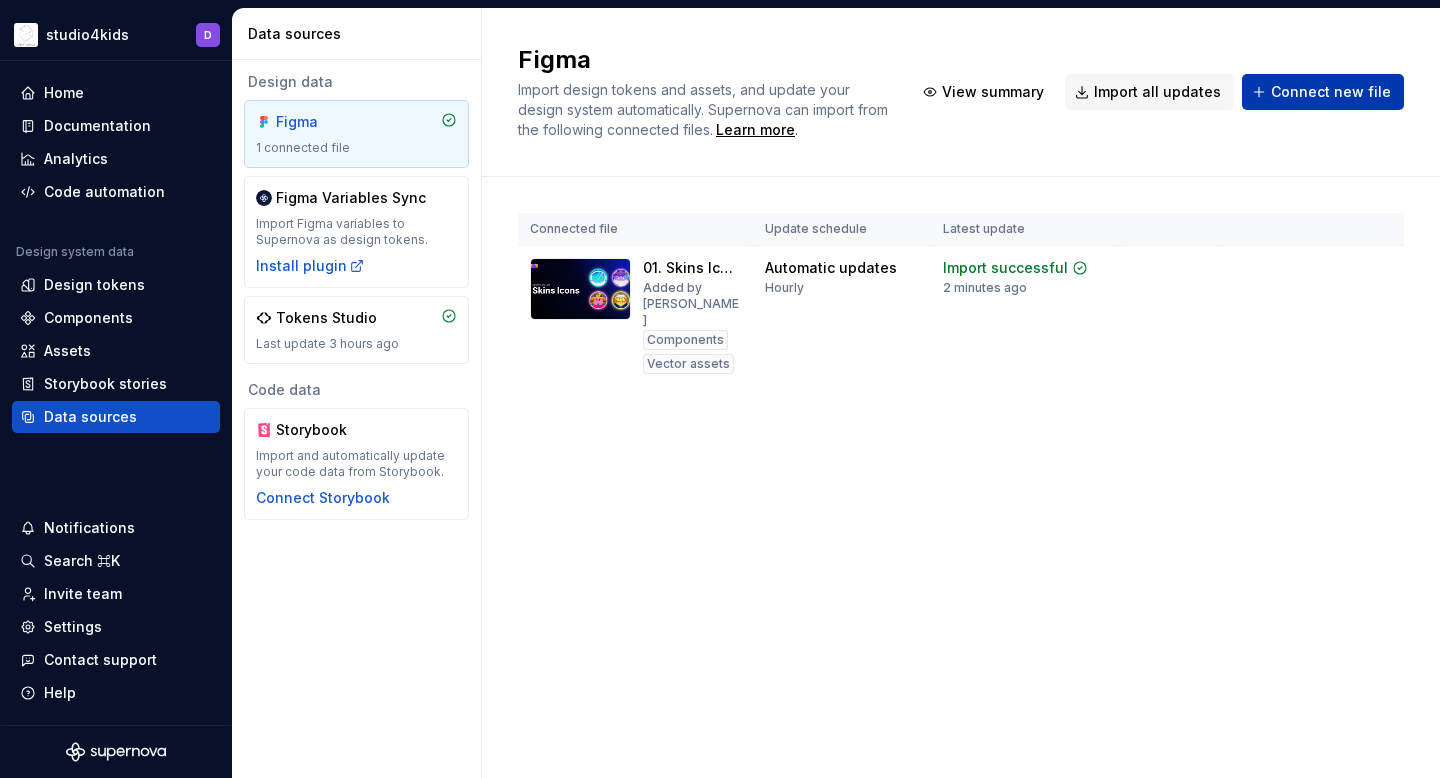 click on "Connect new file" at bounding box center [1323, 92] 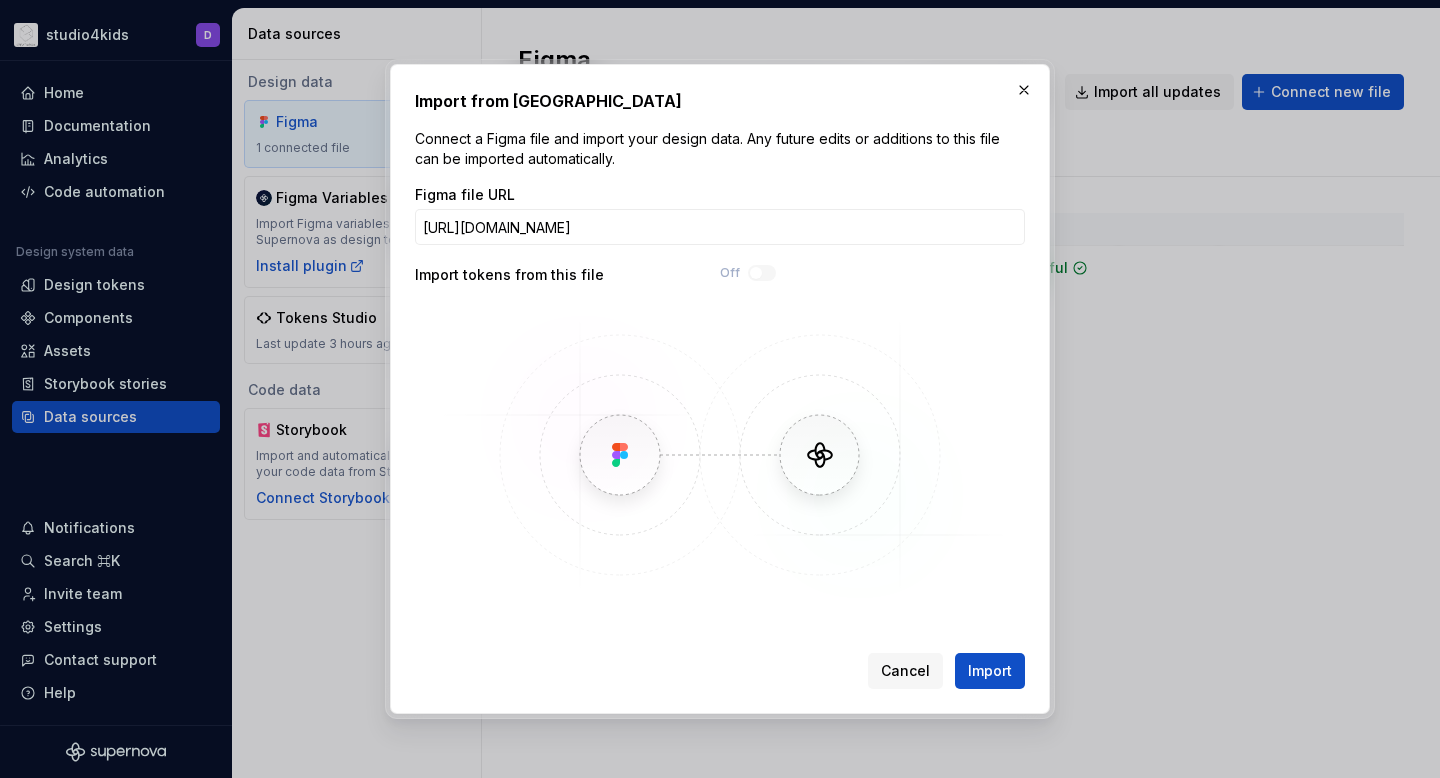 scroll, scrollTop: 0, scrollLeft: 319, axis: horizontal 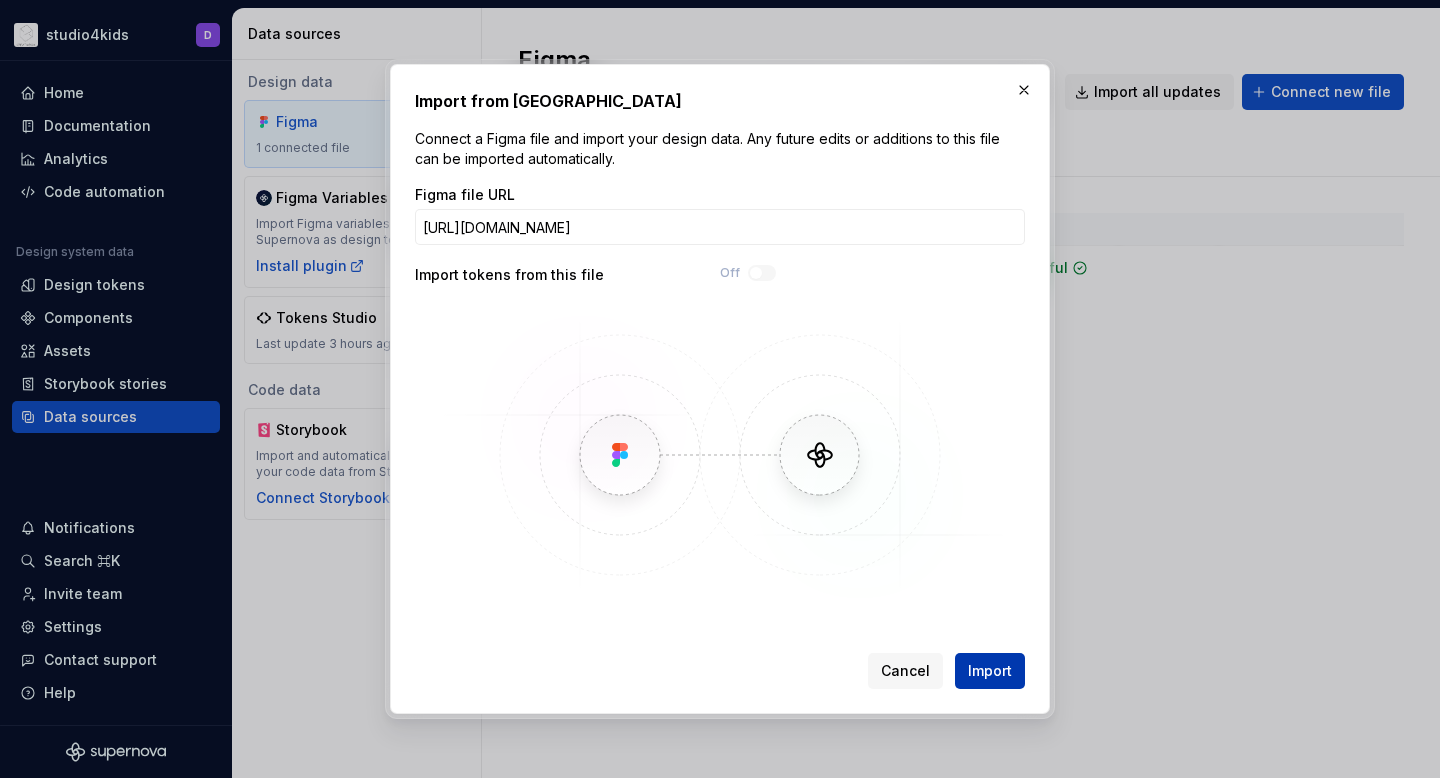 type on "[URL][DOMAIN_NAME]" 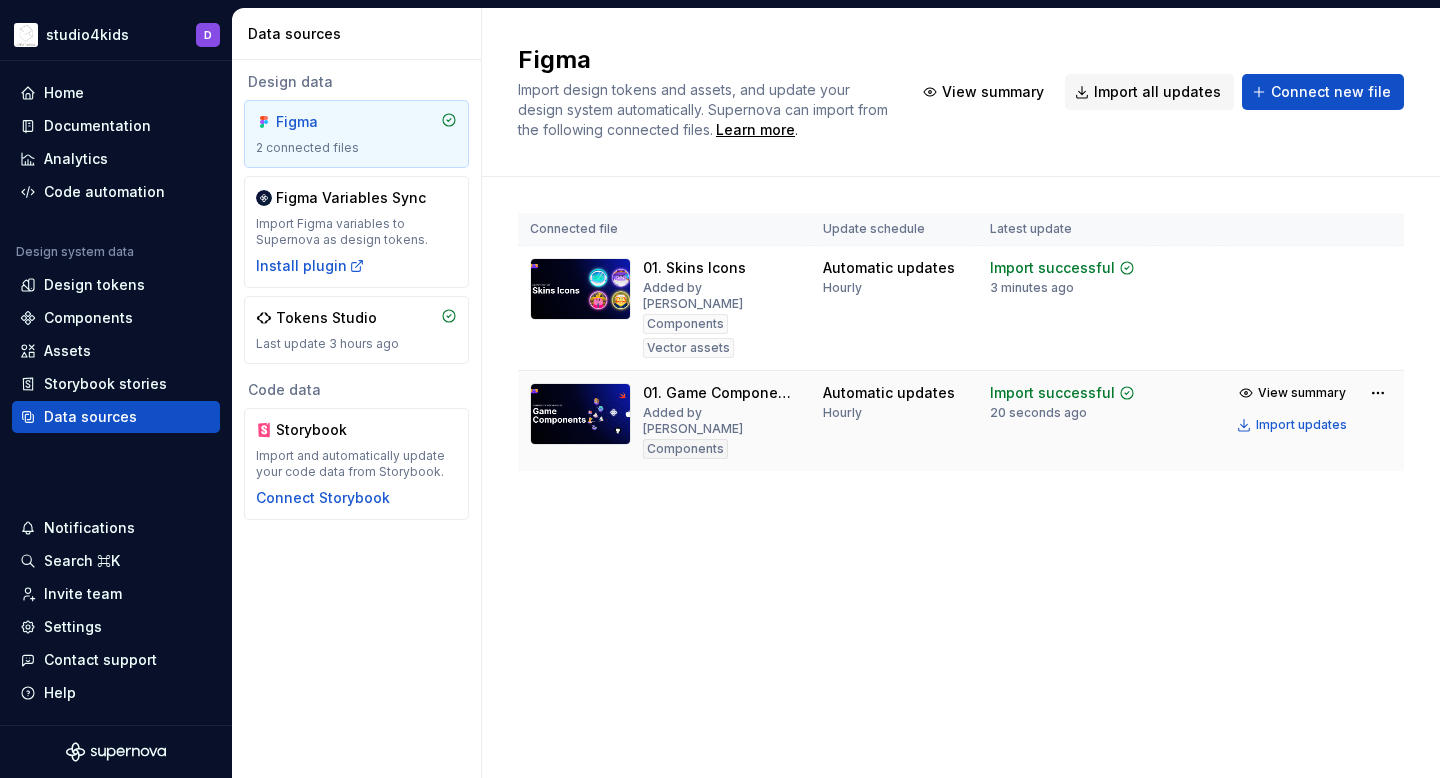 click on "Automatic updates Hourly" at bounding box center [894, 421] 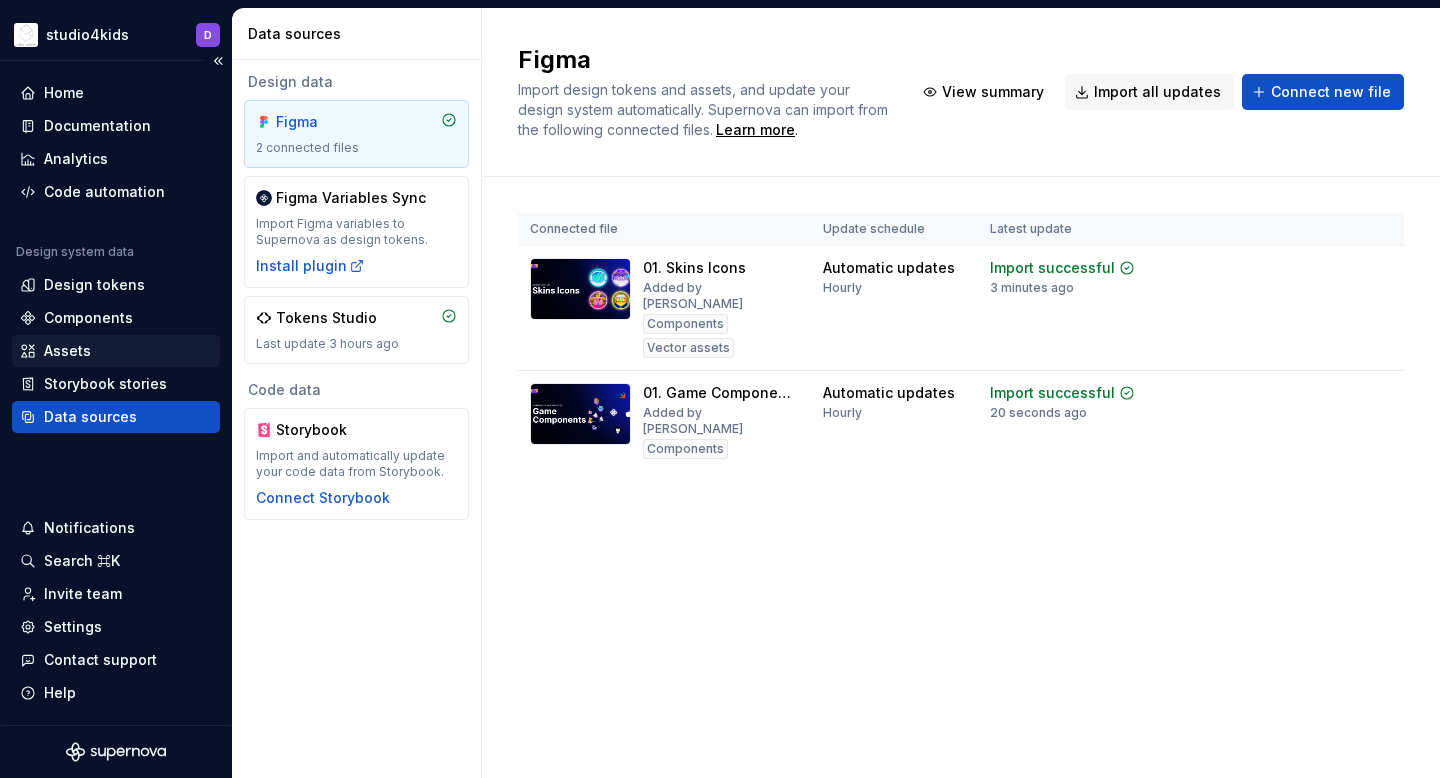 click on "Assets" at bounding box center [116, 351] 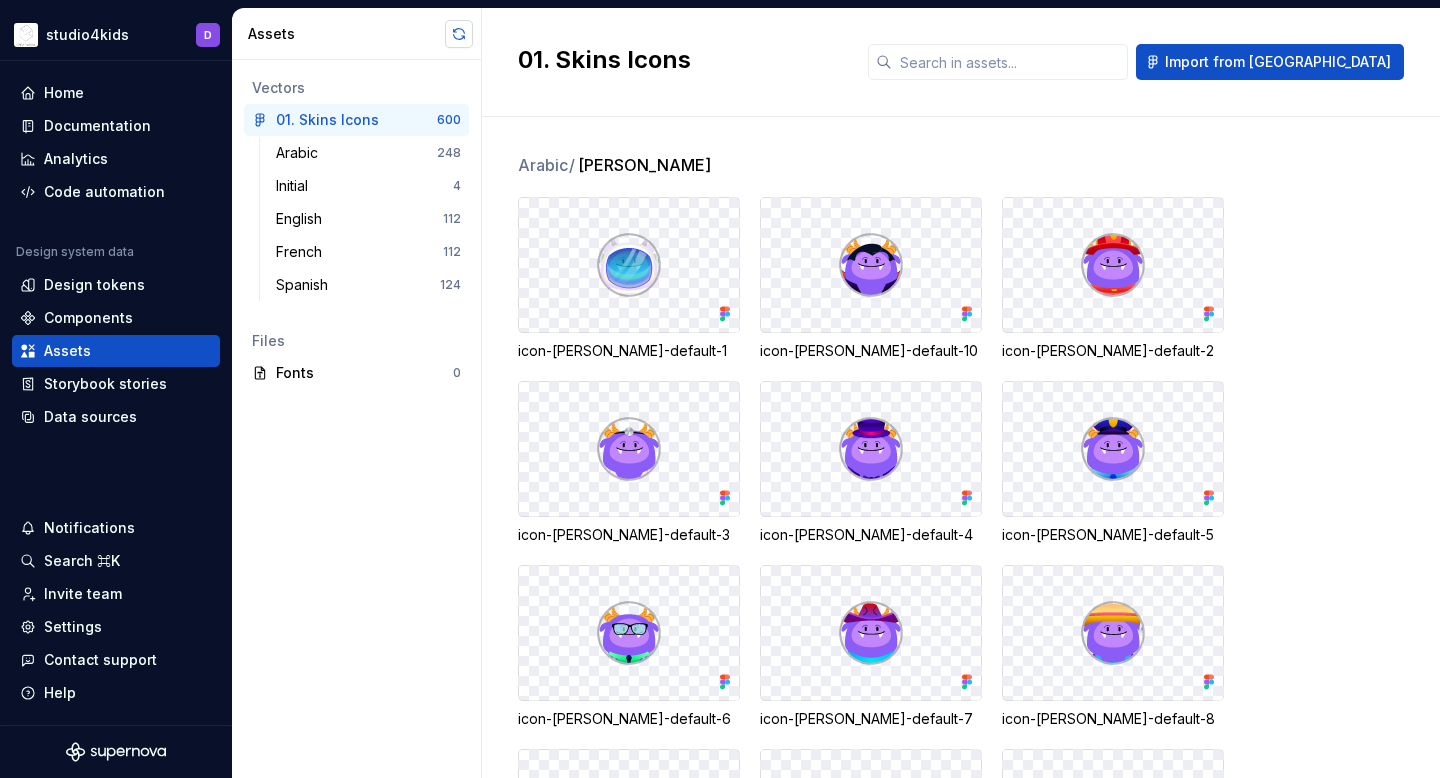 click at bounding box center (459, 34) 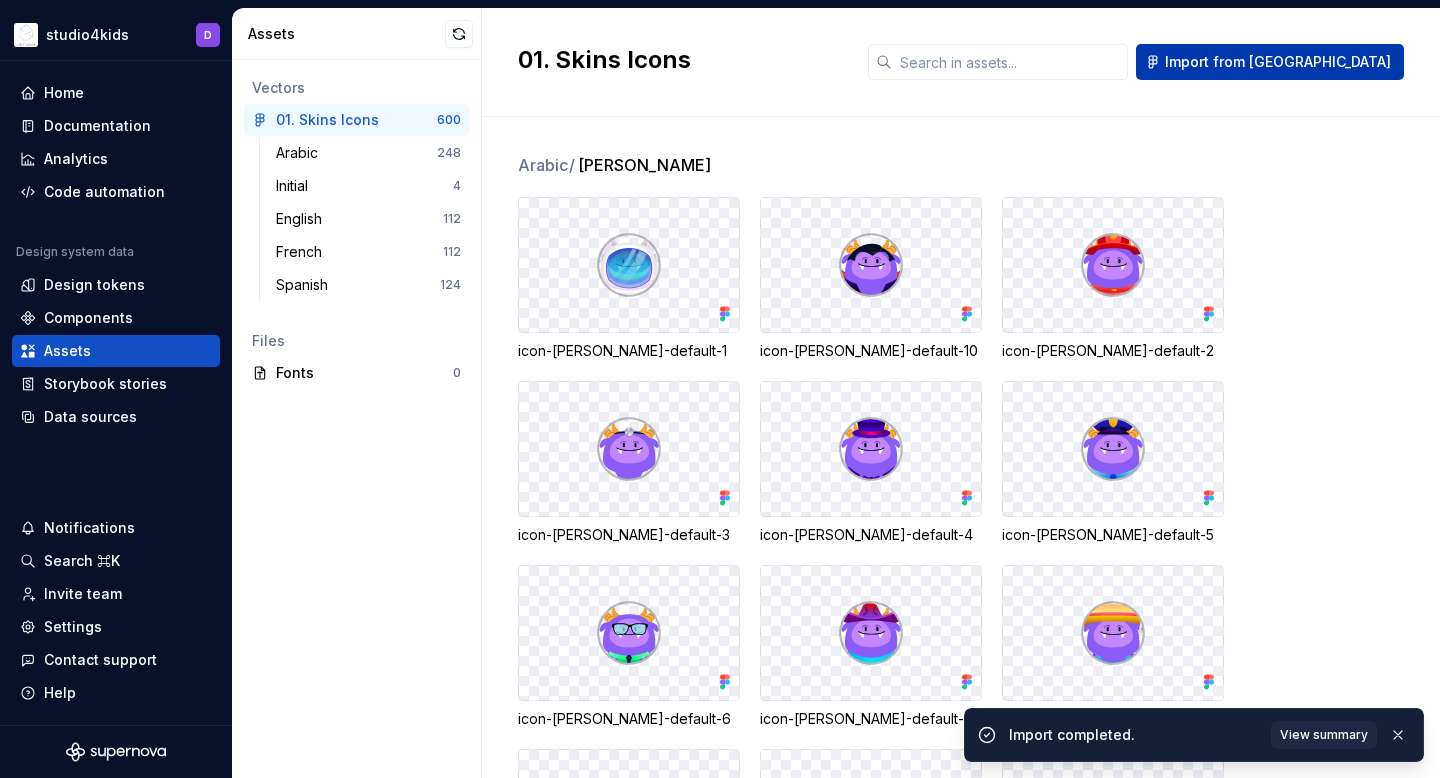 click on "Import from [GEOGRAPHIC_DATA]" at bounding box center (1270, 62) 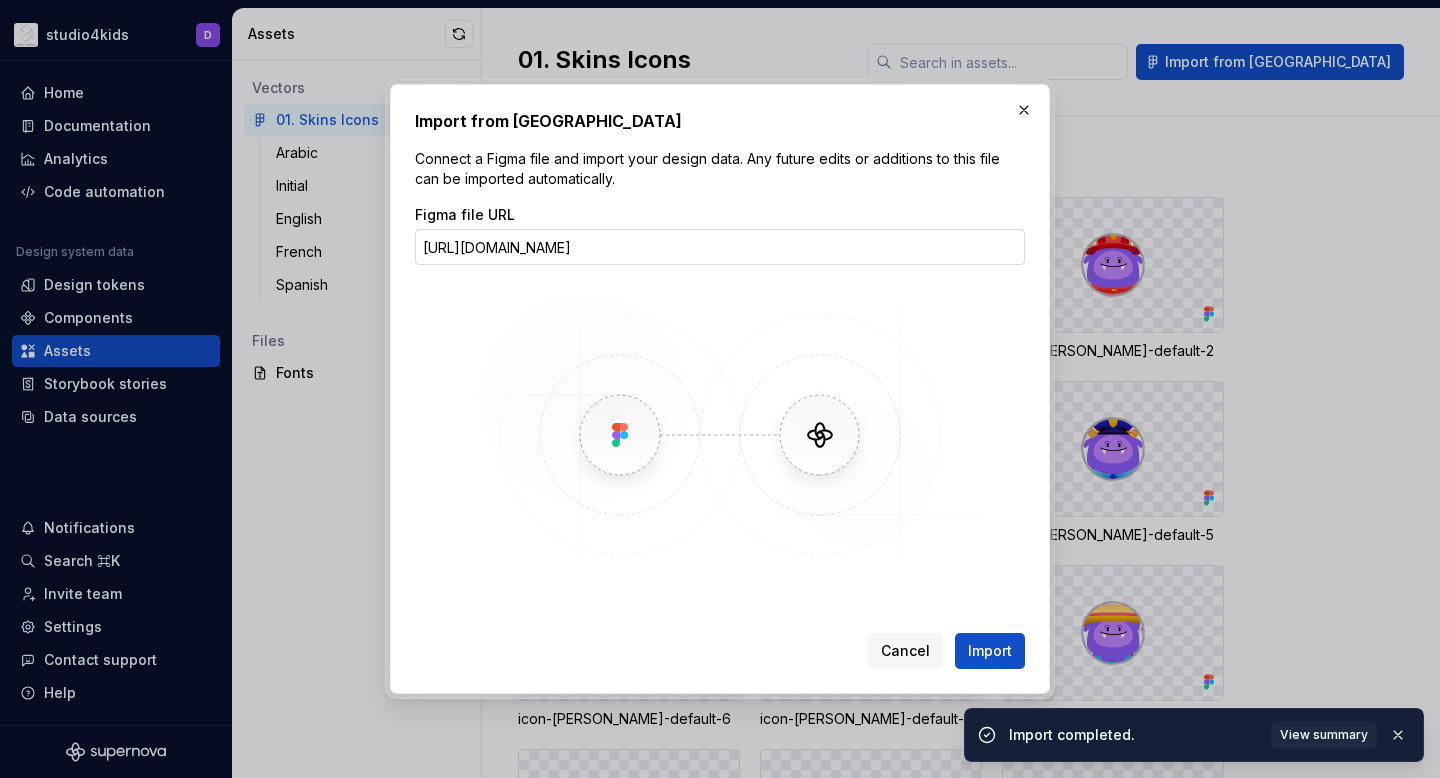 scroll, scrollTop: 0, scrollLeft: 319, axis: horizontal 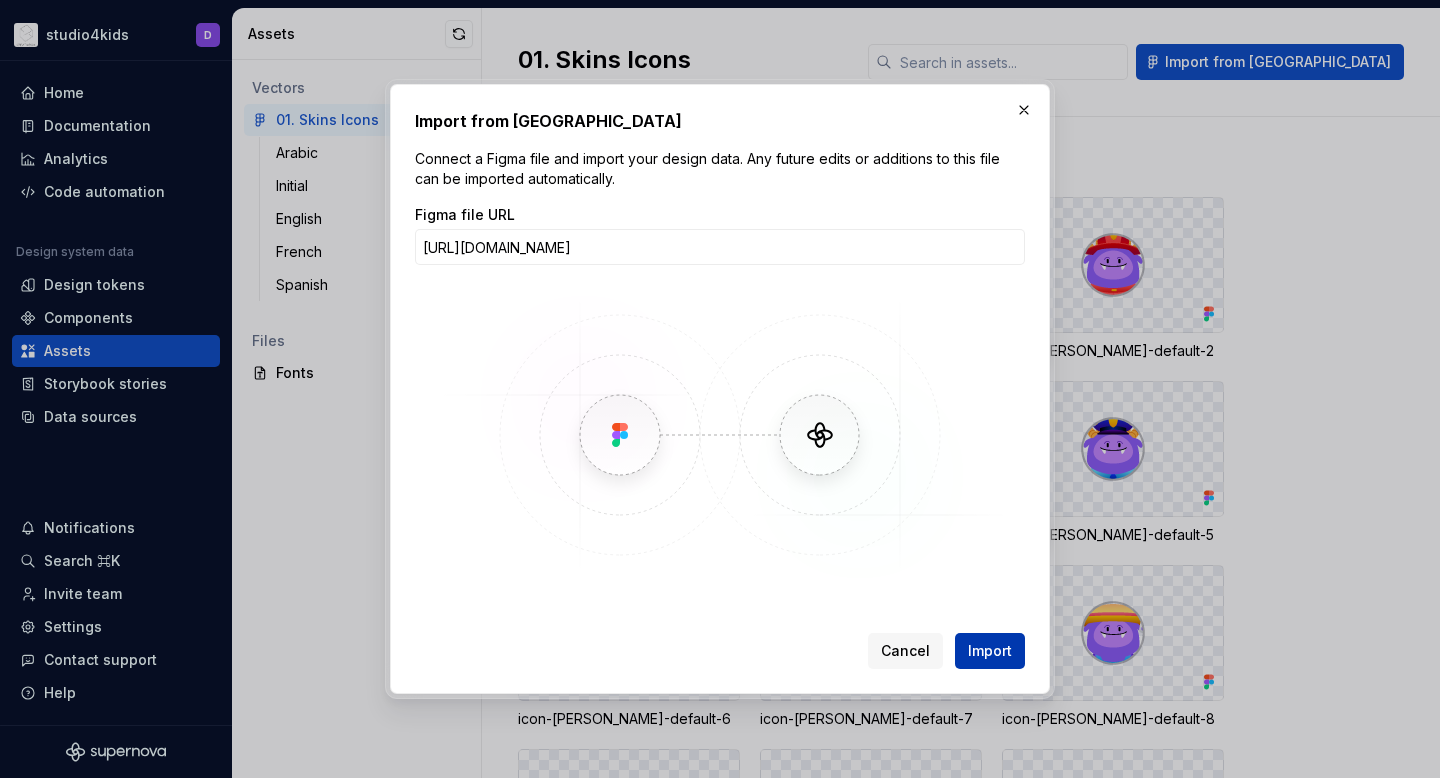 type on "[URL][DOMAIN_NAME]" 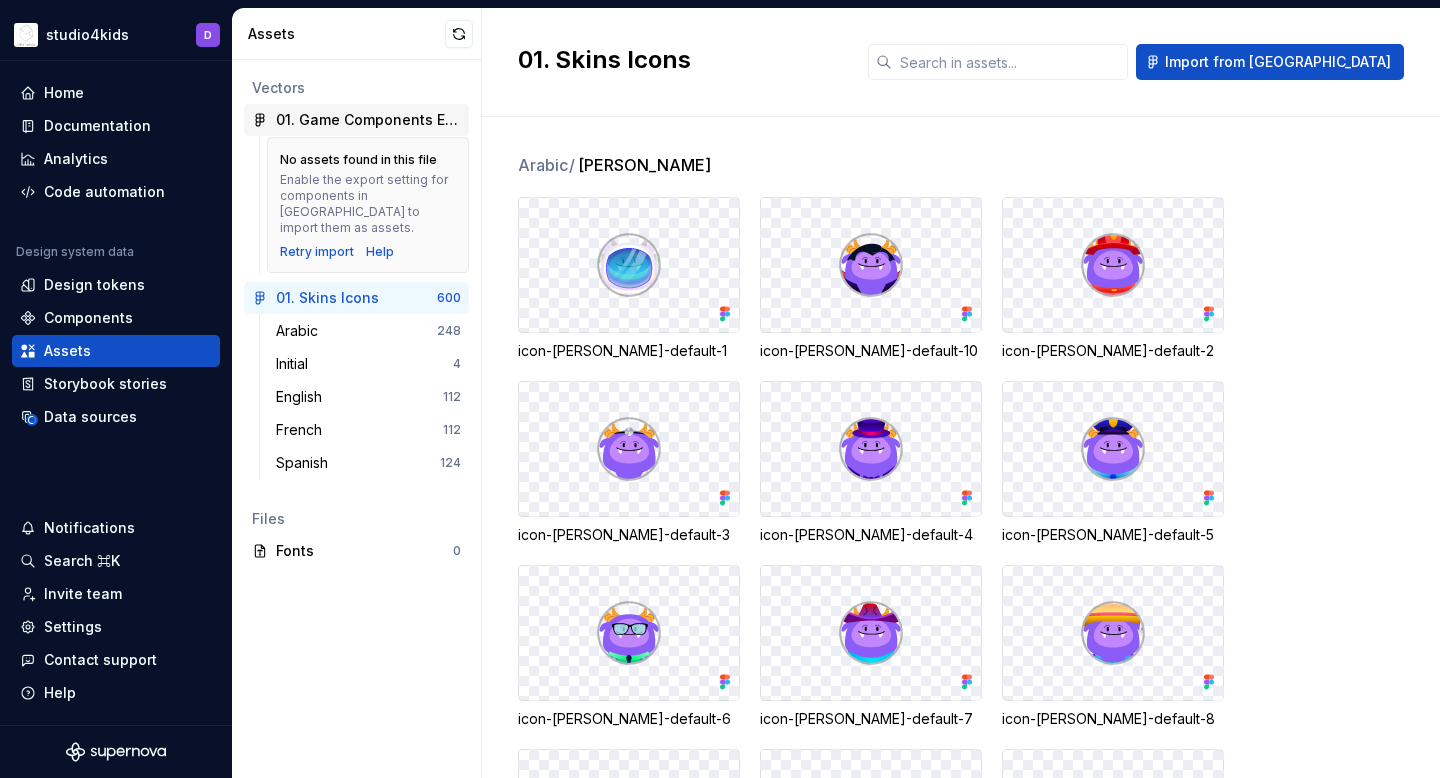 click on "01. Game Components Exportables" at bounding box center [368, 120] 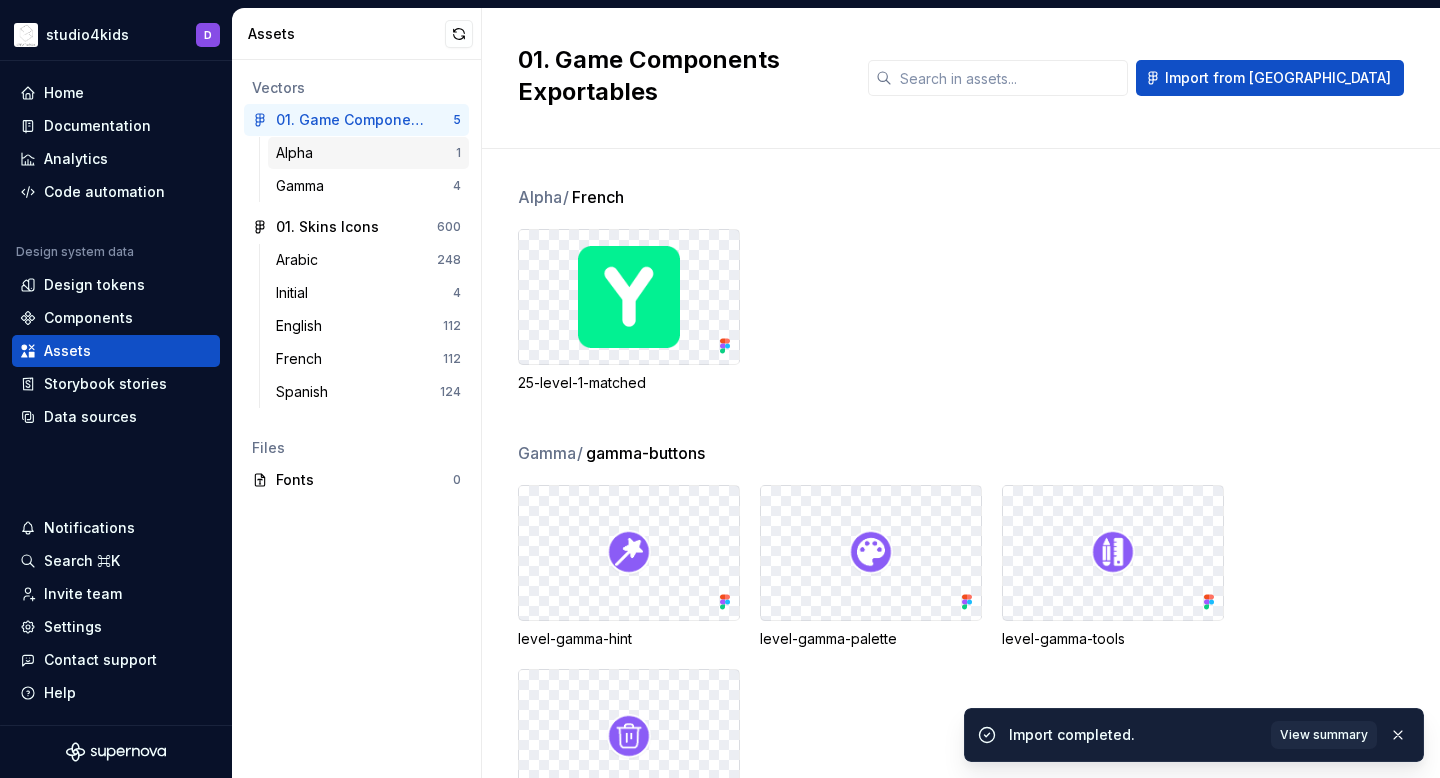 click on "Alpha" at bounding box center [366, 153] 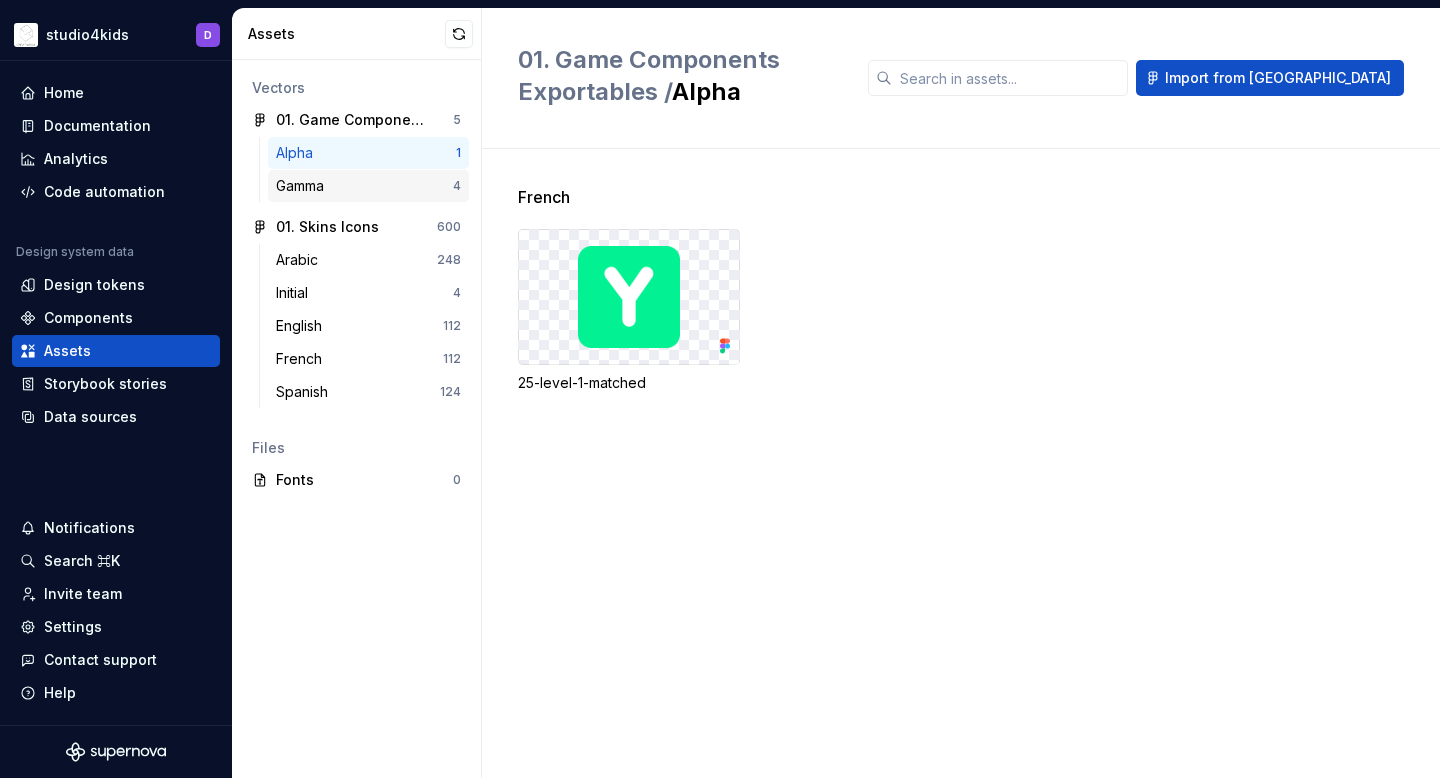 click on "Gamma" at bounding box center (364, 186) 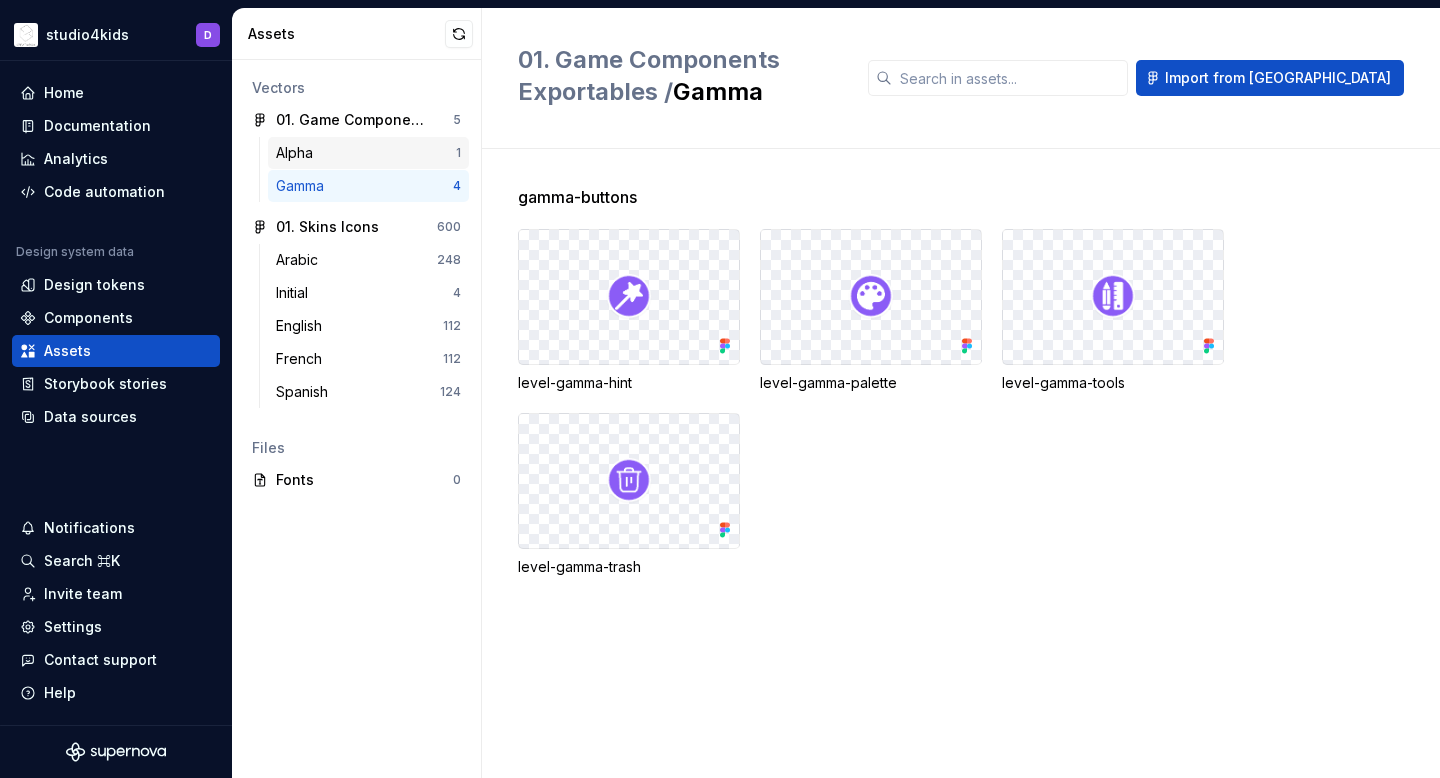 click on "Alpha" at bounding box center [366, 153] 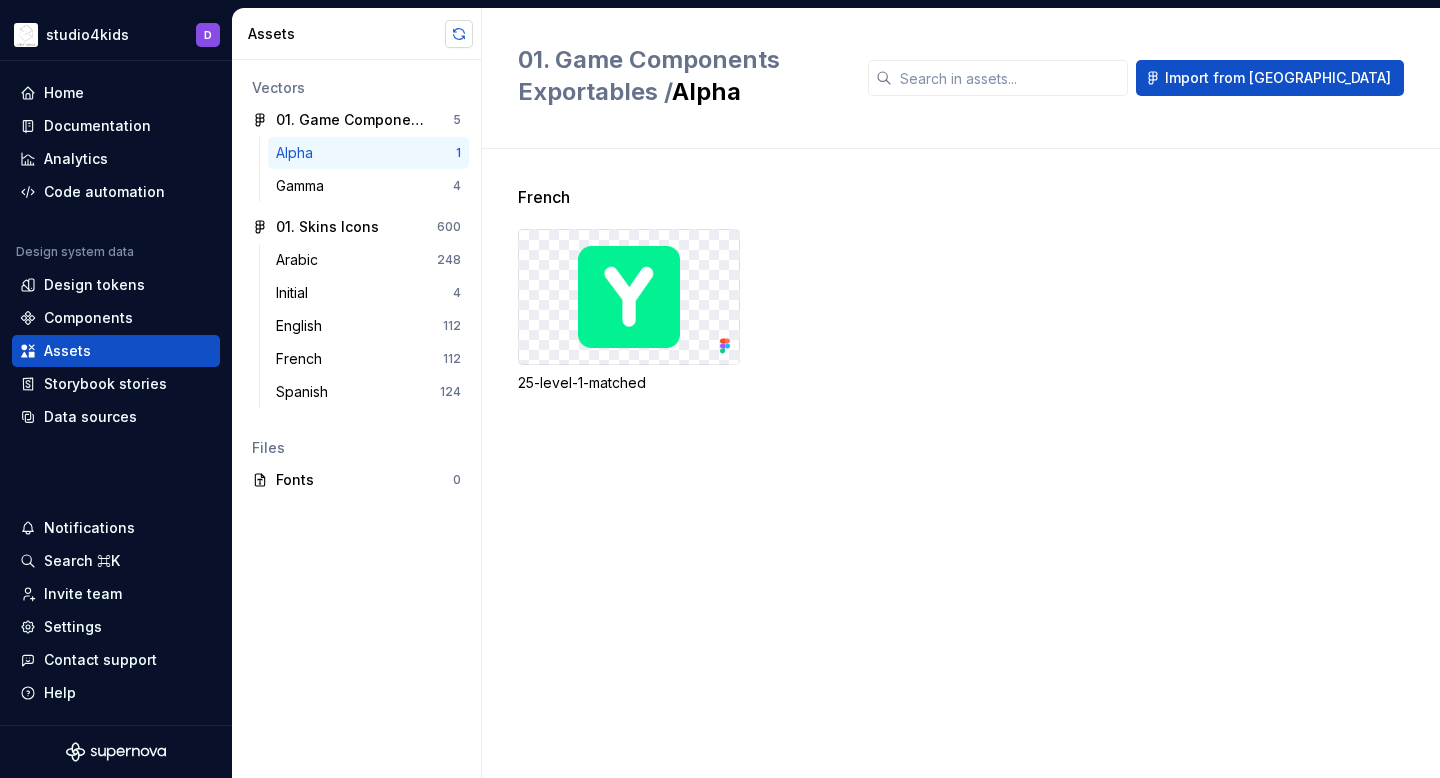 click at bounding box center (459, 34) 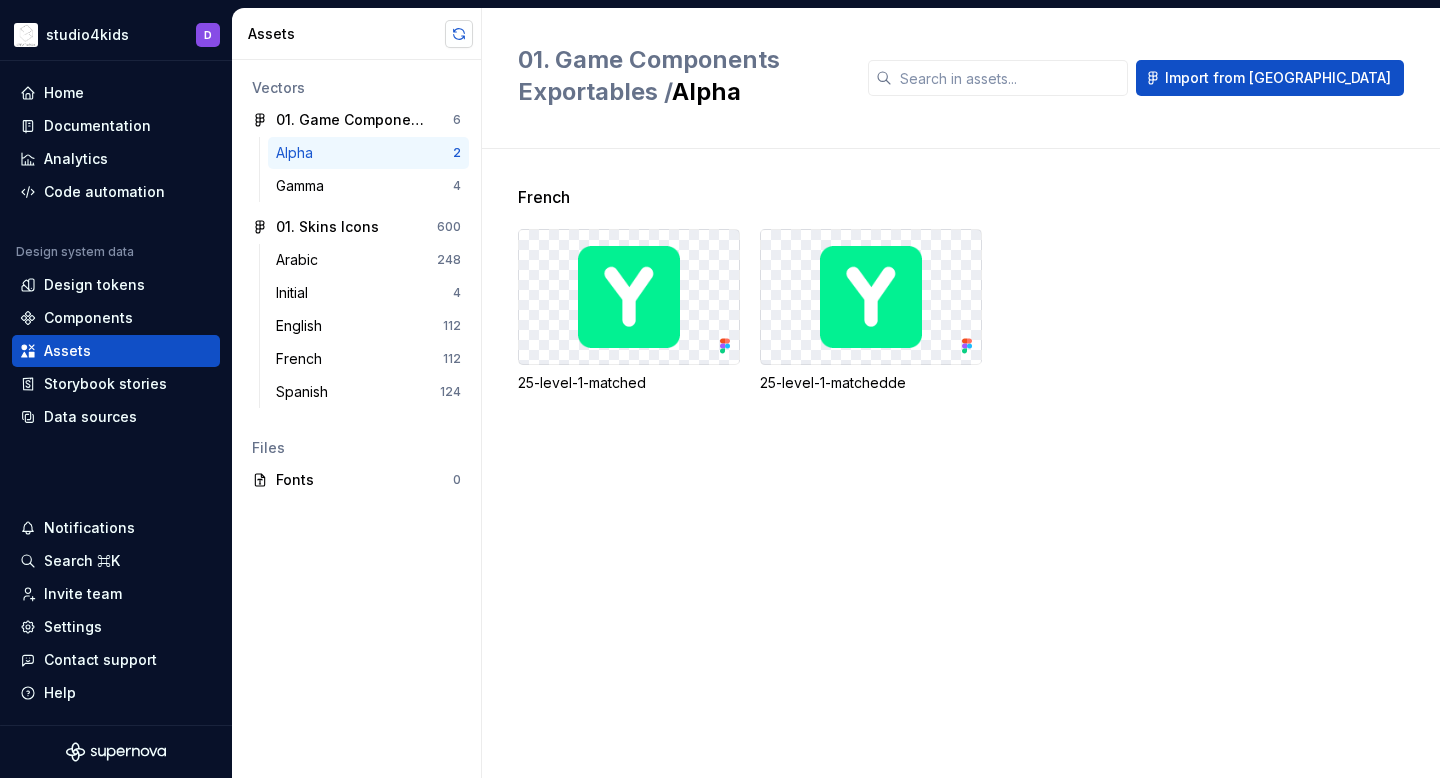 click at bounding box center (459, 34) 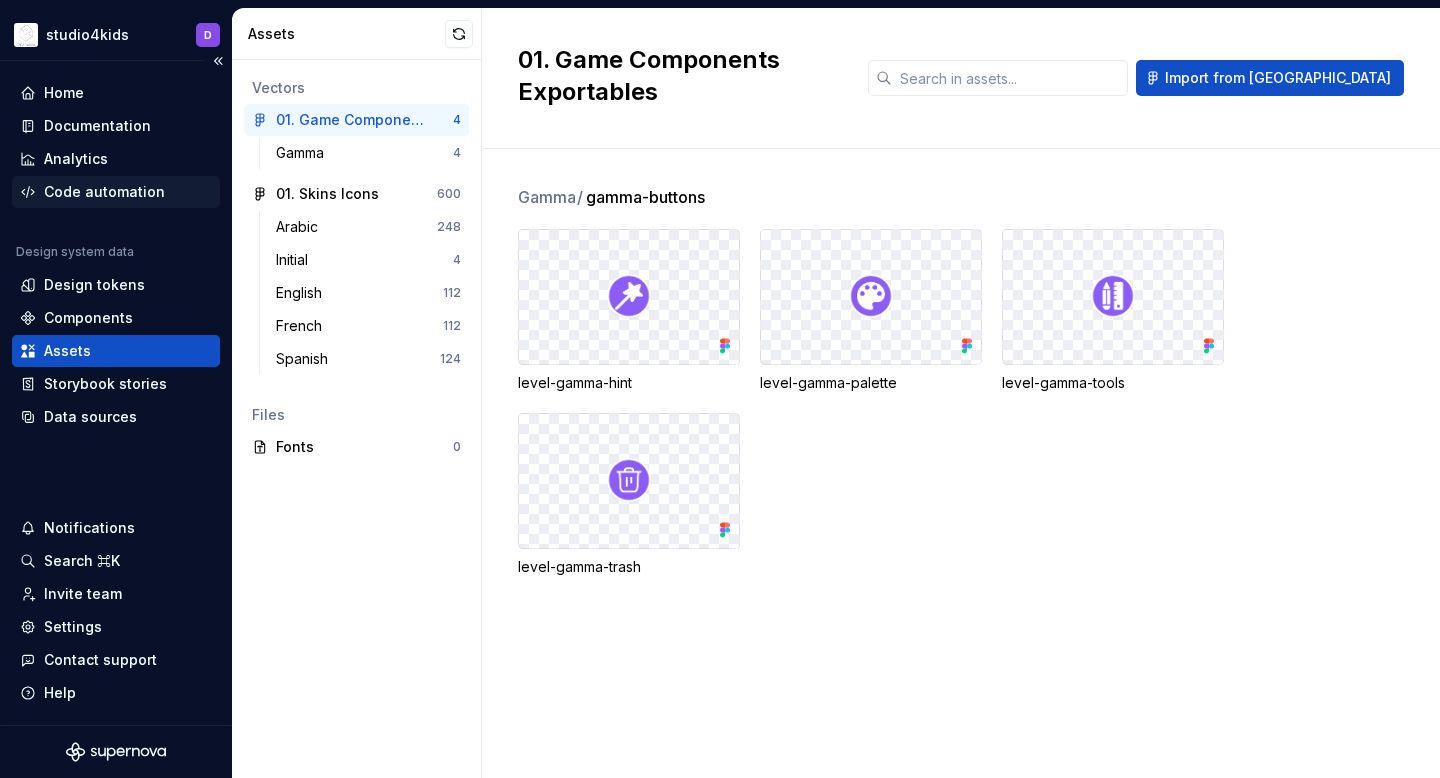 click on "Code automation" at bounding box center [104, 192] 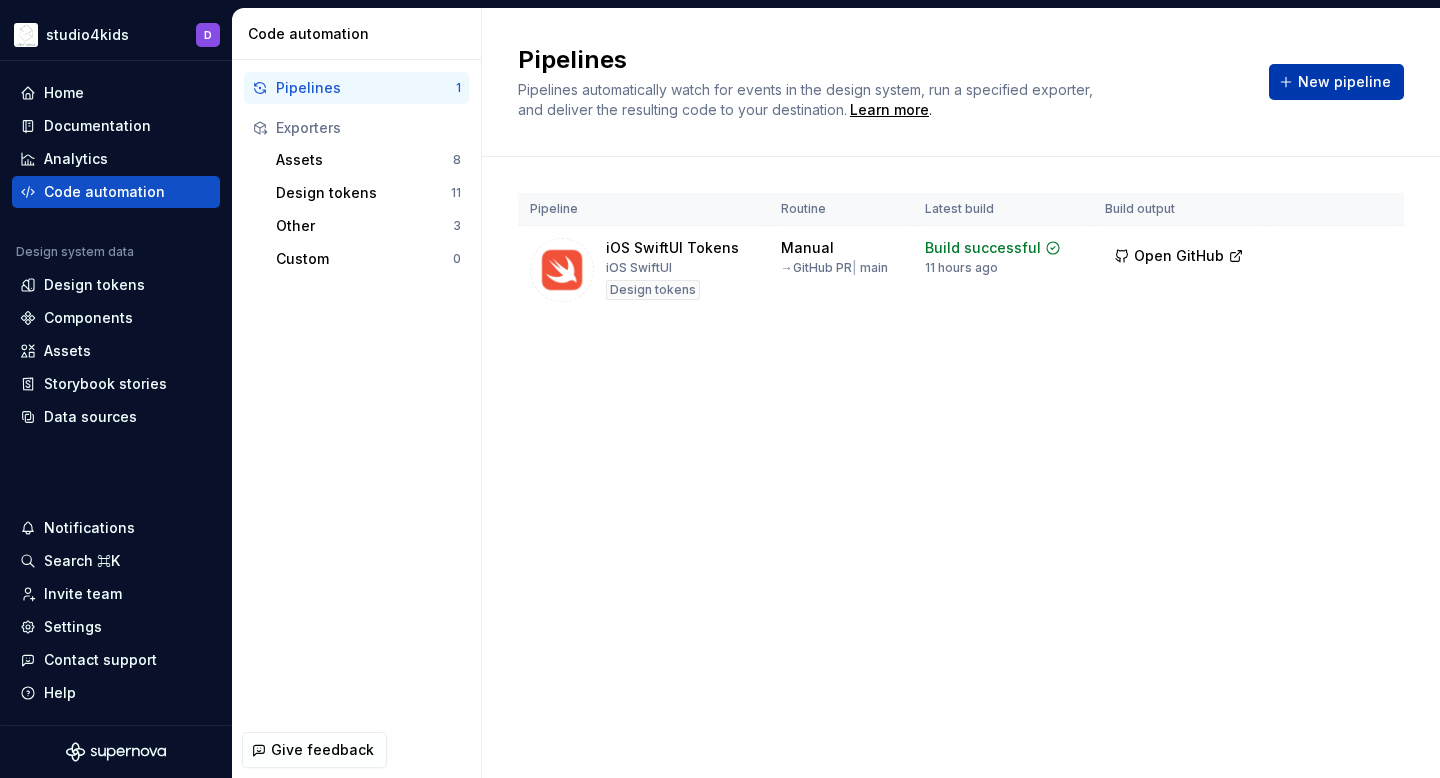 click on "New pipeline" at bounding box center (1336, 82) 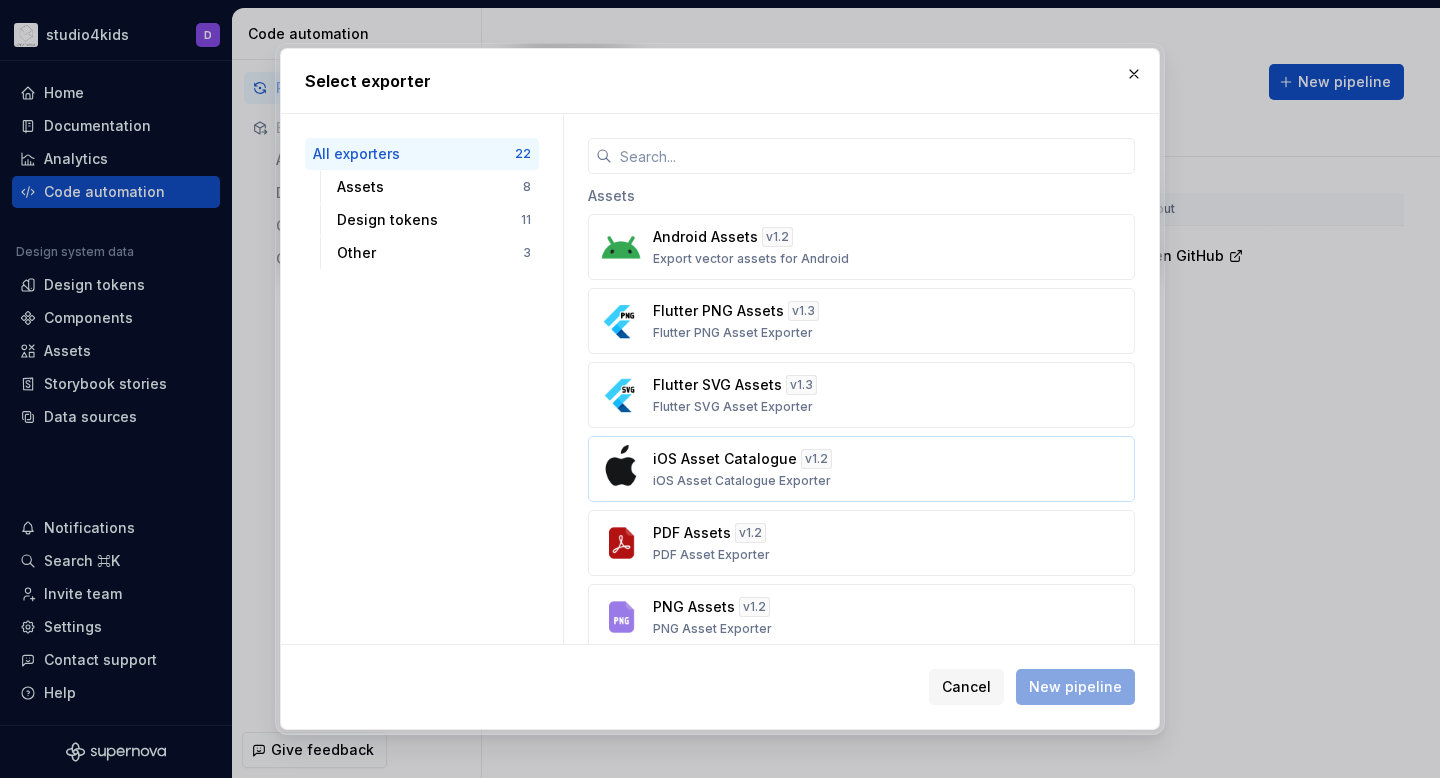 click on "iOS Asset Catalogue v 1.2 iOS Asset Catalogue Exporter" at bounding box center (855, 469) 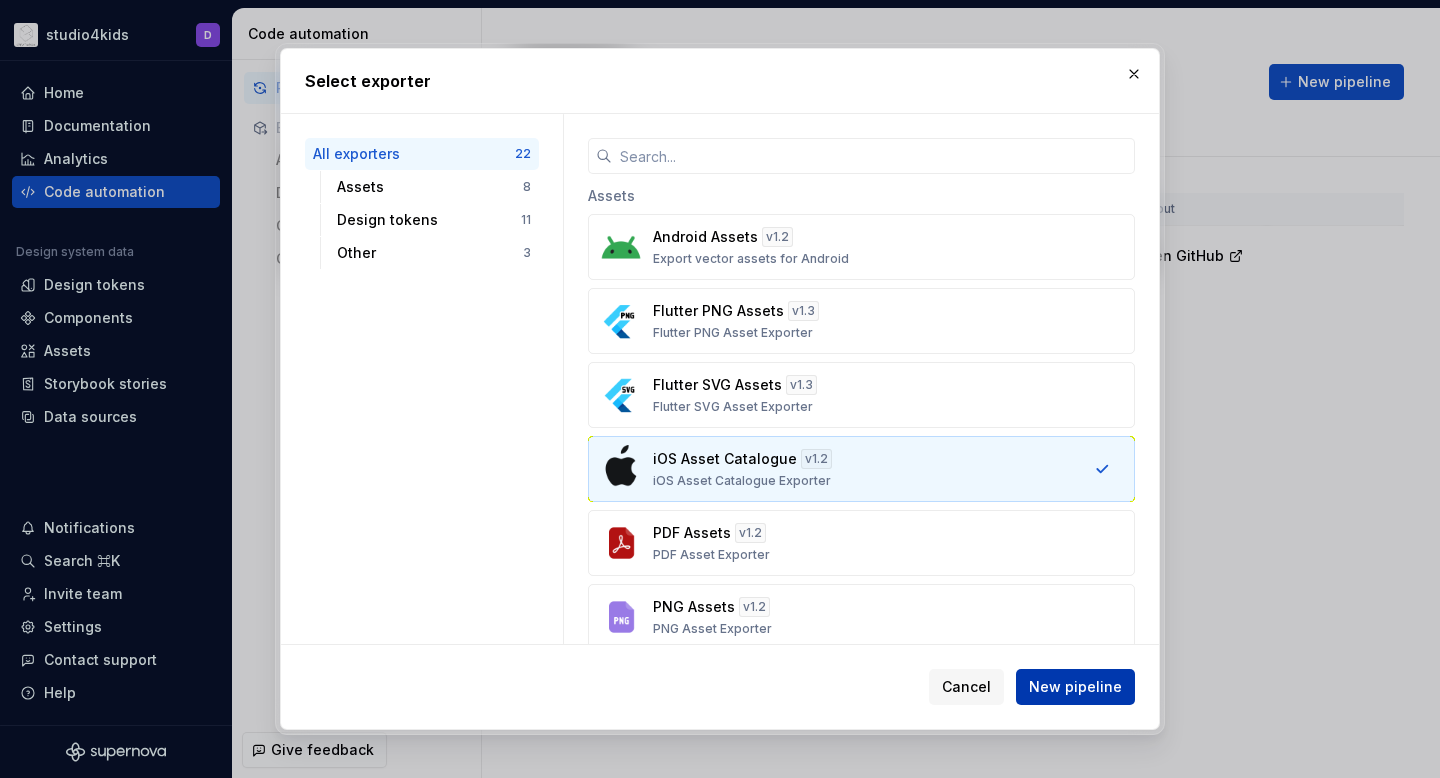 click on "New pipeline" at bounding box center [1075, 687] 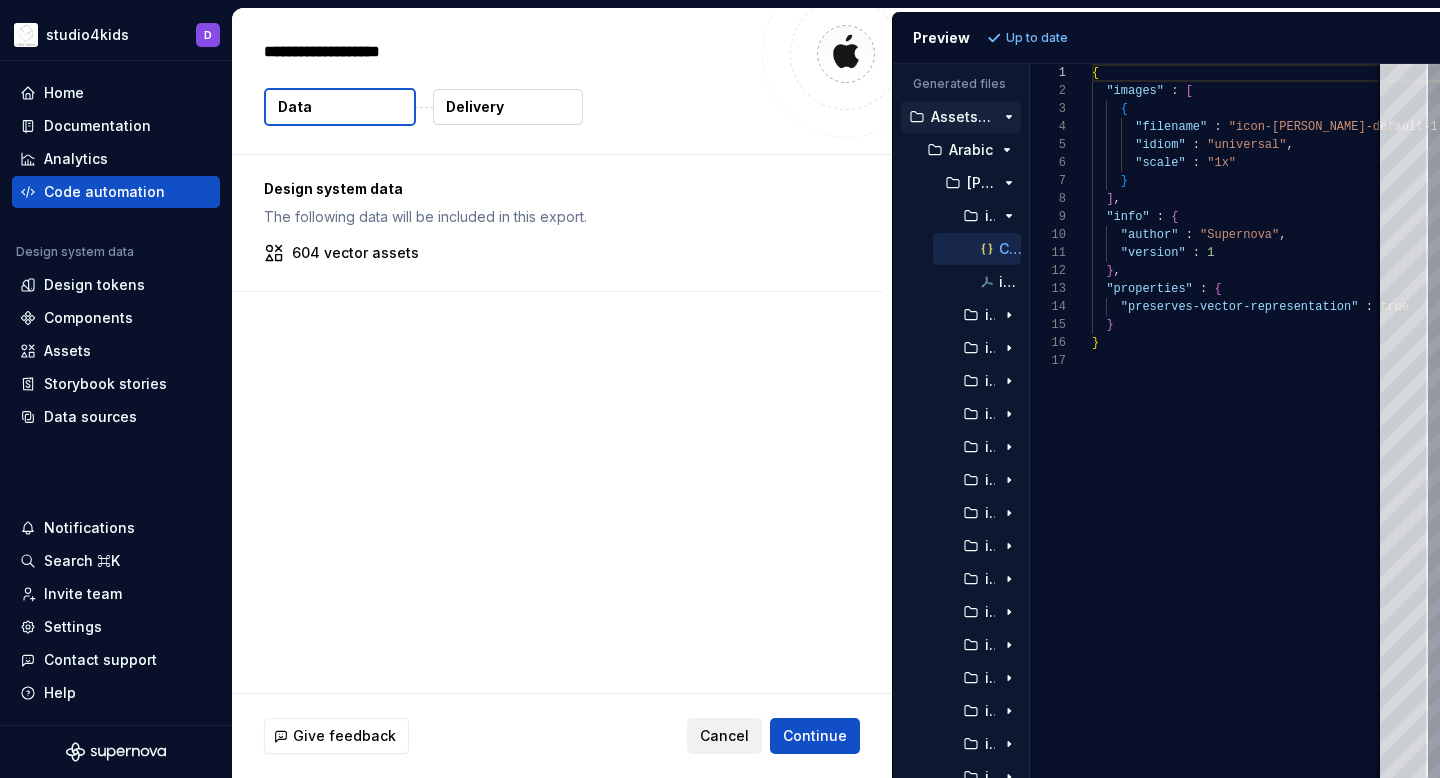 click on "Cancel" at bounding box center [724, 736] 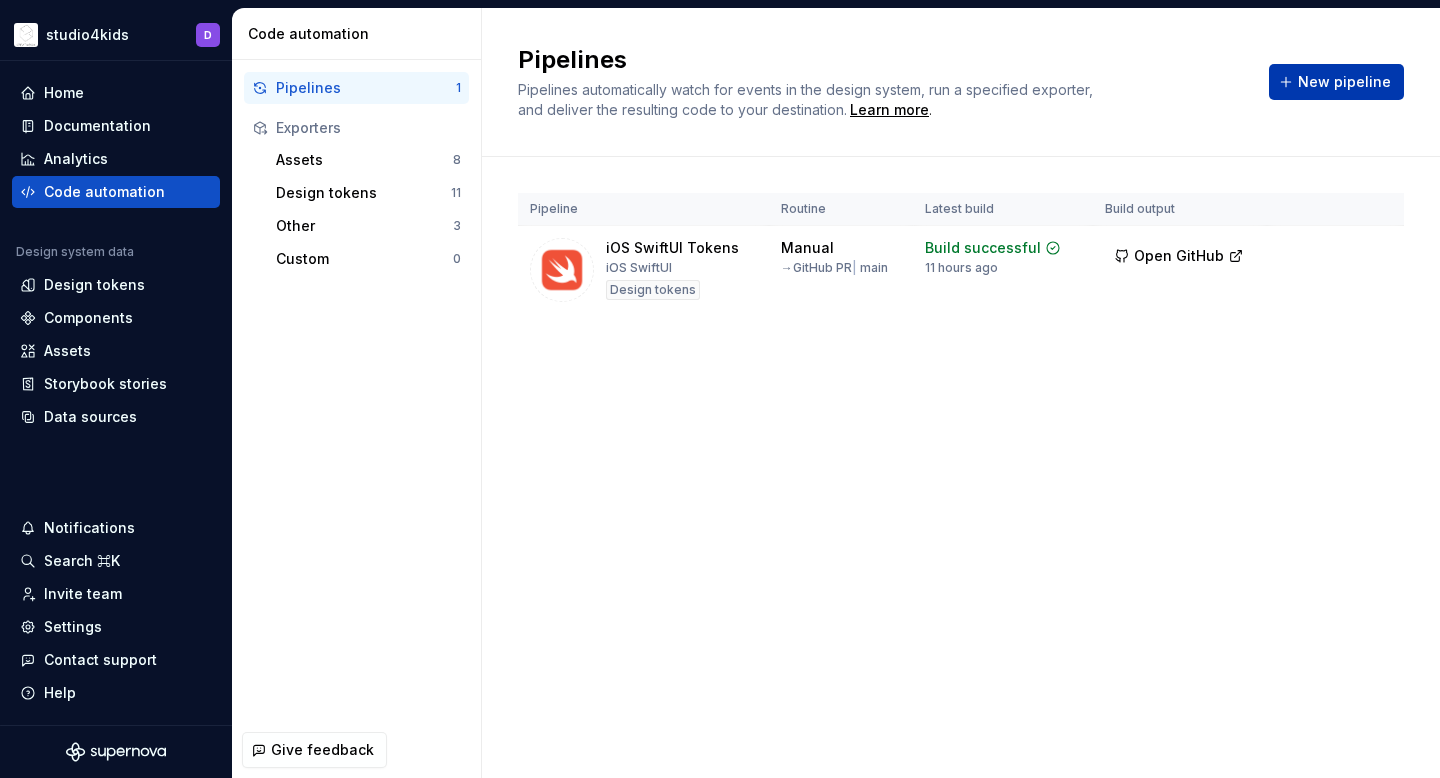 click on "New pipeline" at bounding box center [1344, 82] 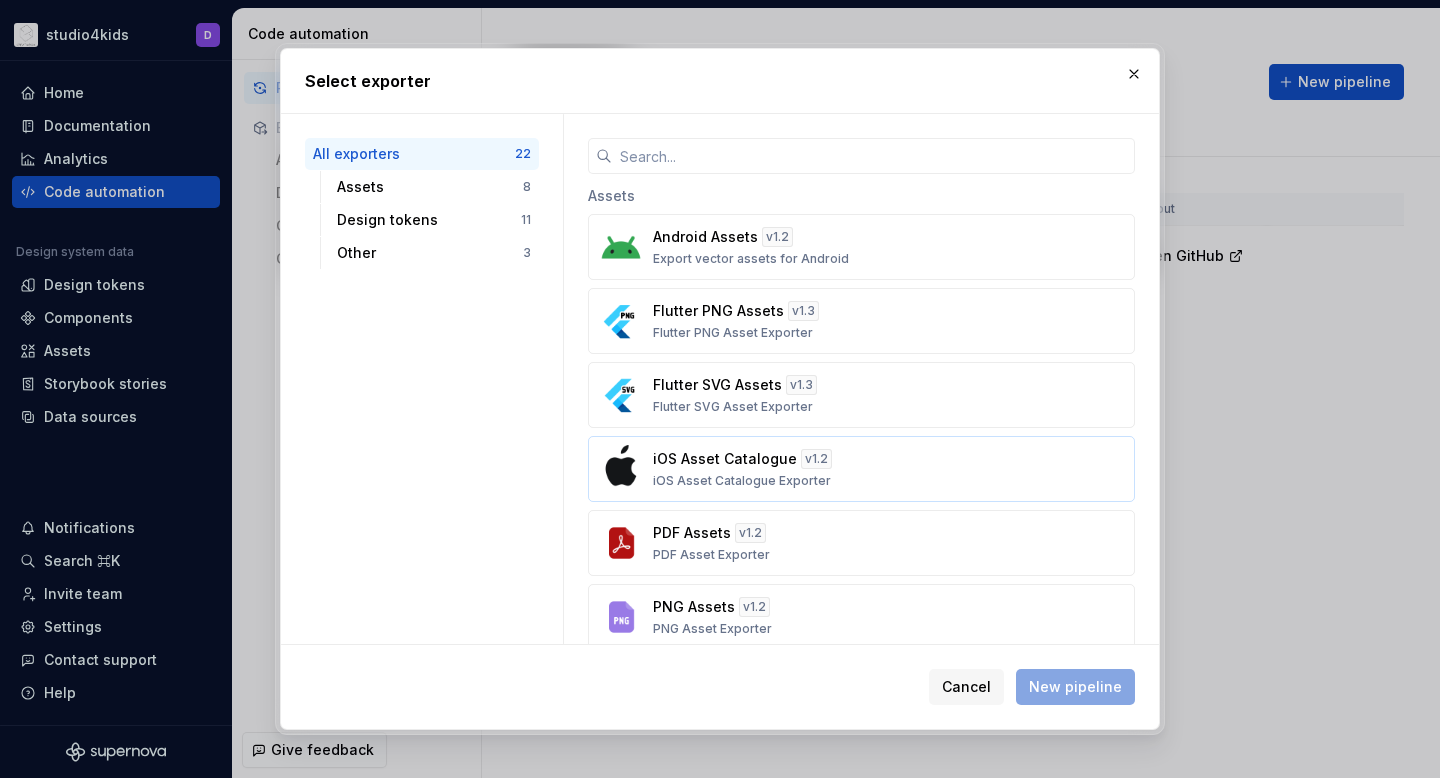 click on "iOS Asset Catalogue v 1.2 iOS Asset Catalogue Exporter" at bounding box center [855, 469] 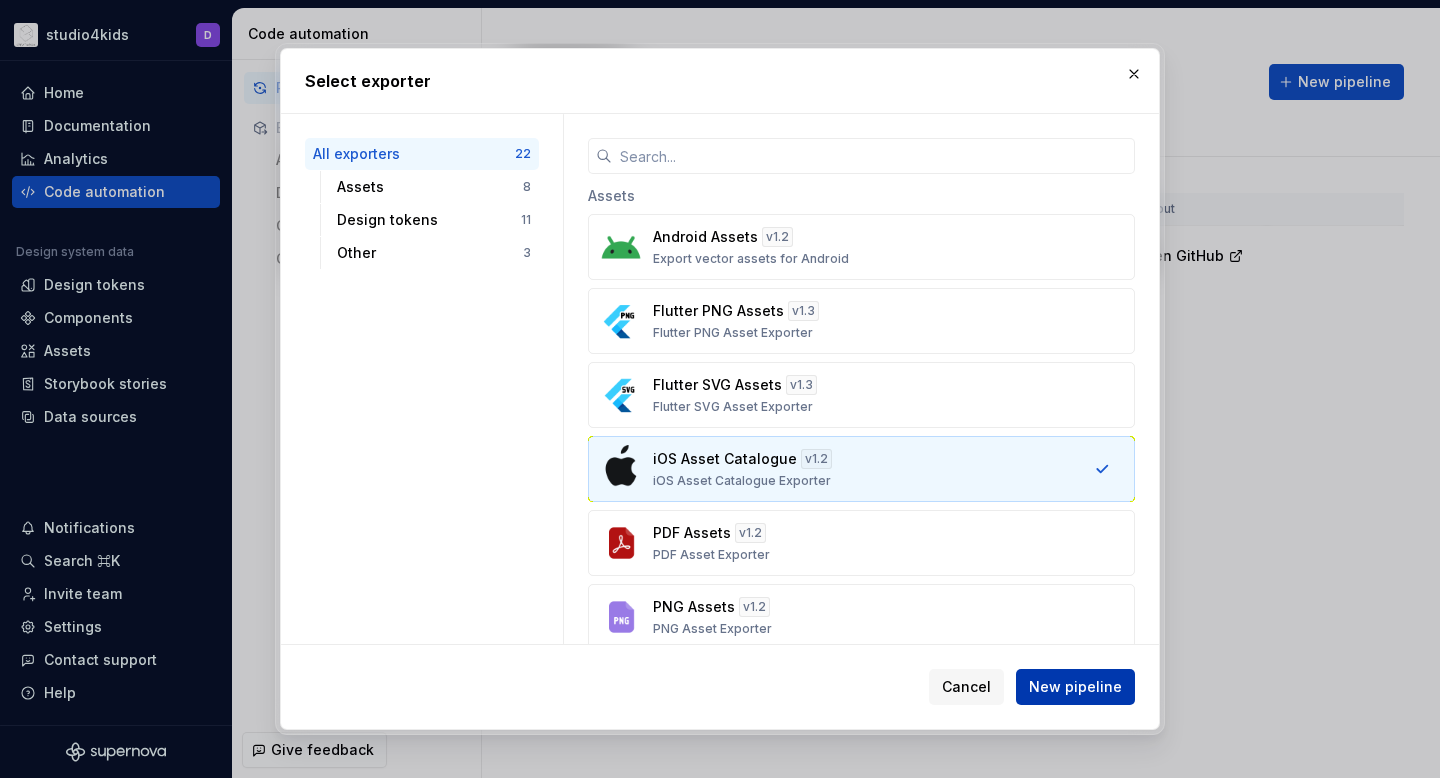 click on "New pipeline" at bounding box center (1075, 687) 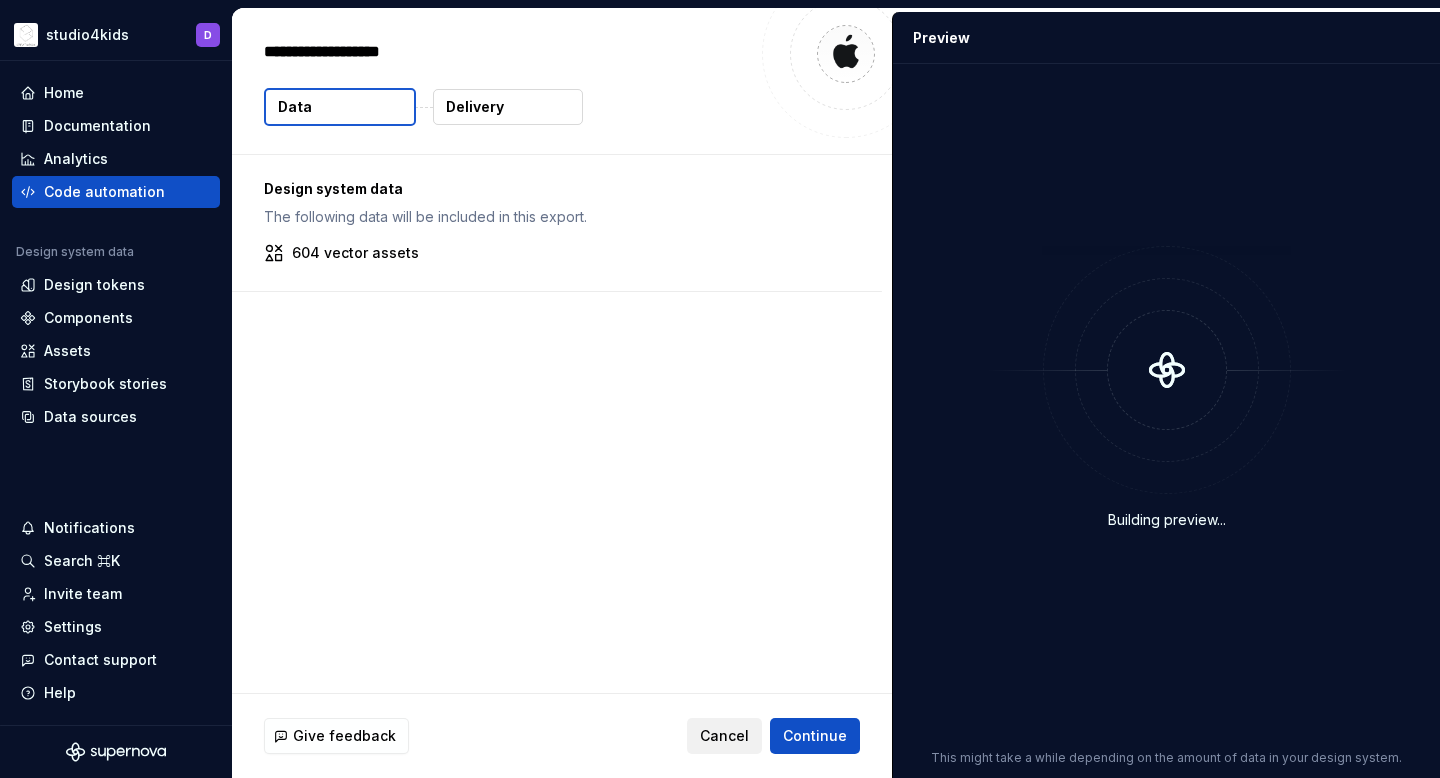 click on "Cancel" at bounding box center (724, 736) 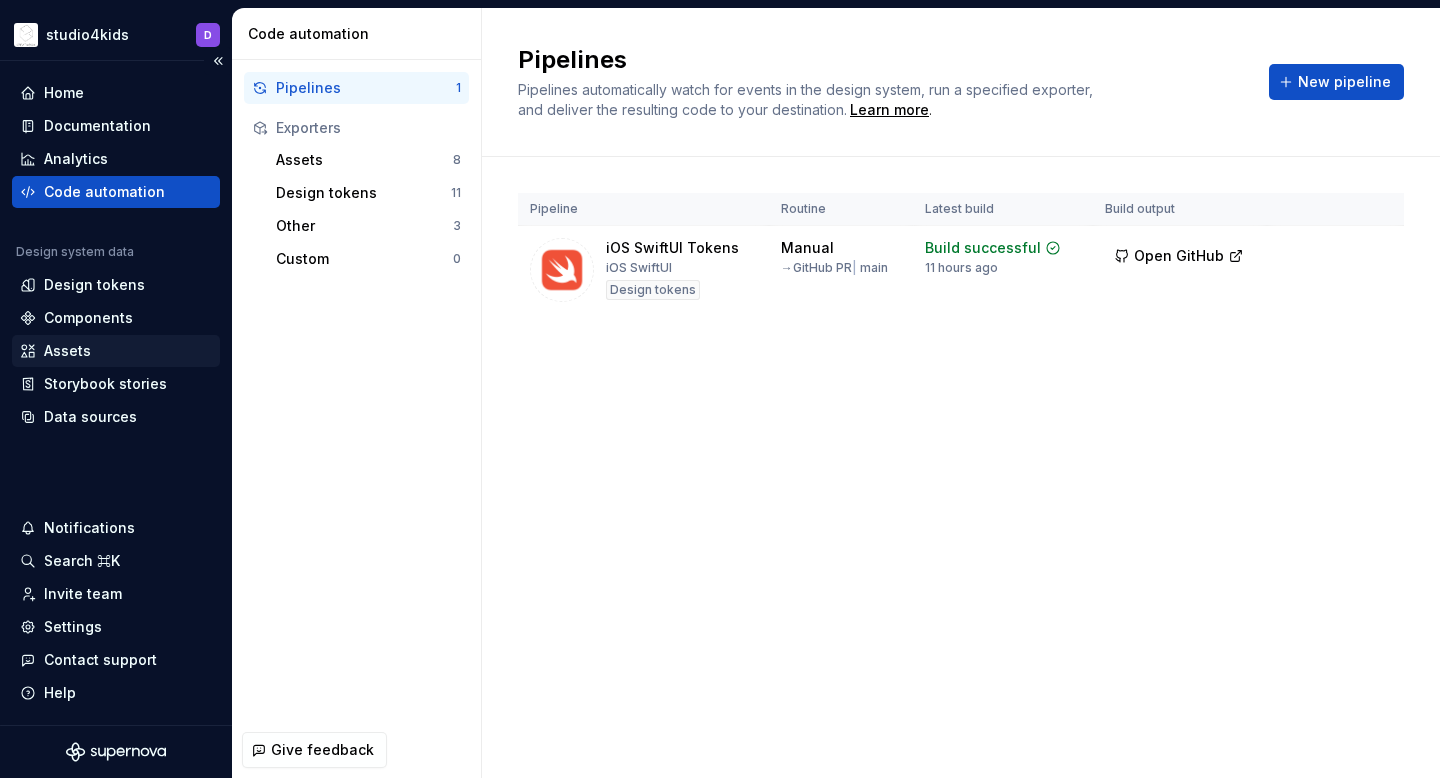 click on "Assets" at bounding box center [116, 351] 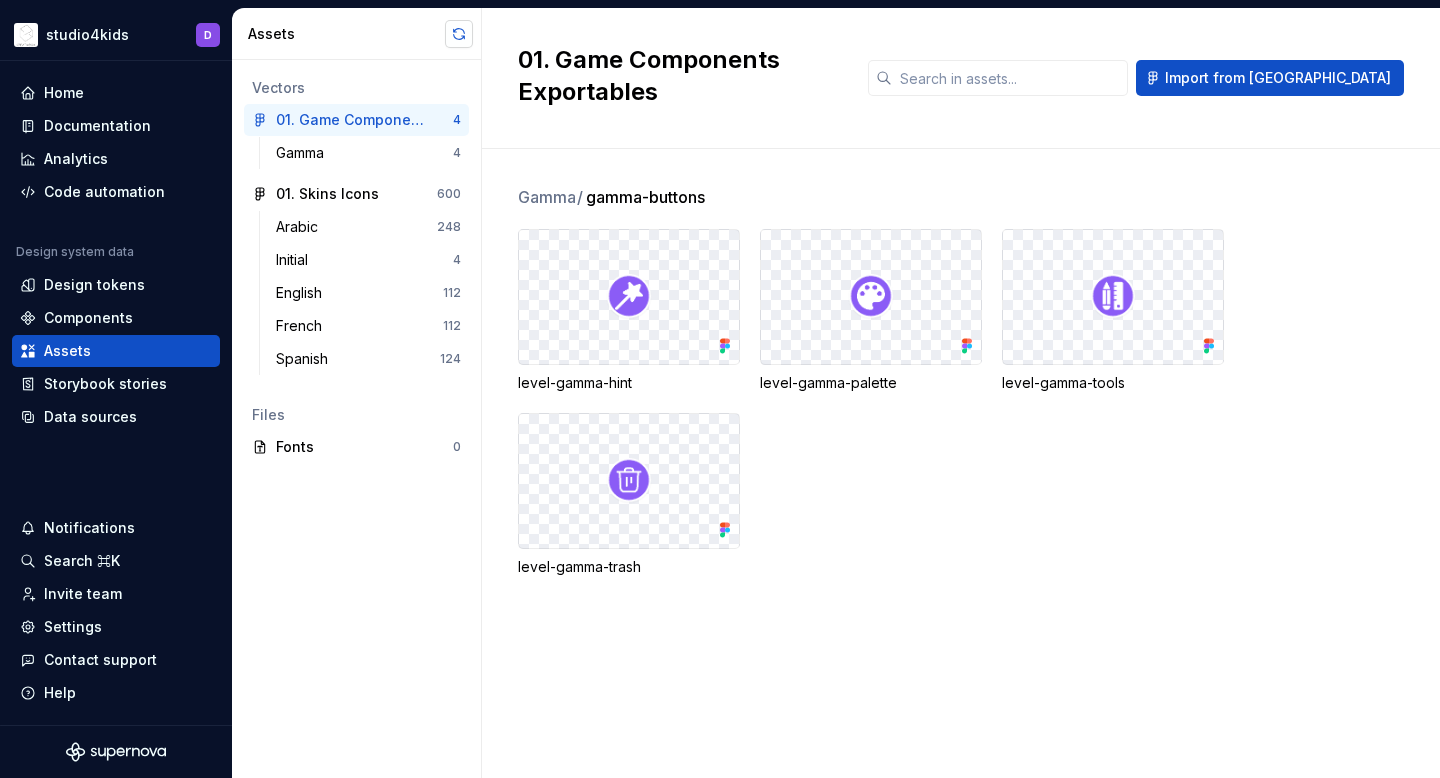click at bounding box center [459, 34] 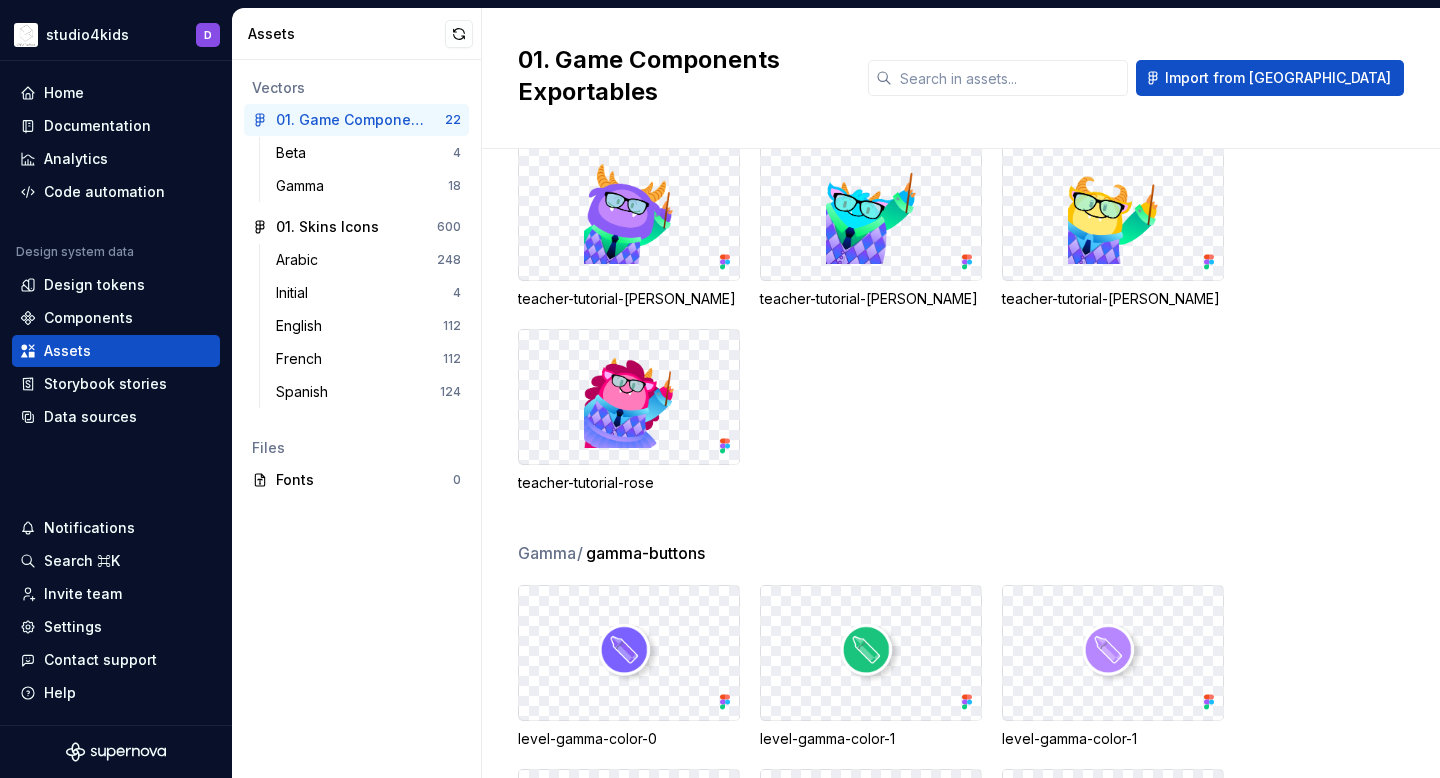 scroll, scrollTop: 0, scrollLeft: 0, axis: both 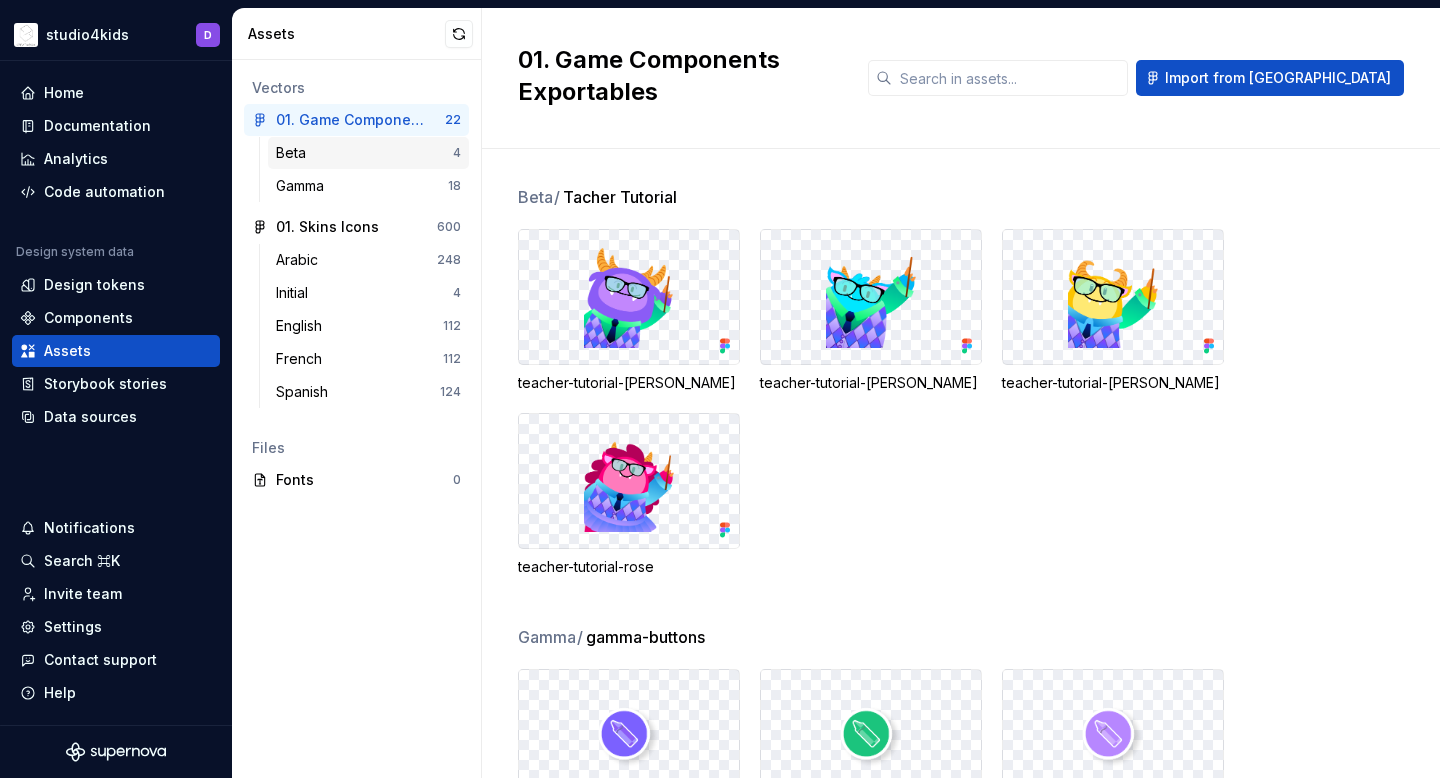 click on "Beta" at bounding box center [364, 153] 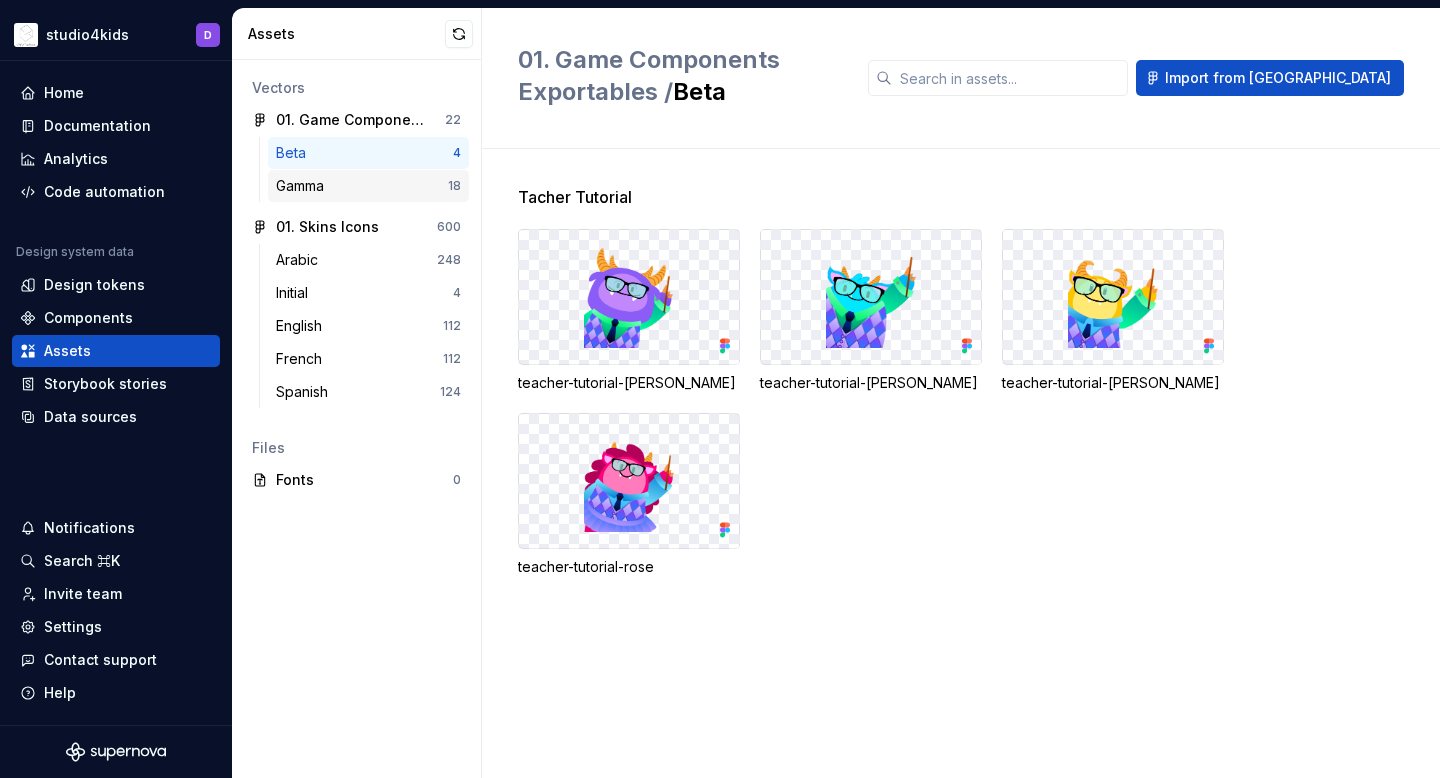 click on "Gamma" at bounding box center (362, 186) 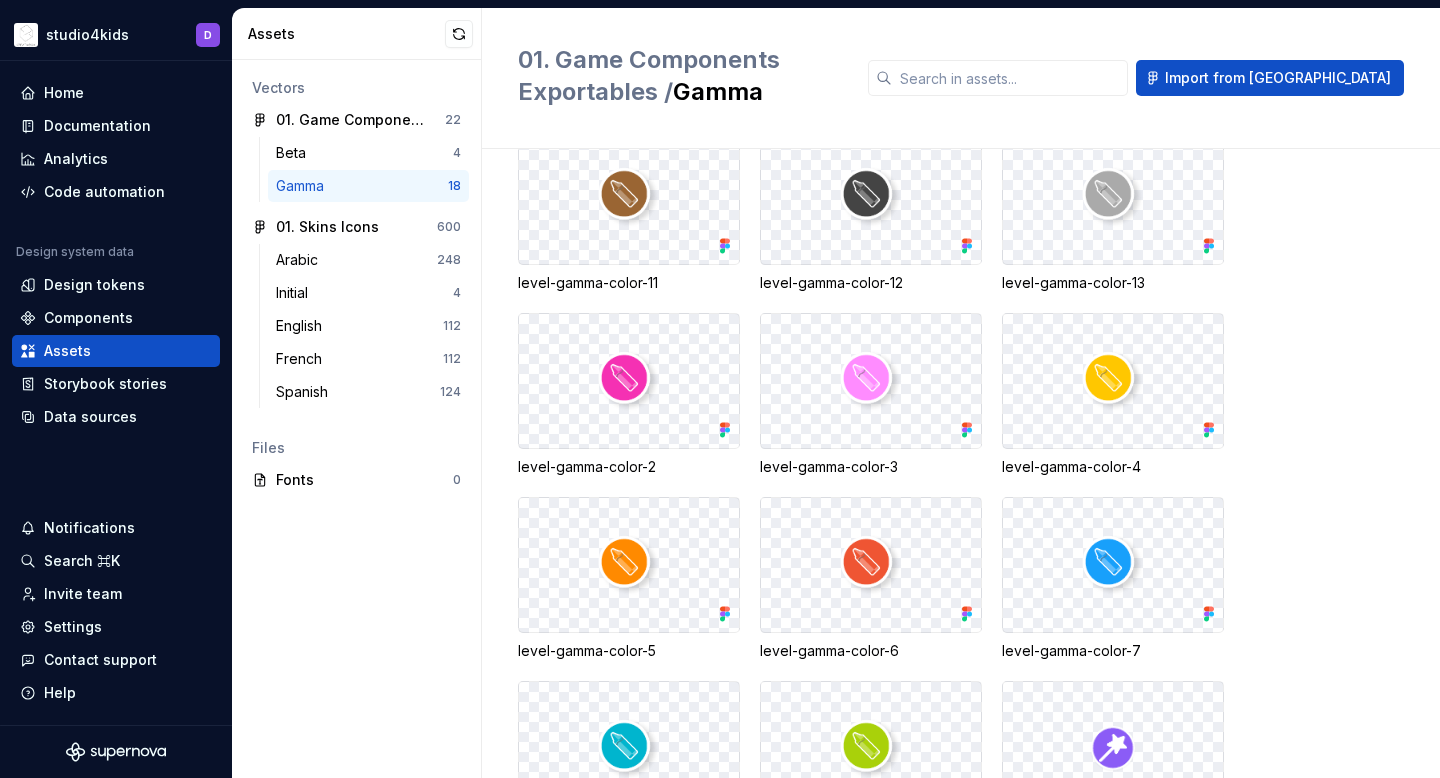scroll, scrollTop: 583, scrollLeft: 0, axis: vertical 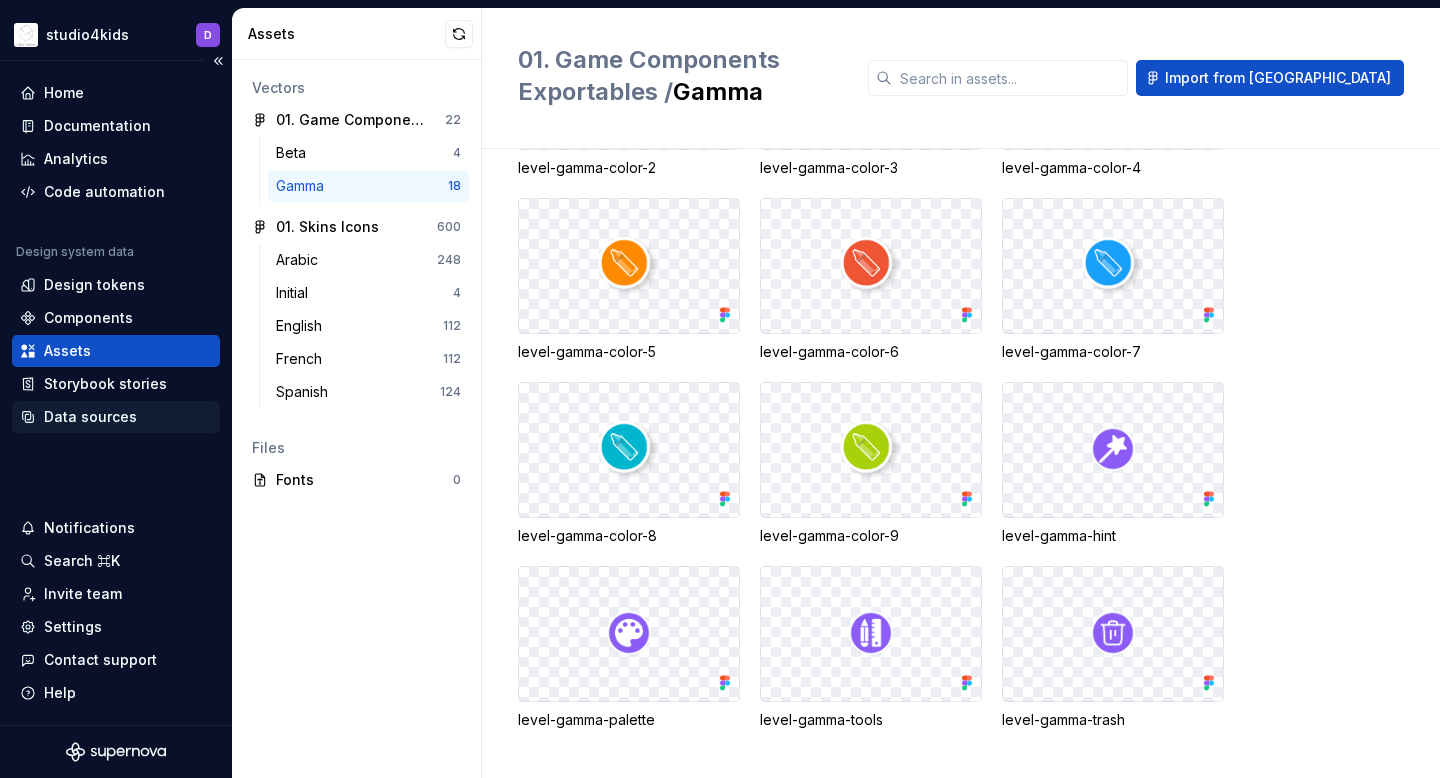 click on "Data sources" at bounding box center (90, 417) 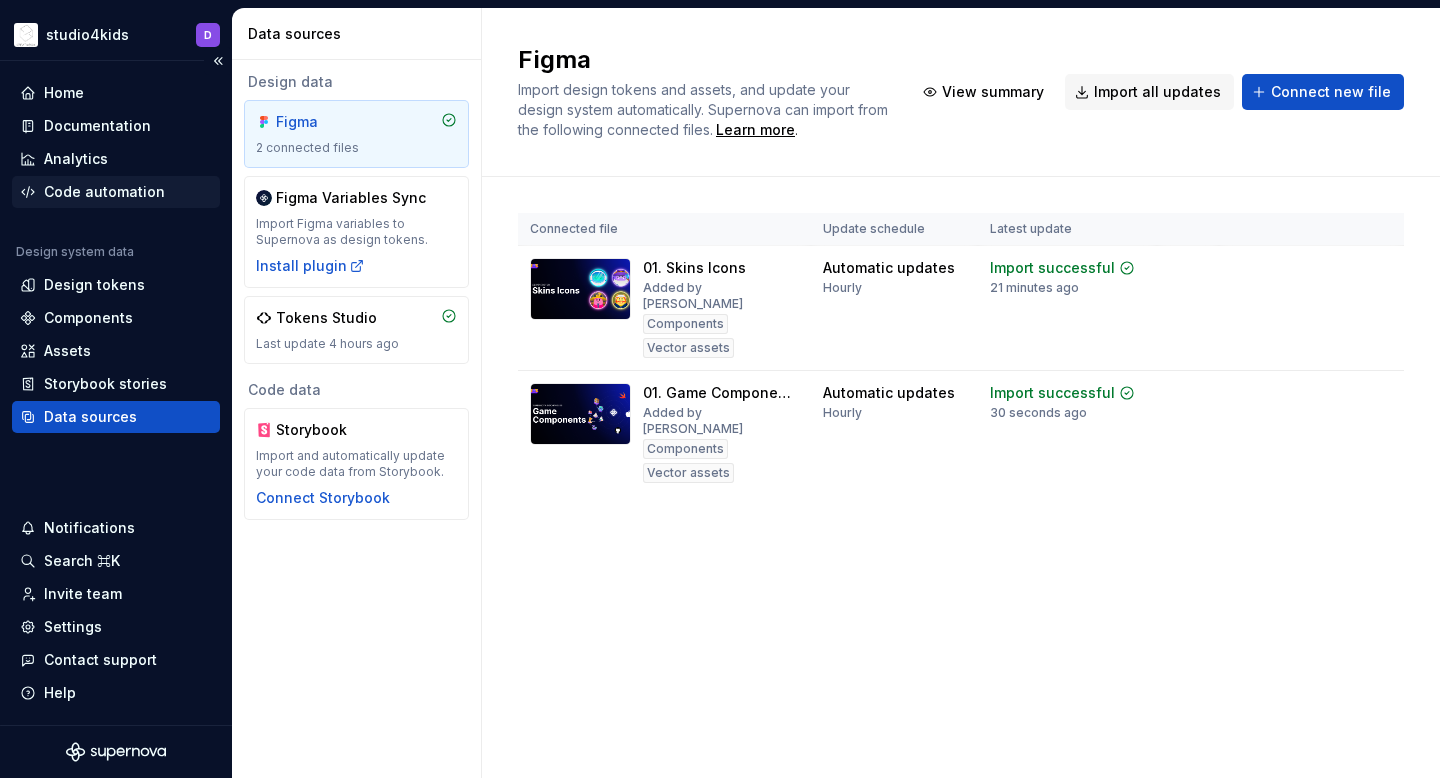click on "Code automation" at bounding box center [104, 192] 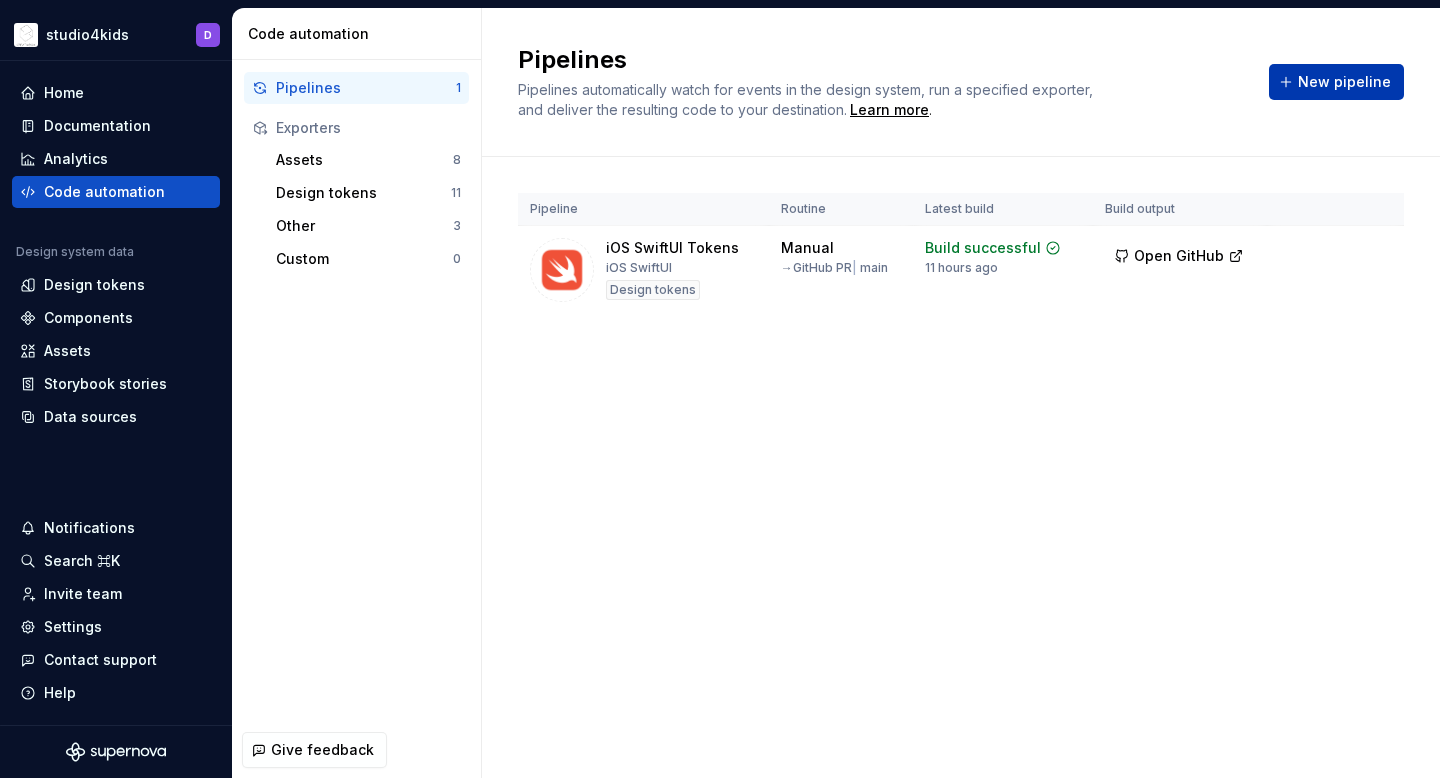 click on "New pipeline" at bounding box center (1336, 82) 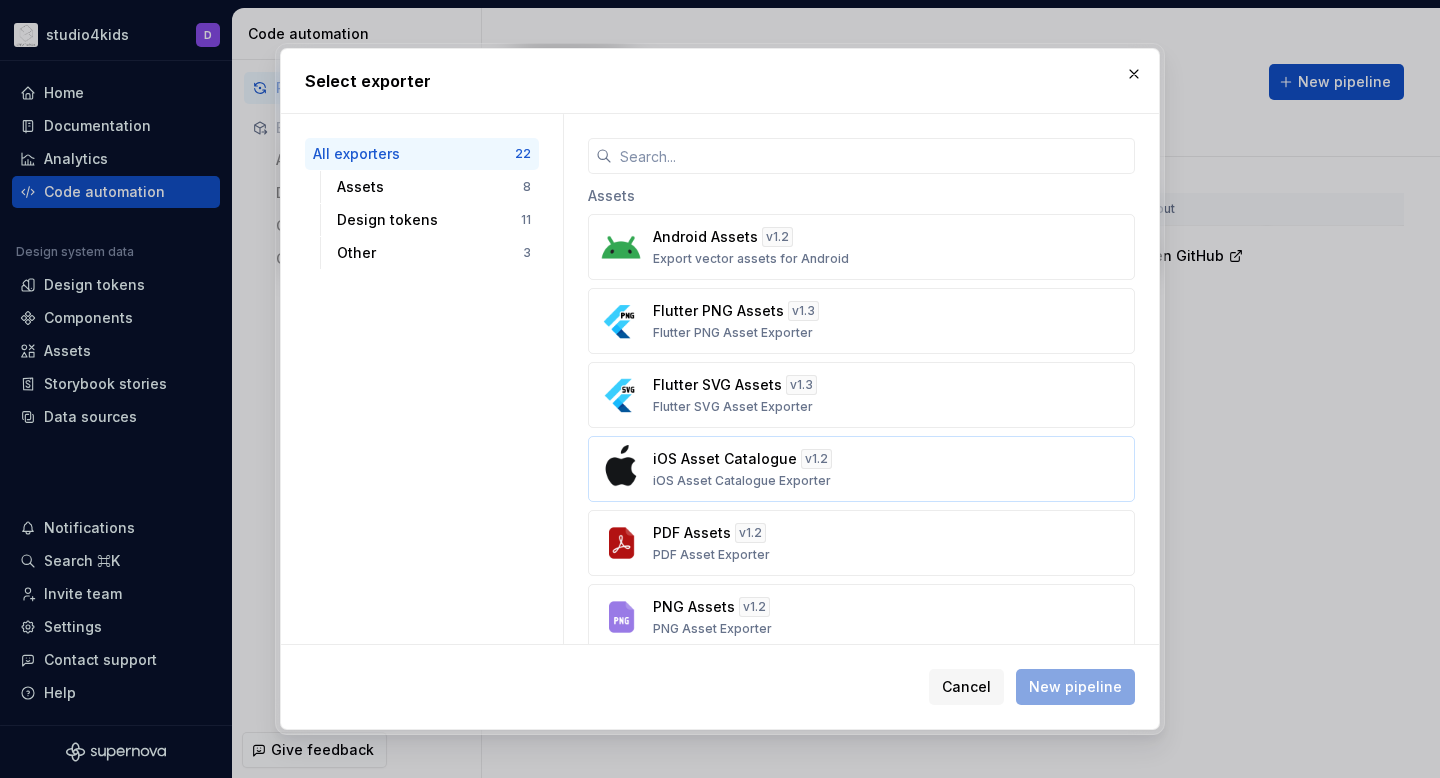 click on "iOS Asset Catalogue v 1.2 iOS Asset Catalogue Exporter" at bounding box center (855, 469) 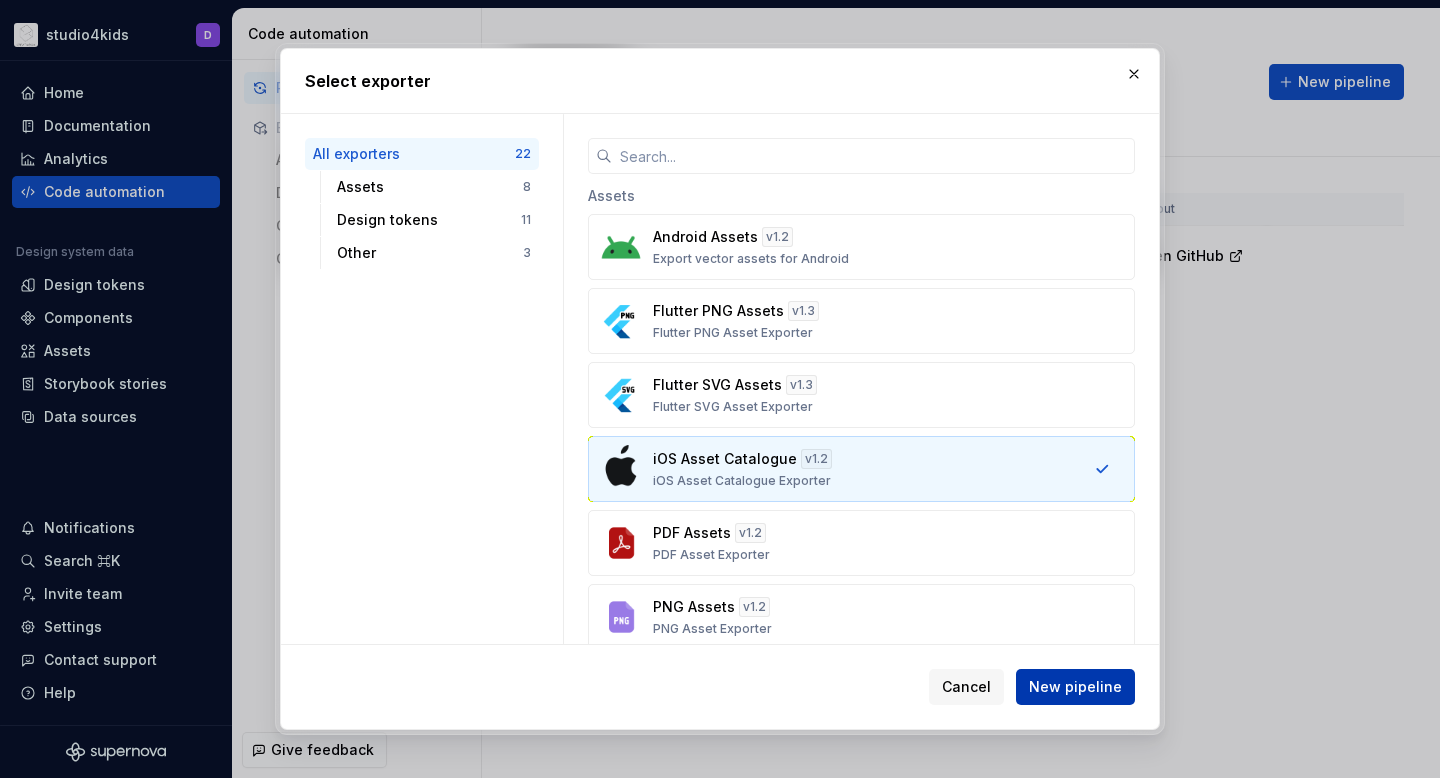 click on "New pipeline" at bounding box center [1075, 687] 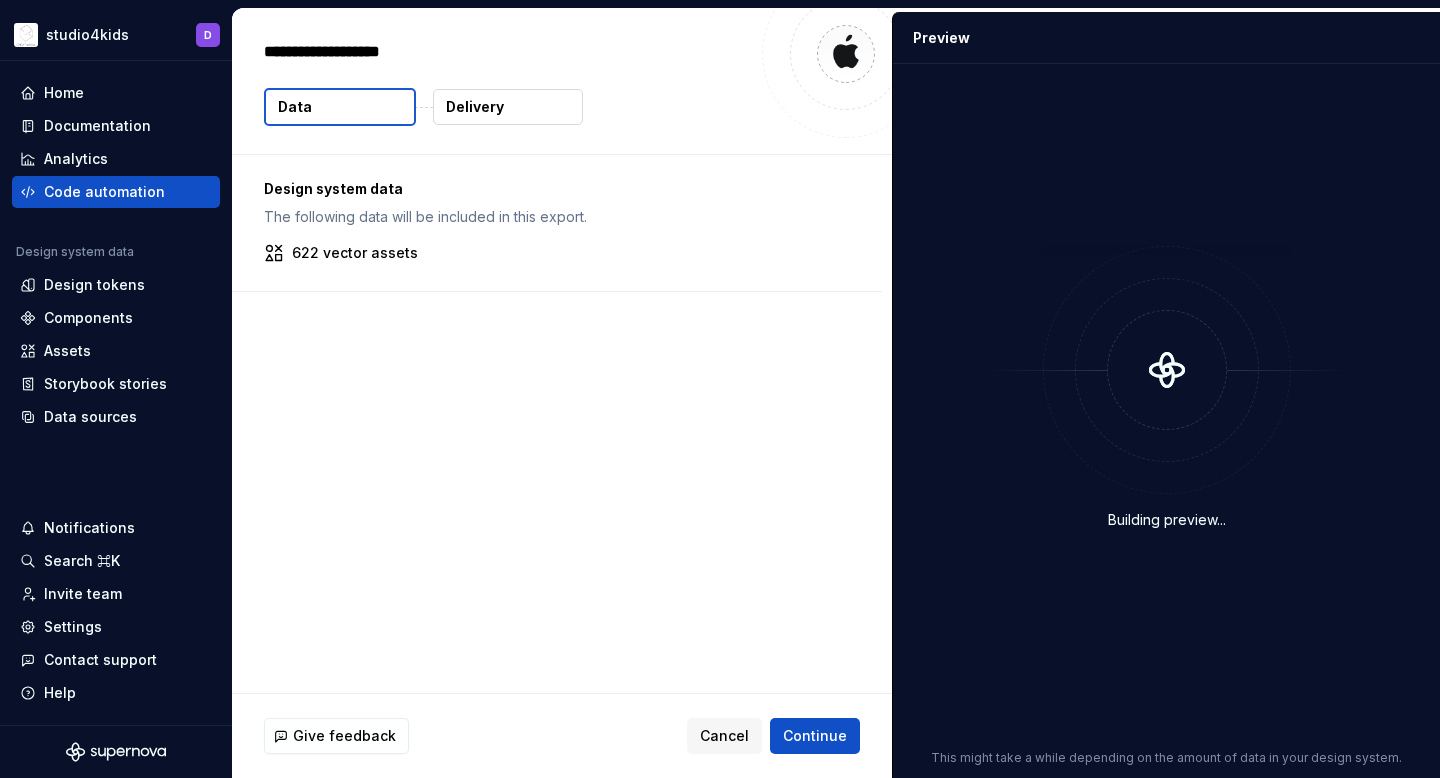 type on "*" 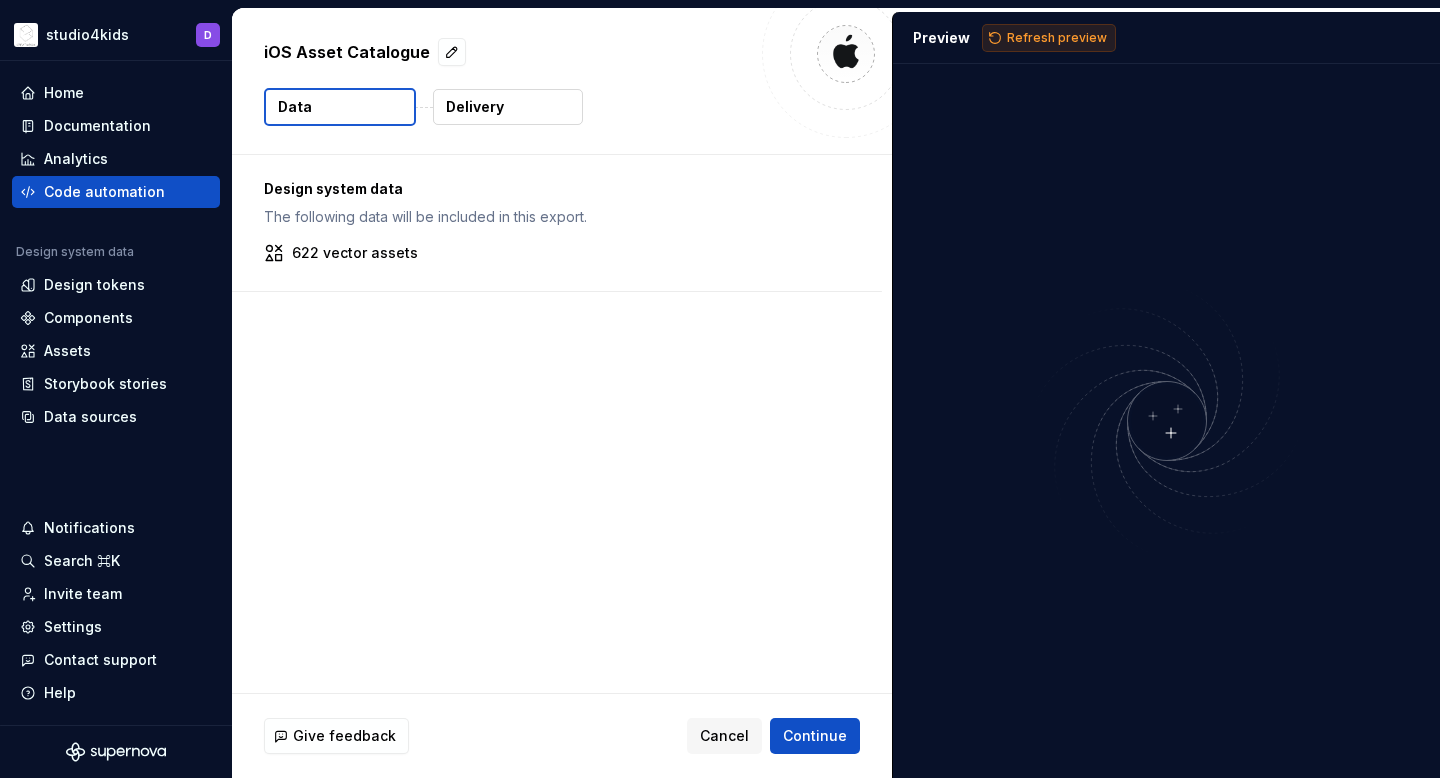 click on "Refresh preview" at bounding box center [1049, 38] 